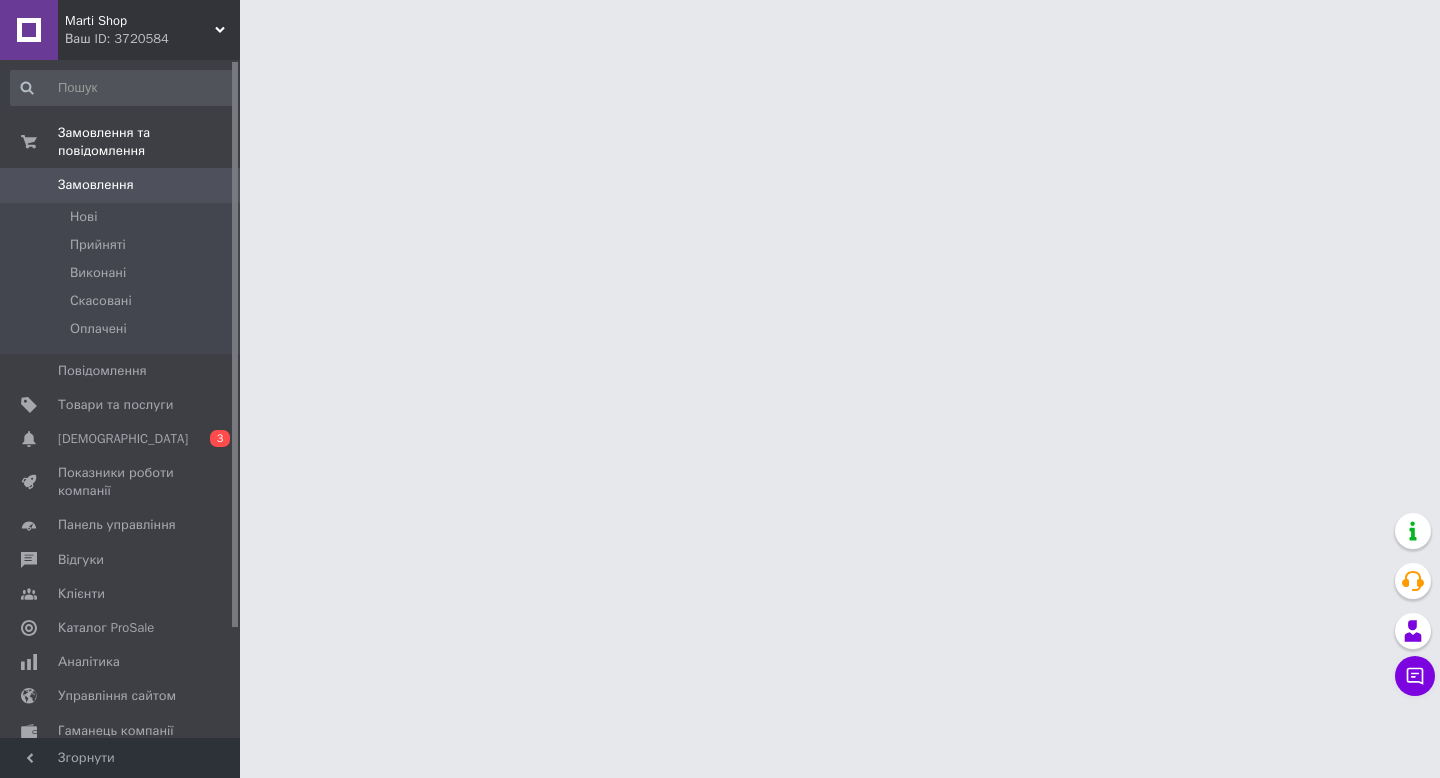 scroll, scrollTop: 0, scrollLeft: 0, axis: both 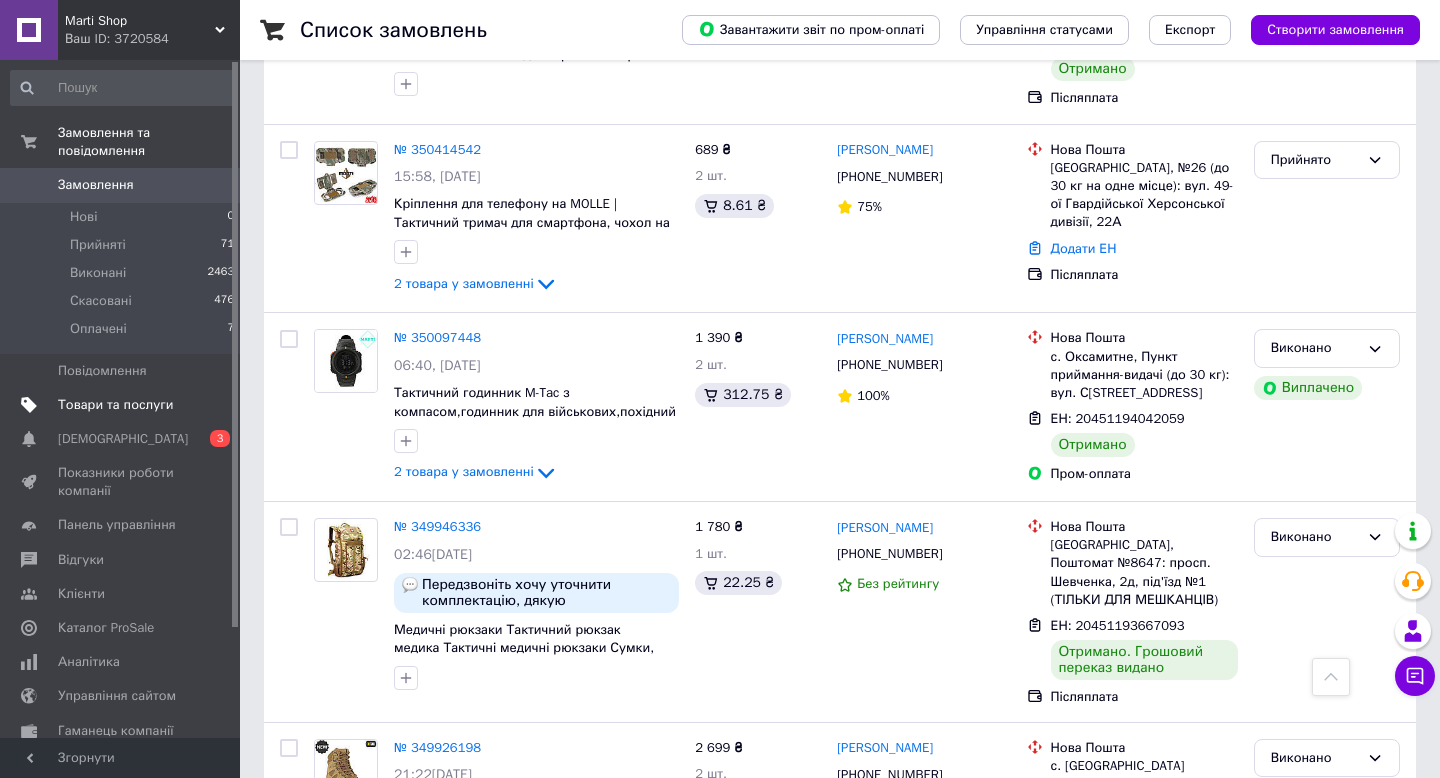 click on "Товари та послуги" at bounding box center [115, 405] 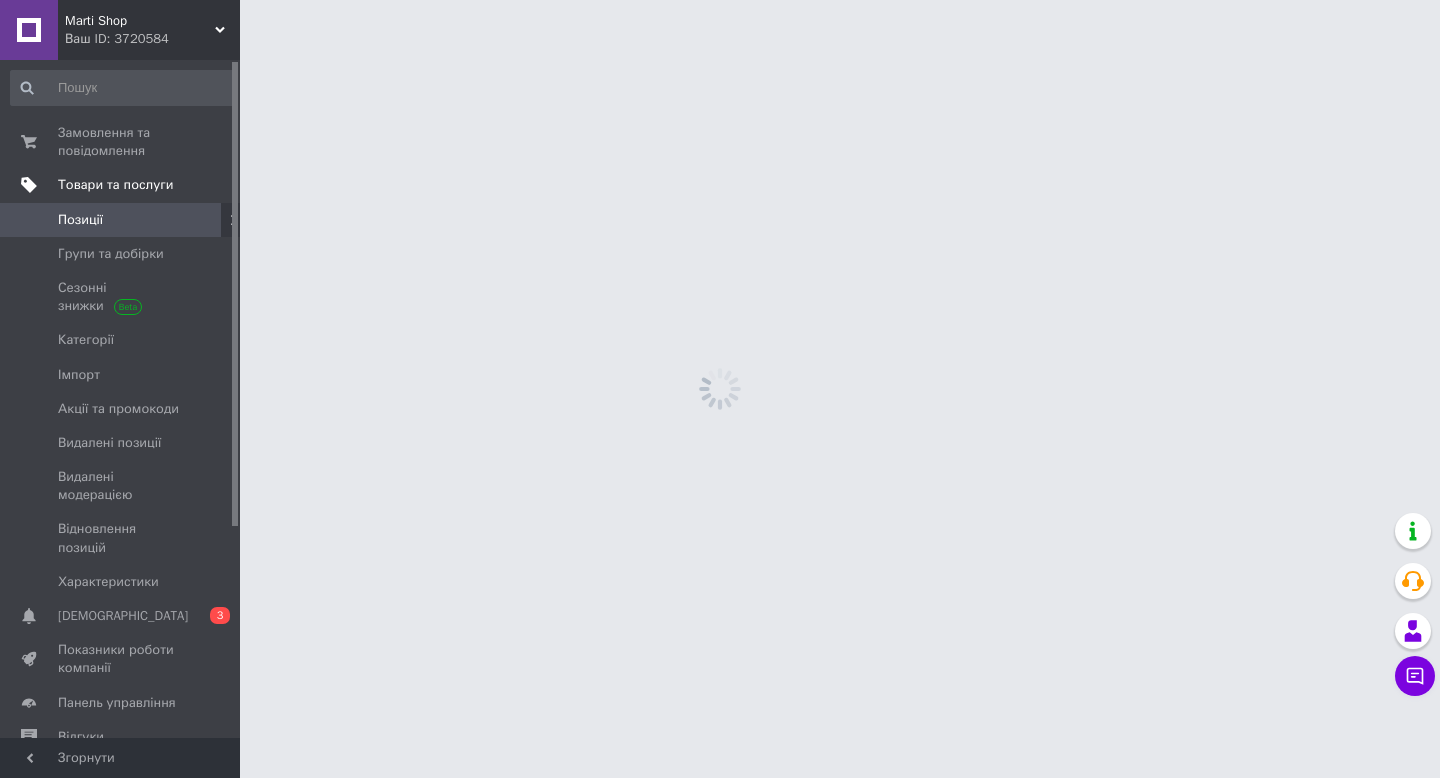 scroll, scrollTop: 0, scrollLeft: 0, axis: both 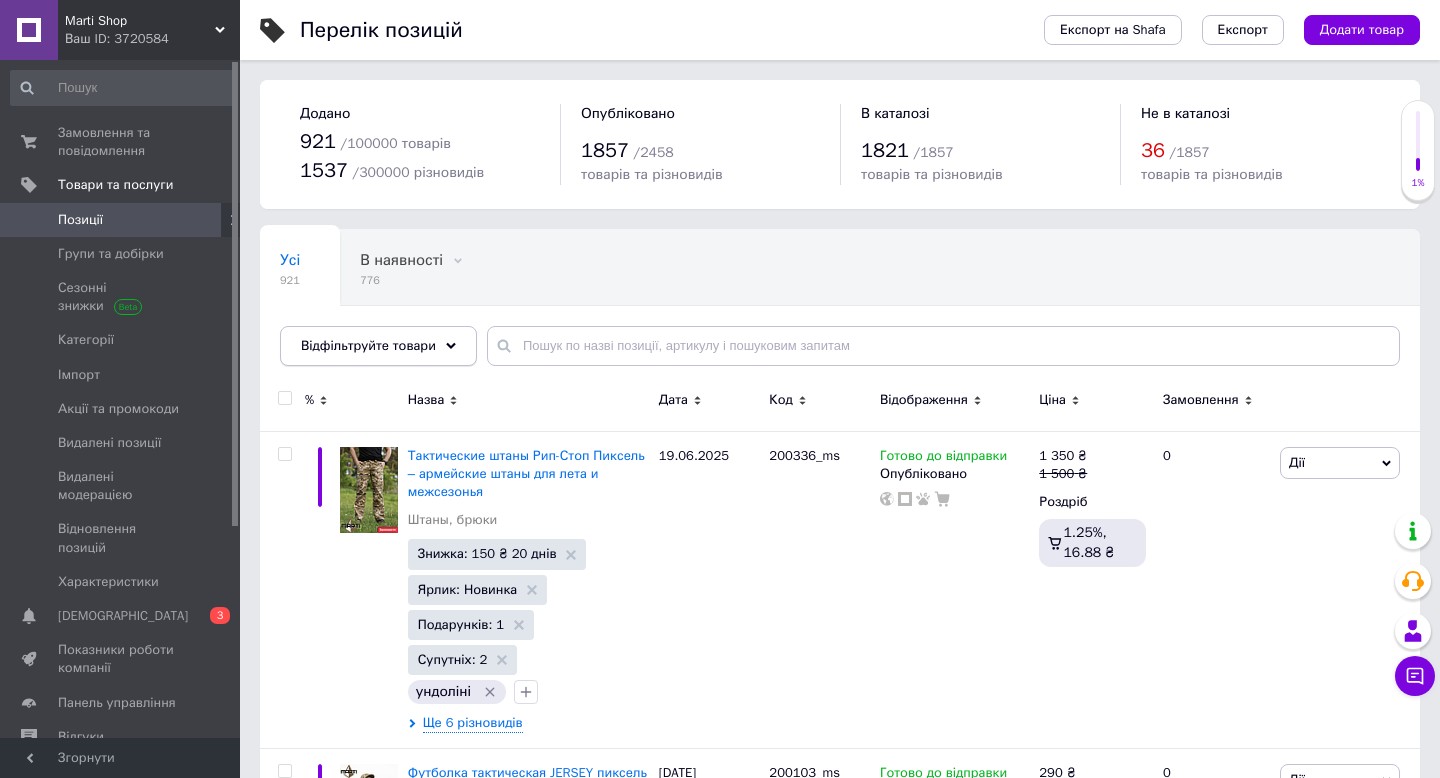 click on "Відфільтруйте товари" at bounding box center [378, 346] 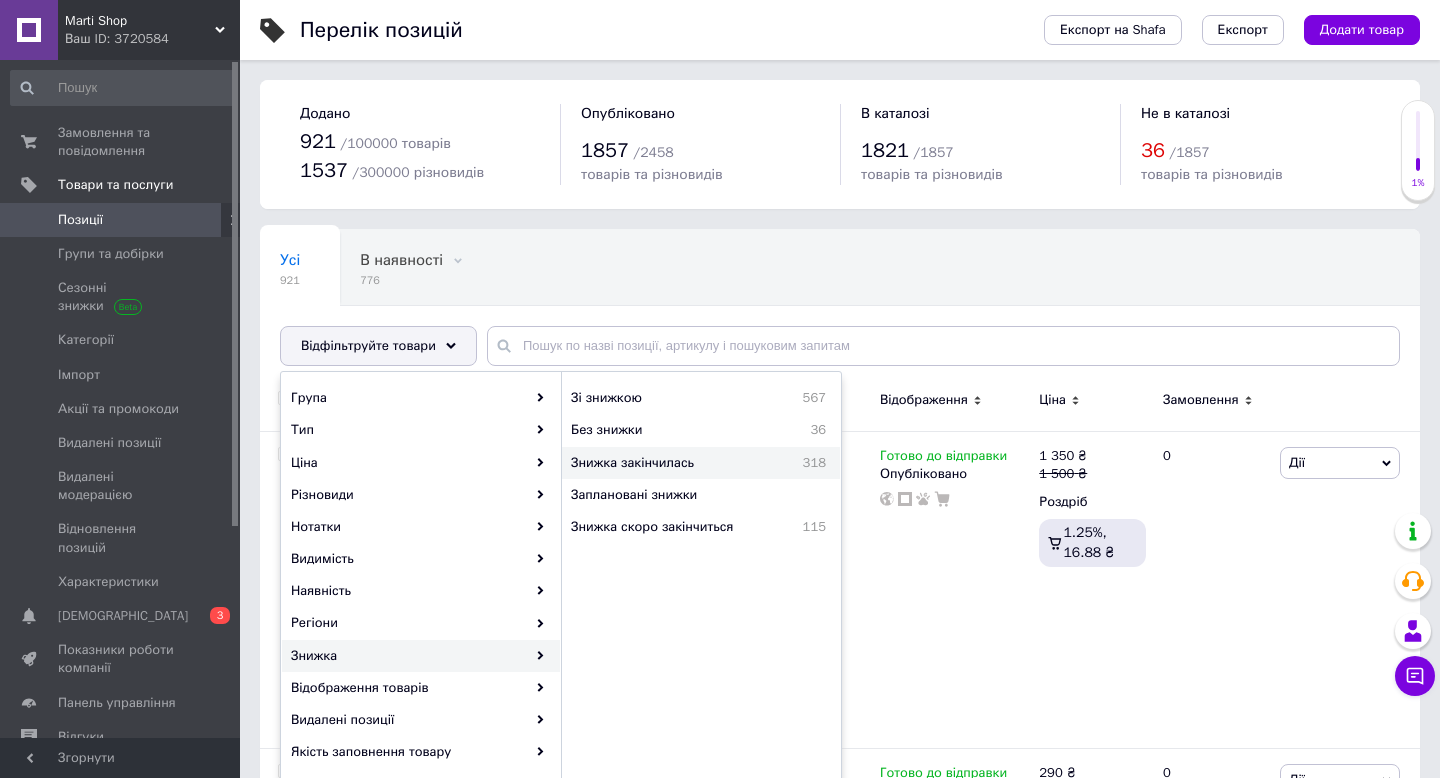 click on "Знижка закінчилась" at bounding box center [671, 463] 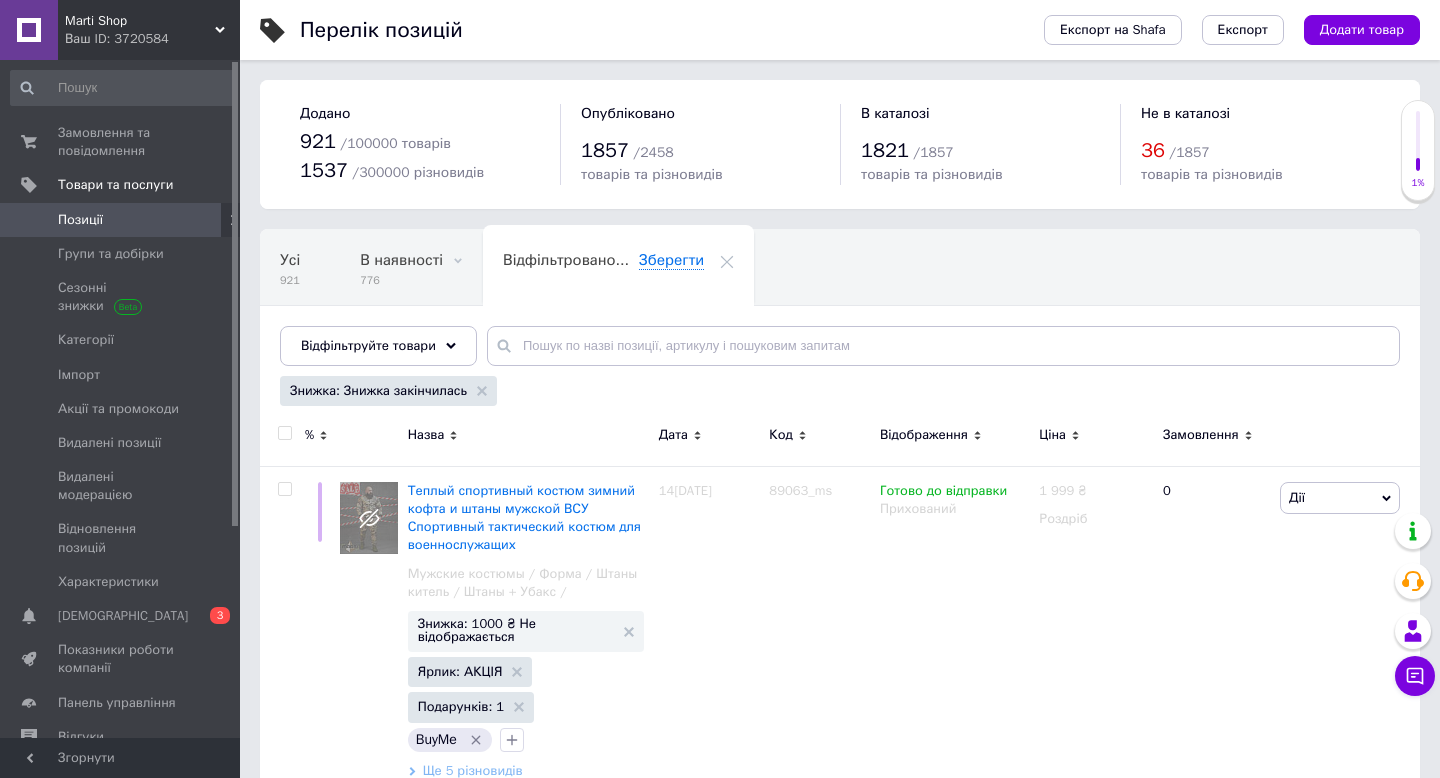 click 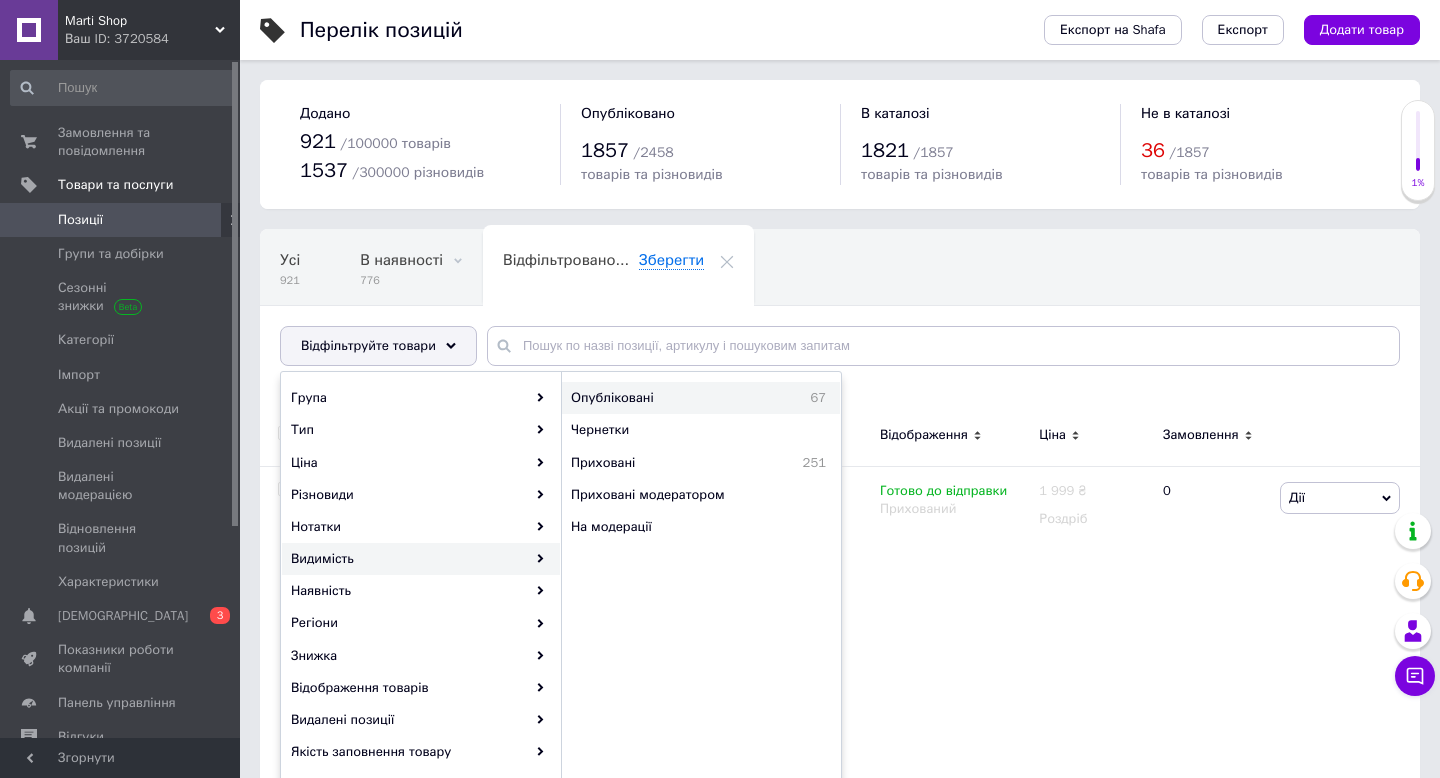 click on "Опубліковані" at bounding box center (668, 398) 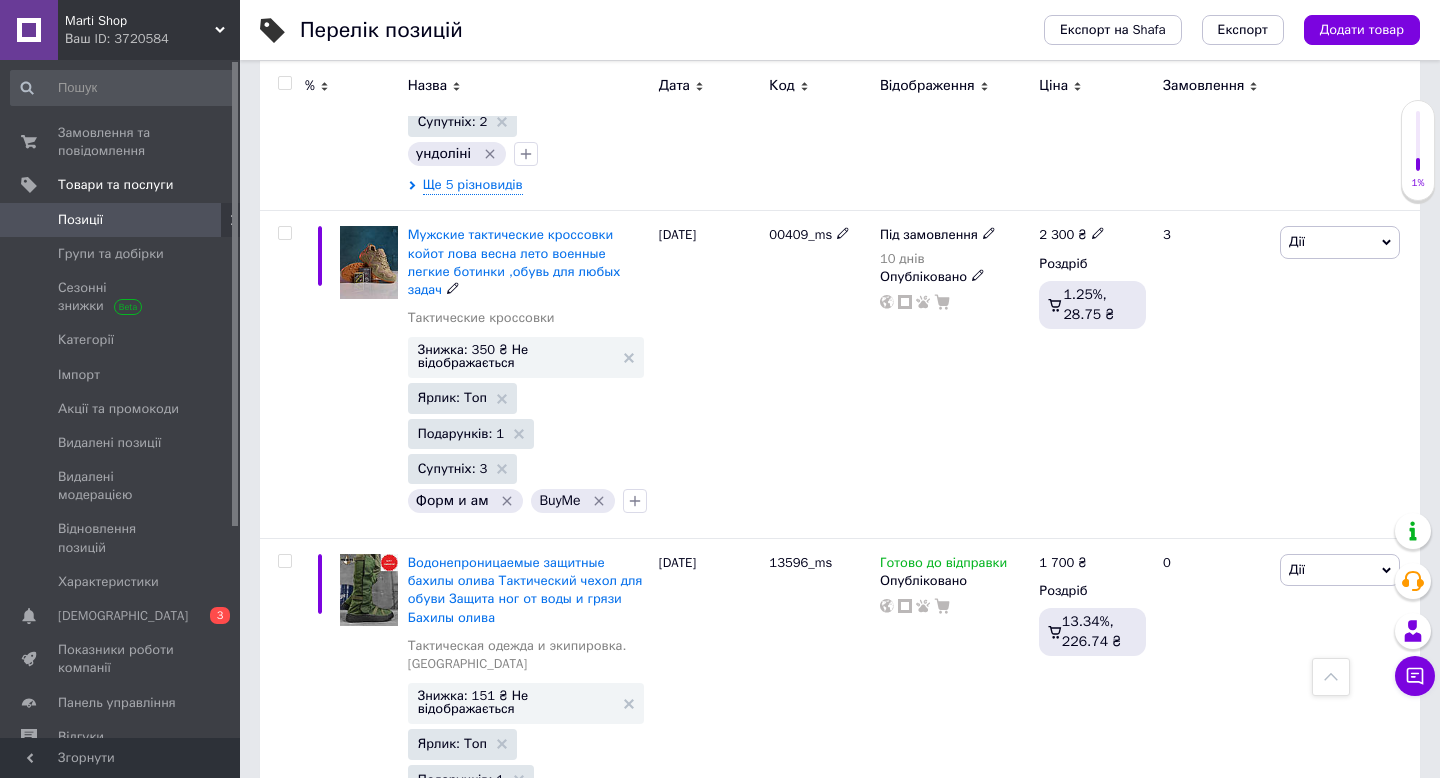 scroll, scrollTop: 1792, scrollLeft: 0, axis: vertical 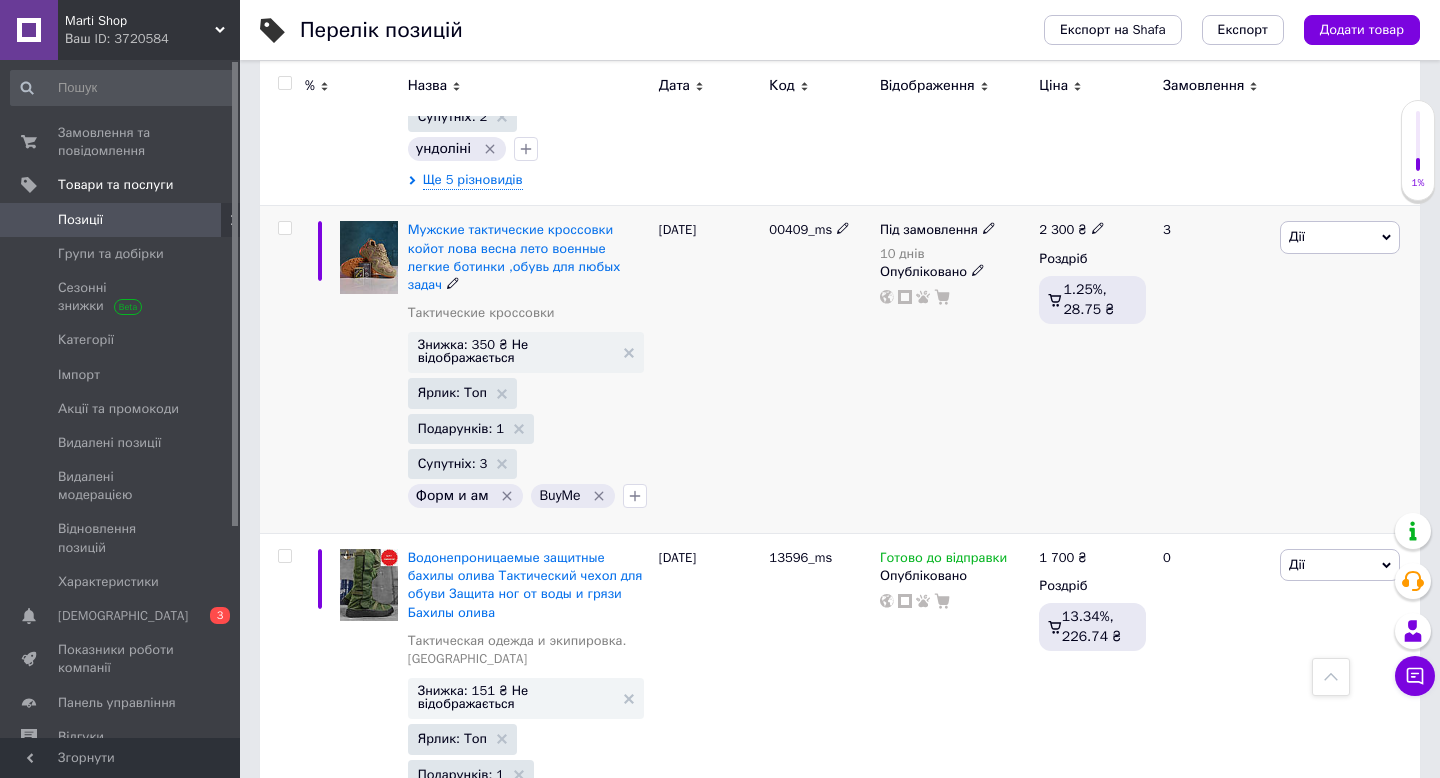 click 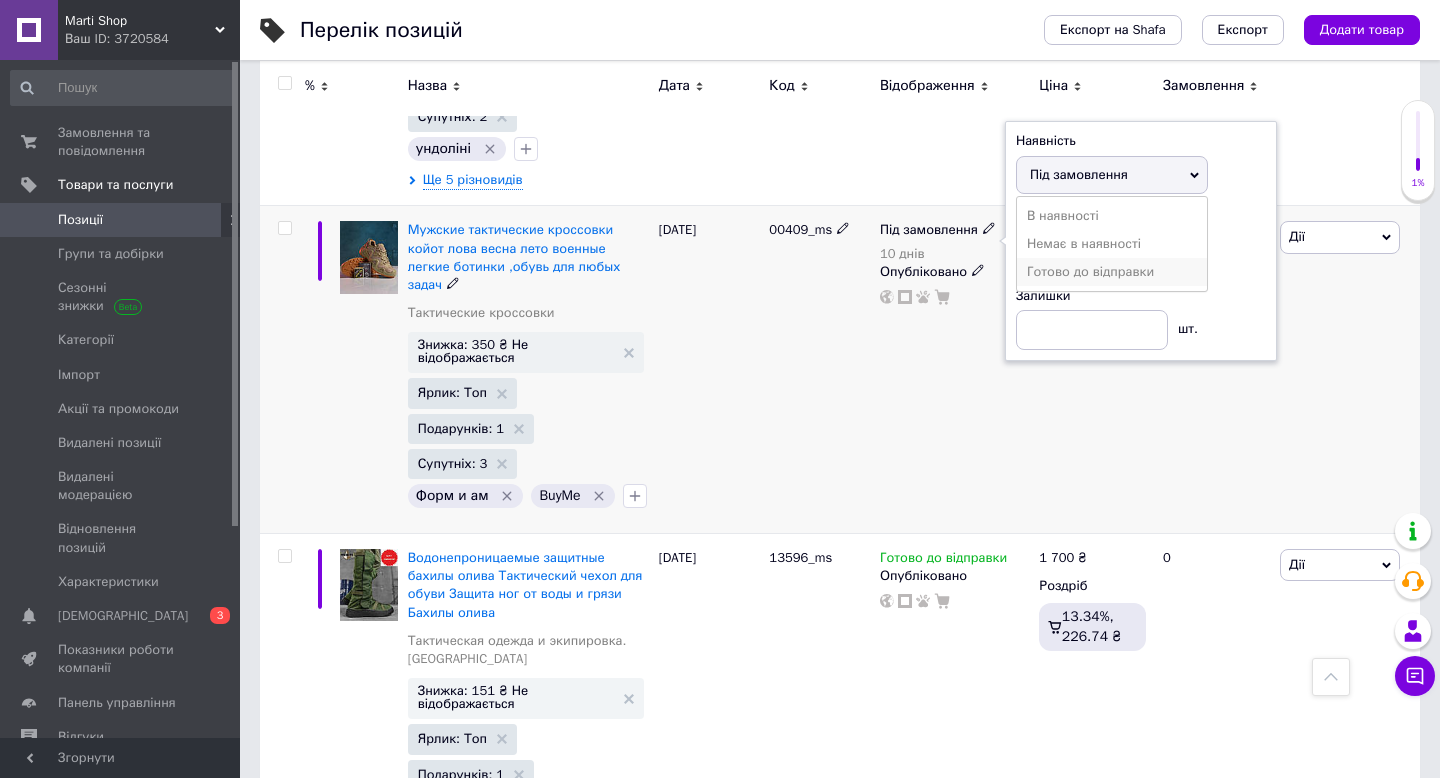 click on "Готово до відправки" at bounding box center [1112, 272] 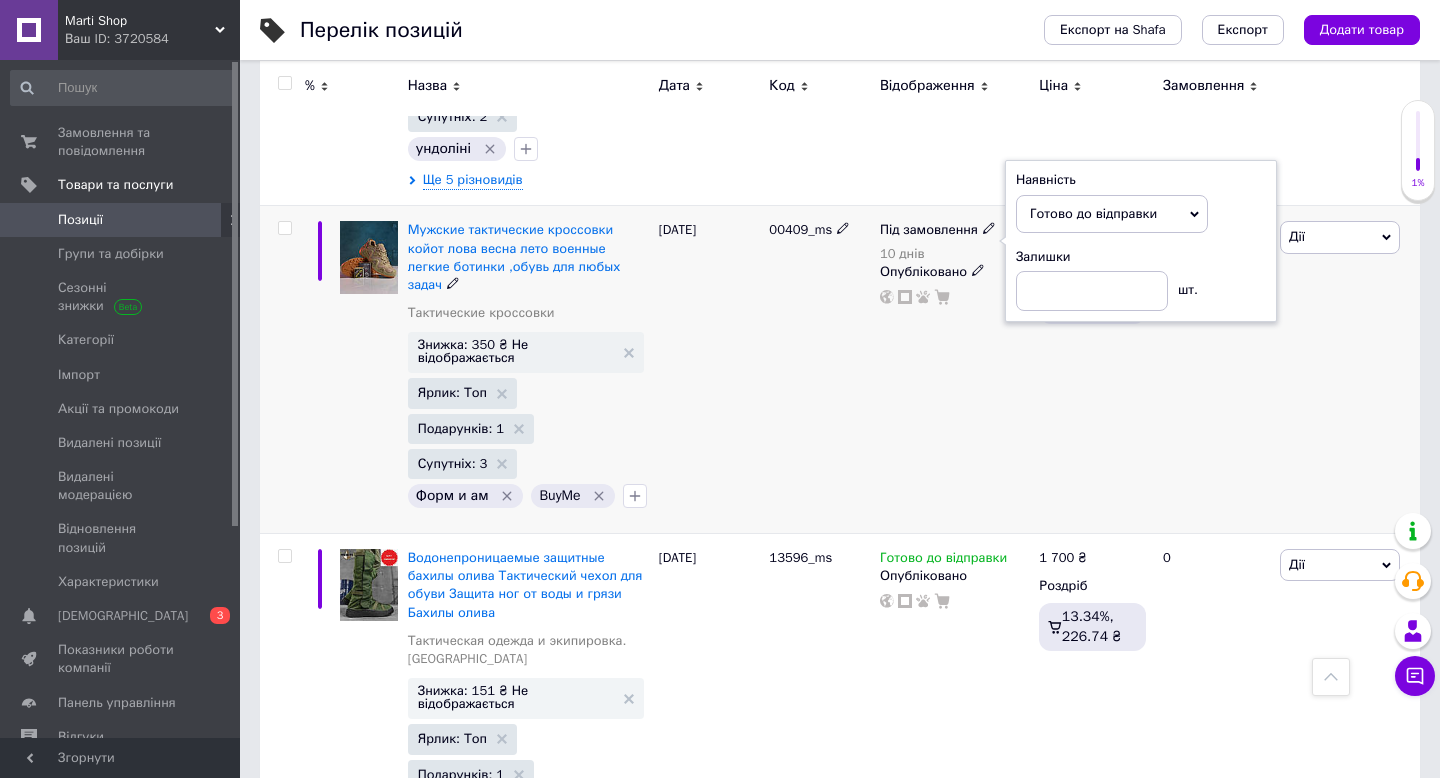 click on "00409_ms" at bounding box center (819, 370) 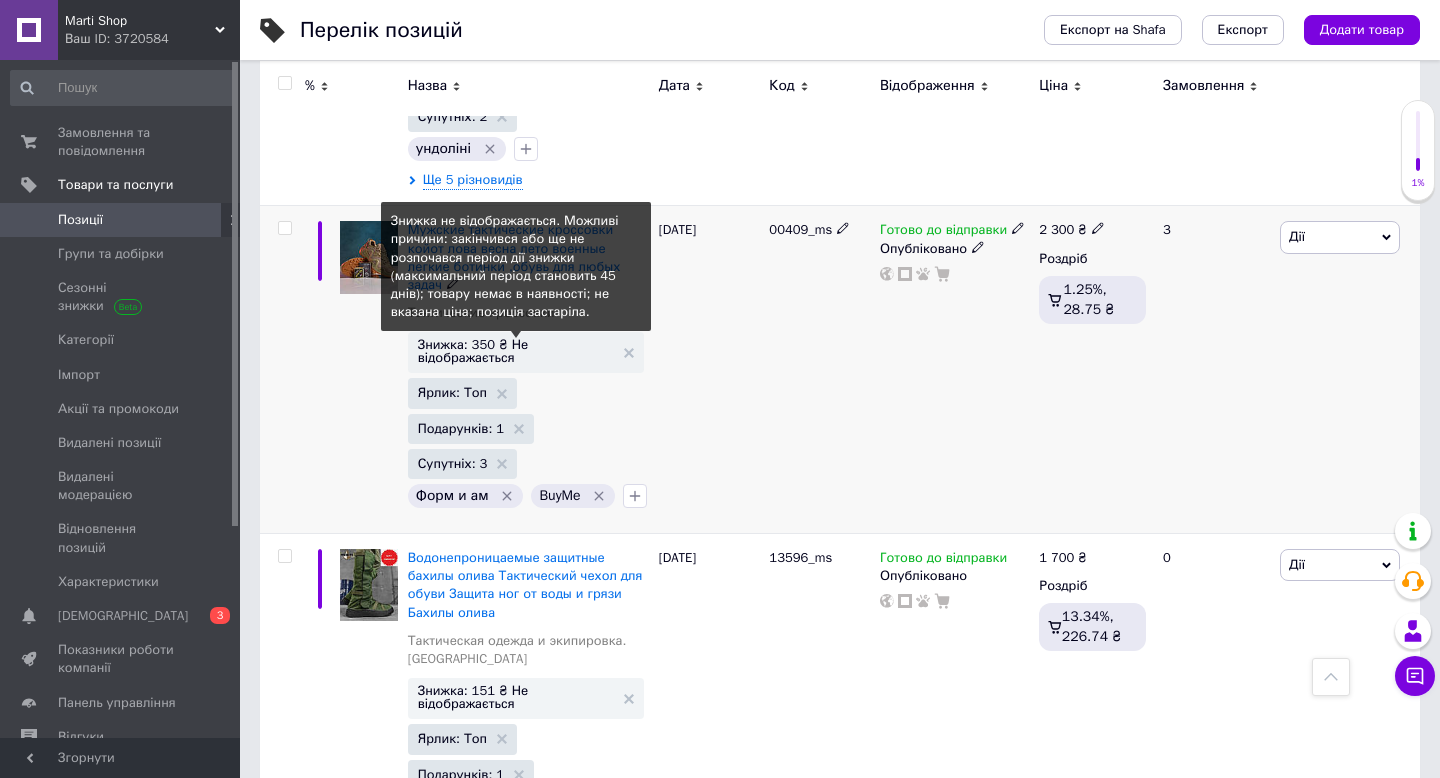 click on "Знижка: 350 ₴ Не відображається" at bounding box center [516, 351] 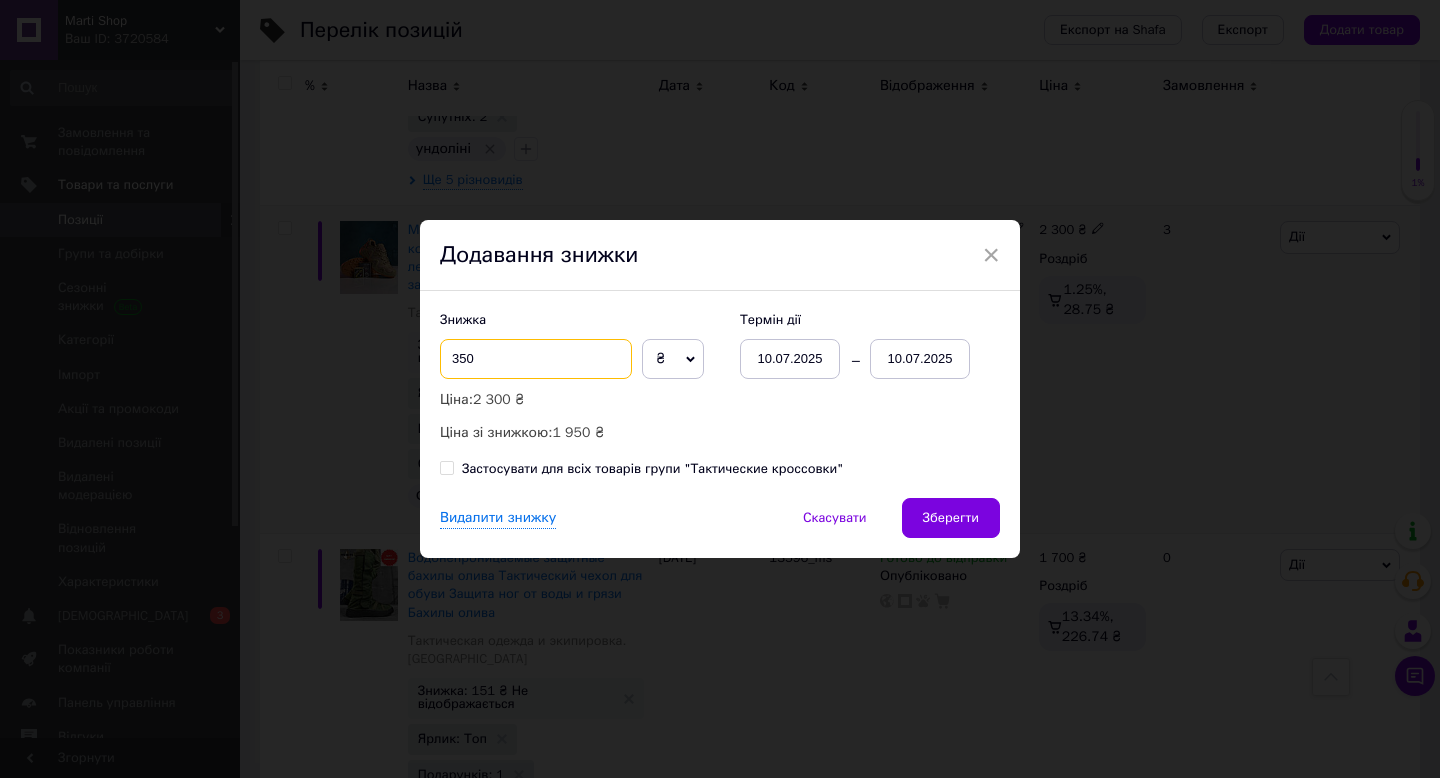 click on "350" at bounding box center [536, 359] 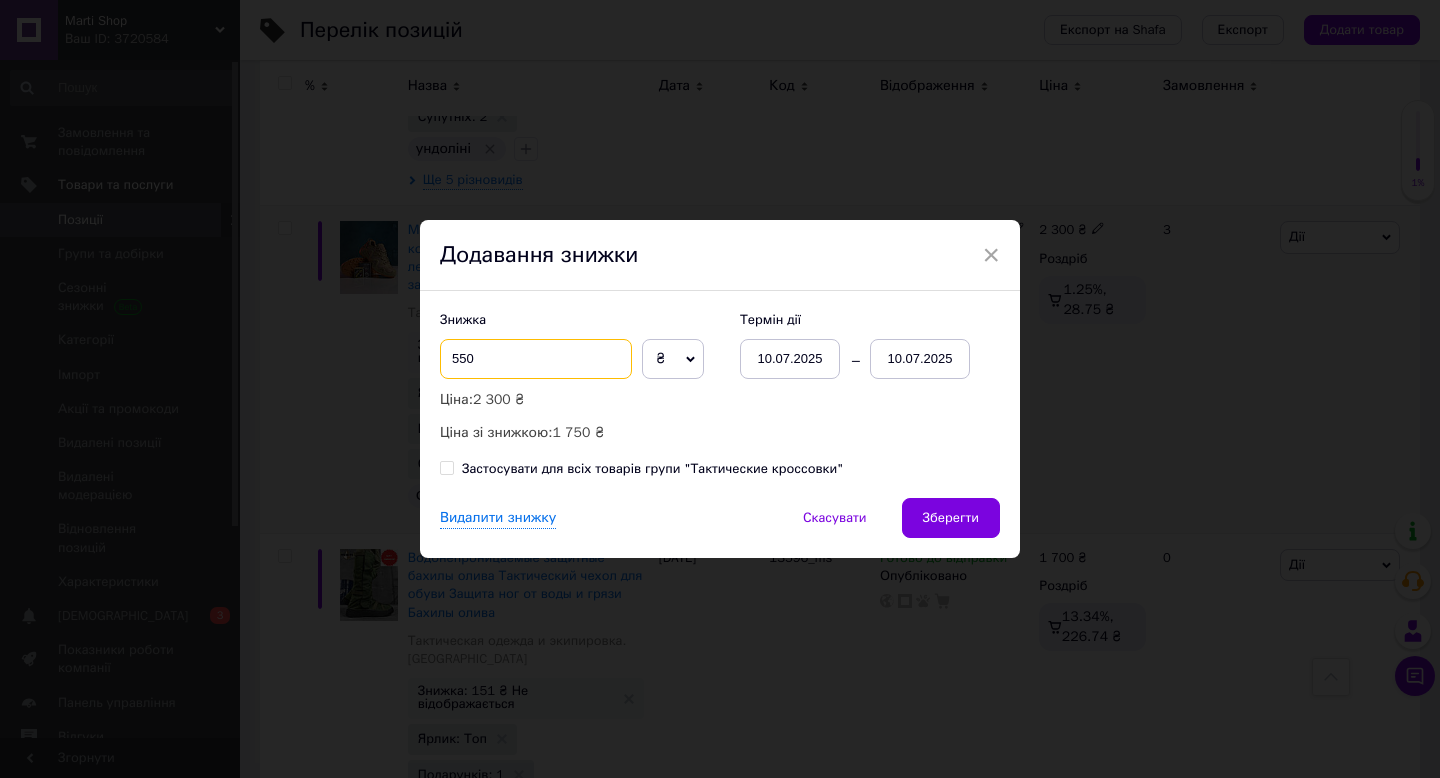 type on "550" 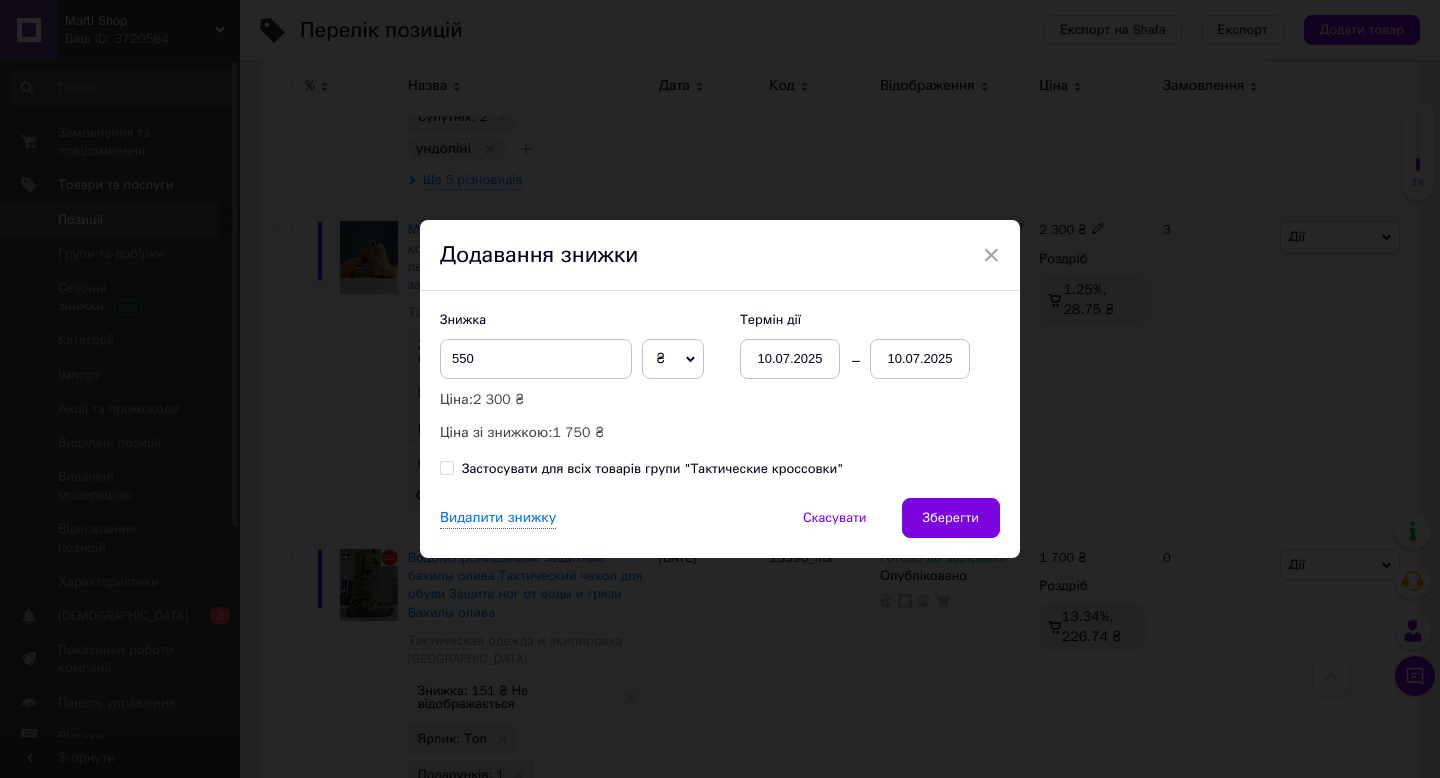 click on "10.07.2025" at bounding box center (920, 359) 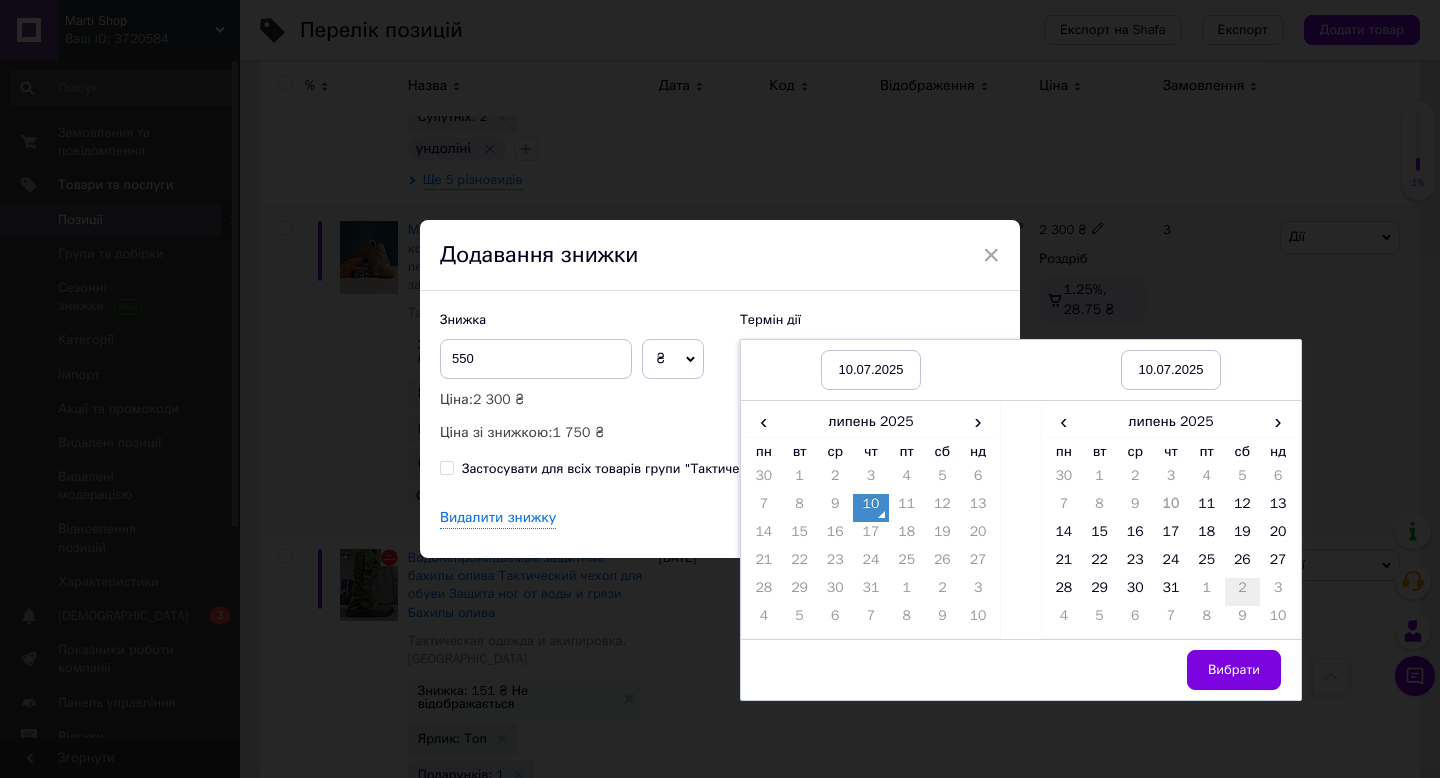 click on "2" at bounding box center (1243, 592) 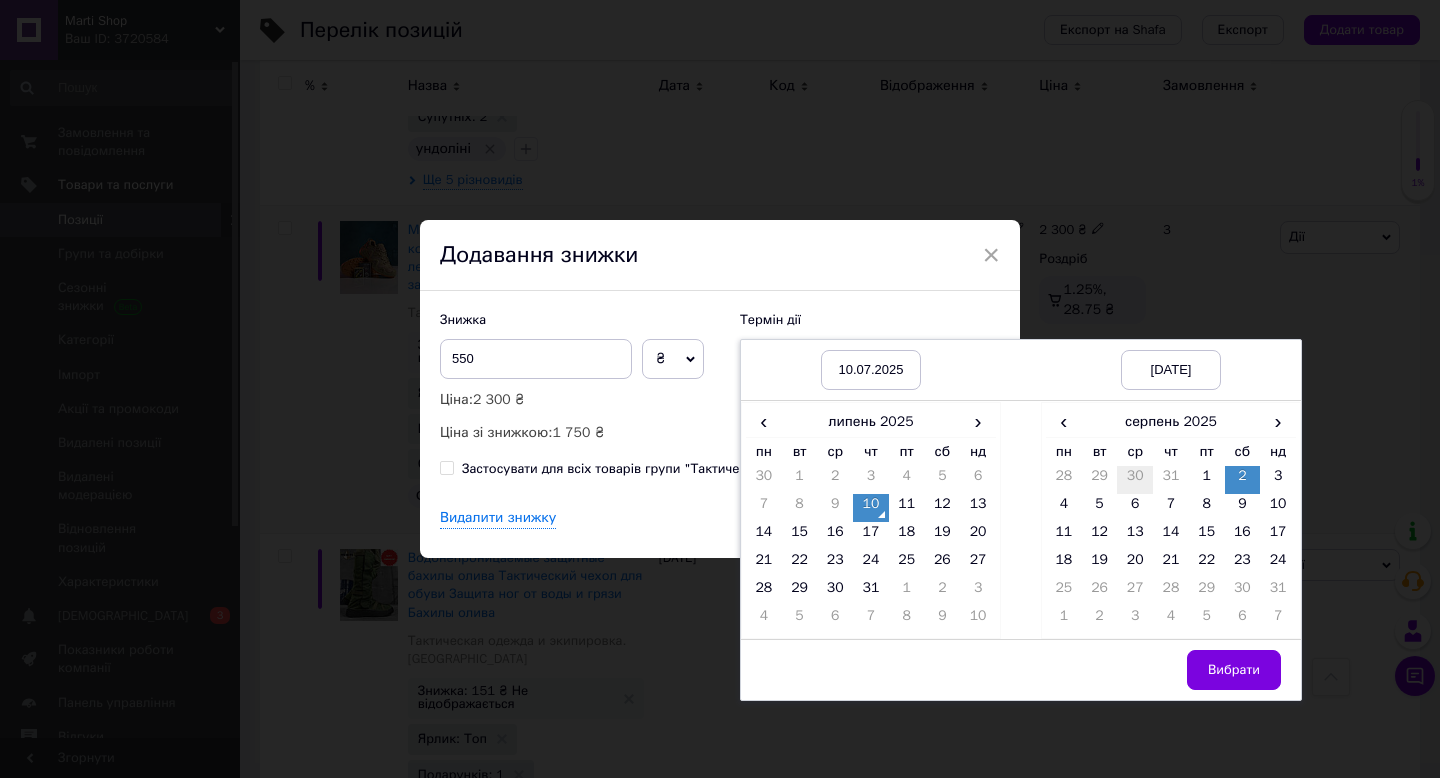 click on "30" at bounding box center [1135, 480] 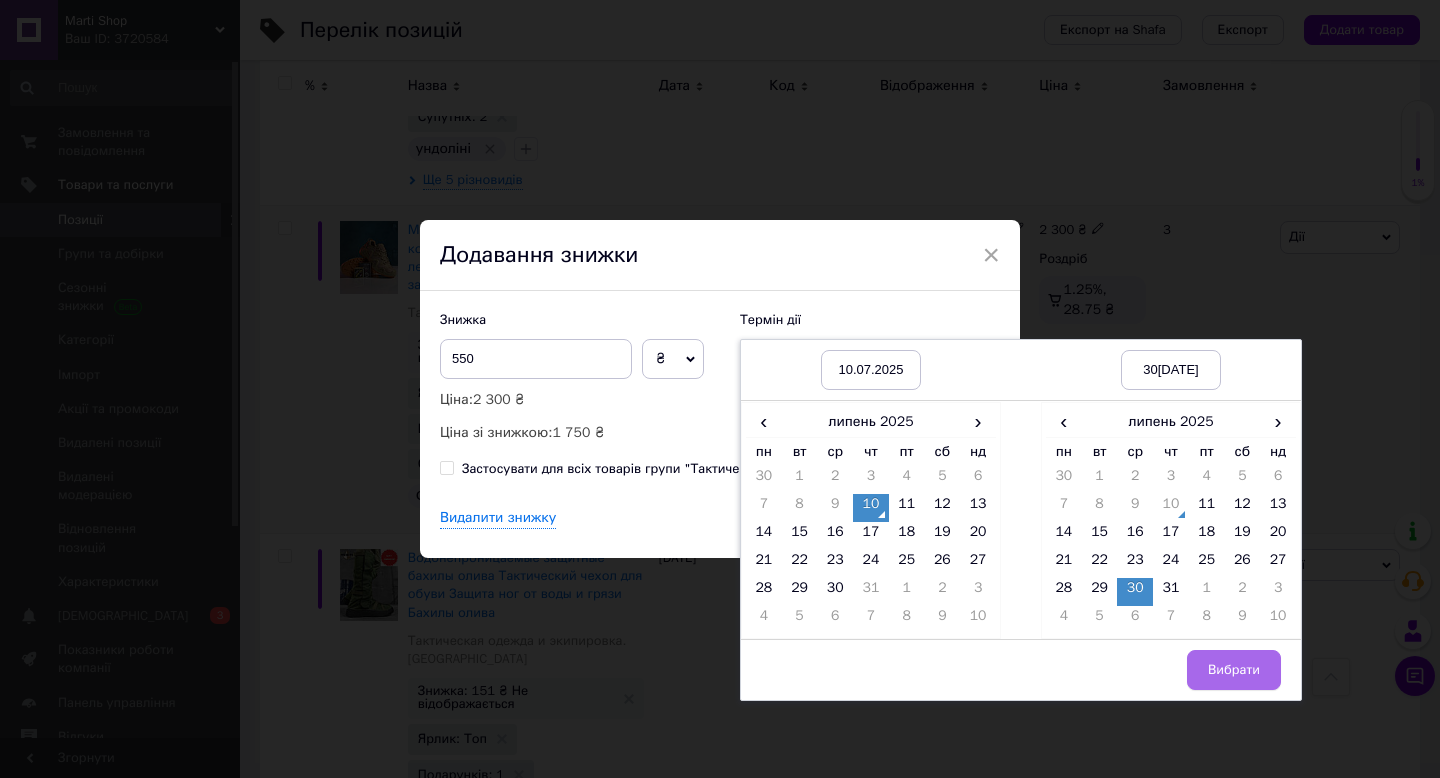 click on "Вибрати" at bounding box center (1234, 670) 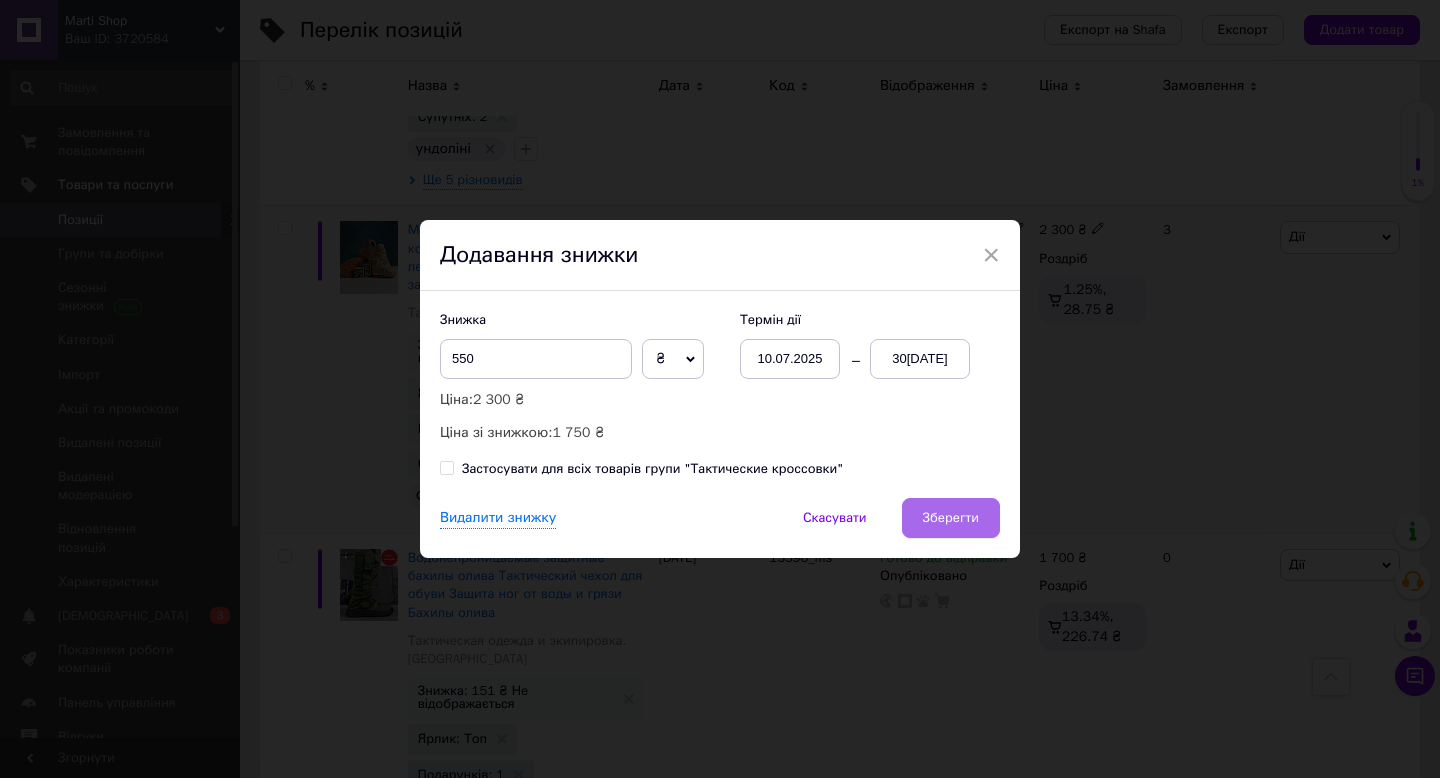 click on "Зберегти" at bounding box center [951, 518] 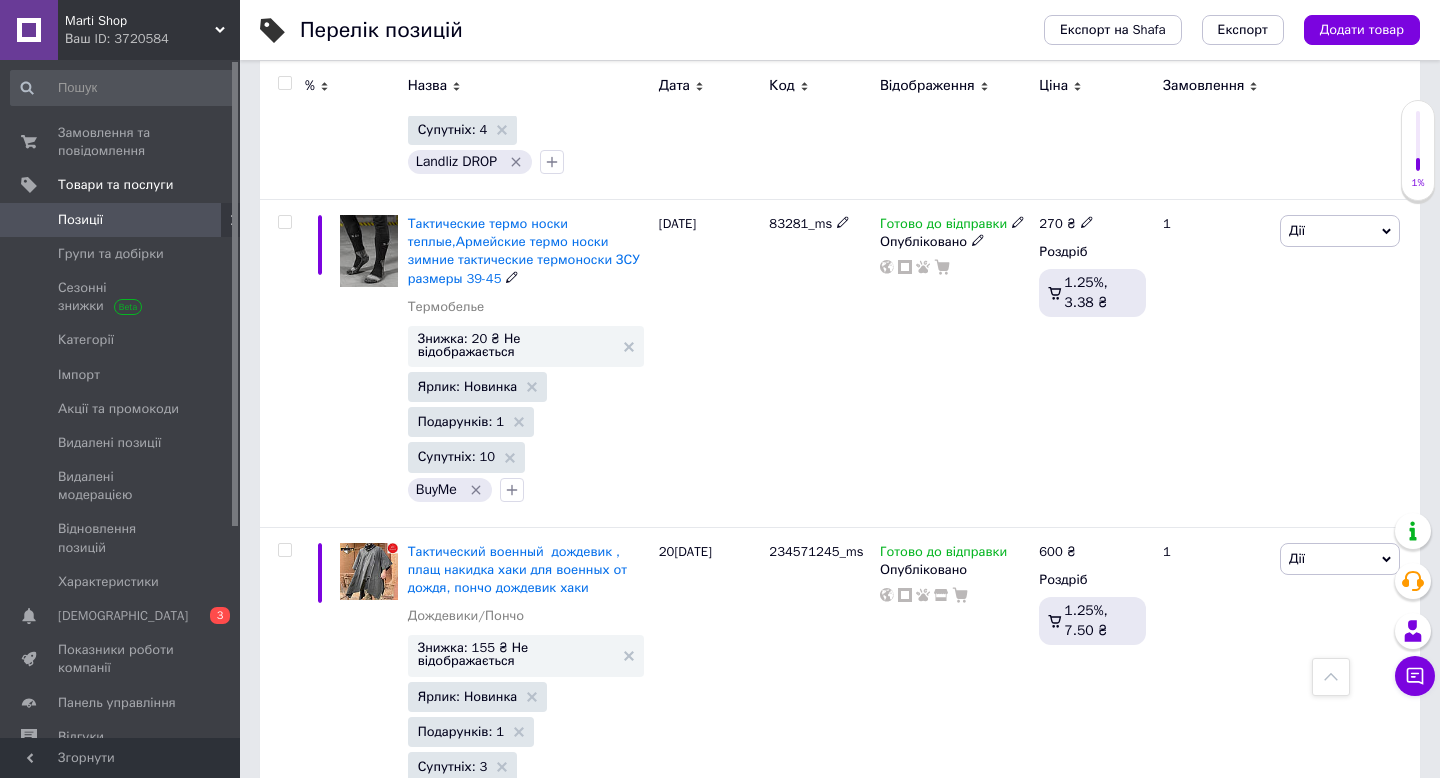 scroll, scrollTop: 3569, scrollLeft: 0, axis: vertical 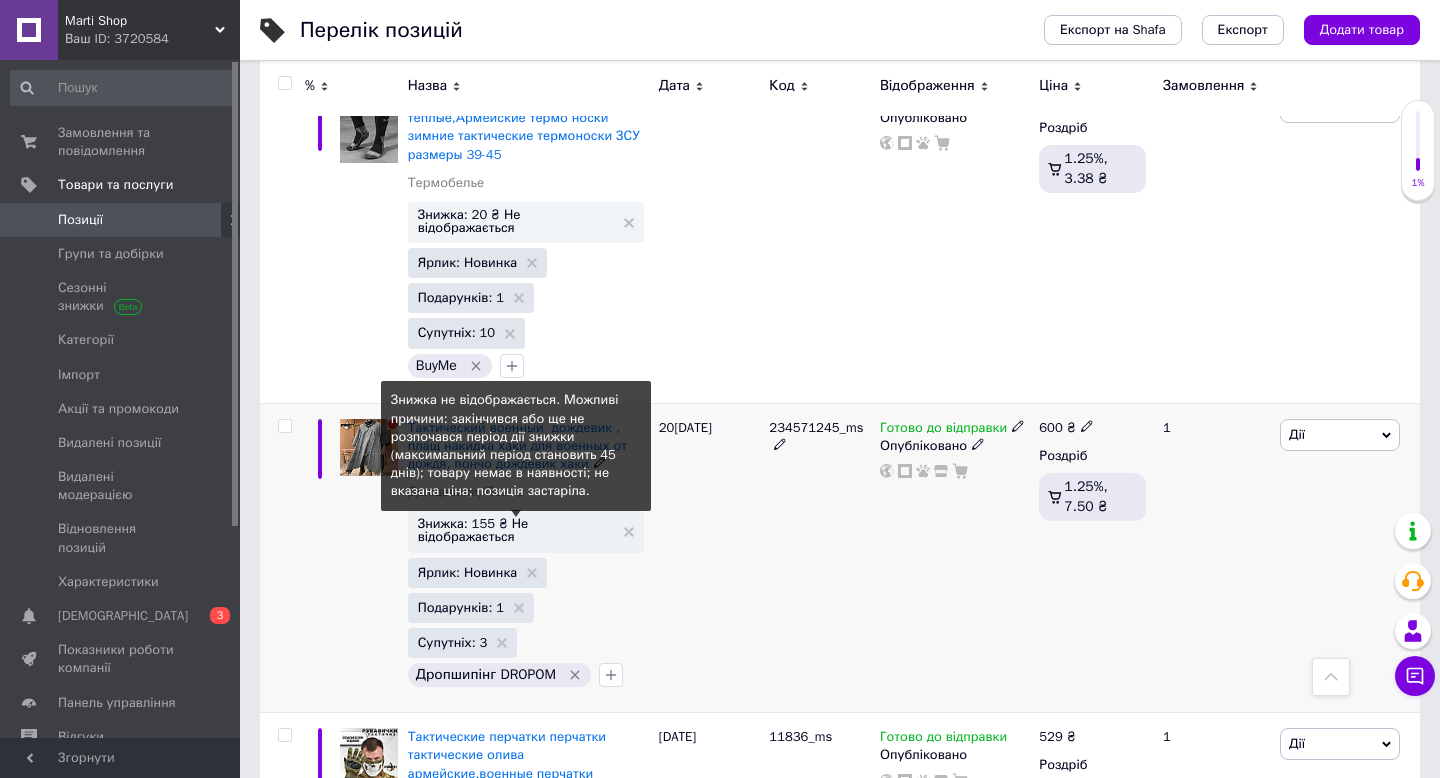 click on "Знижка: 155 ₴ Не відображається" at bounding box center (516, 530) 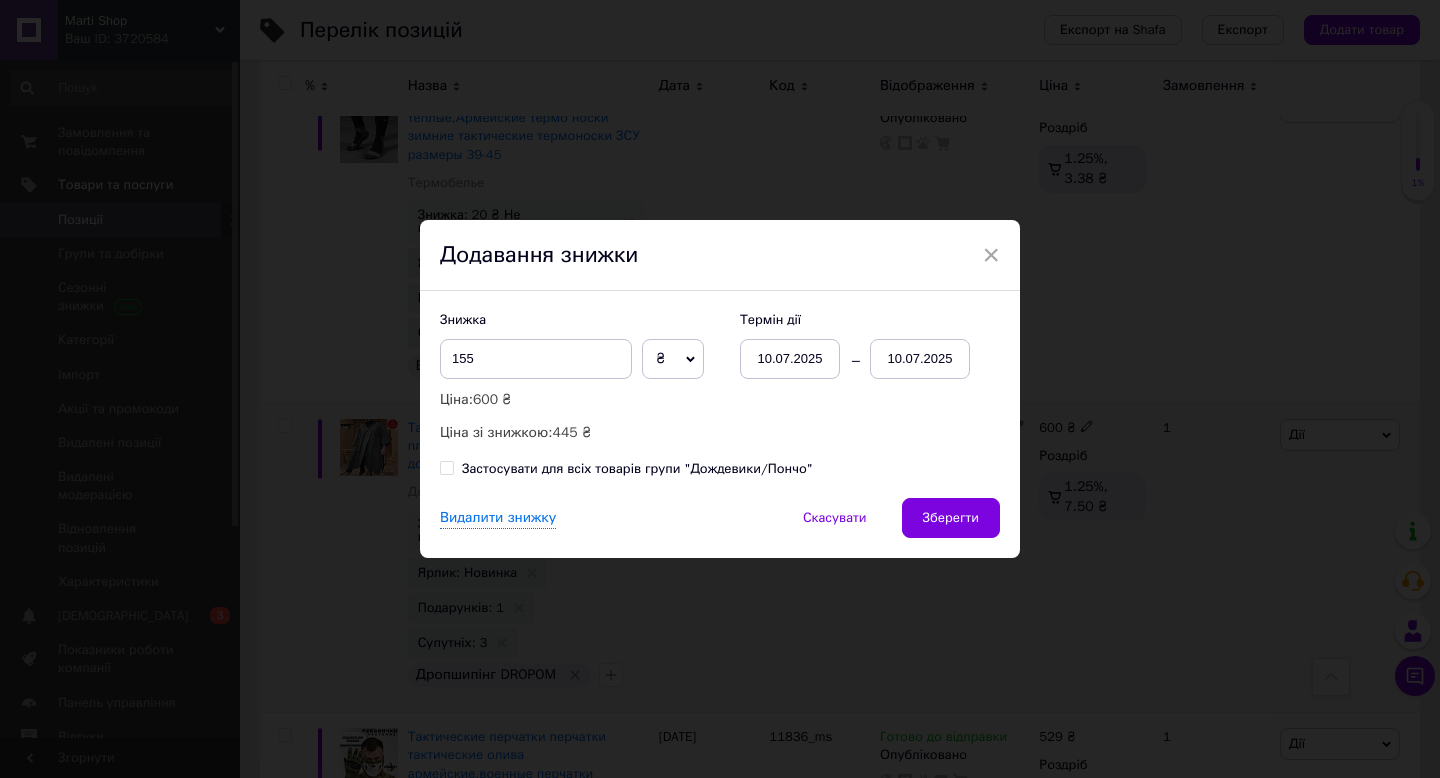 click on "10.07.2025" at bounding box center (920, 359) 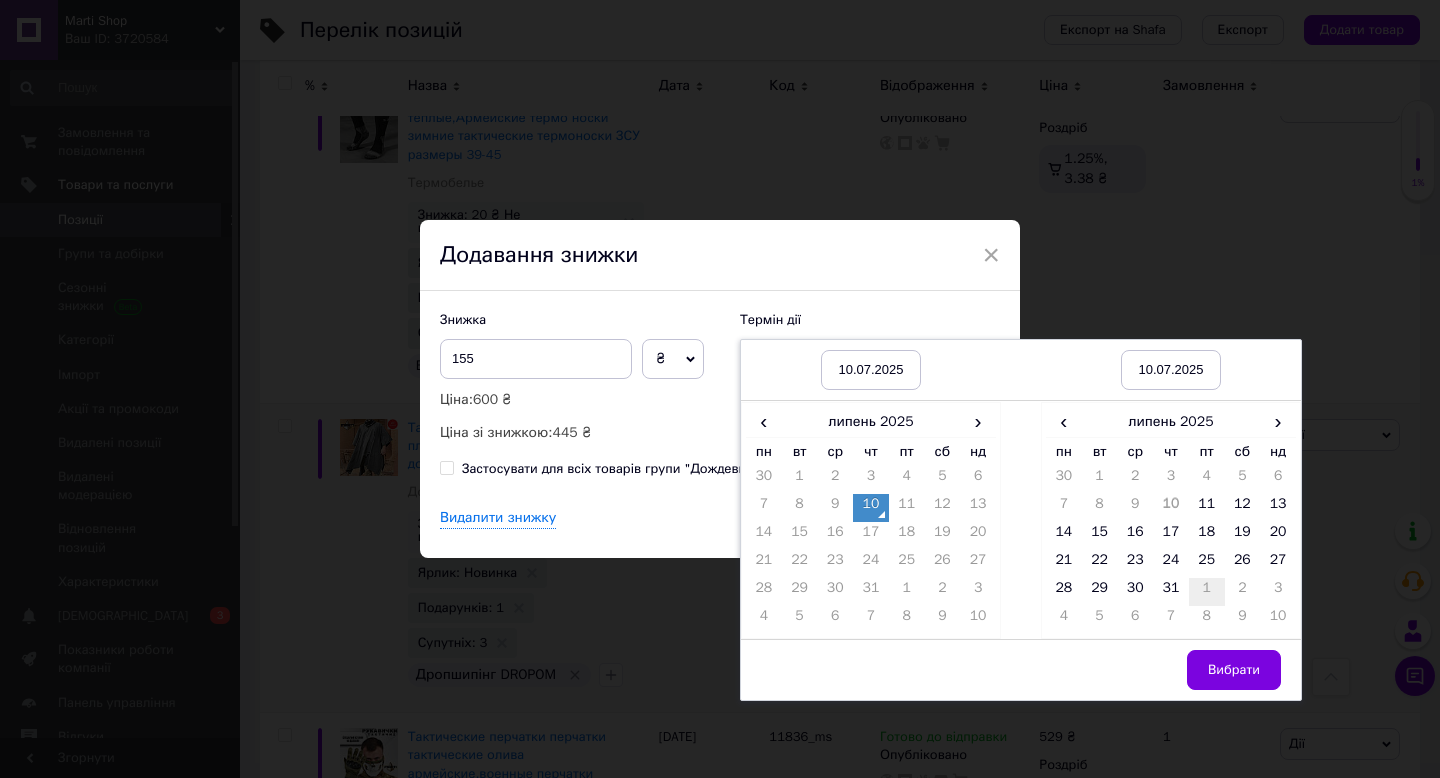 click on "1" at bounding box center (1207, 592) 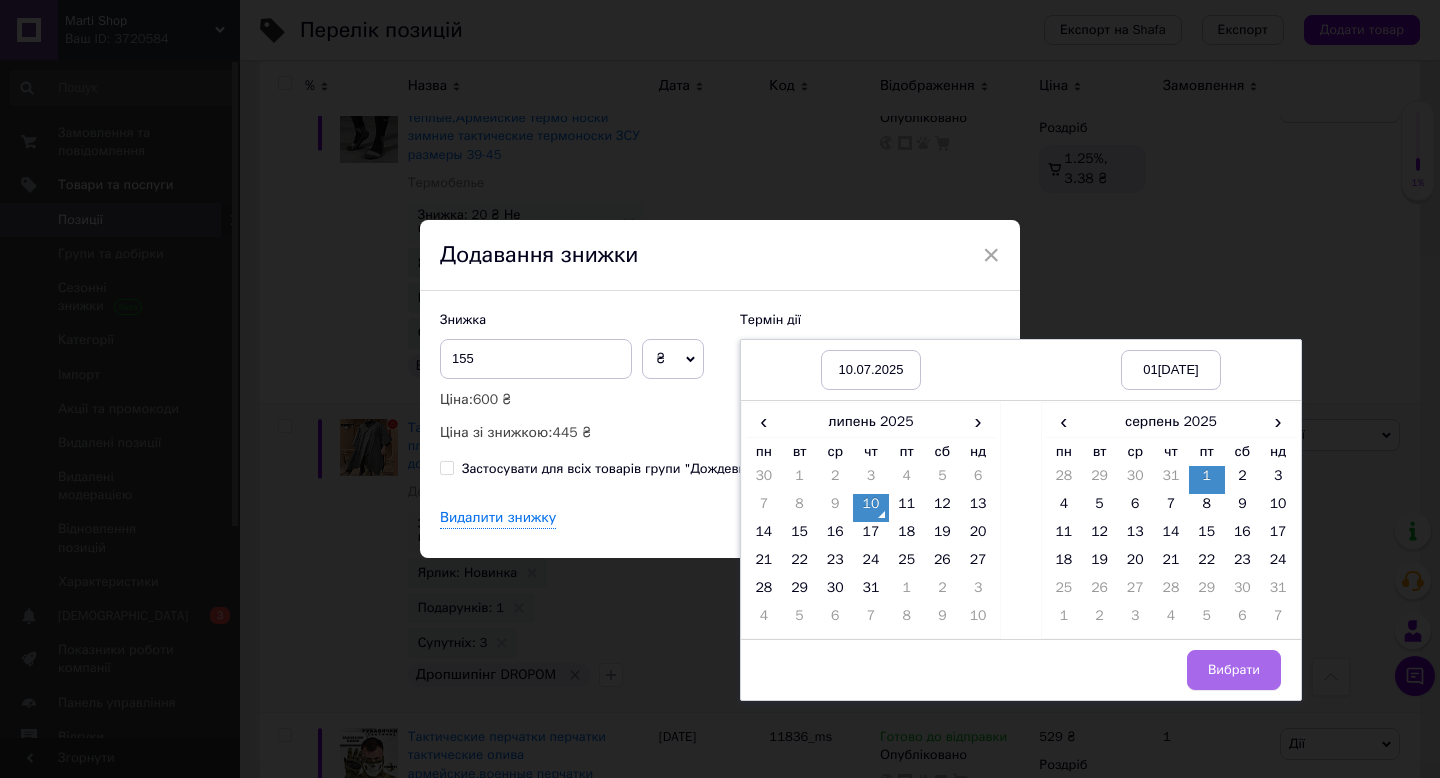 click on "Вибрати" at bounding box center [1234, 670] 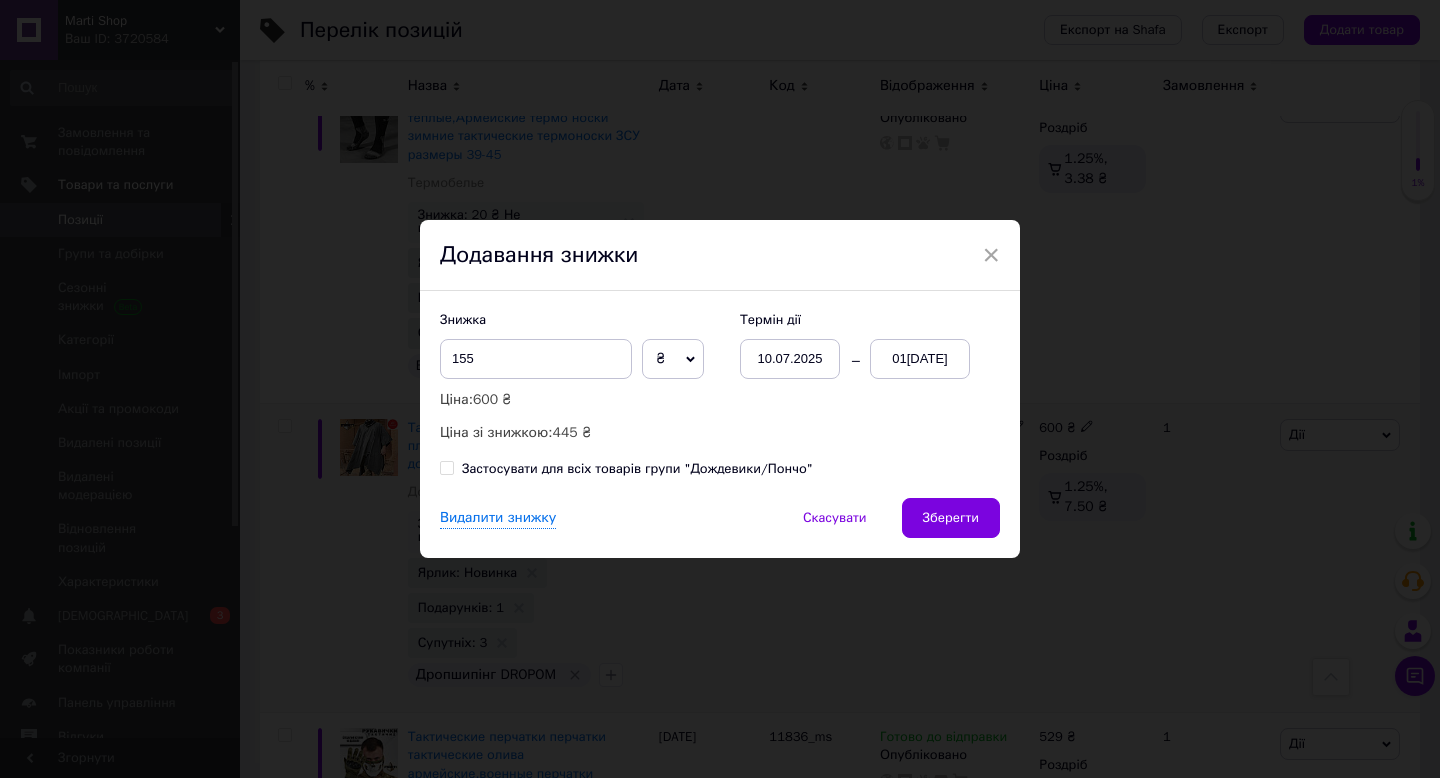 click on "Зберегти" at bounding box center [951, 518] 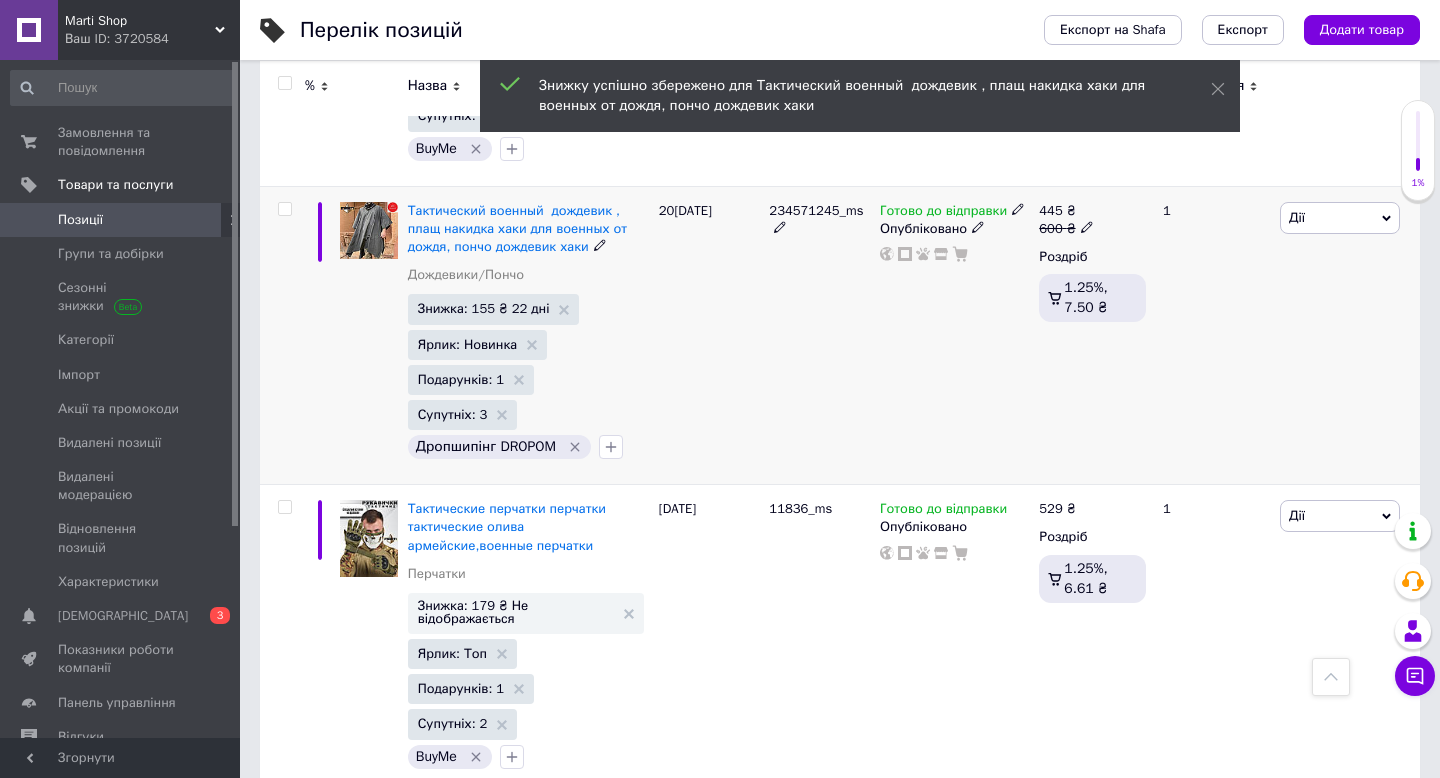scroll, scrollTop: 4016, scrollLeft: 0, axis: vertical 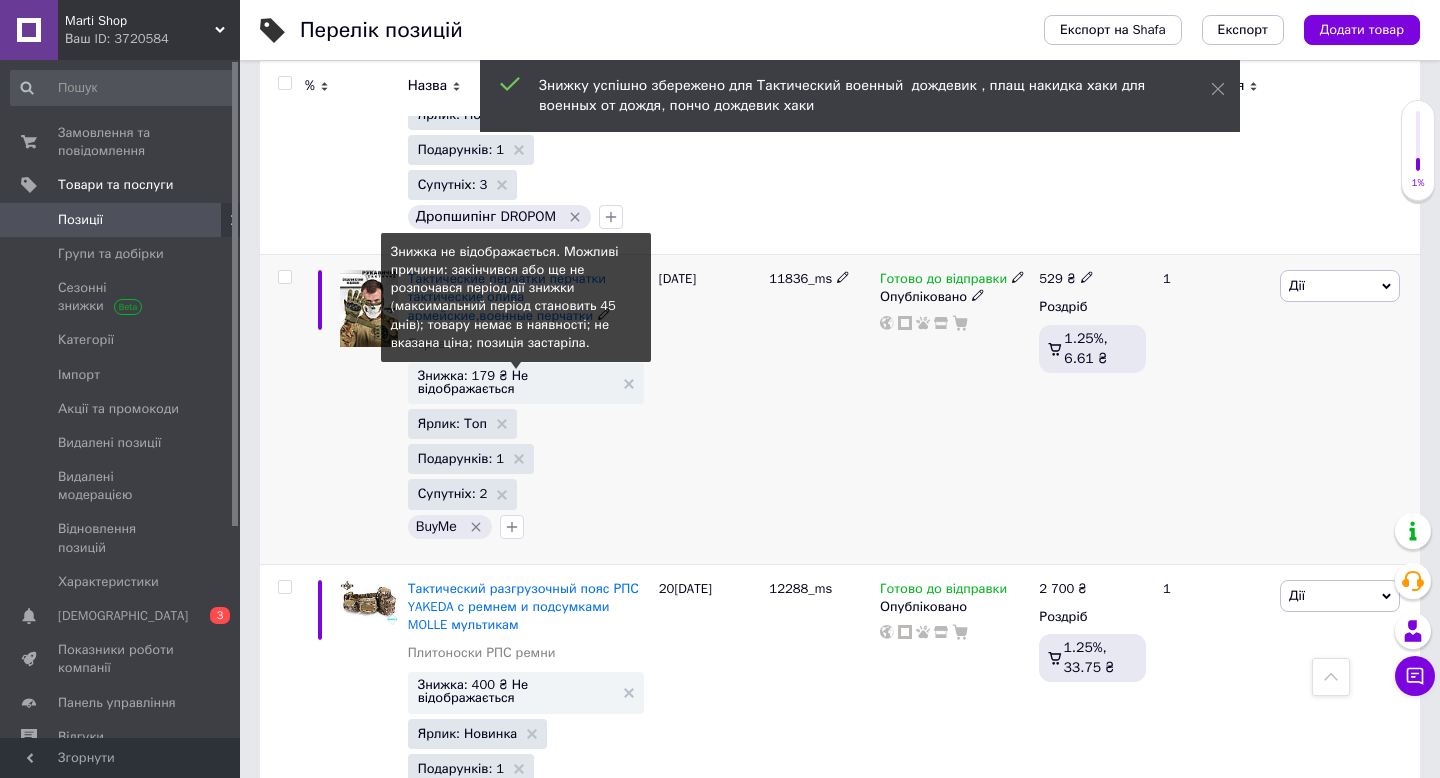 click on "Знижка: 179 ₴ Не відображається" at bounding box center (516, 382) 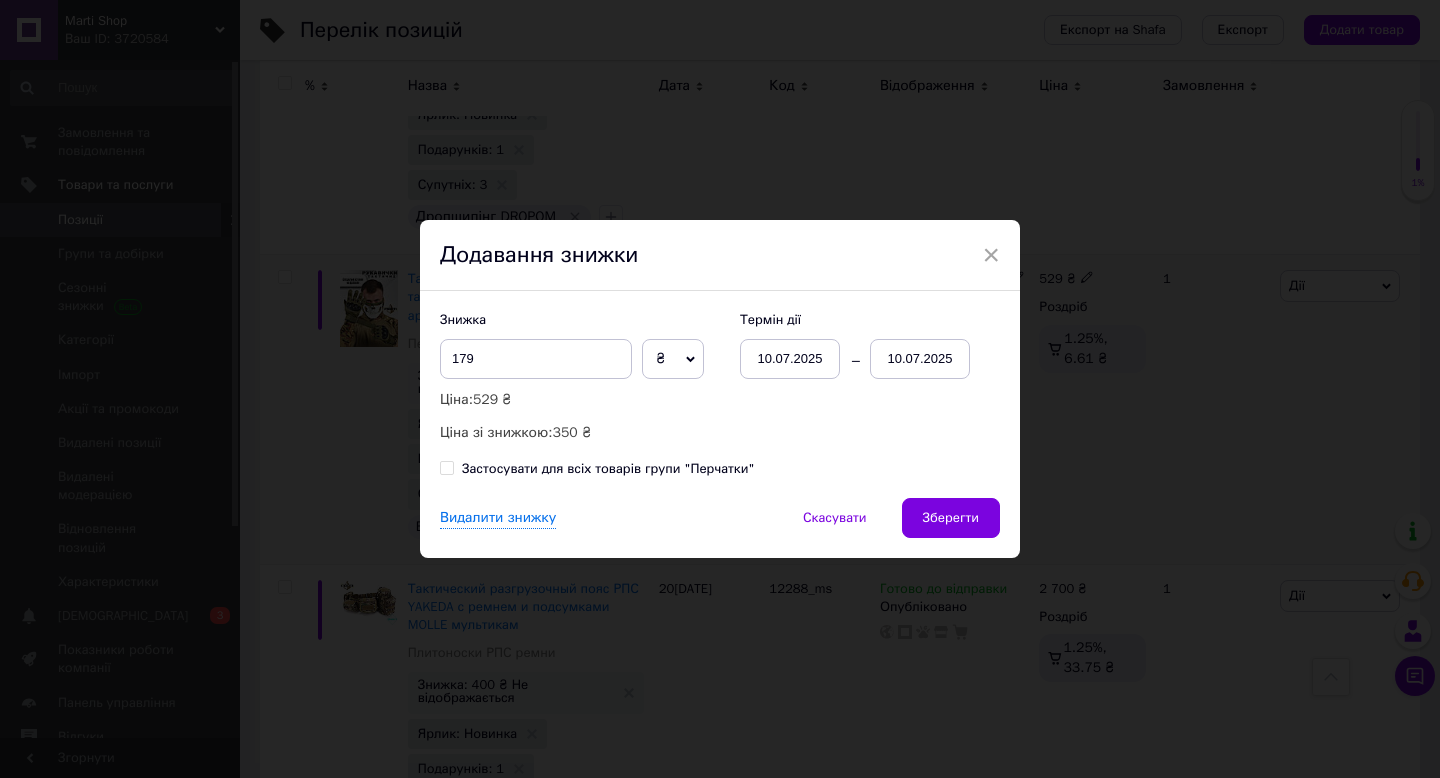 click on "10.07.2025" at bounding box center (920, 359) 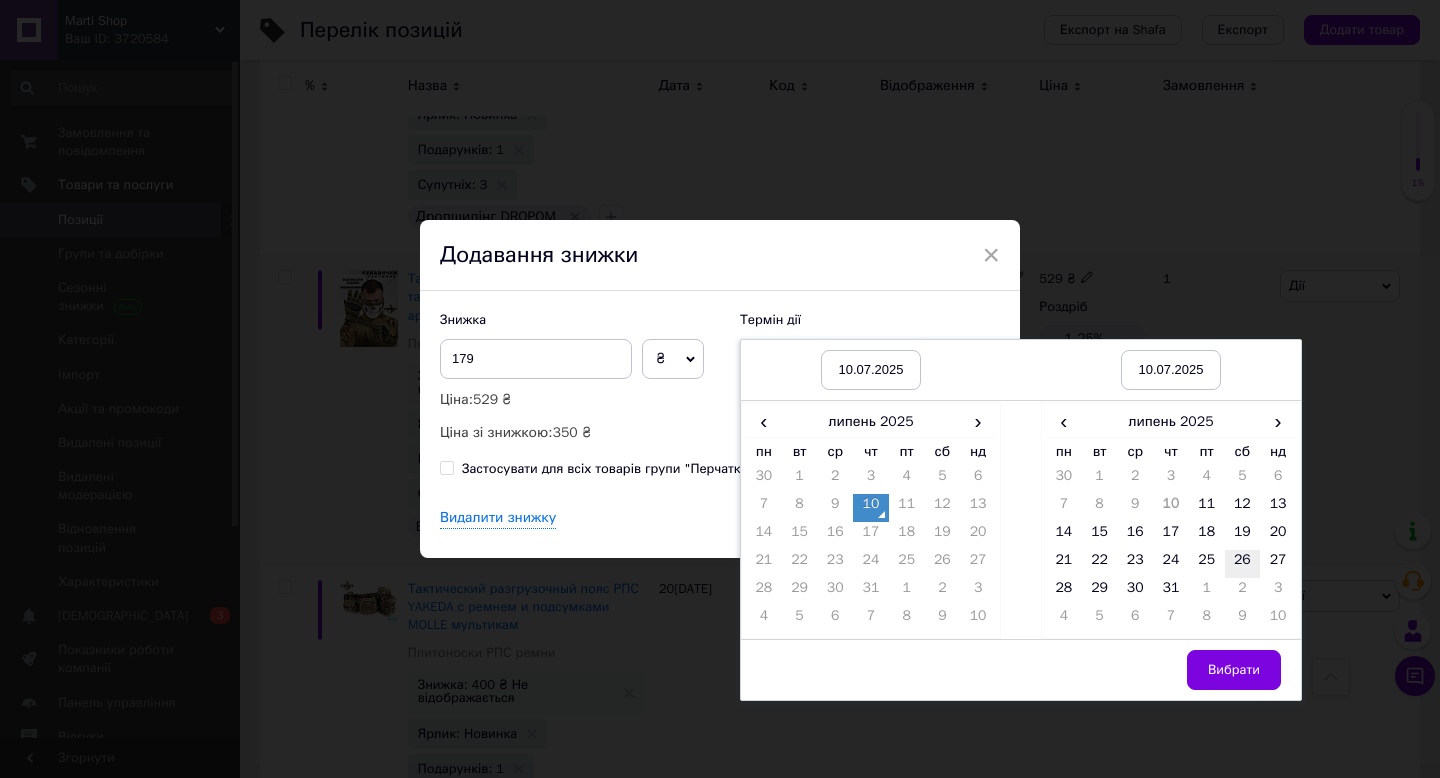 click on "26" at bounding box center [1243, 564] 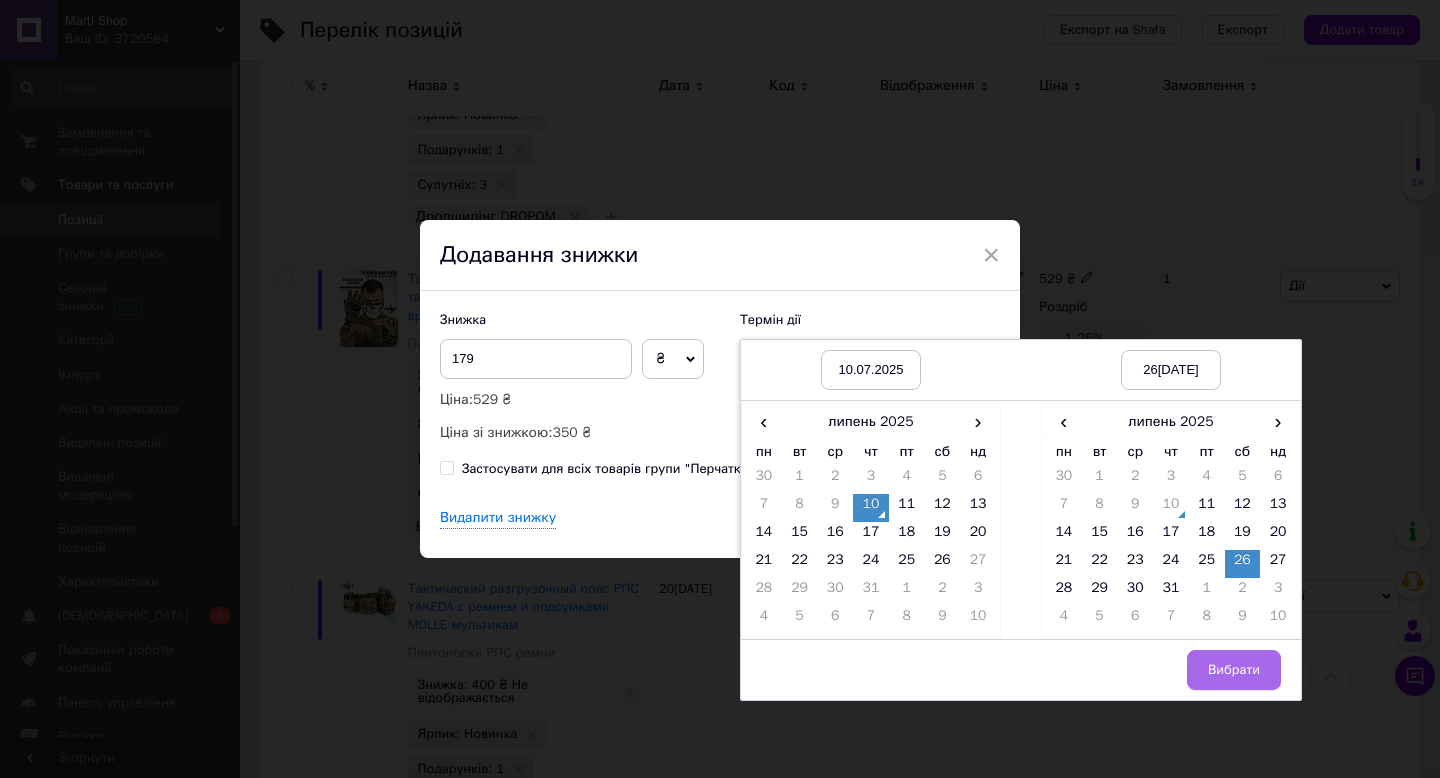 click on "Вибрати" at bounding box center [1234, 670] 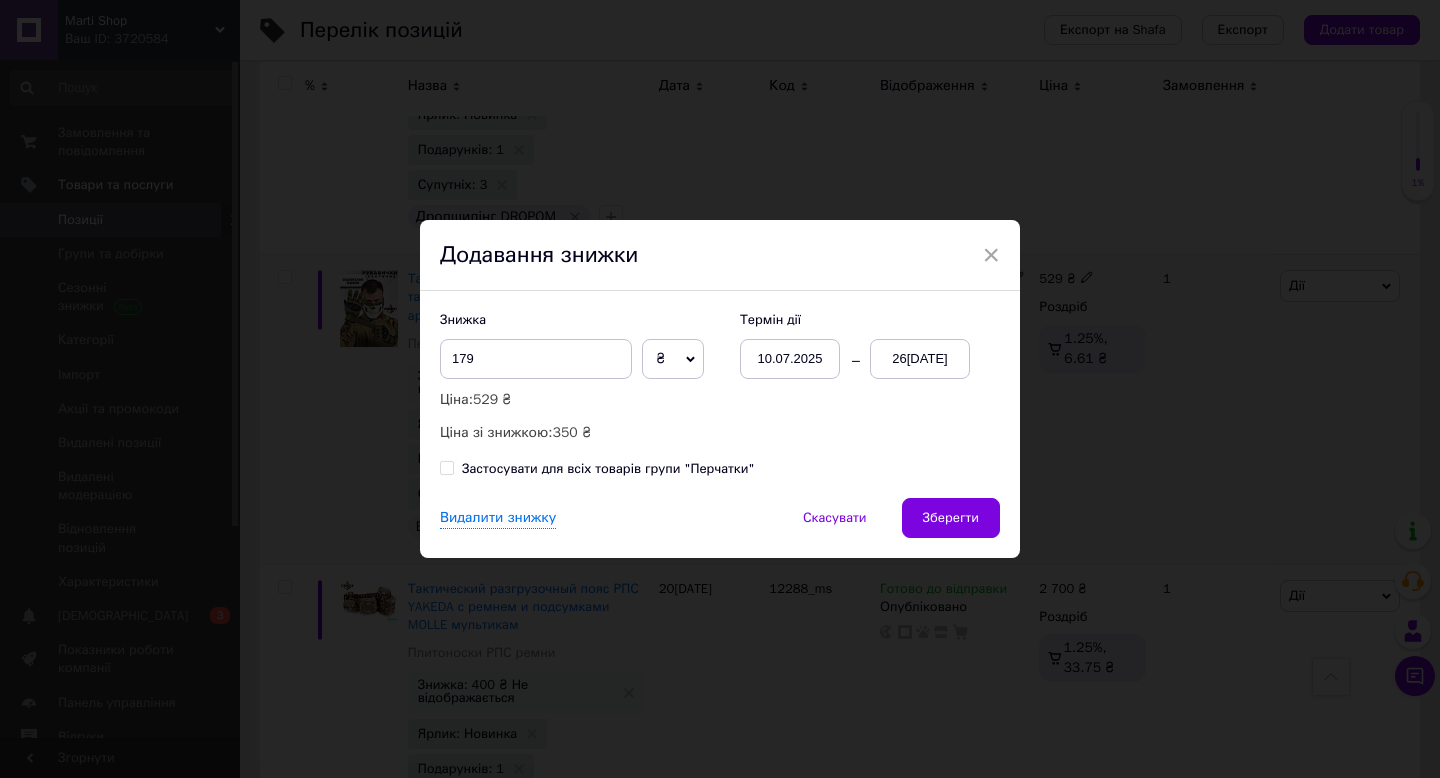 click on "Зберегти" at bounding box center [951, 518] 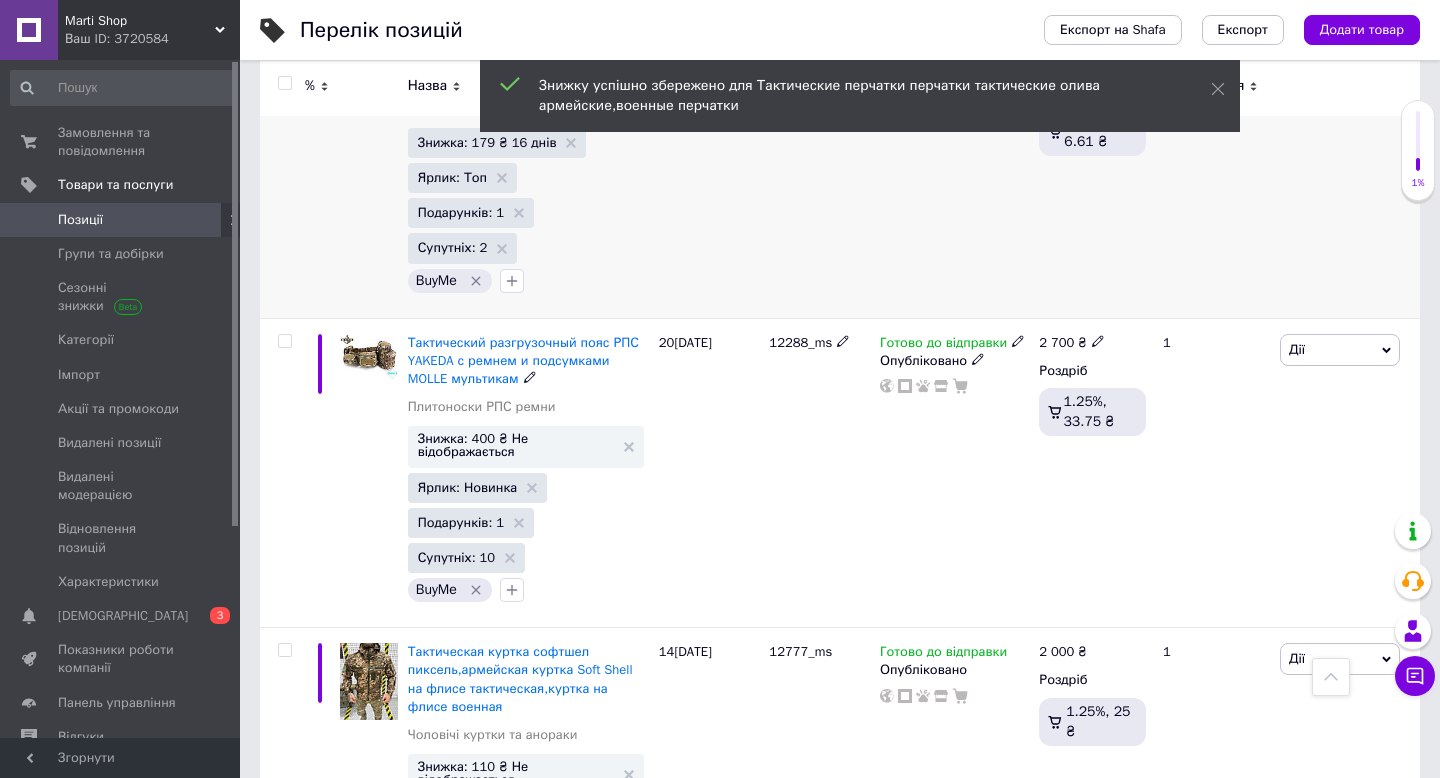 scroll, scrollTop: 4259, scrollLeft: 0, axis: vertical 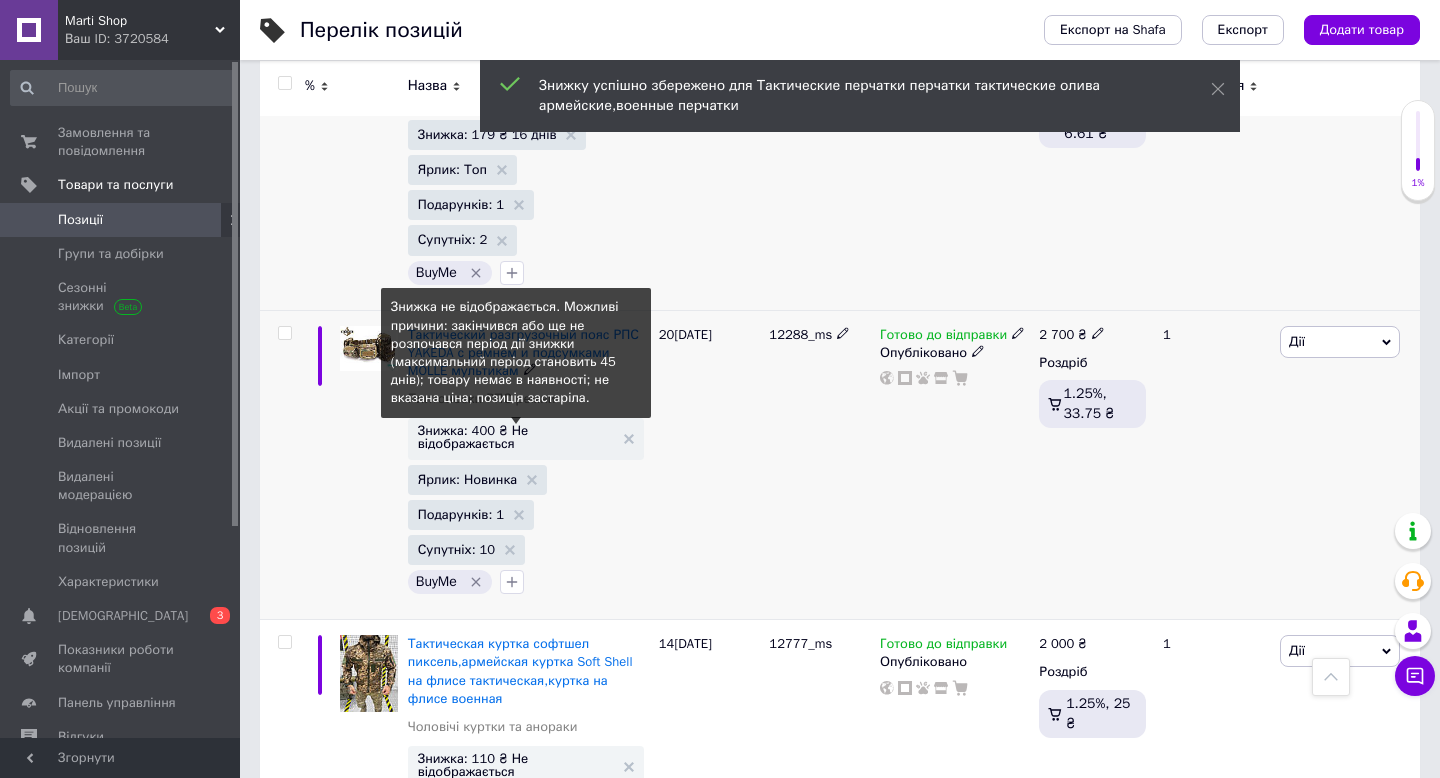 click on "Знижка: 400 ₴ Не відображається" at bounding box center (516, 437) 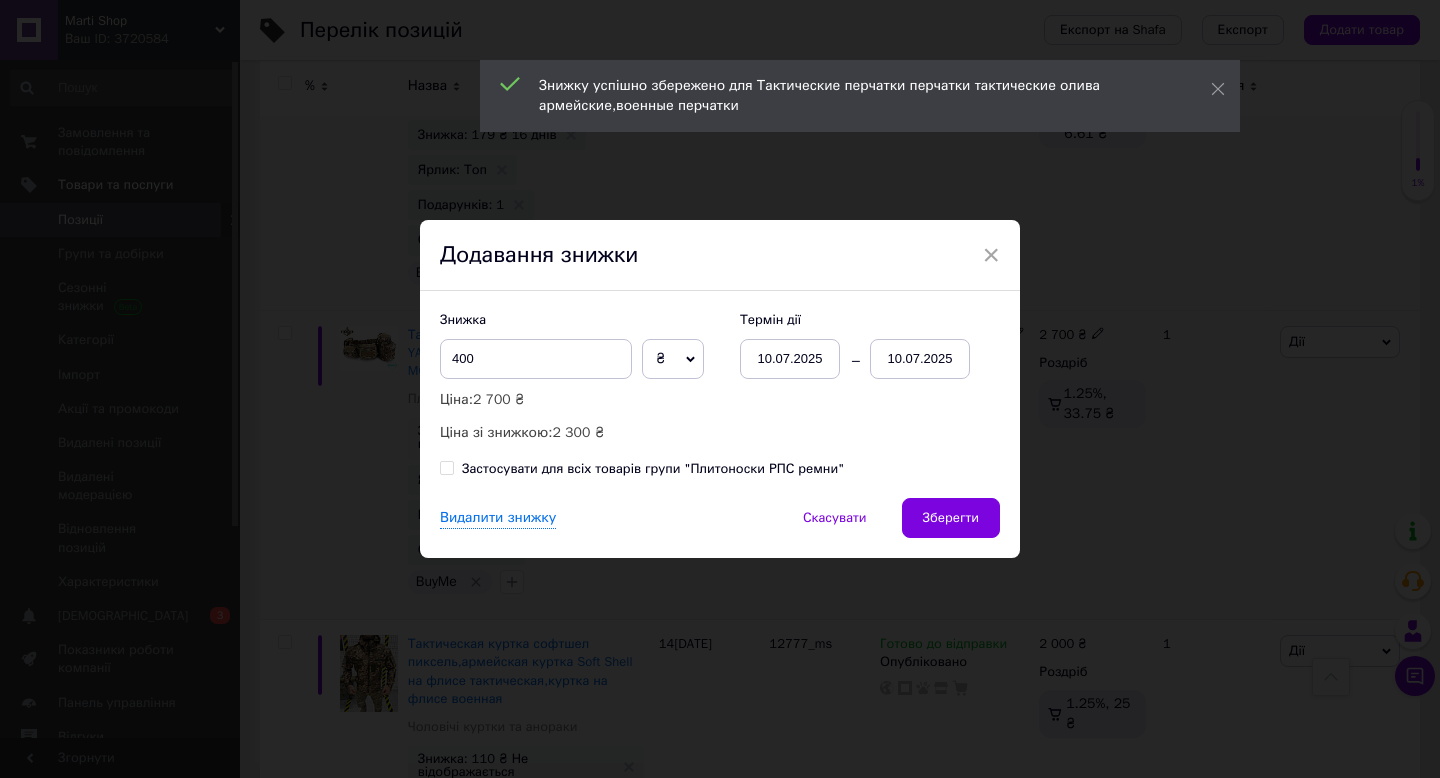 click on "10.07.2025" at bounding box center [920, 359] 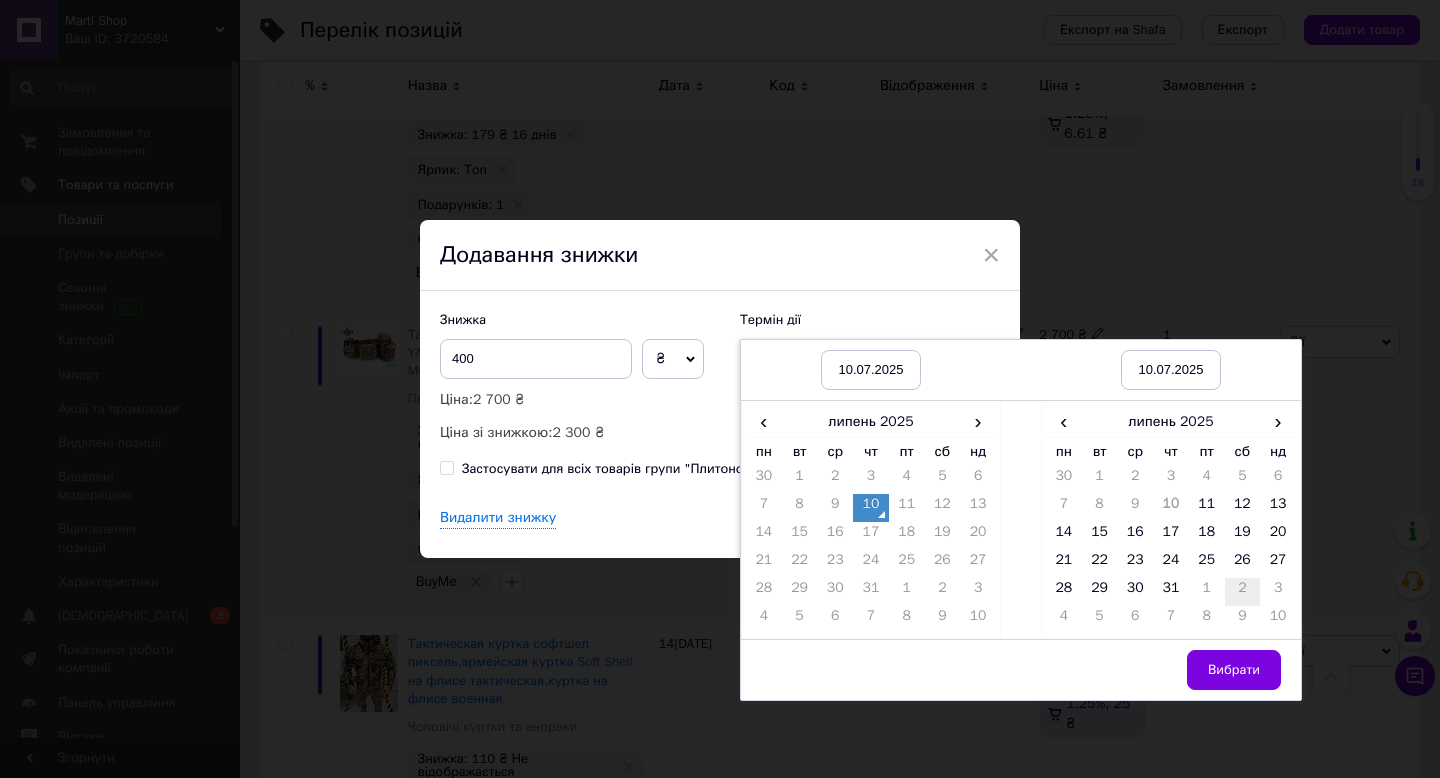 click on "2" at bounding box center [1243, 592] 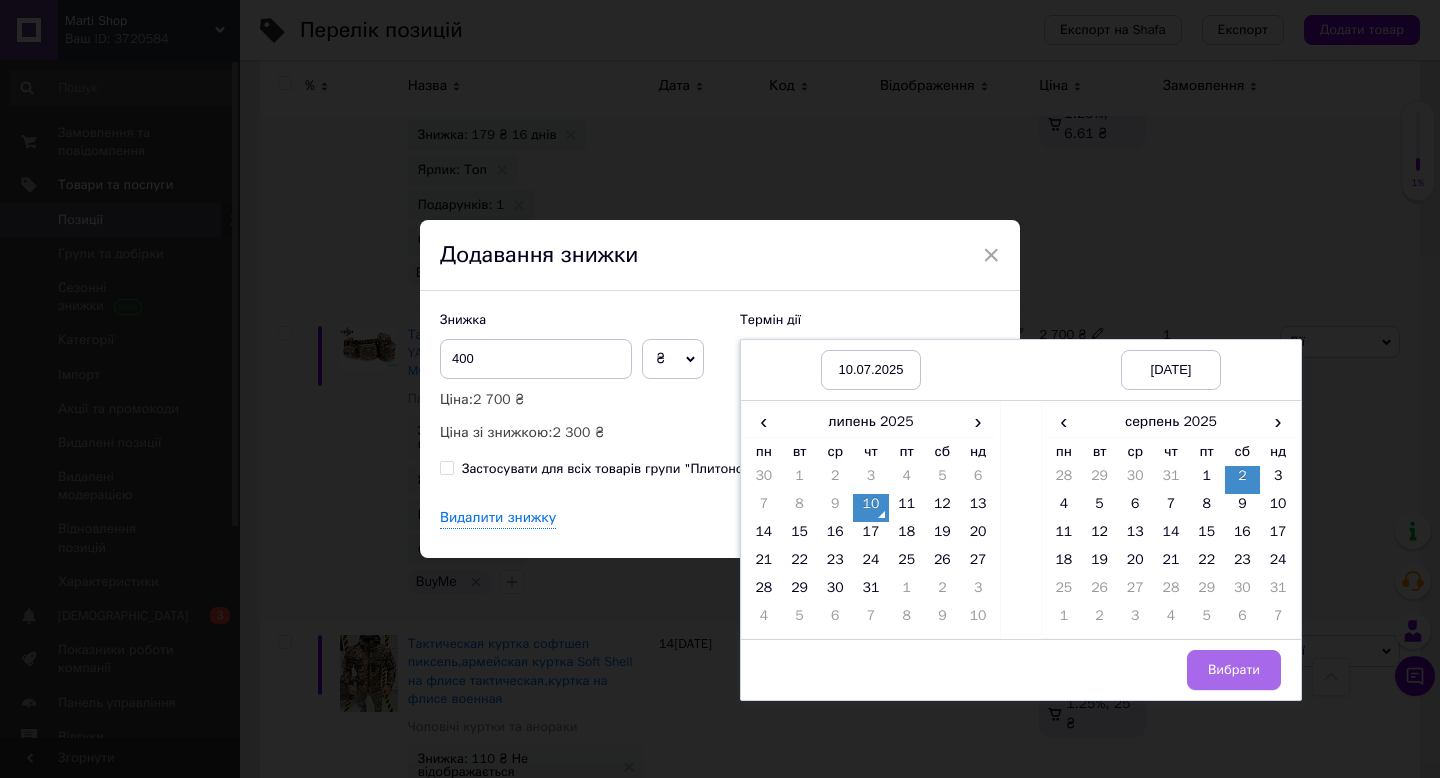 click on "Вибрати" at bounding box center (1234, 670) 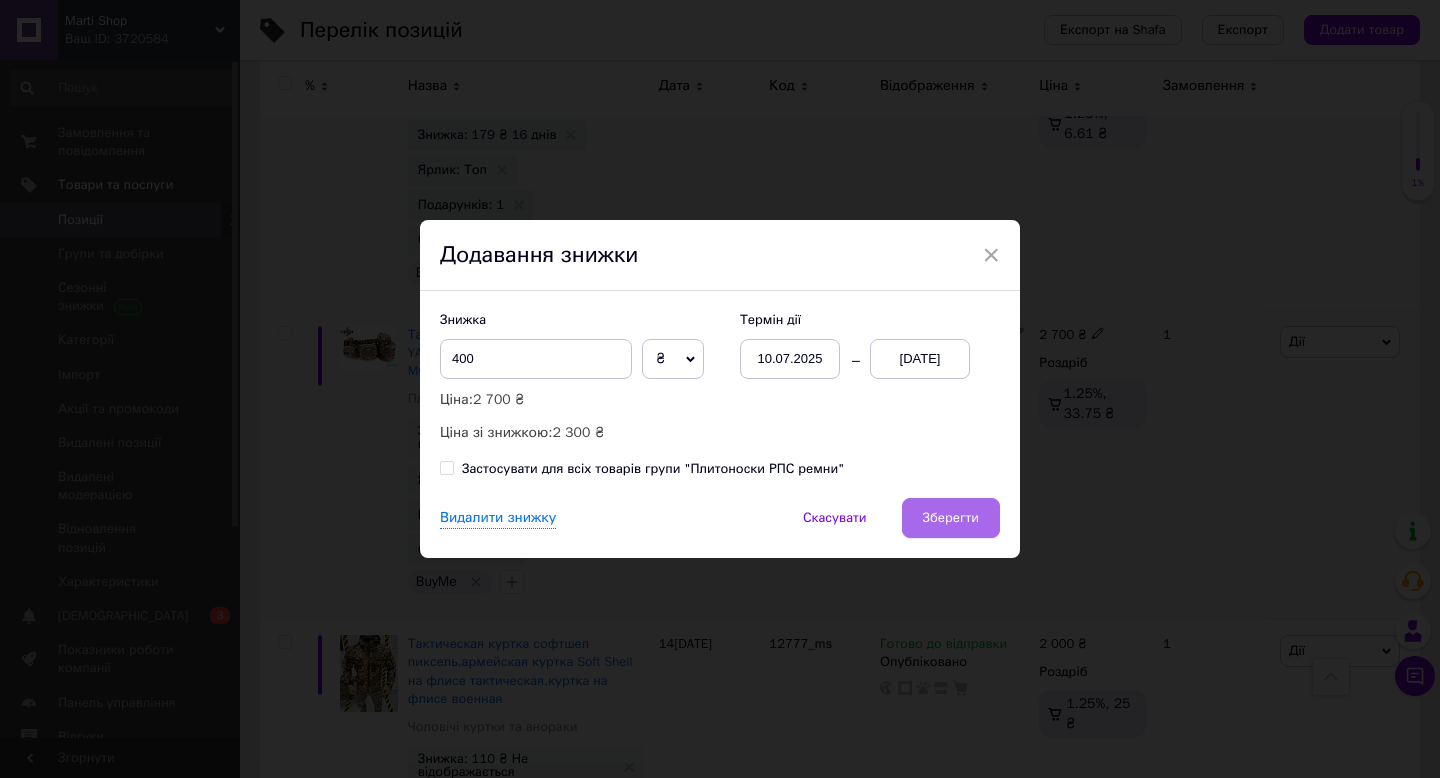 click on "Зберегти" at bounding box center (951, 518) 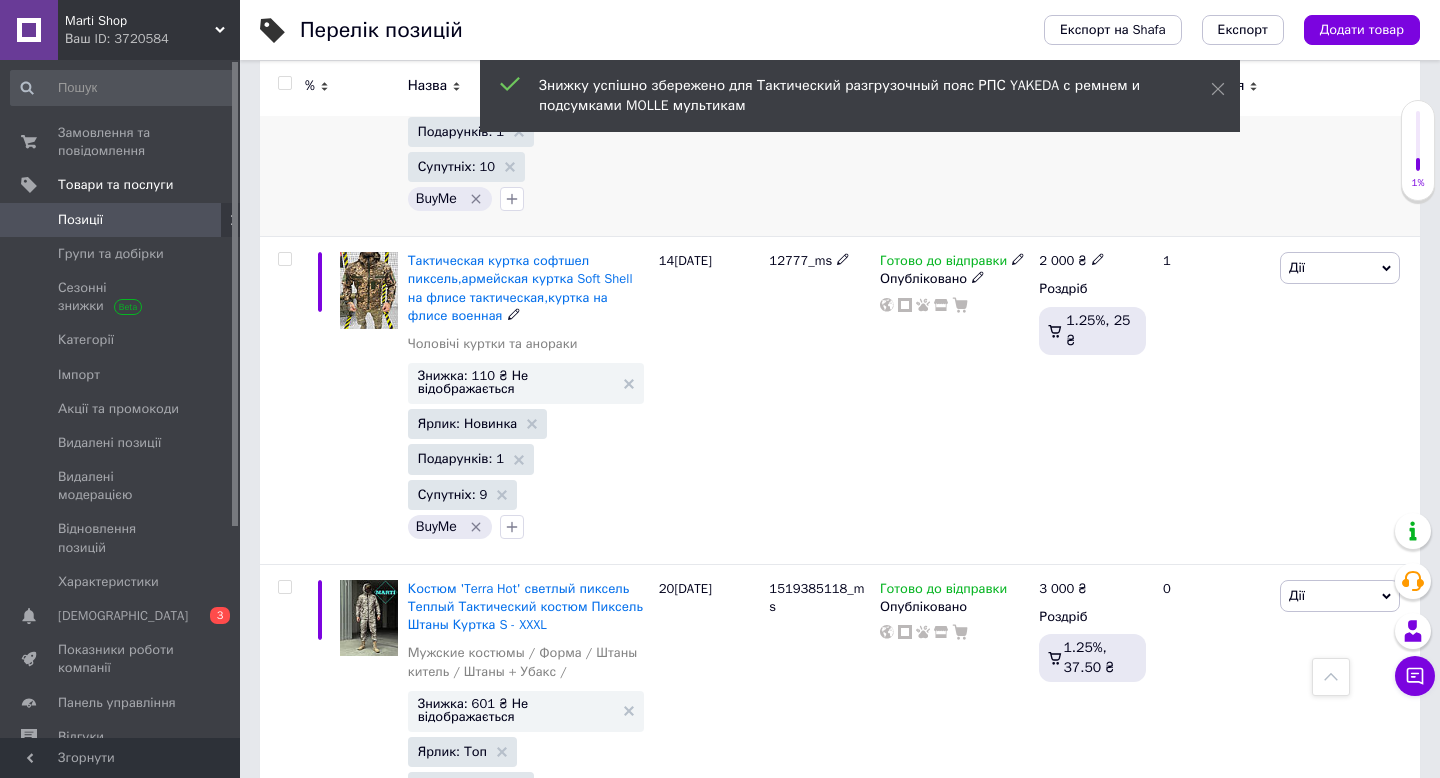 scroll, scrollTop: 4656, scrollLeft: 0, axis: vertical 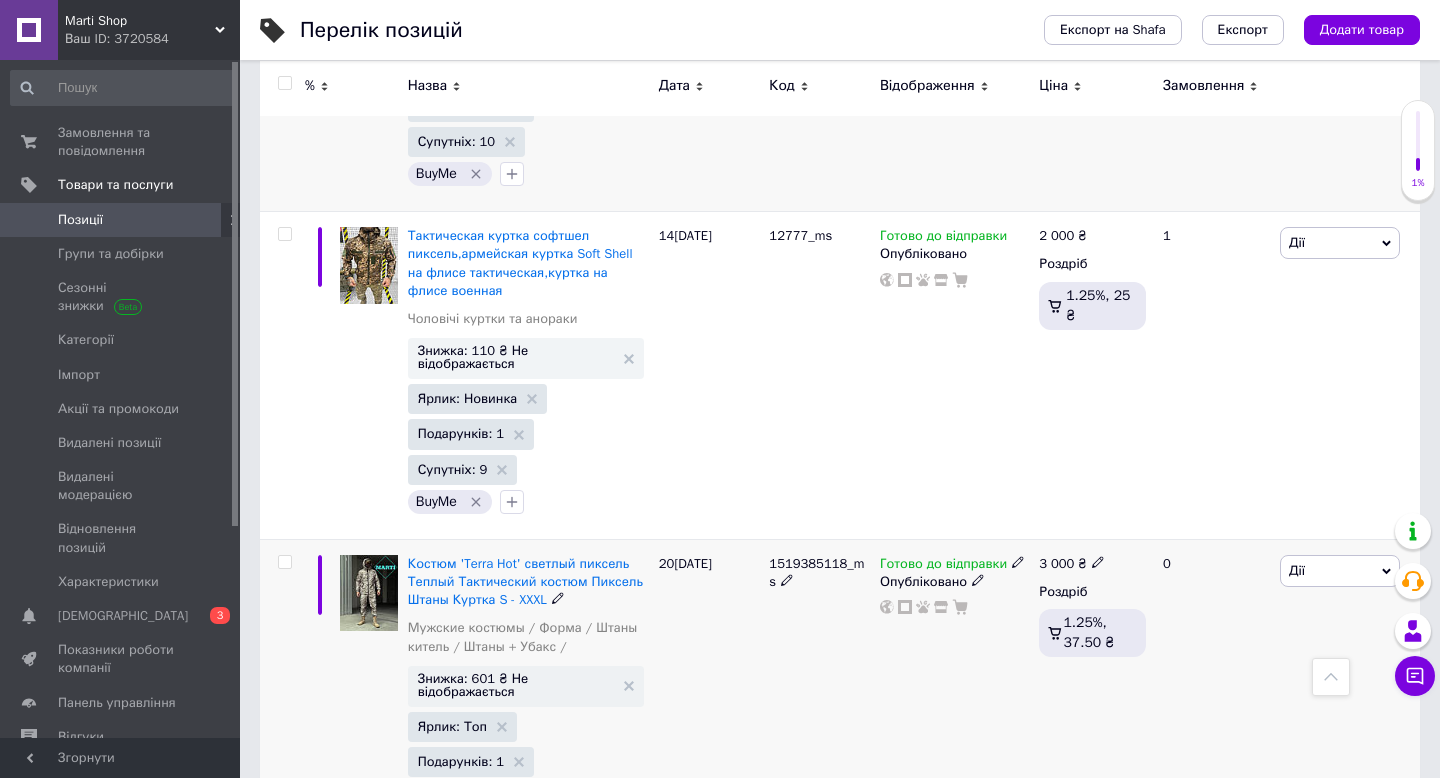 click on "Знижка: 601 ₴ Не відображається" at bounding box center [516, 685] 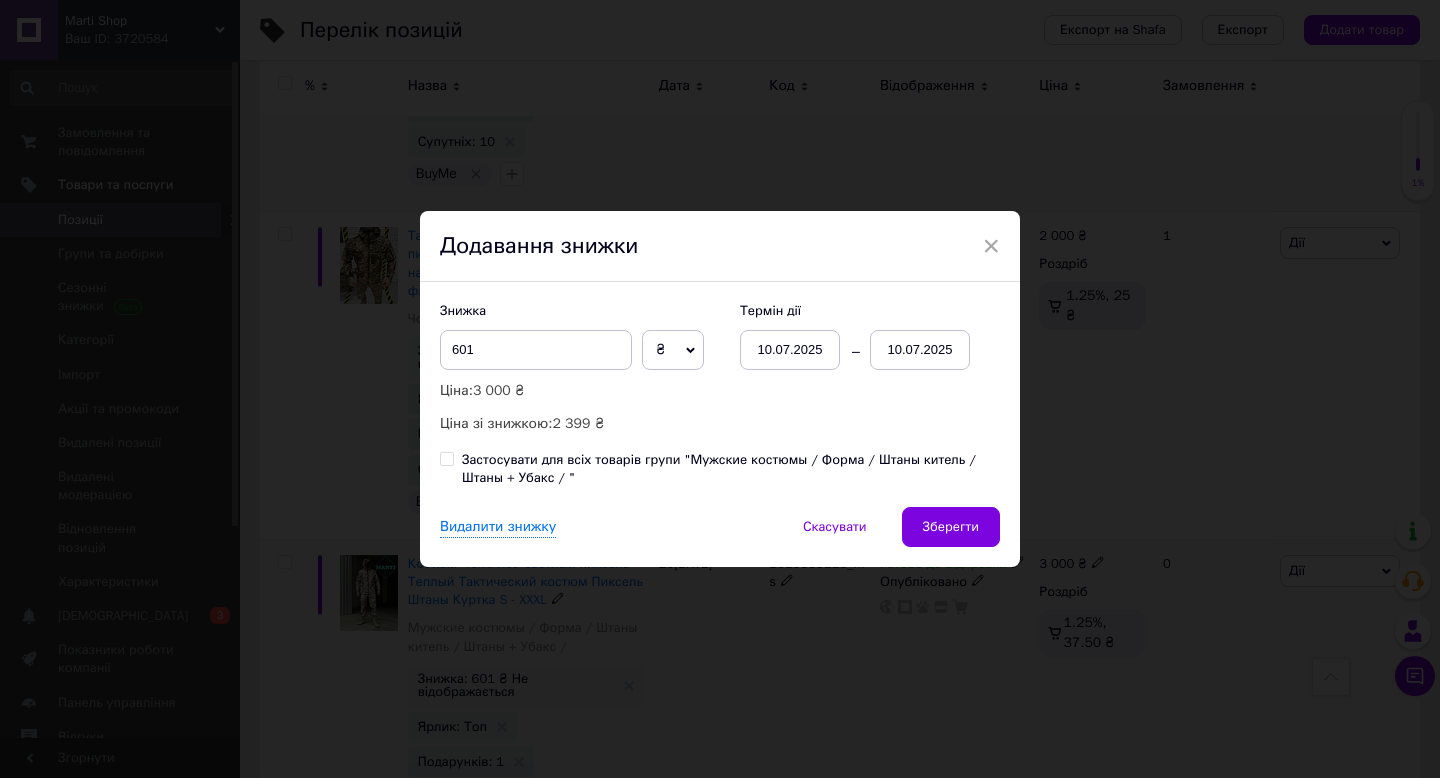 click on "10.07.2025" at bounding box center [920, 350] 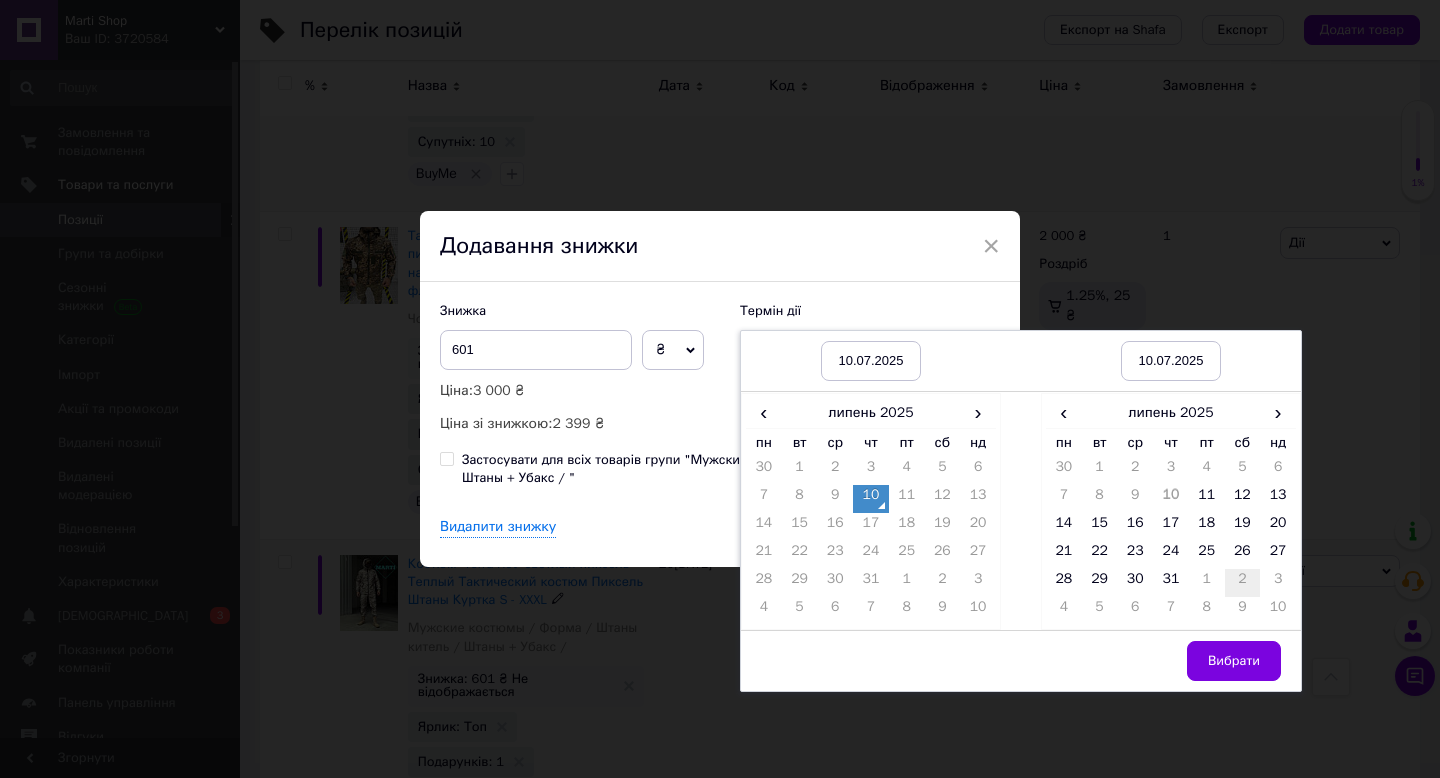 click on "2" at bounding box center [1243, 583] 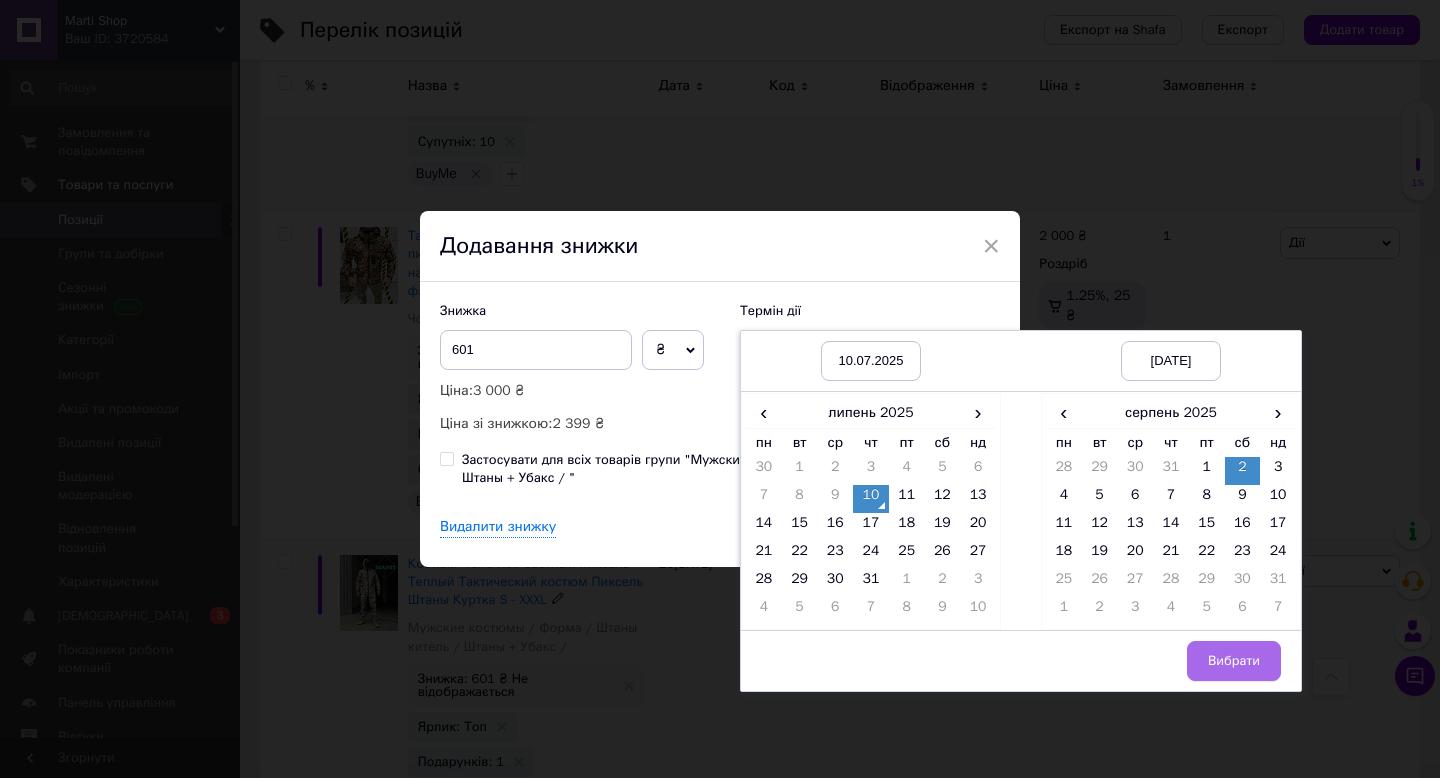 click on "Вибрати" at bounding box center (1234, 661) 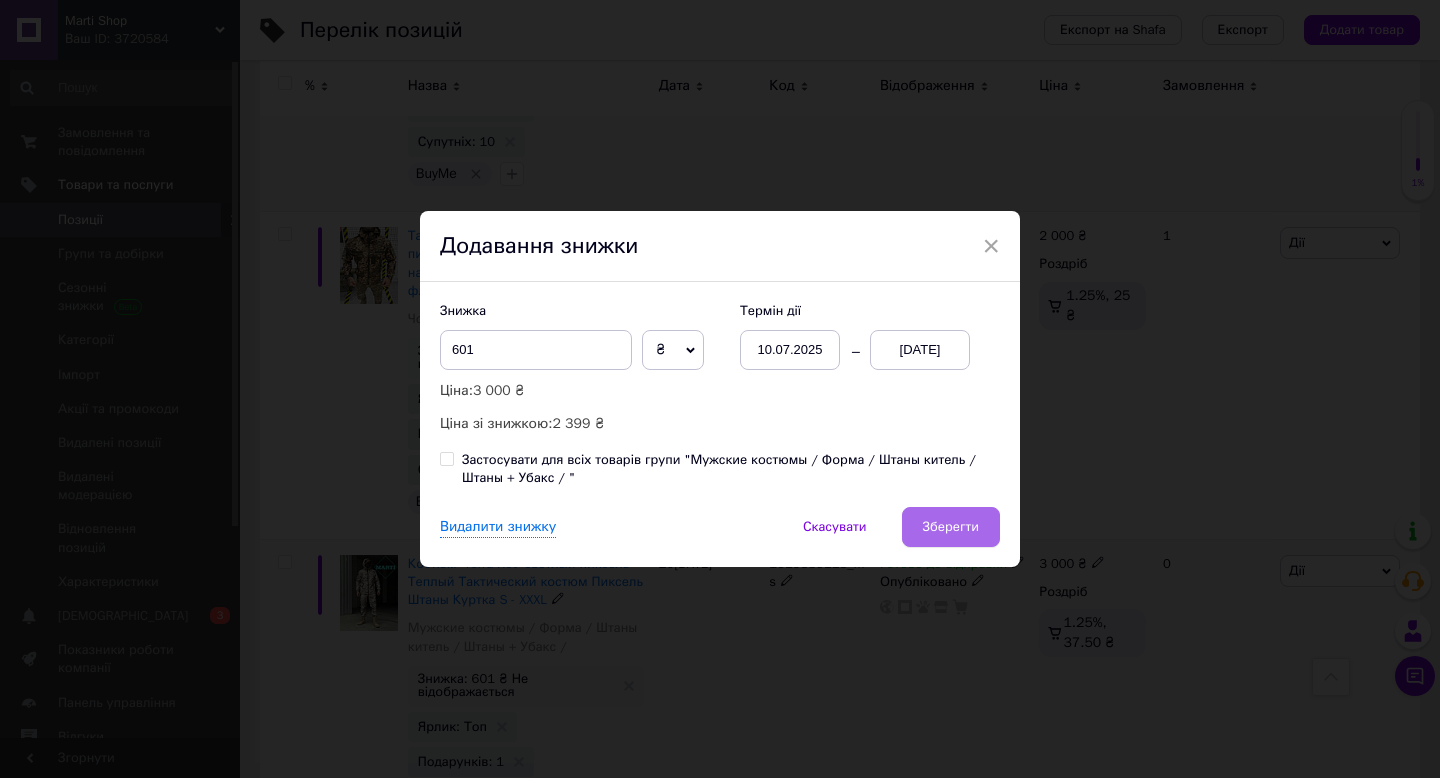 click on "Зберегти" at bounding box center (951, 527) 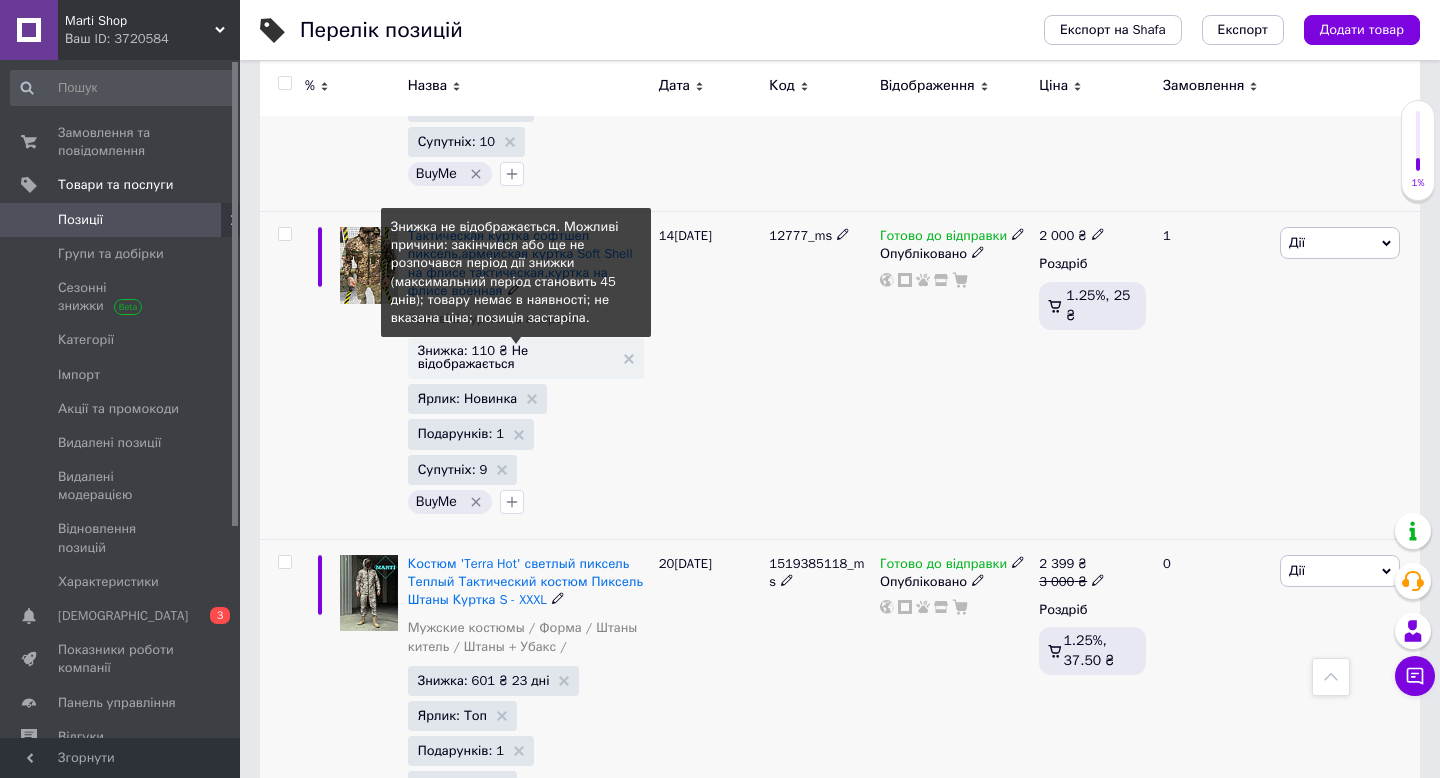 click on "Знижка: 110 ₴ Не відображається" at bounding box center (516, 357) 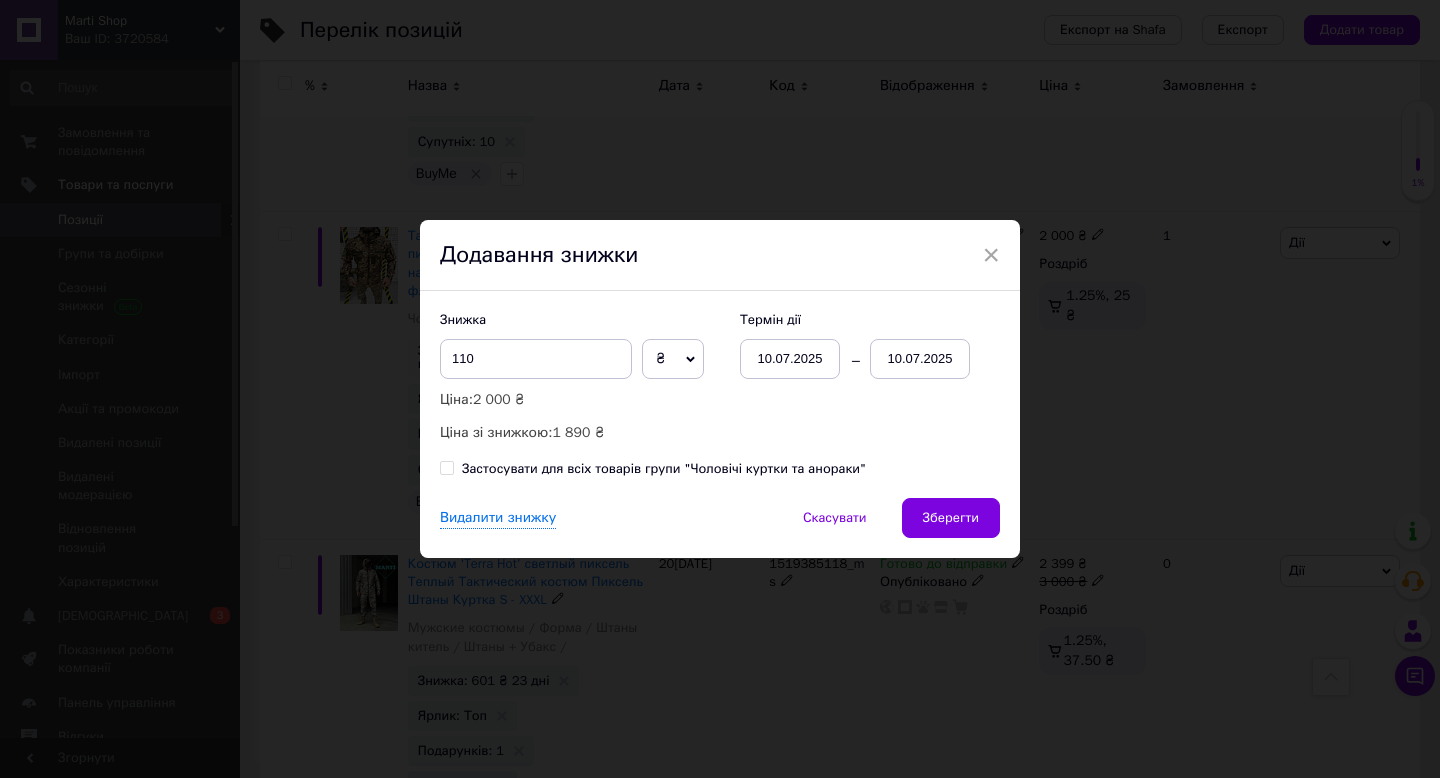 click on "10.07.2025" at bounding box center (920, 359) 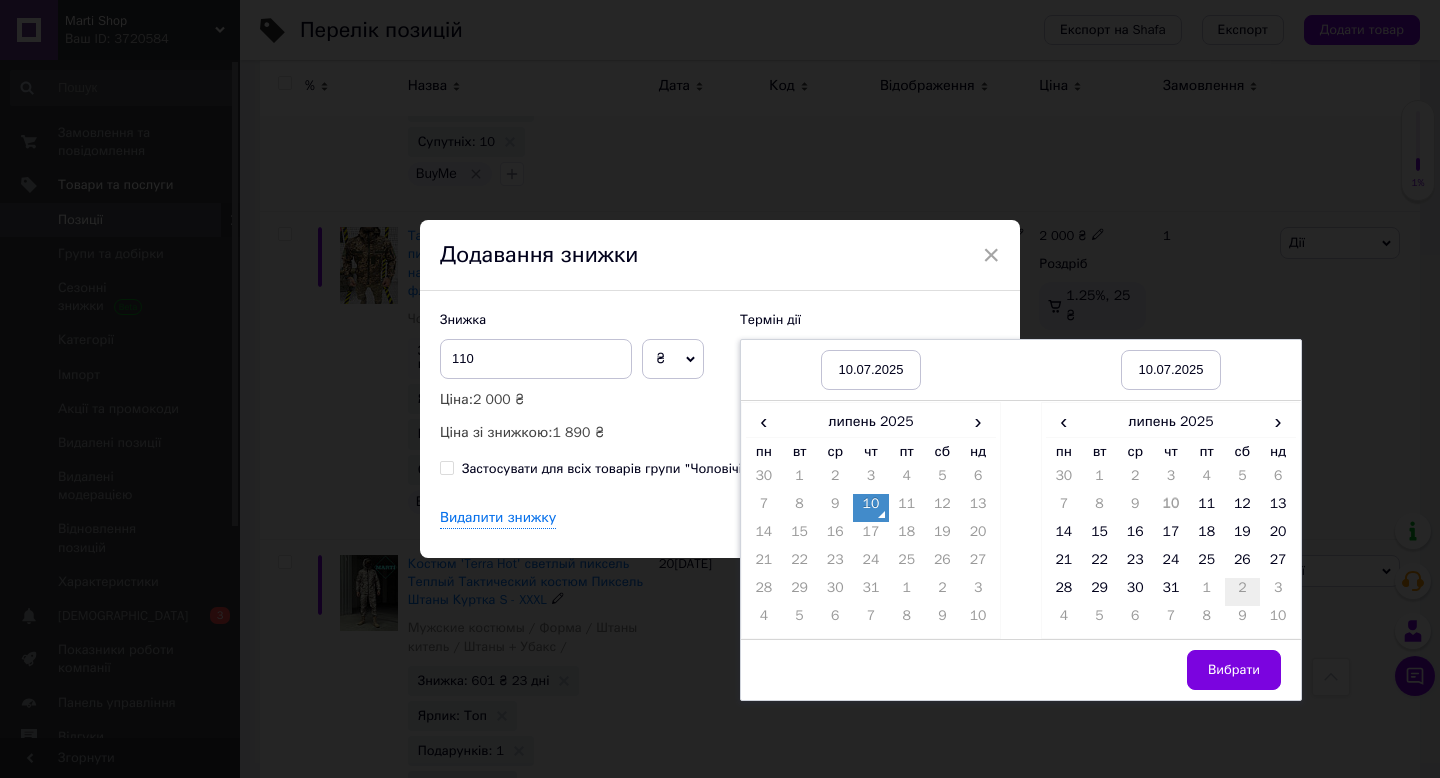 click on "2" at bounding box center (1243, 592) 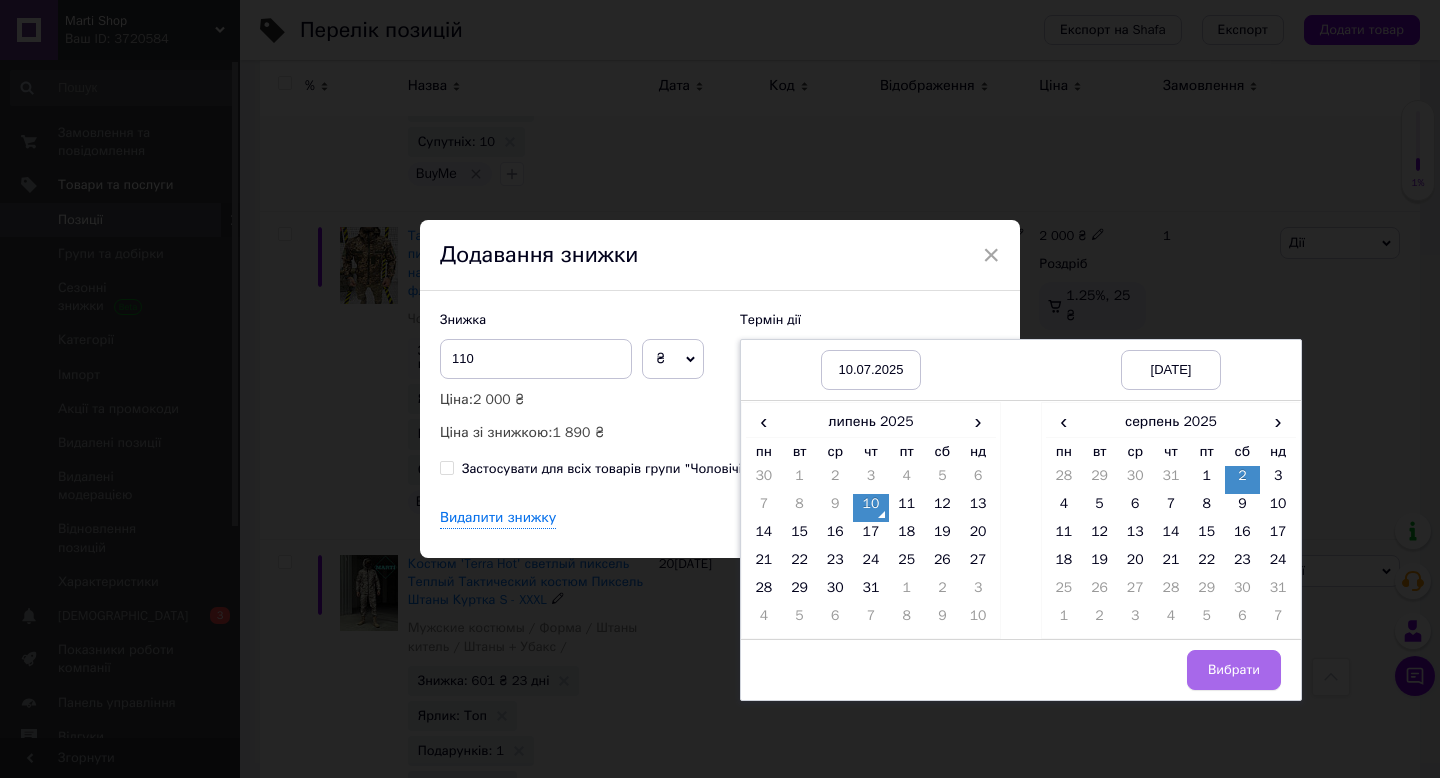 click on "Вибрати" at bounding box center [1234, 670] 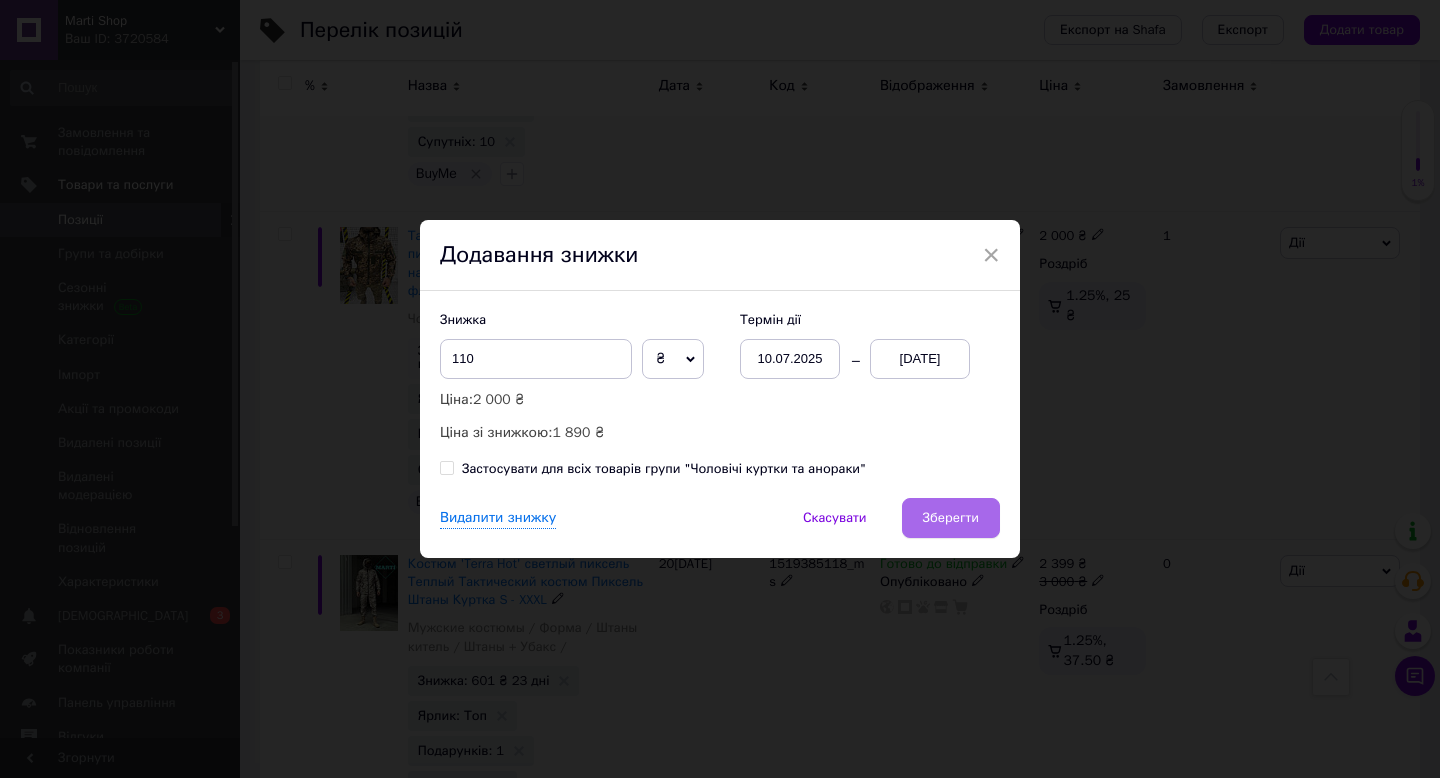 click on "Зберегти" at bounding box center [951, 518] 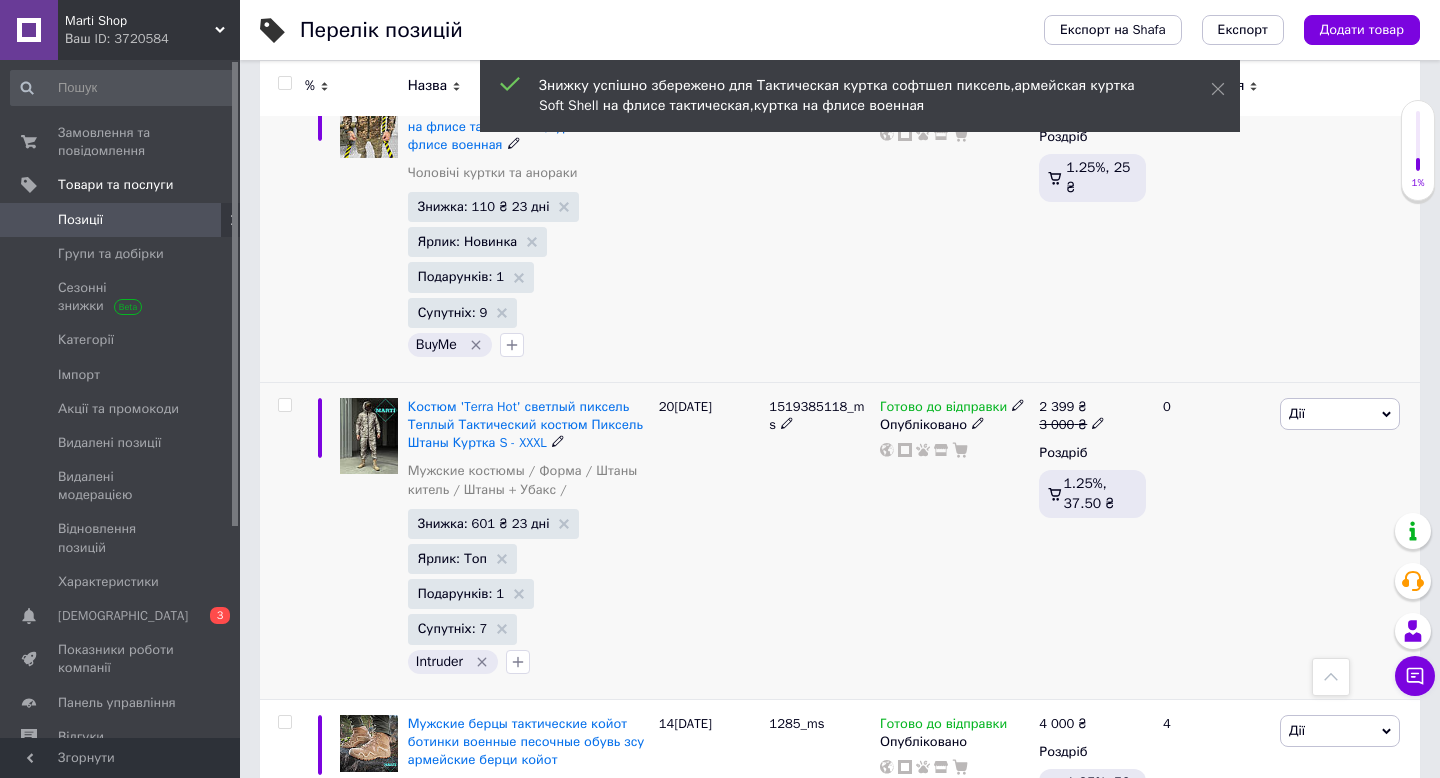 scroll, scrollTop: 5174, scrollLeft: 0, axis: vertical 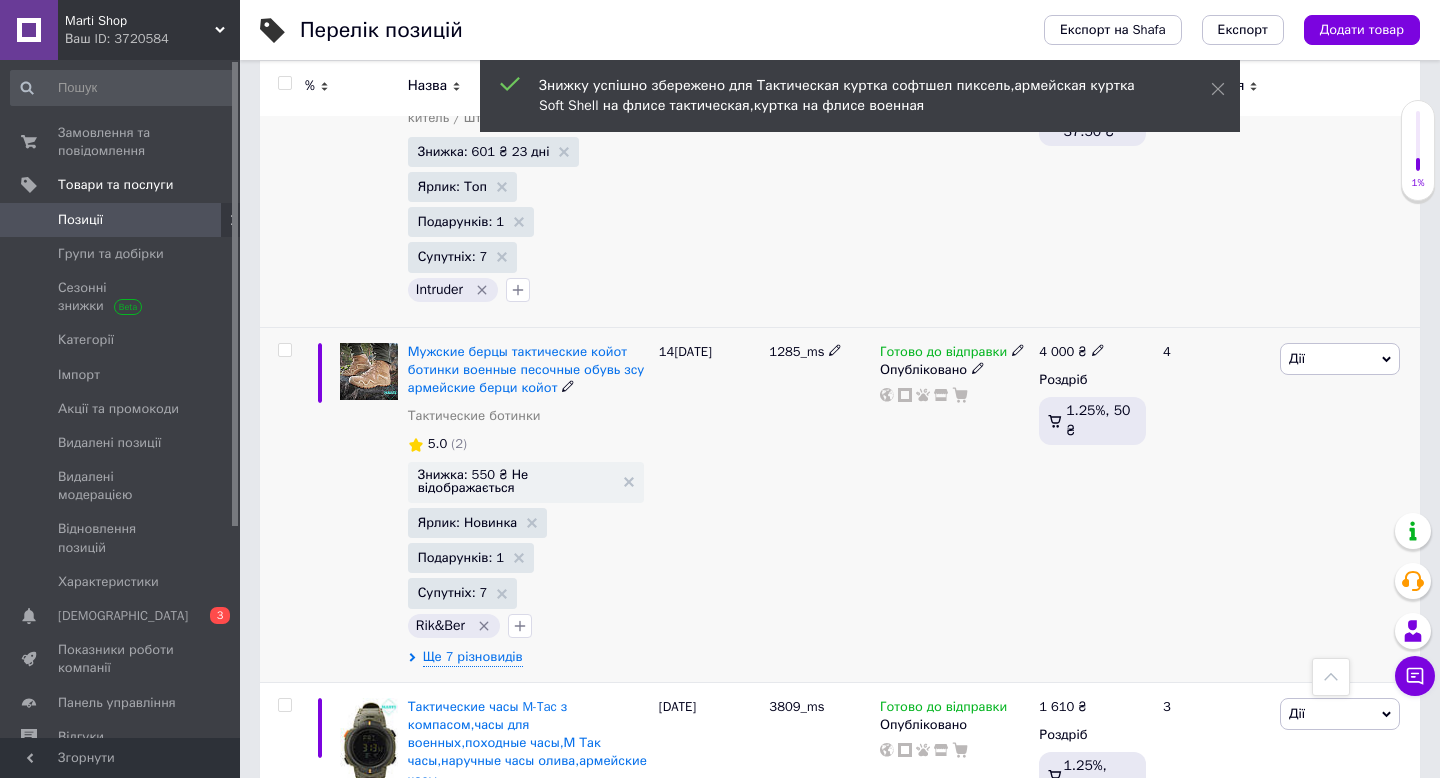 click on "Знижка: 550 ₴ Не відображається" at bounding box center (516, 481) 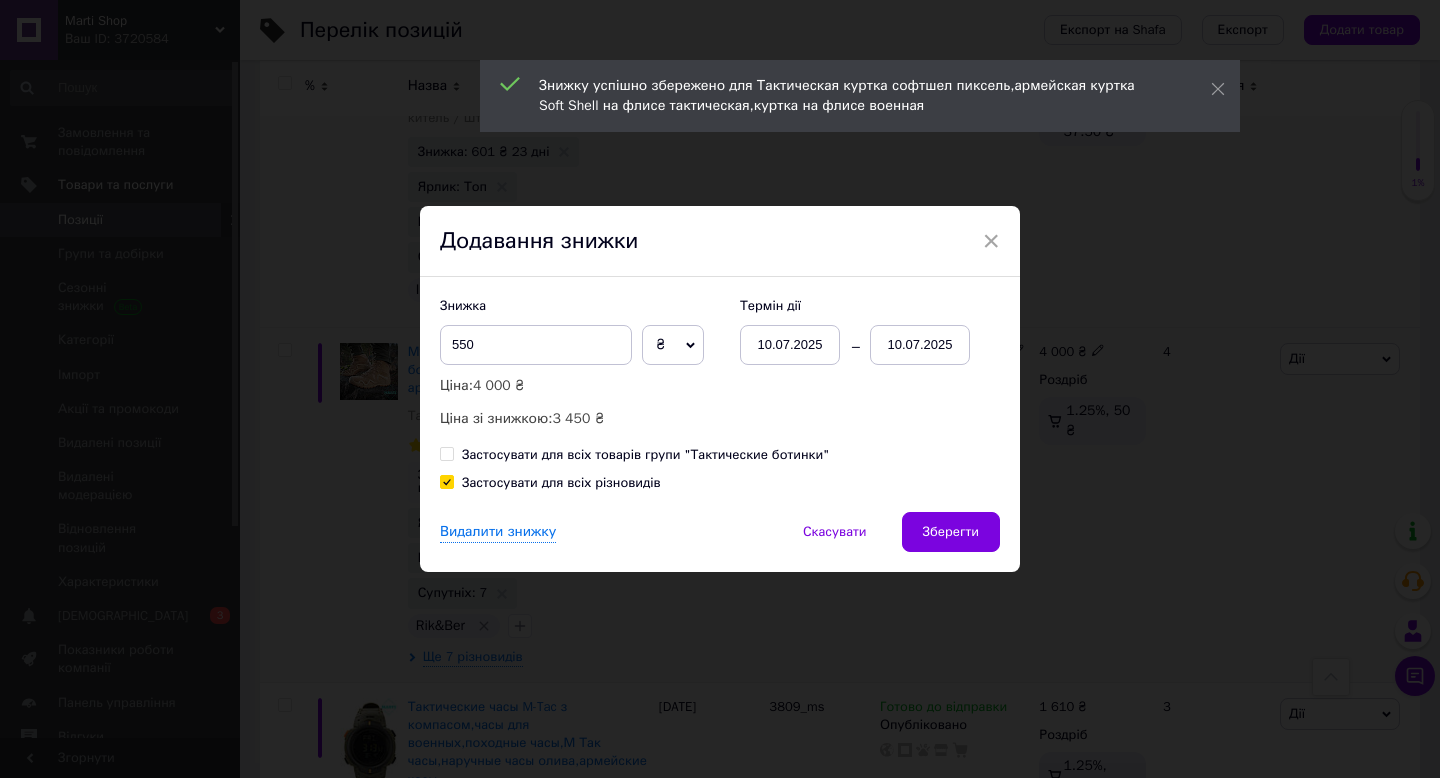 click on "10.07.2025" at bounding box center [920, 345] 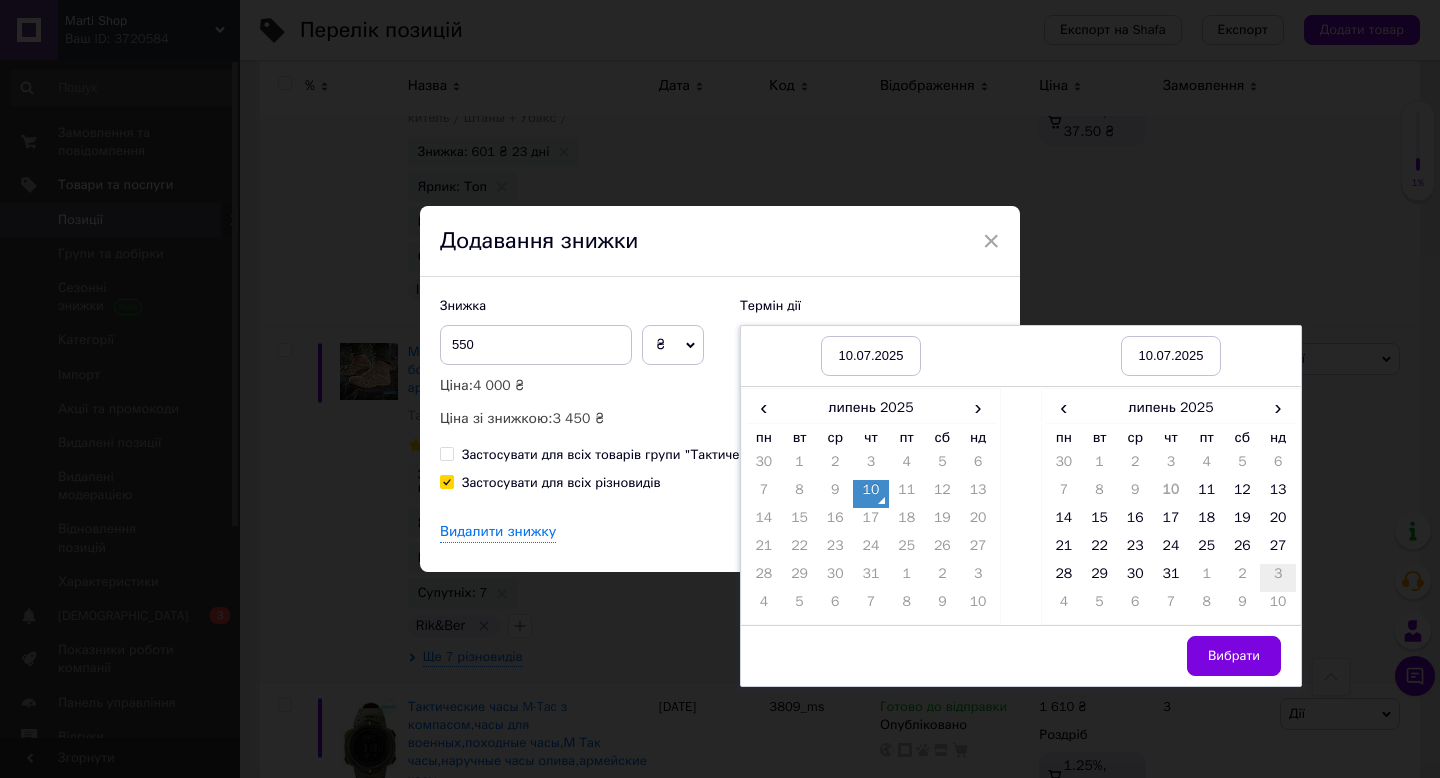 click on "3" at bounding box center (1278, 578) 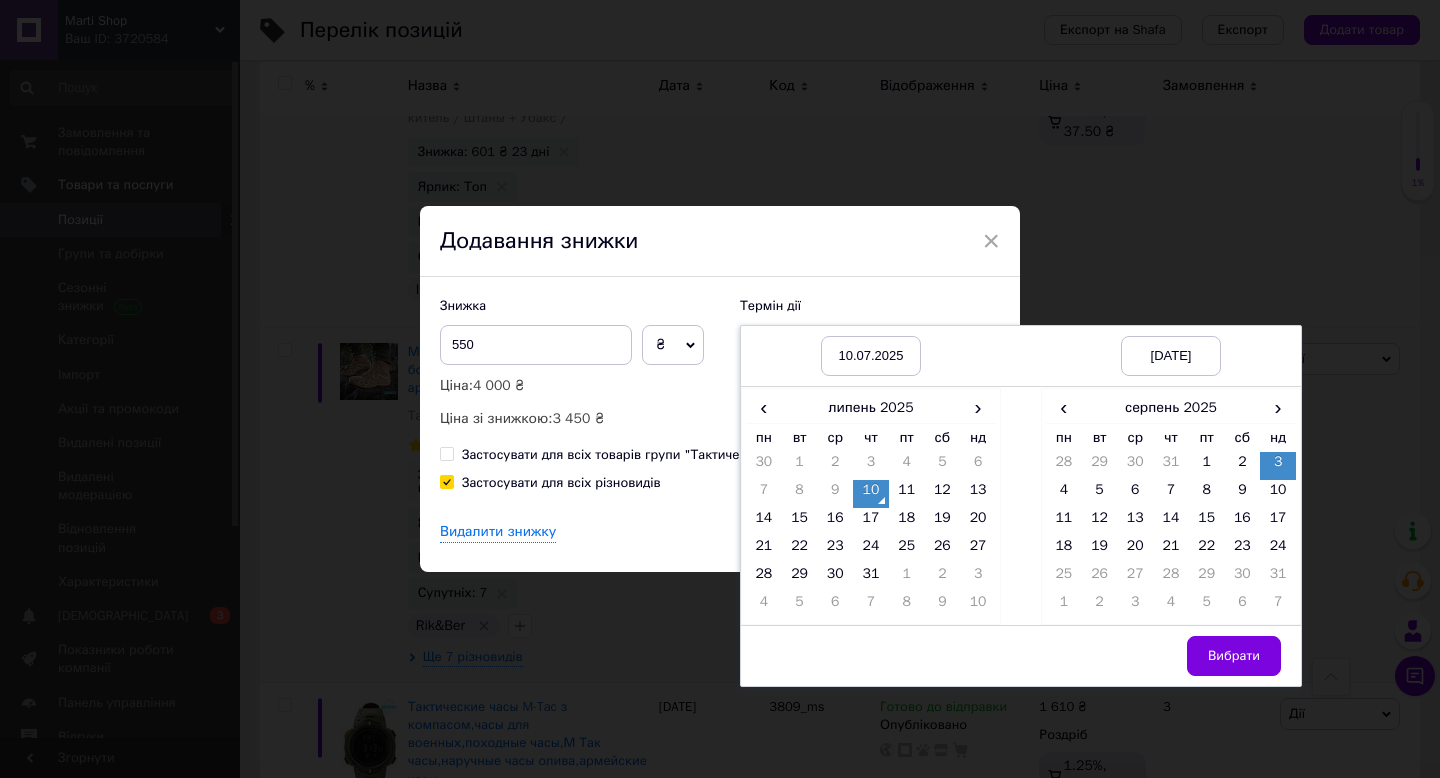click on "Вибрати" at bounding box center [1234, 656] 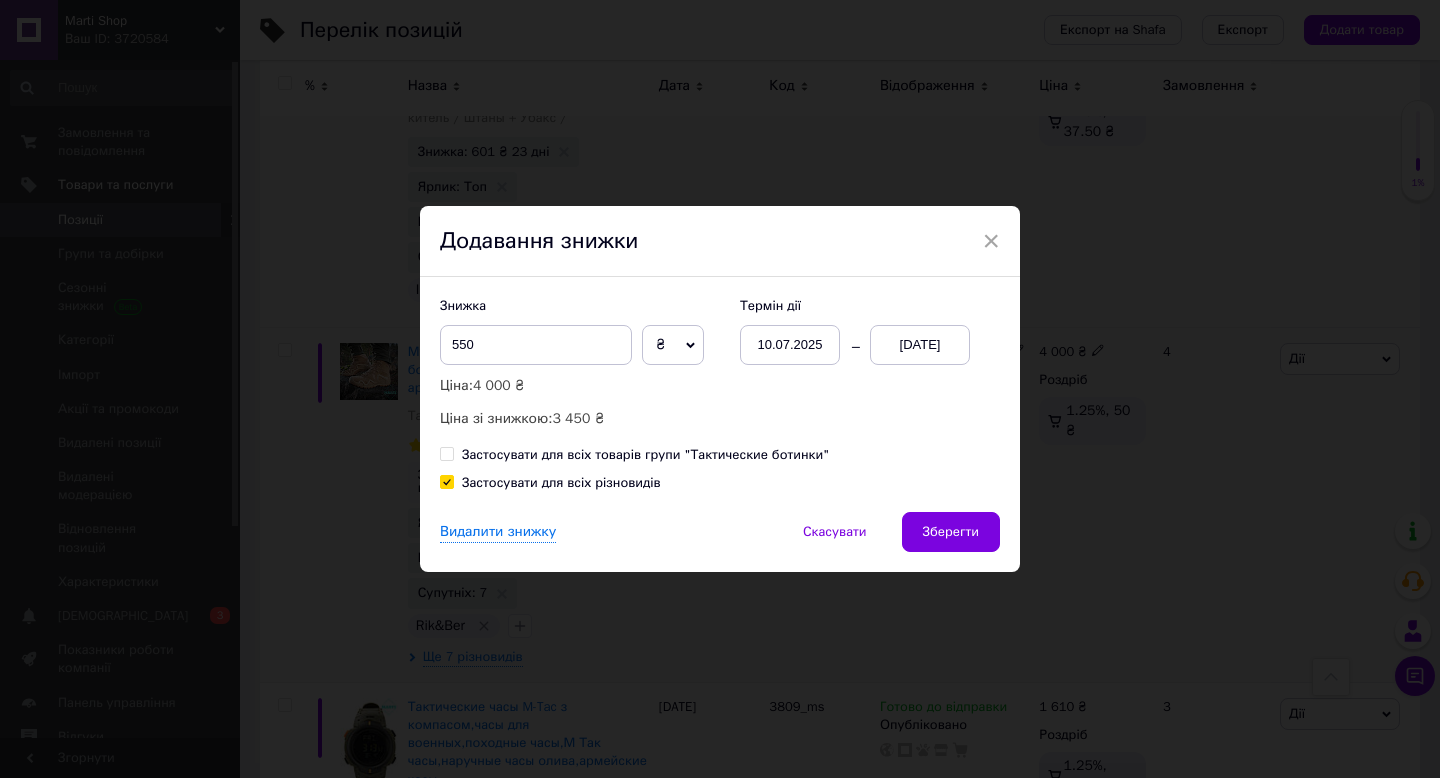 click on "Зберегти" at bounding box center [951, 532] 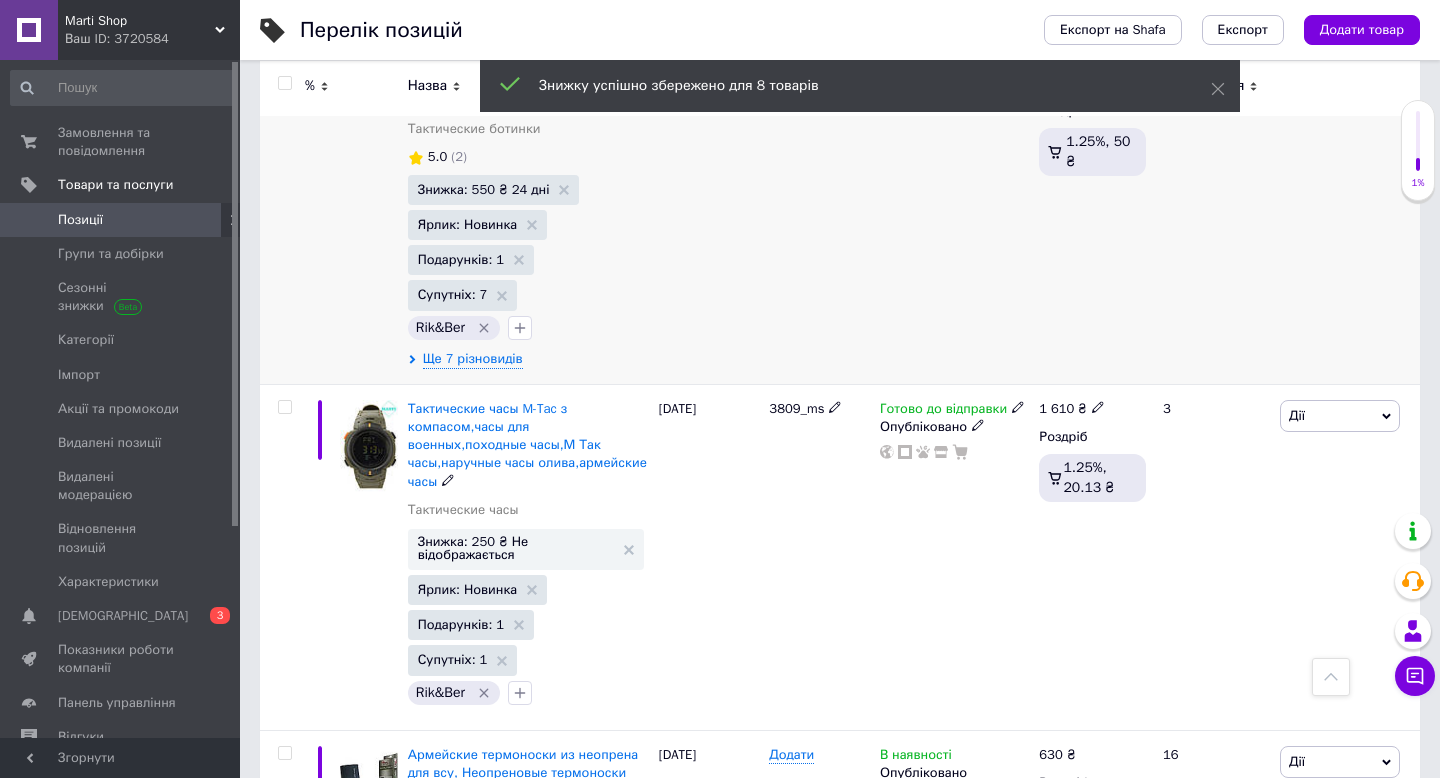 scroll, scrollTop: 5471, scrollLeft: 0, axis: vertical 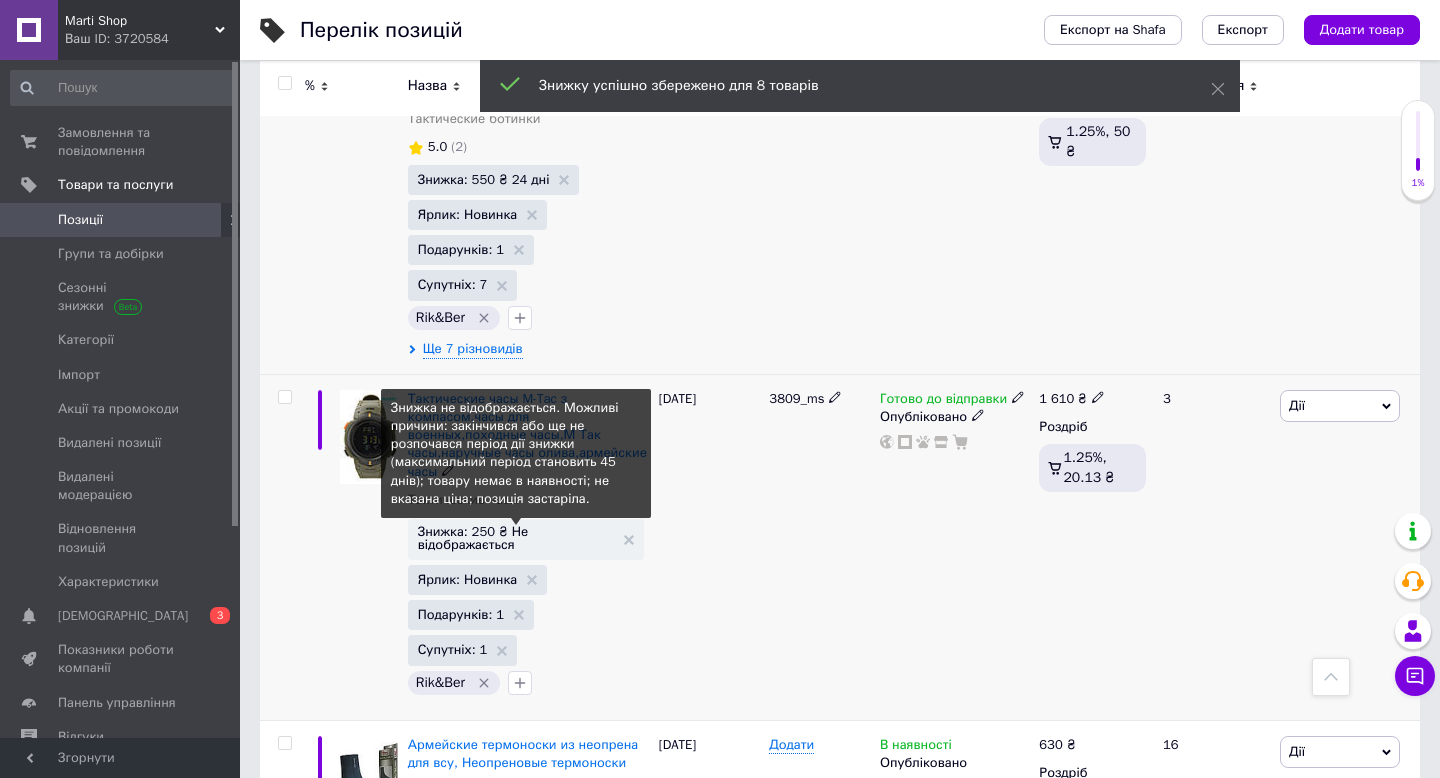 click on "Знижка: 250 ₴ Не відображається" at bounding box center [516, 538] 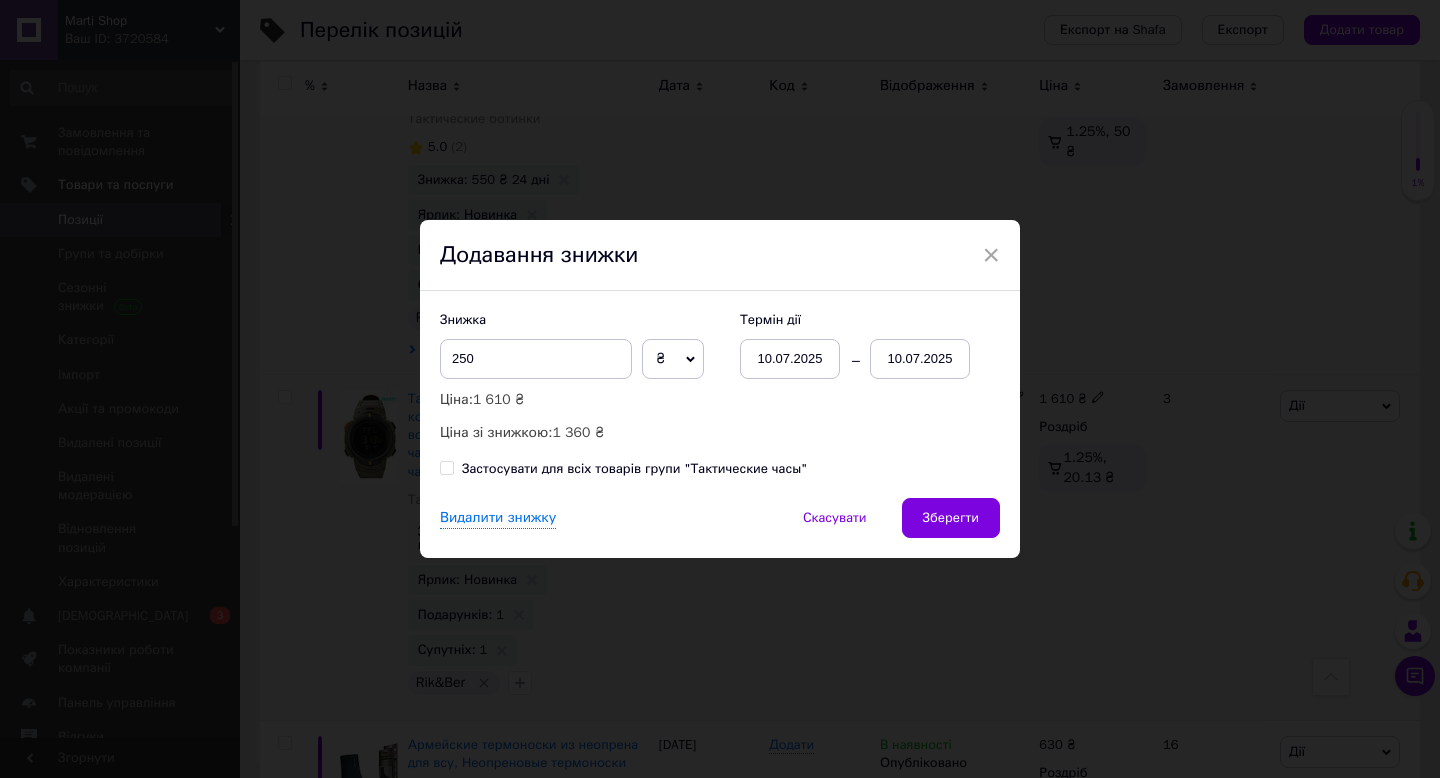 click on "10.07.2025" at bounding box center (920, 359) 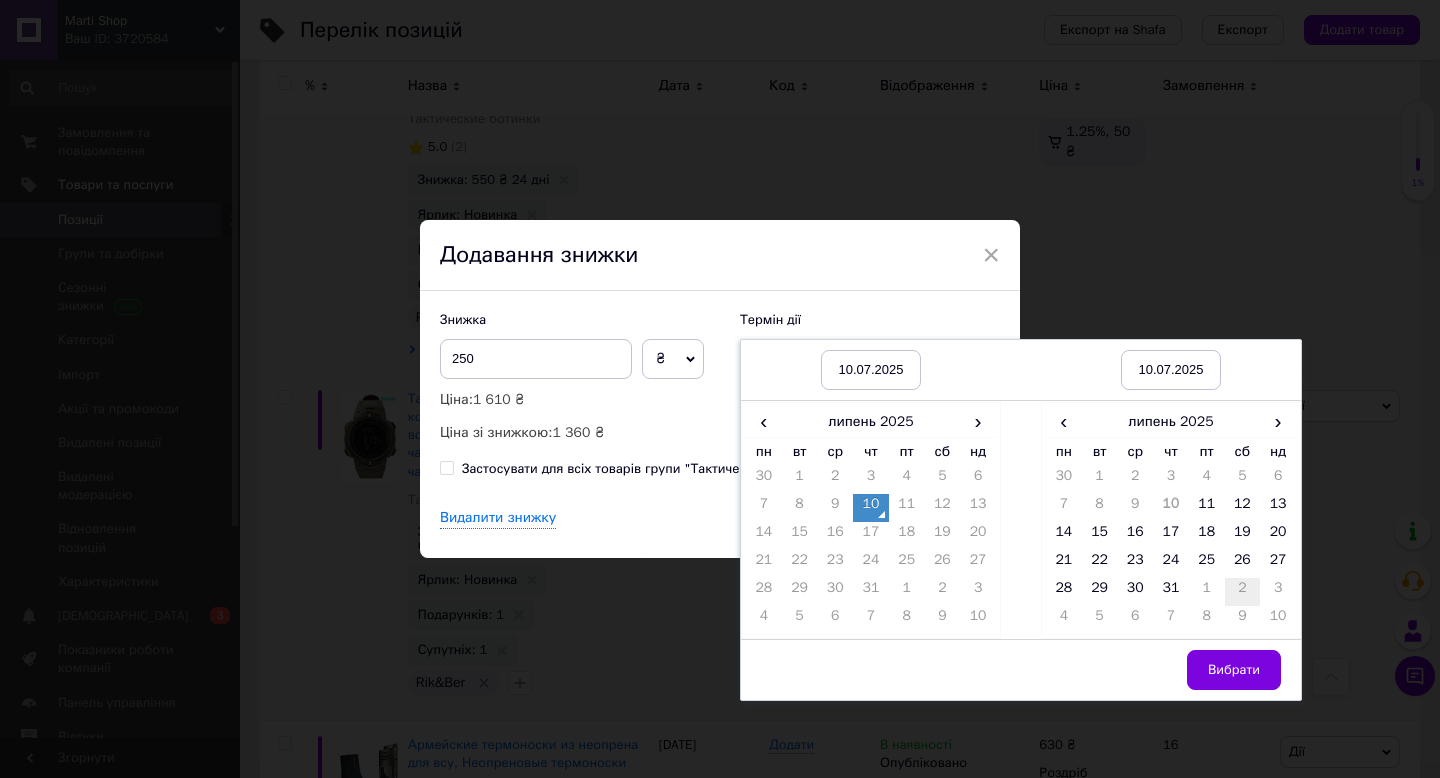 click on "2" at bounding box center (1243, 592) 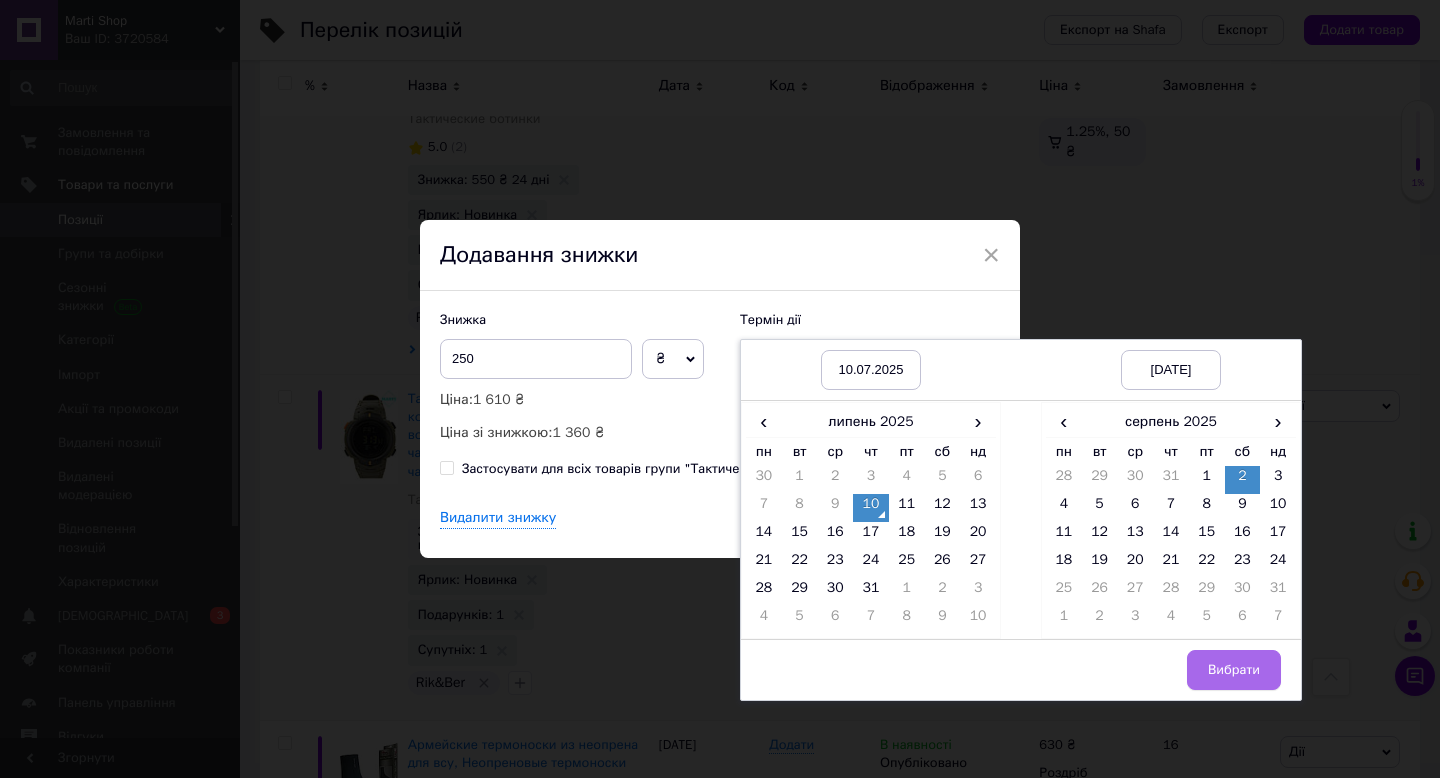 click on "Вибрати" at bounding box center [1234, 670] 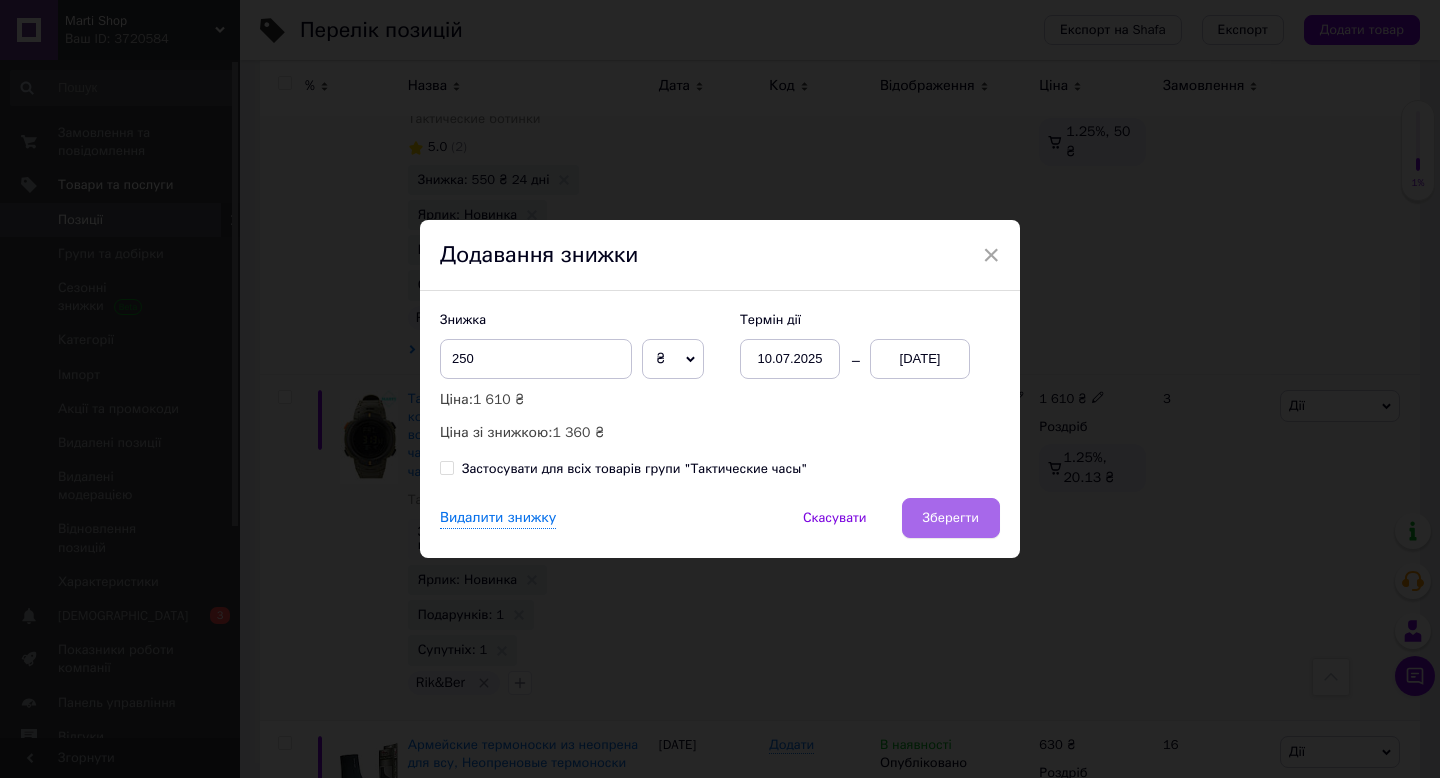click on "Зберегти" at bounding box center (951, 518) 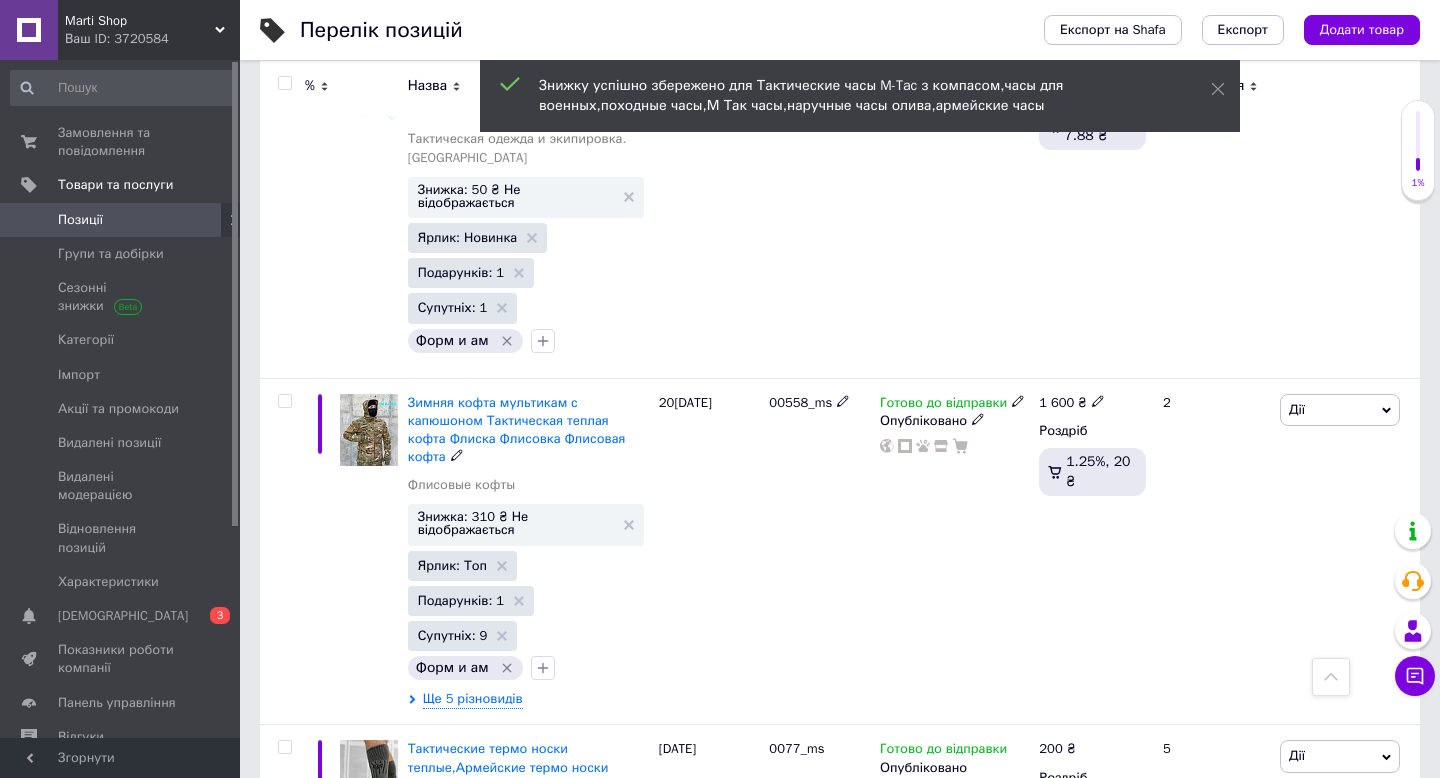scroll, scrollTop: 6171, scrollLeft: 0, axis: vertical 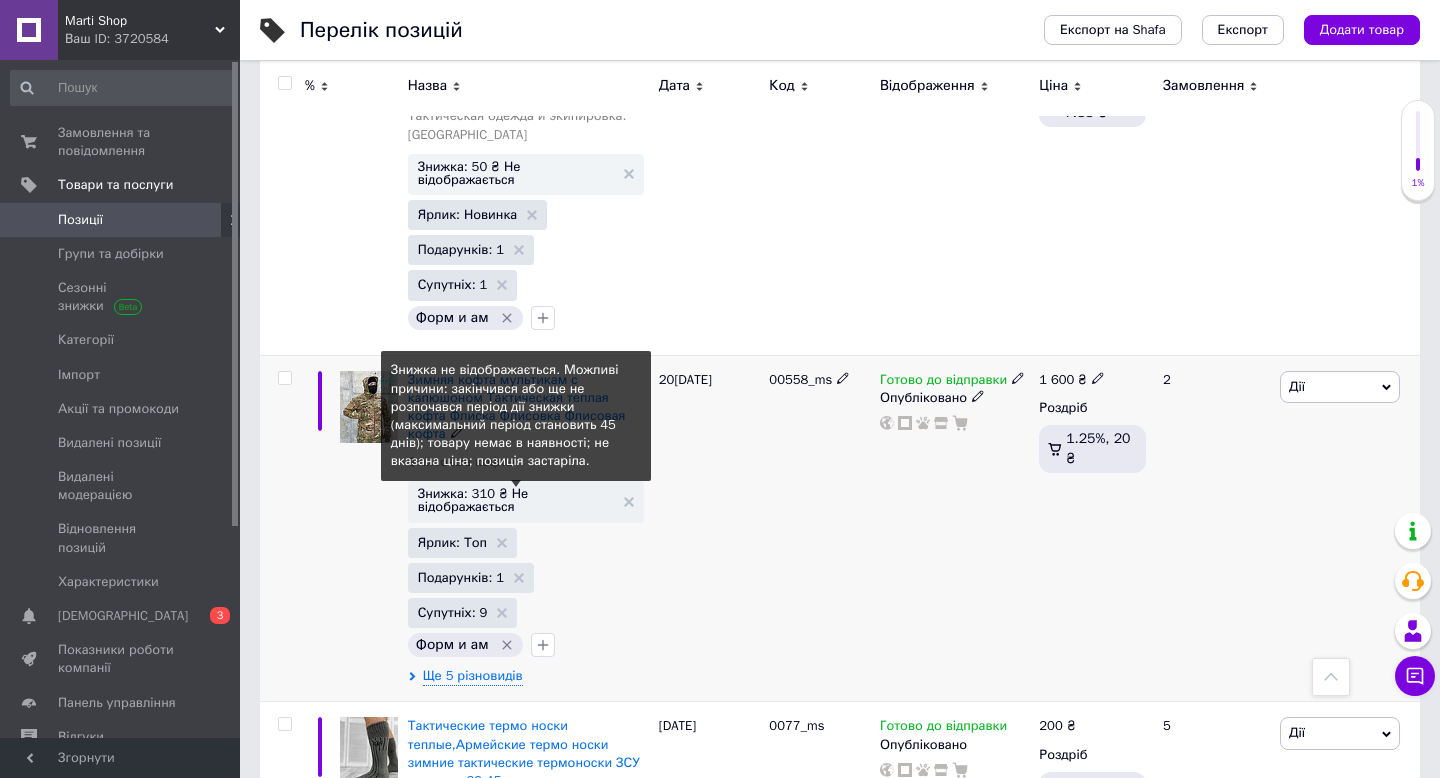 click on "Знижка: 310 ₴ Не відображається" at bounding box center [516, 500] 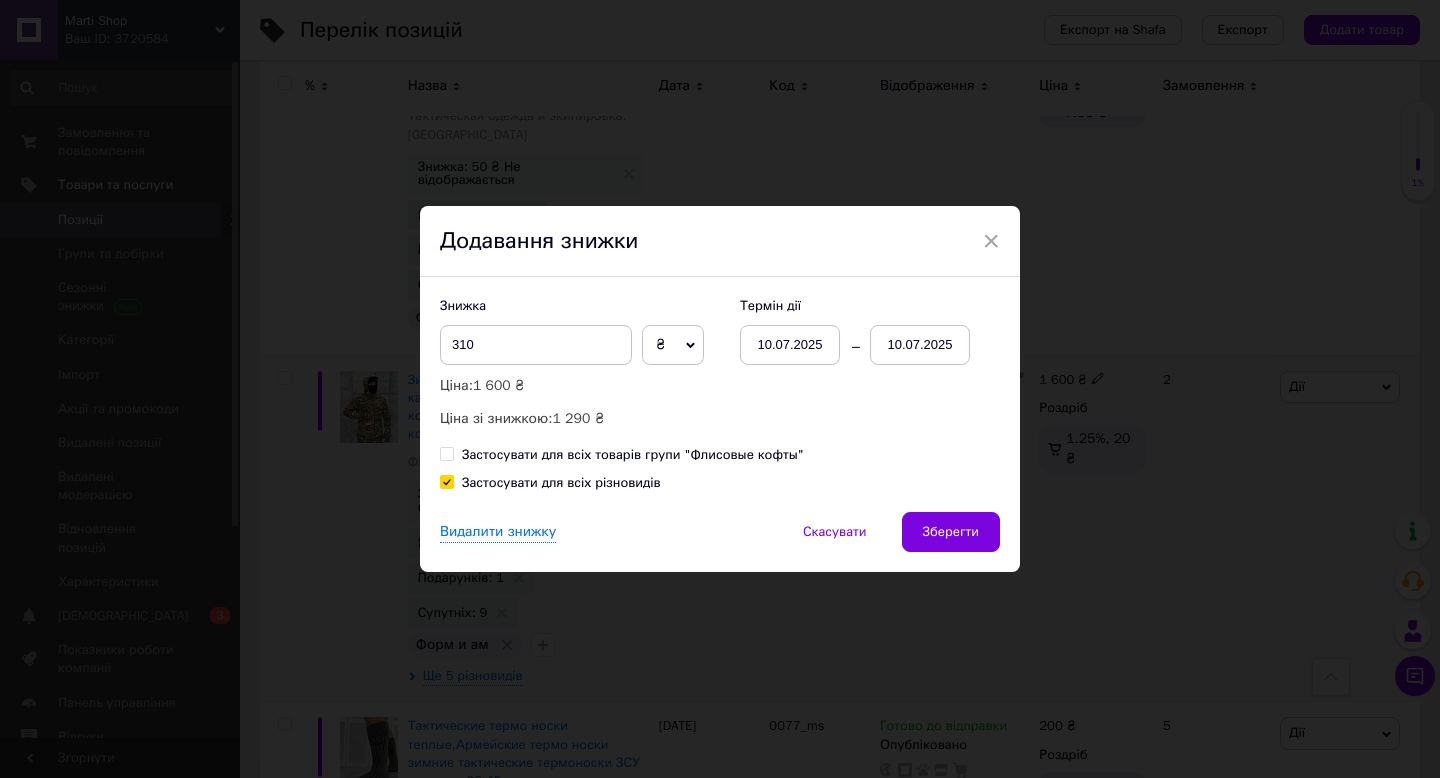 click on "10.07.2025" at bounding box center (920, 345) 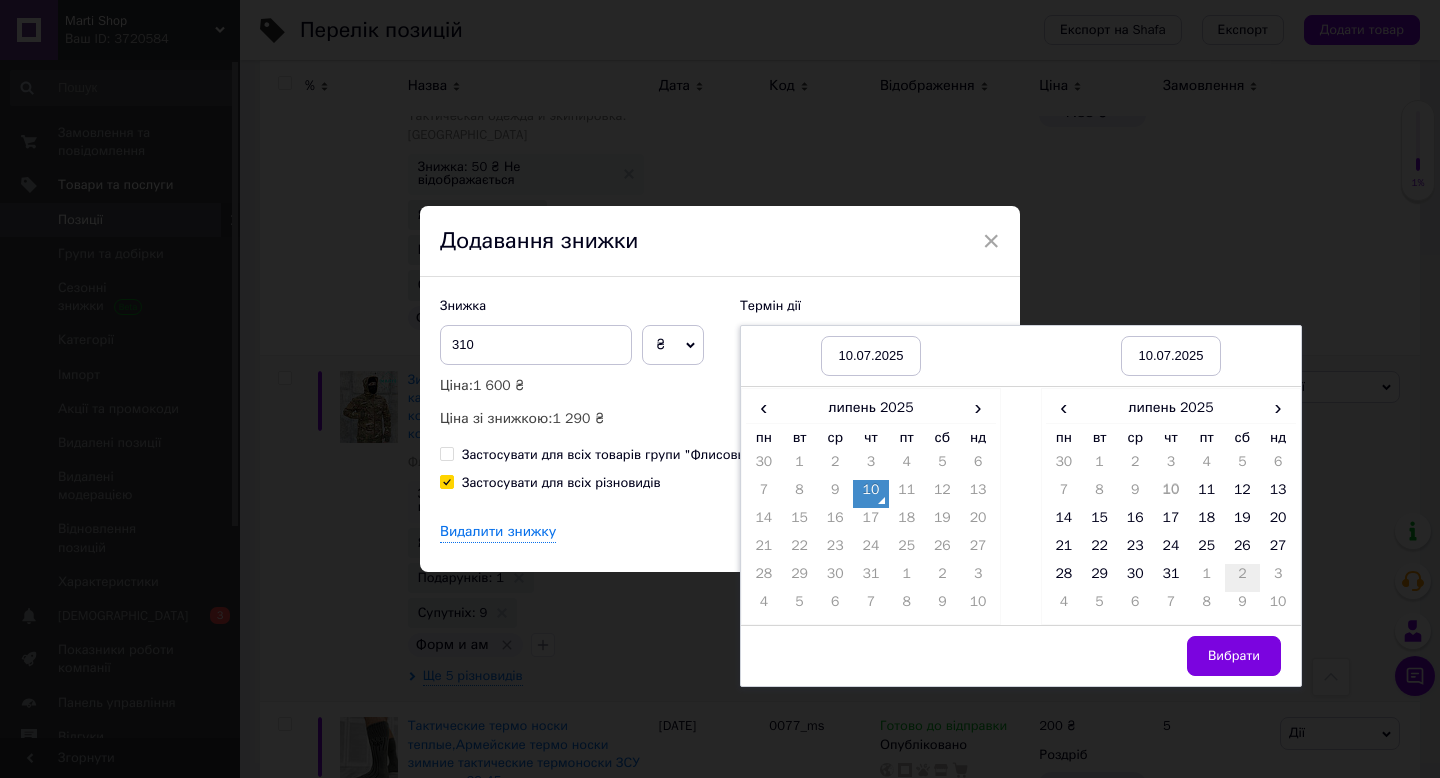 click on "2" at bounding box center [1243, 578] 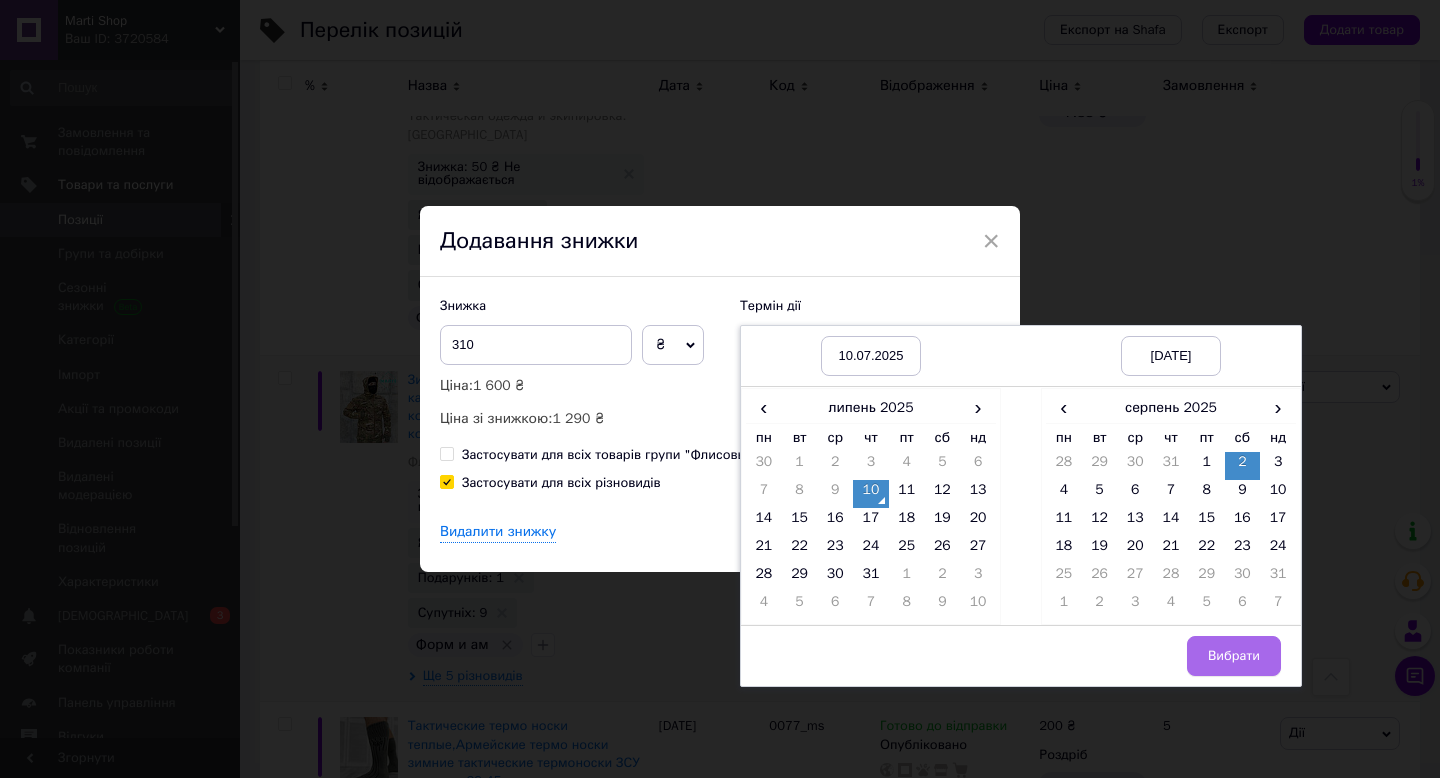 click on "Вибрати" at bounding box center (1234, 656) 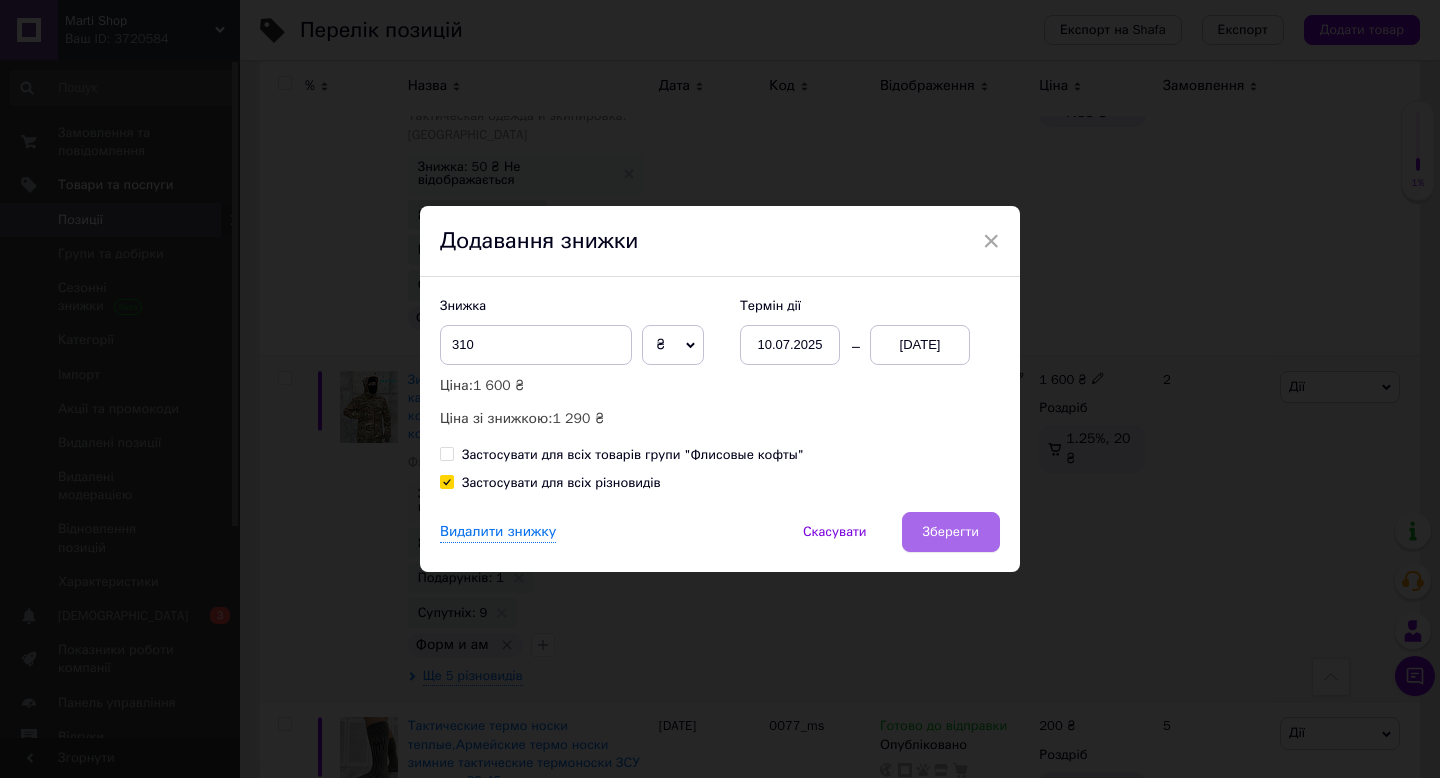 click on "Зберегти" at bounding box center [951, 532] 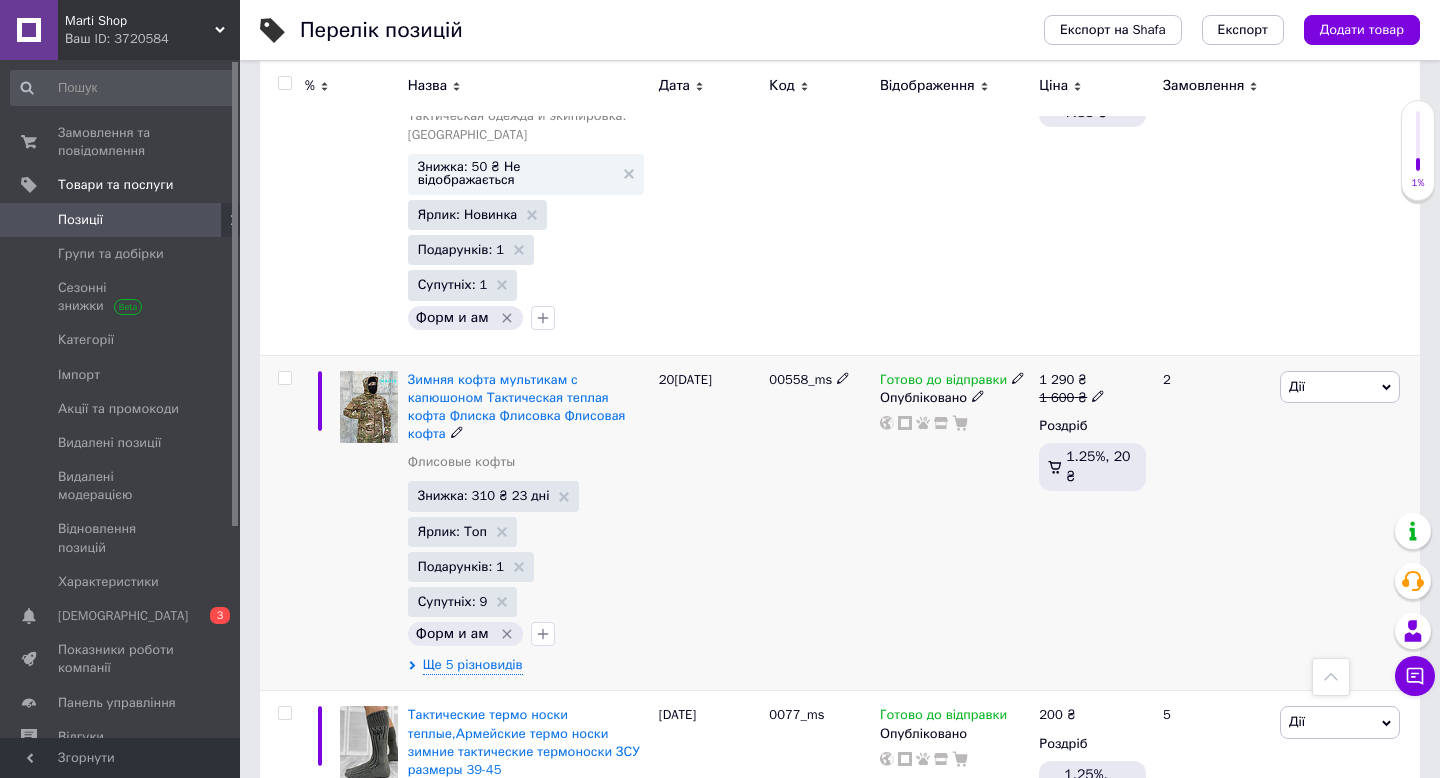 click 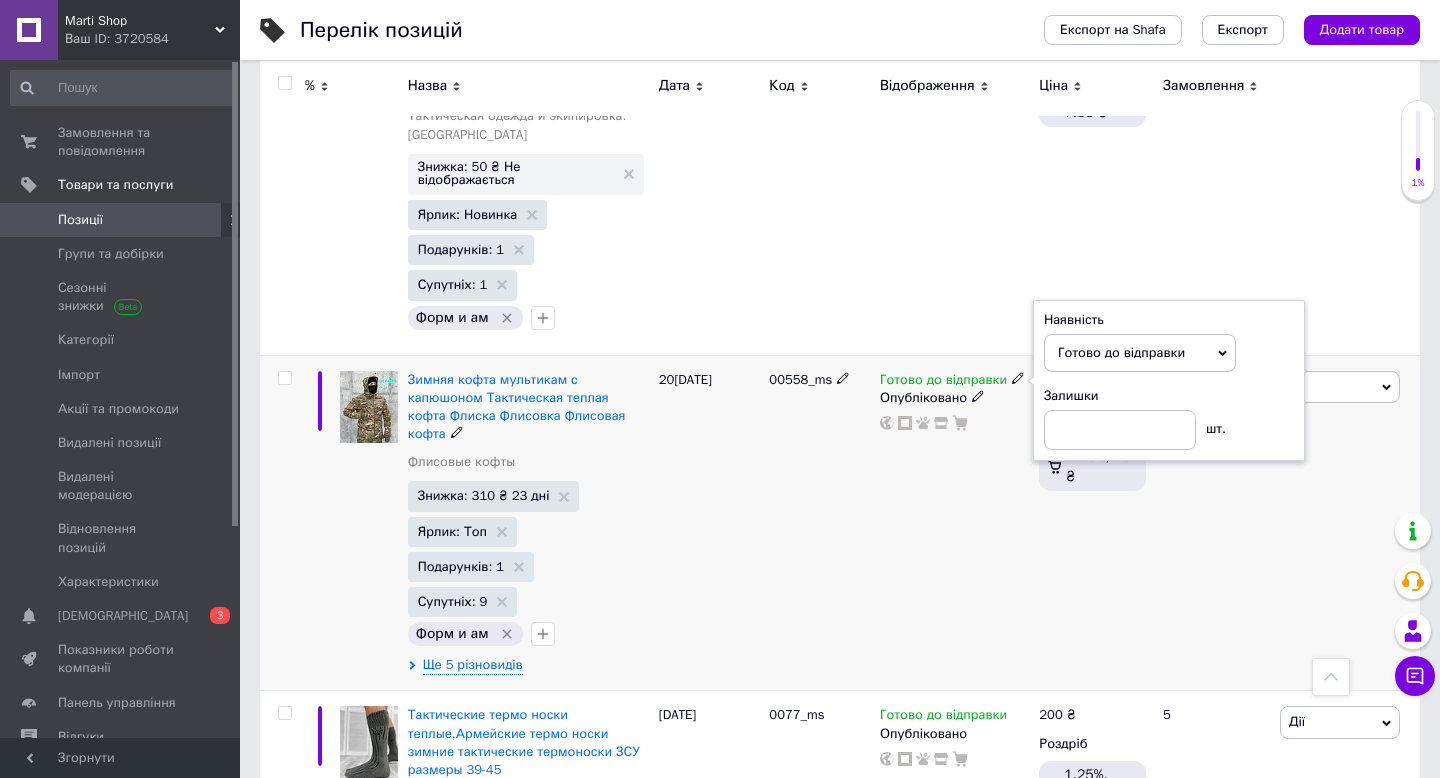click on "Готово до відправки Наявність Готово до відправки В наявності Немає в наявності Під замовлення Залишки шт. Опубліковано" at bounding box center [954, 523] 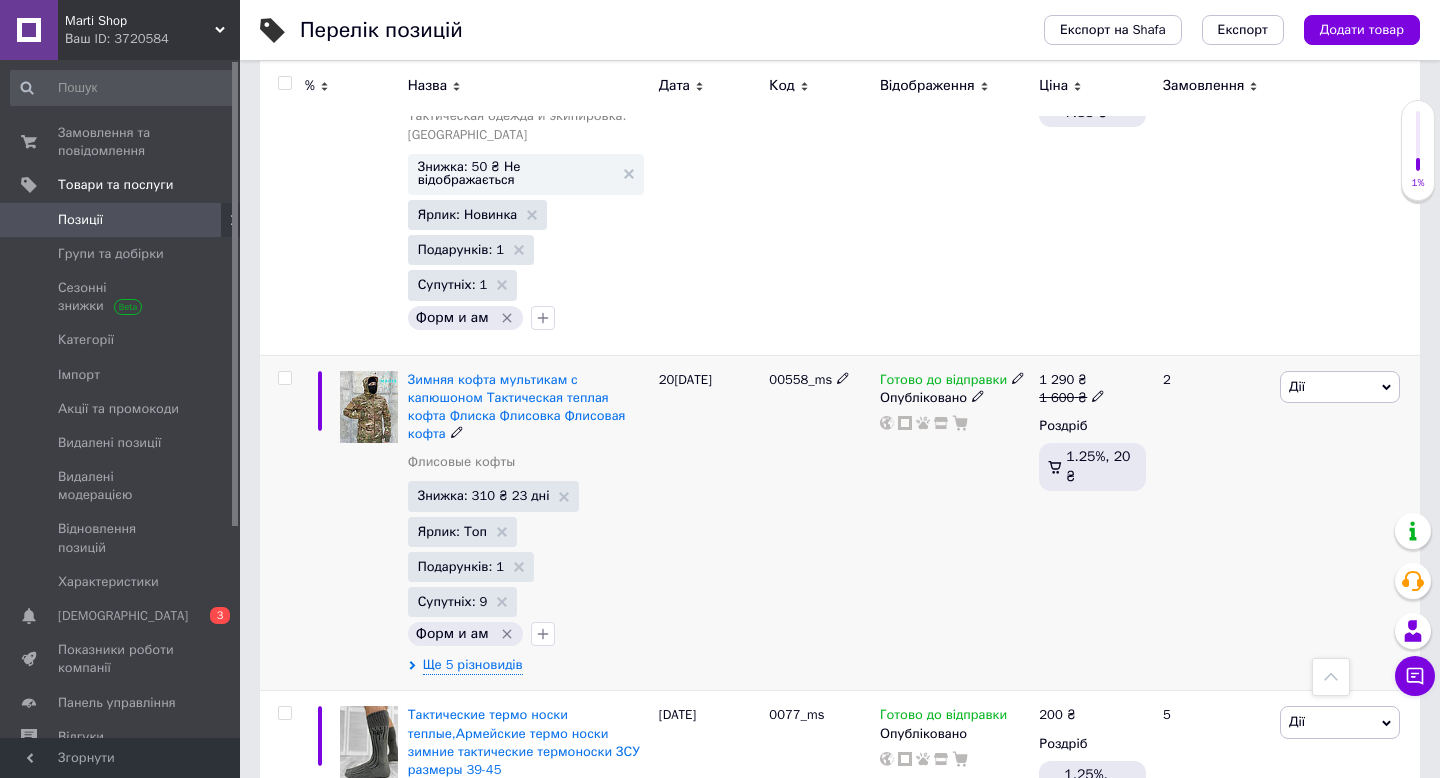 click 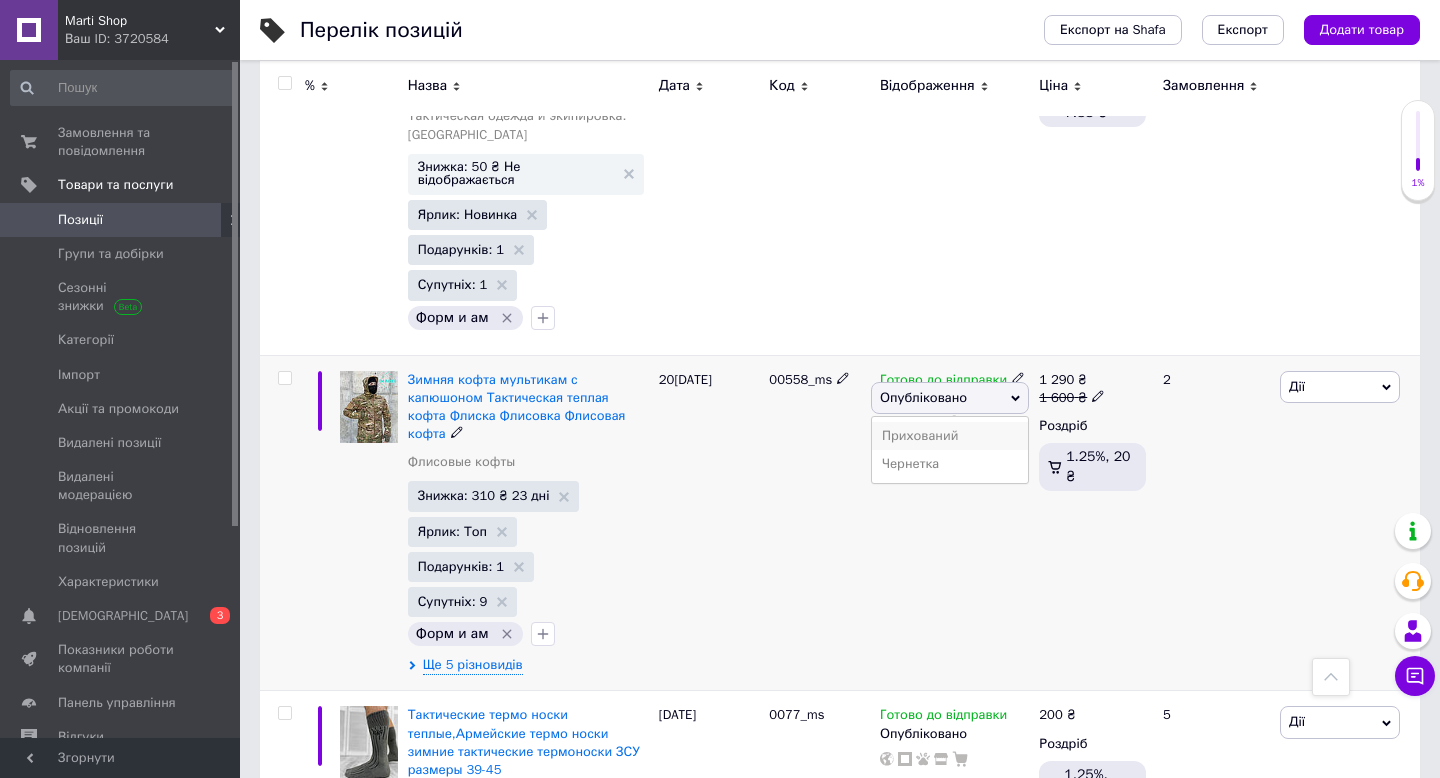 click on "Прихований" at bounding box center (950, 436) 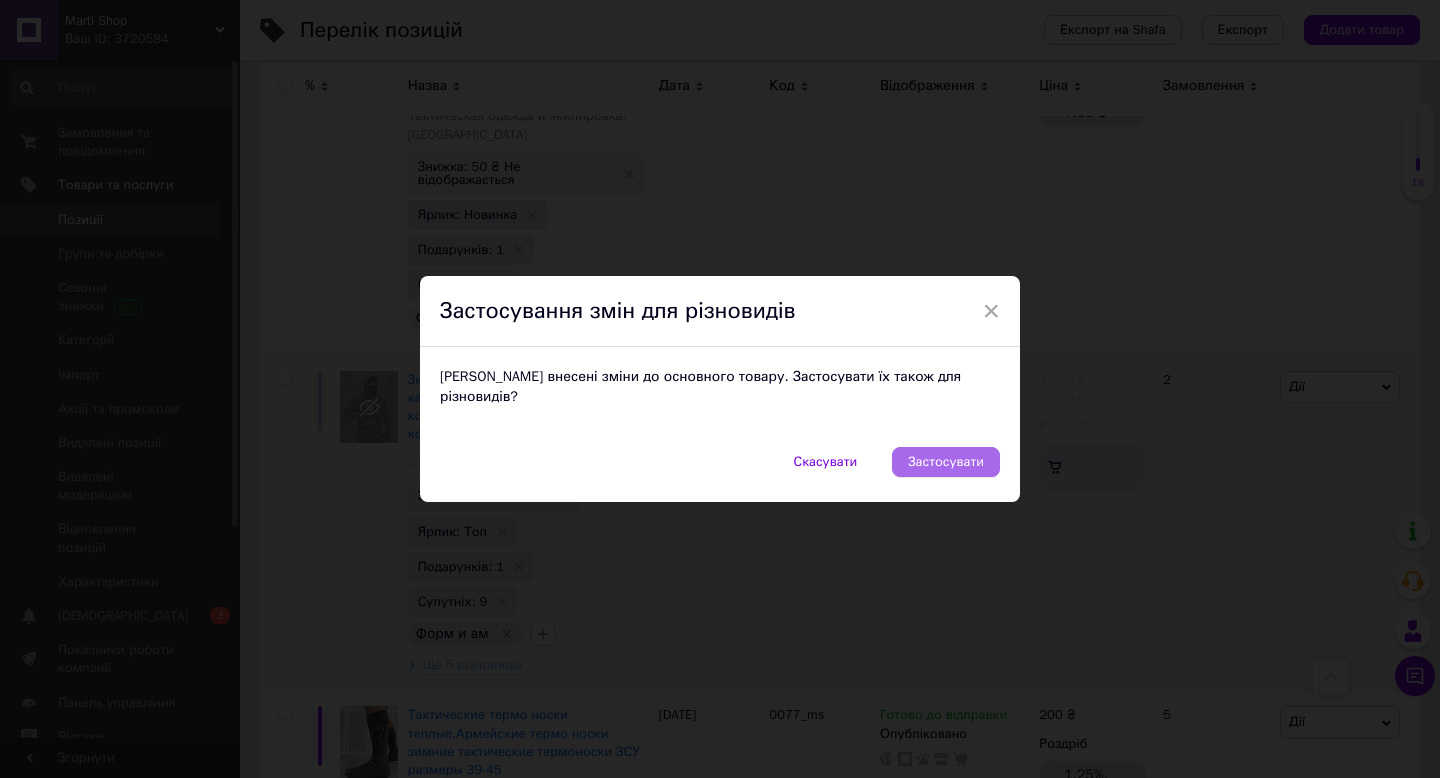 click on "Застосувати" at bounding box center (946, 462) 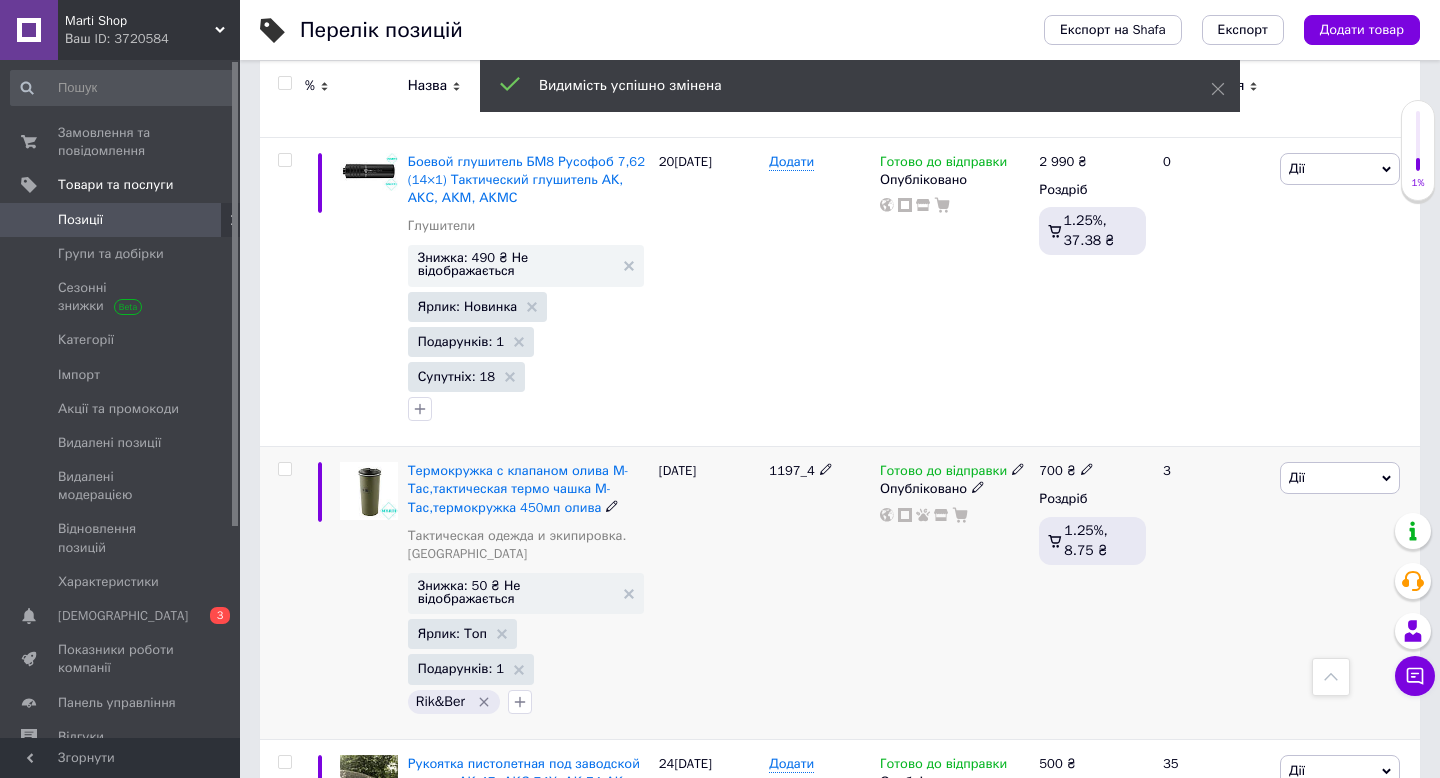 scroll, scrollTop: 7177, scrollLeft: 0, axis: vertical 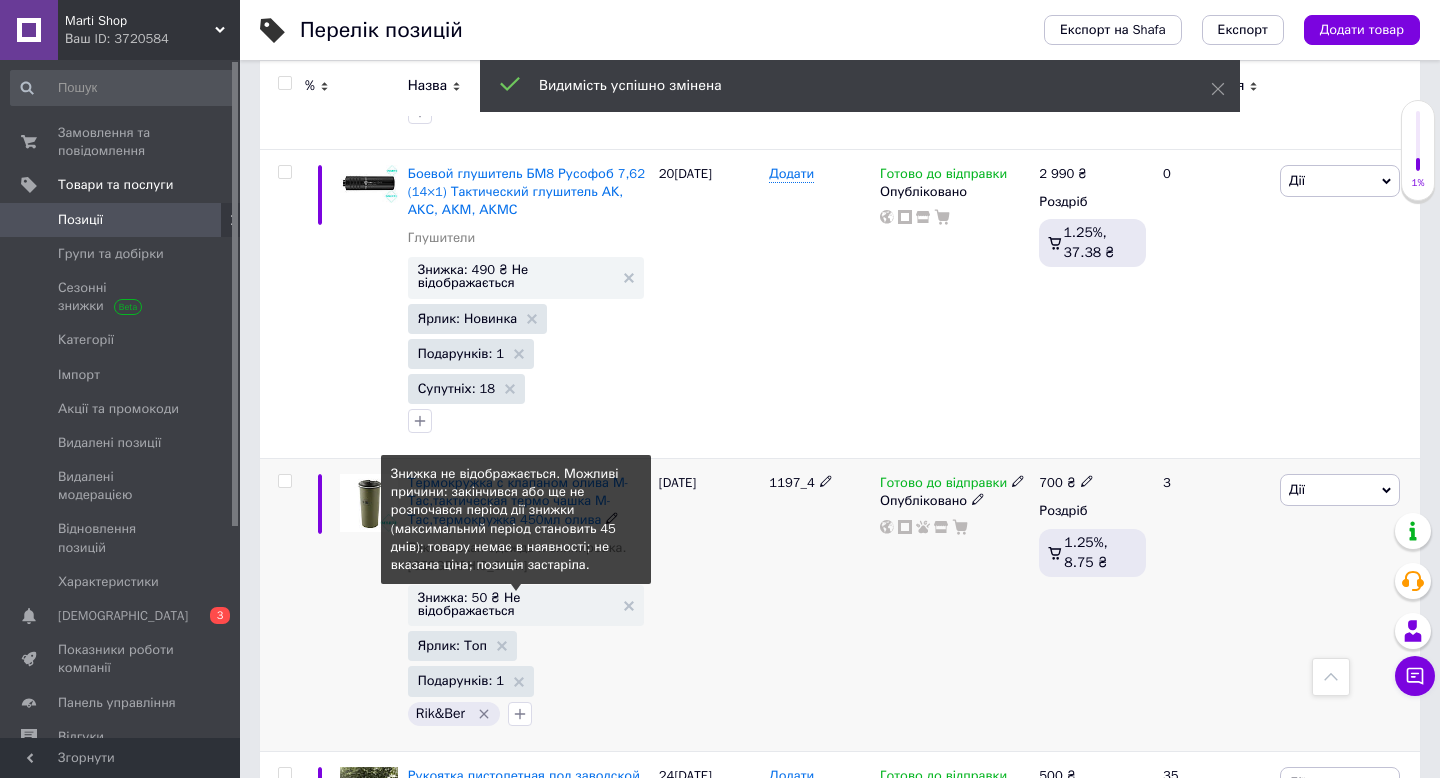 click on "Знижка: 50 ₴ Не відображається" at bounding box center (516, 604) 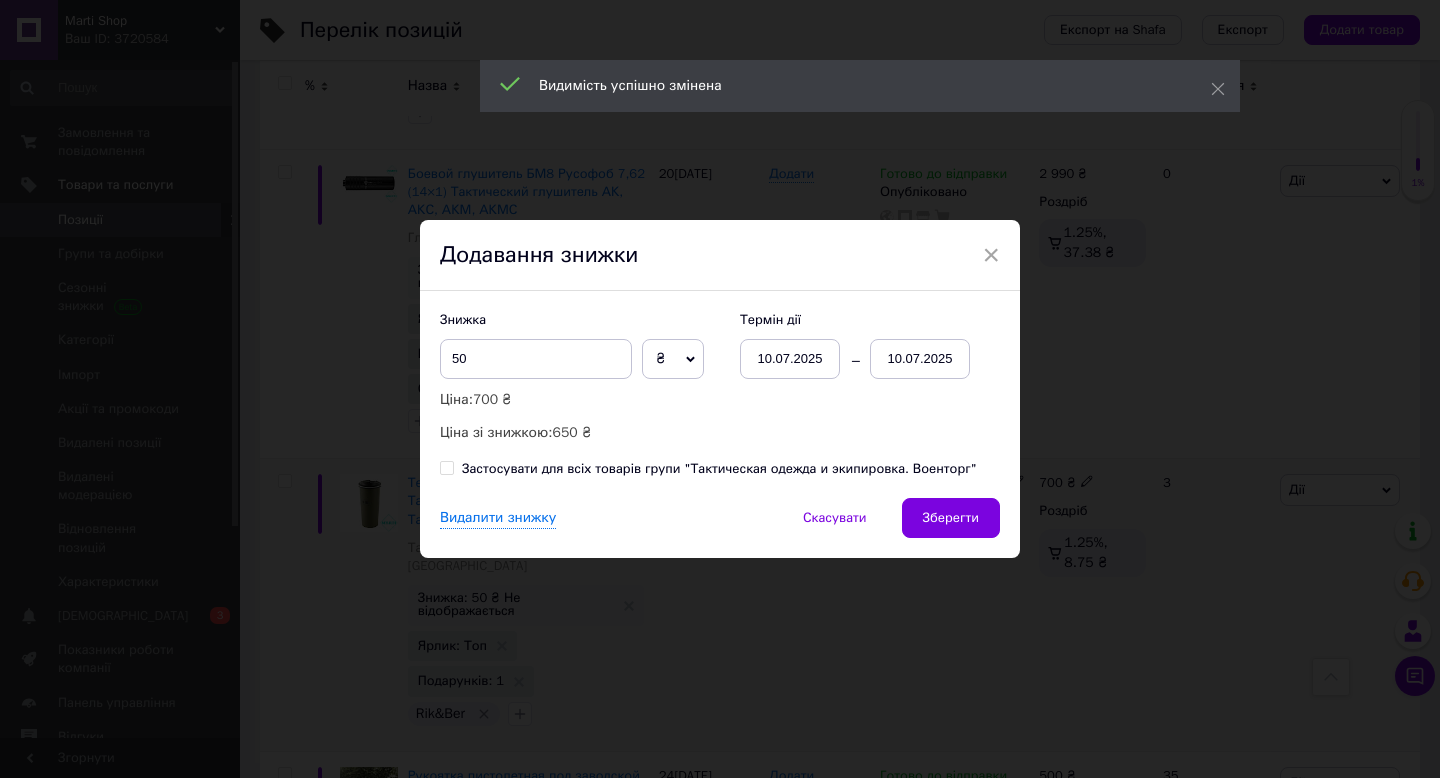 click on "10.07.2025" at bounding box center [920, 359] 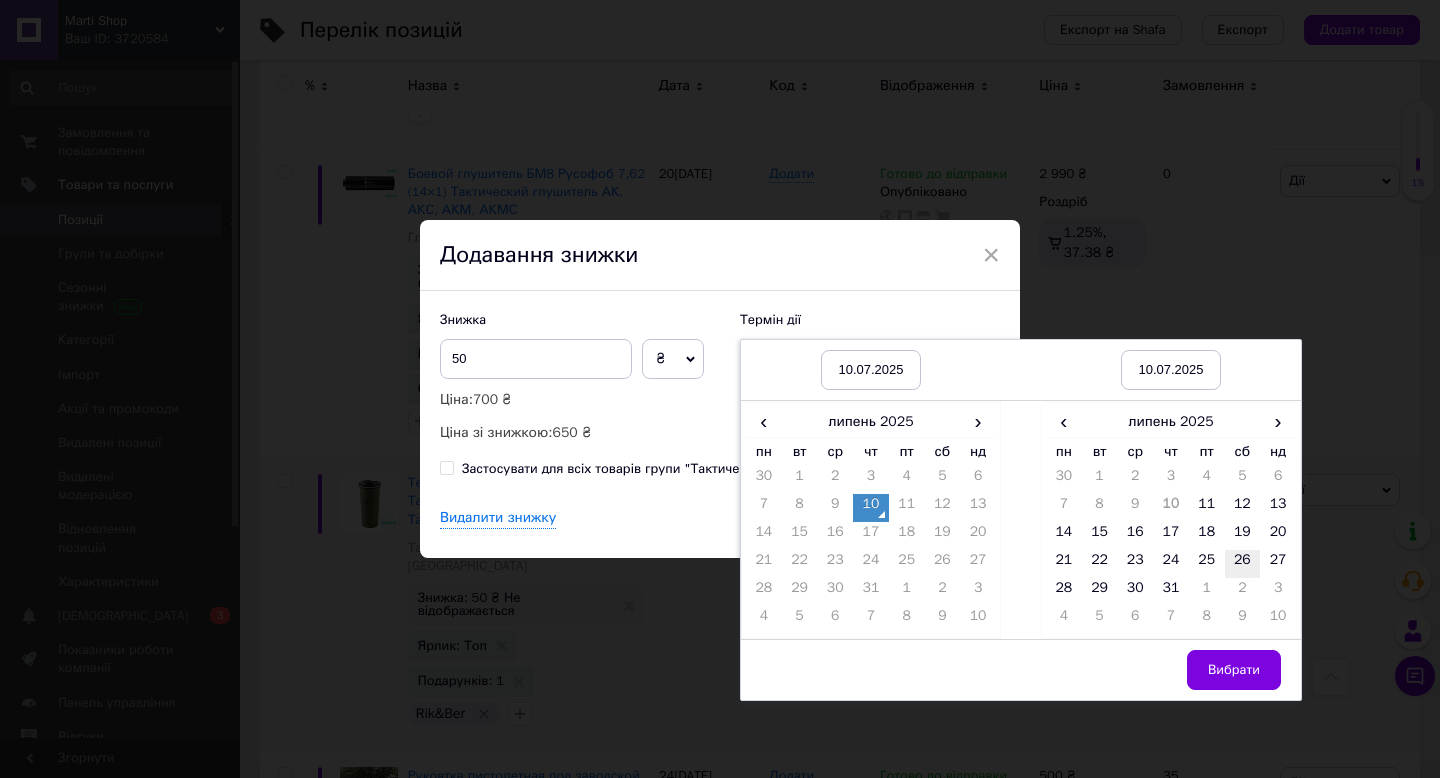click on "26" at bounding box center [1243, 564] 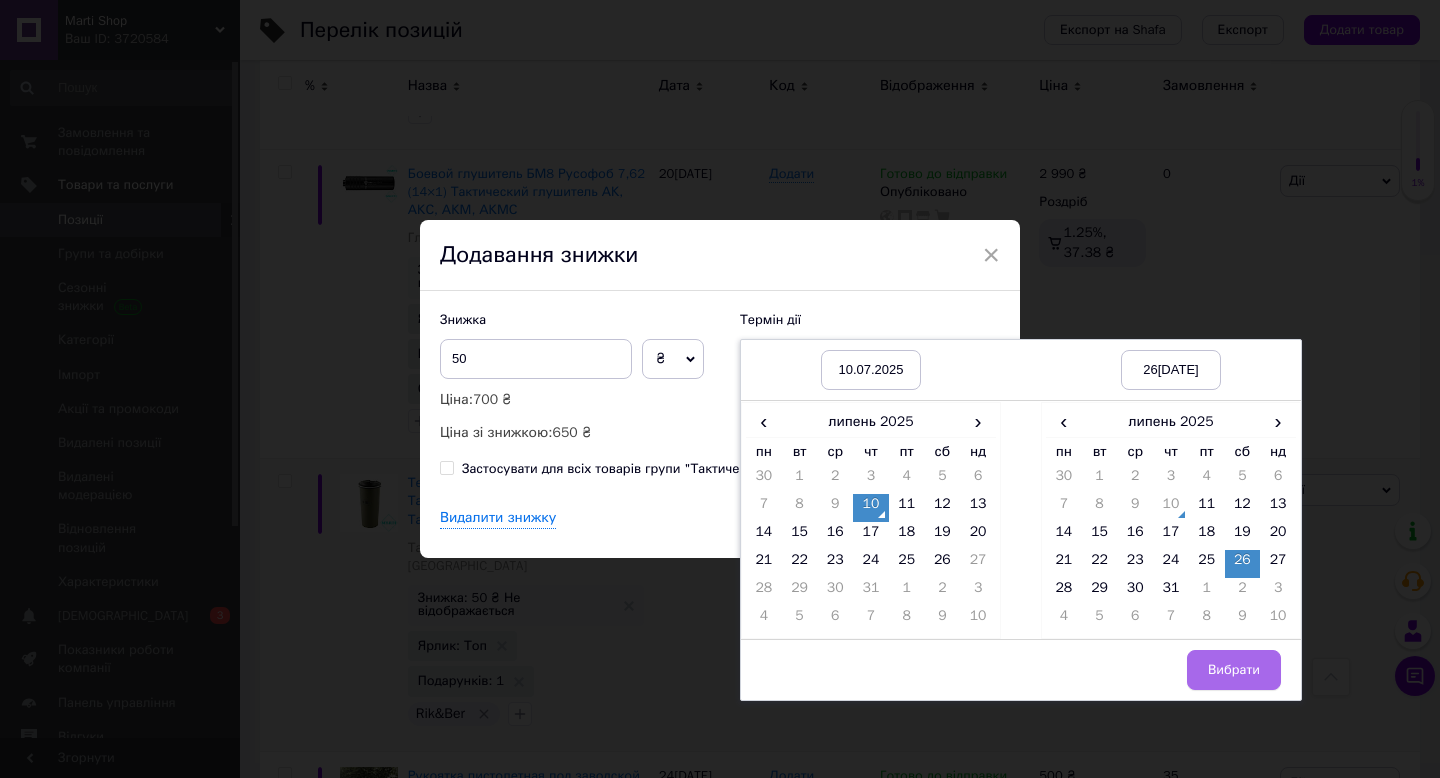 click on "Вибрати" at bounding box center [1234, 670] 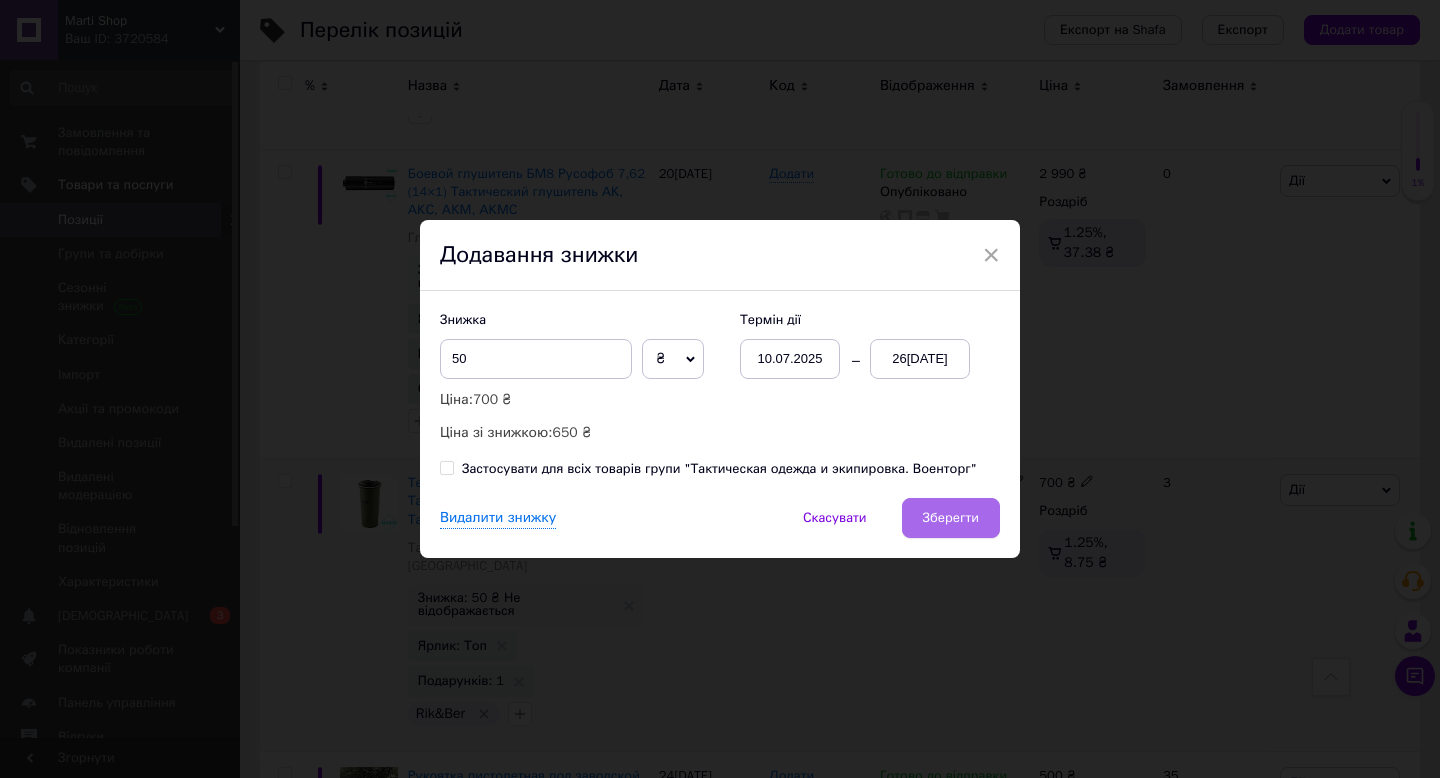 click on "Зберегти" at bounding box center [951, 518] 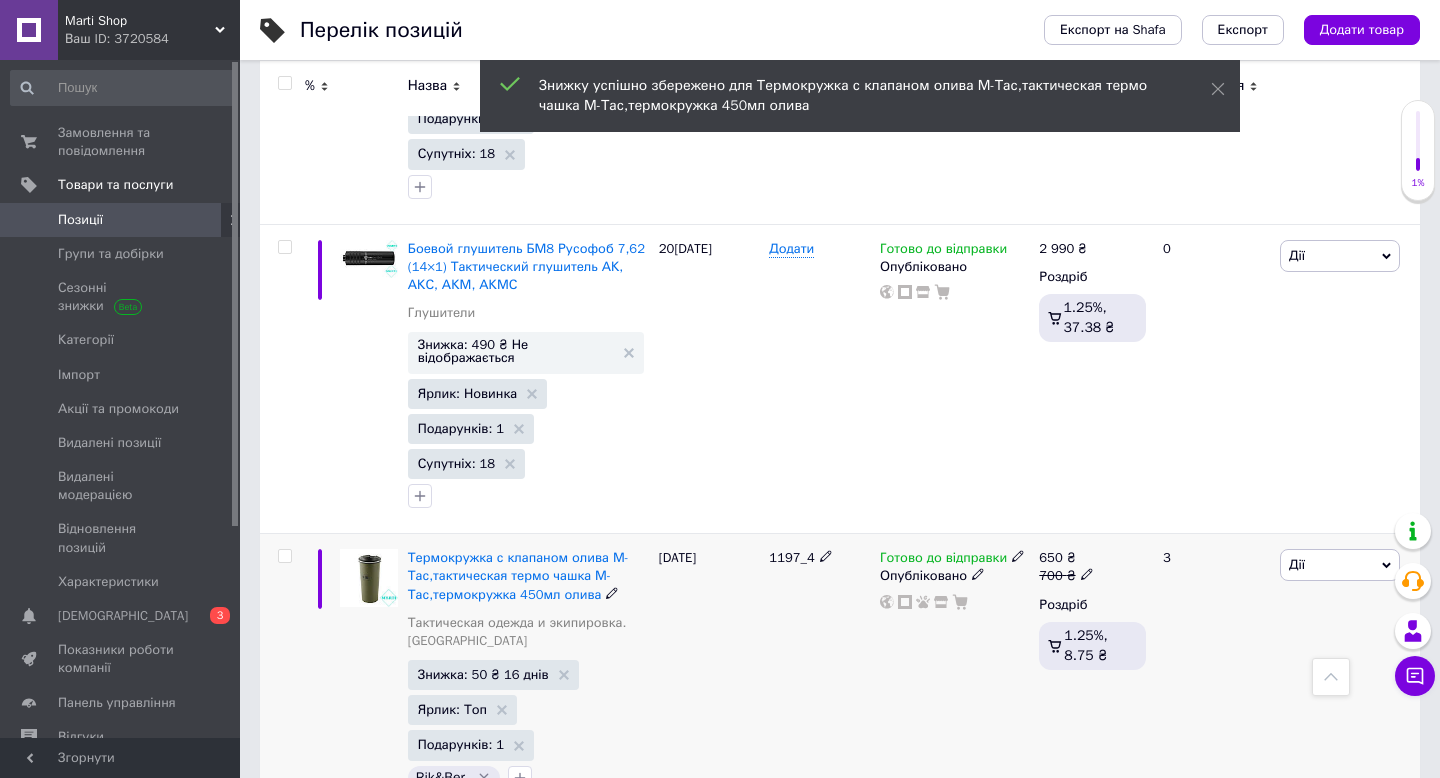 scroll, scrollTop: 7098, scrollLeft: 0, axis: vertical 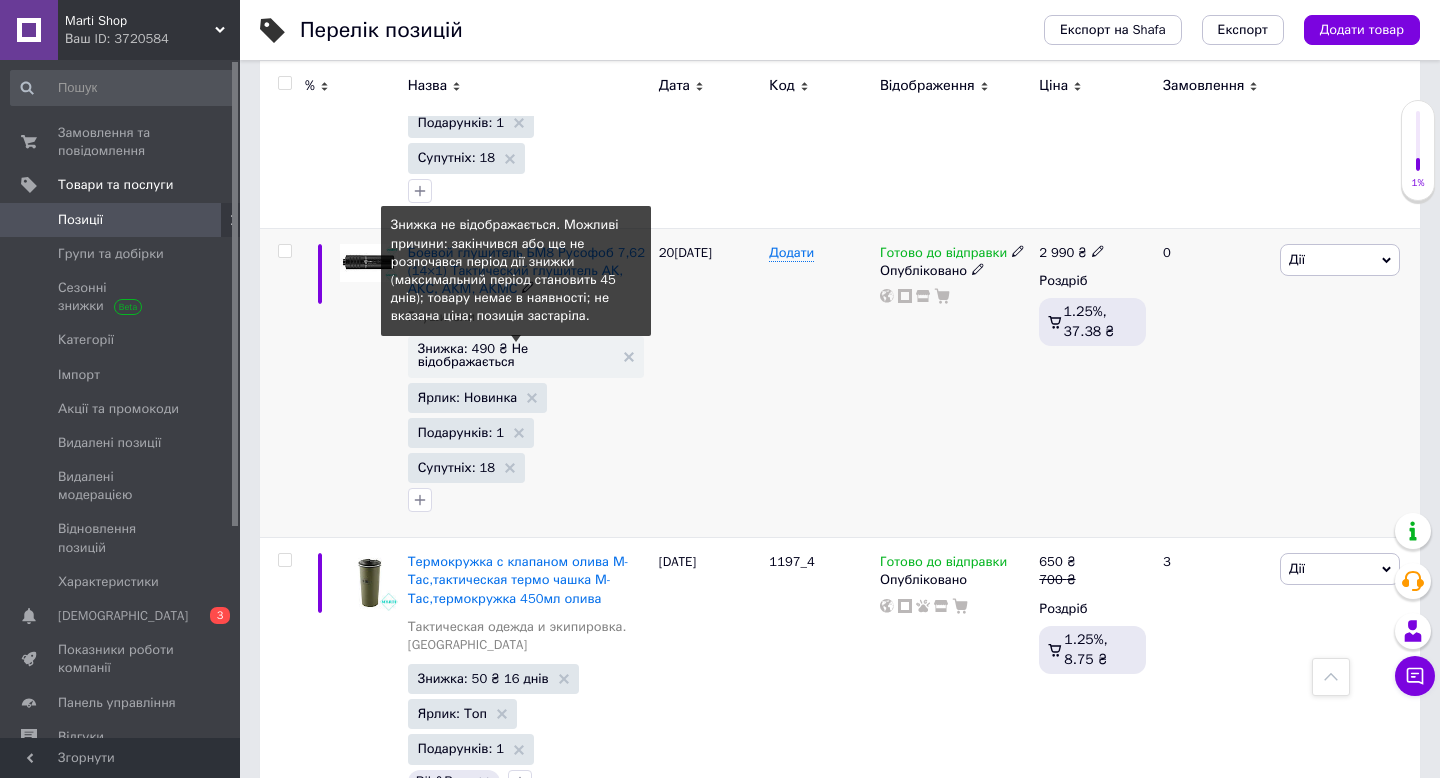 click on "Знижка: 490 ₴ Не відображається" at bounding box center [516, 355] 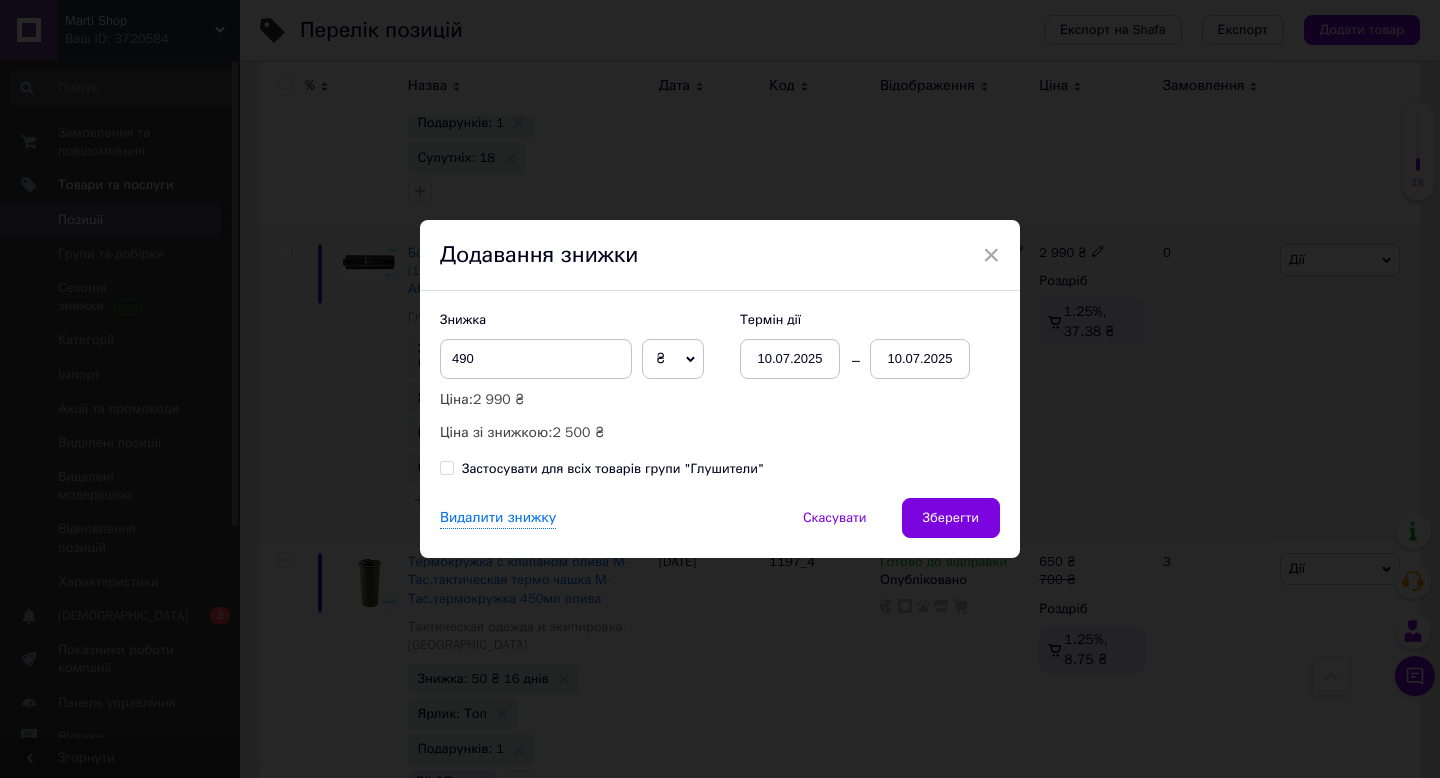click on "10.07.2025" at bounding box center [920, 359] 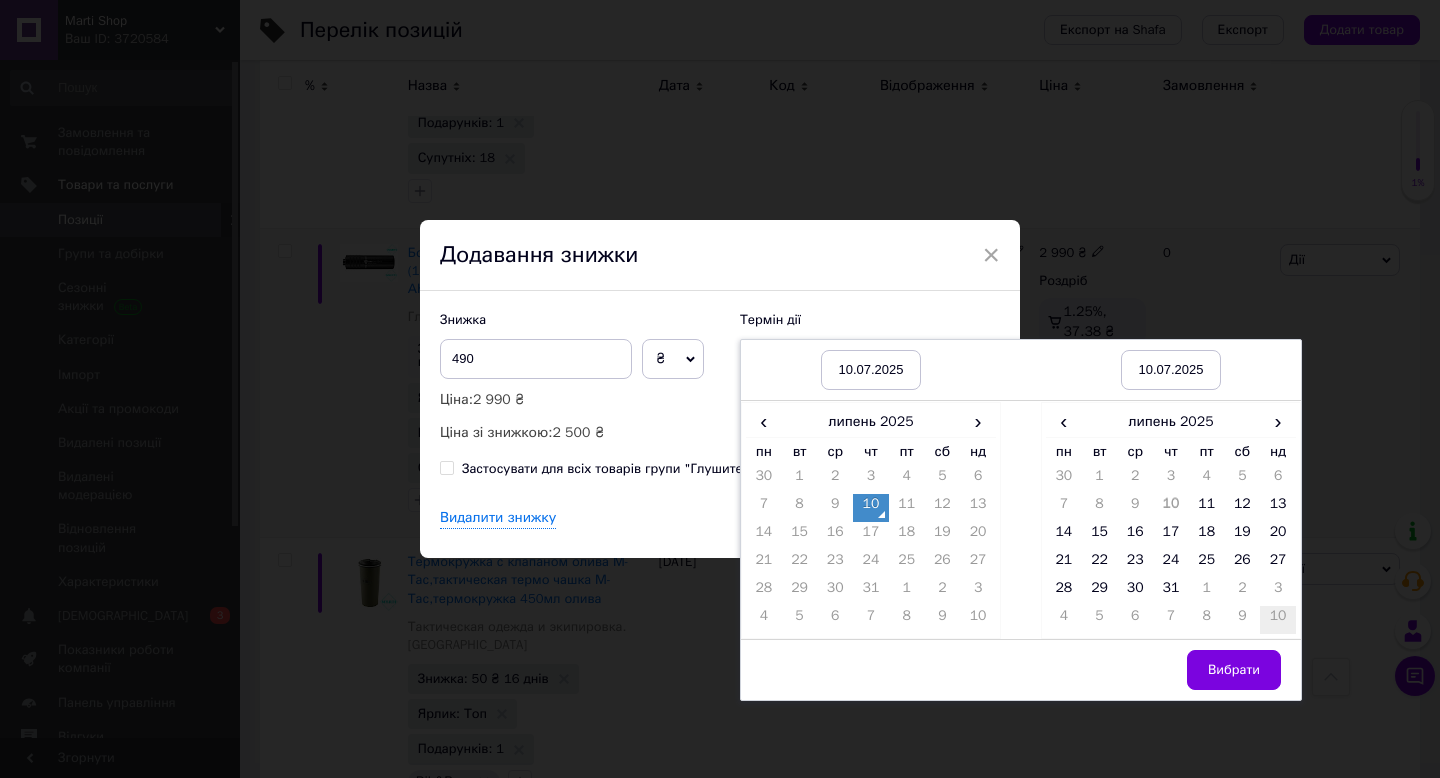 click on "10" at bounding box center (1278, 620) 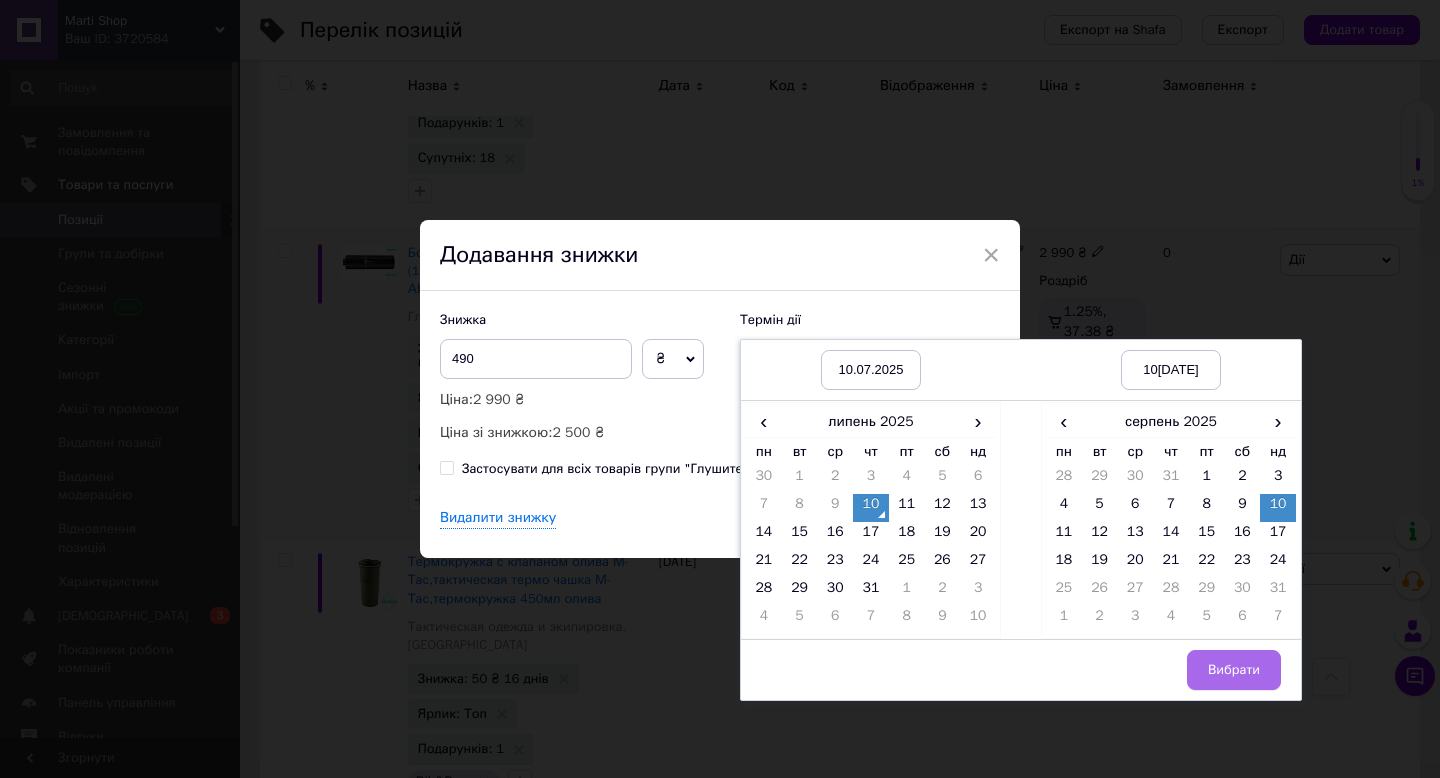 click on "Вибрати" at bounding box center [1234, 670] 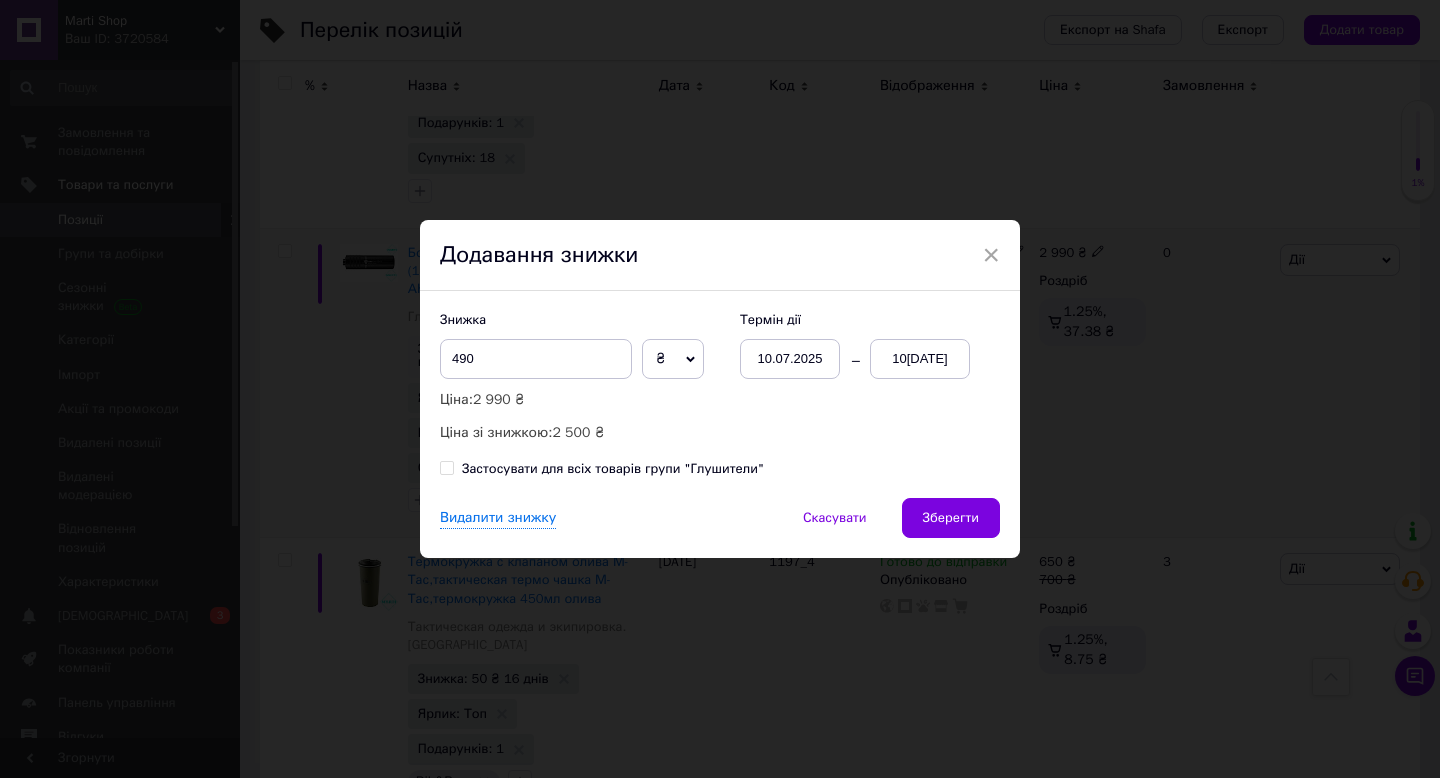 click on "Зберегти" at bounding box center [951, 518] 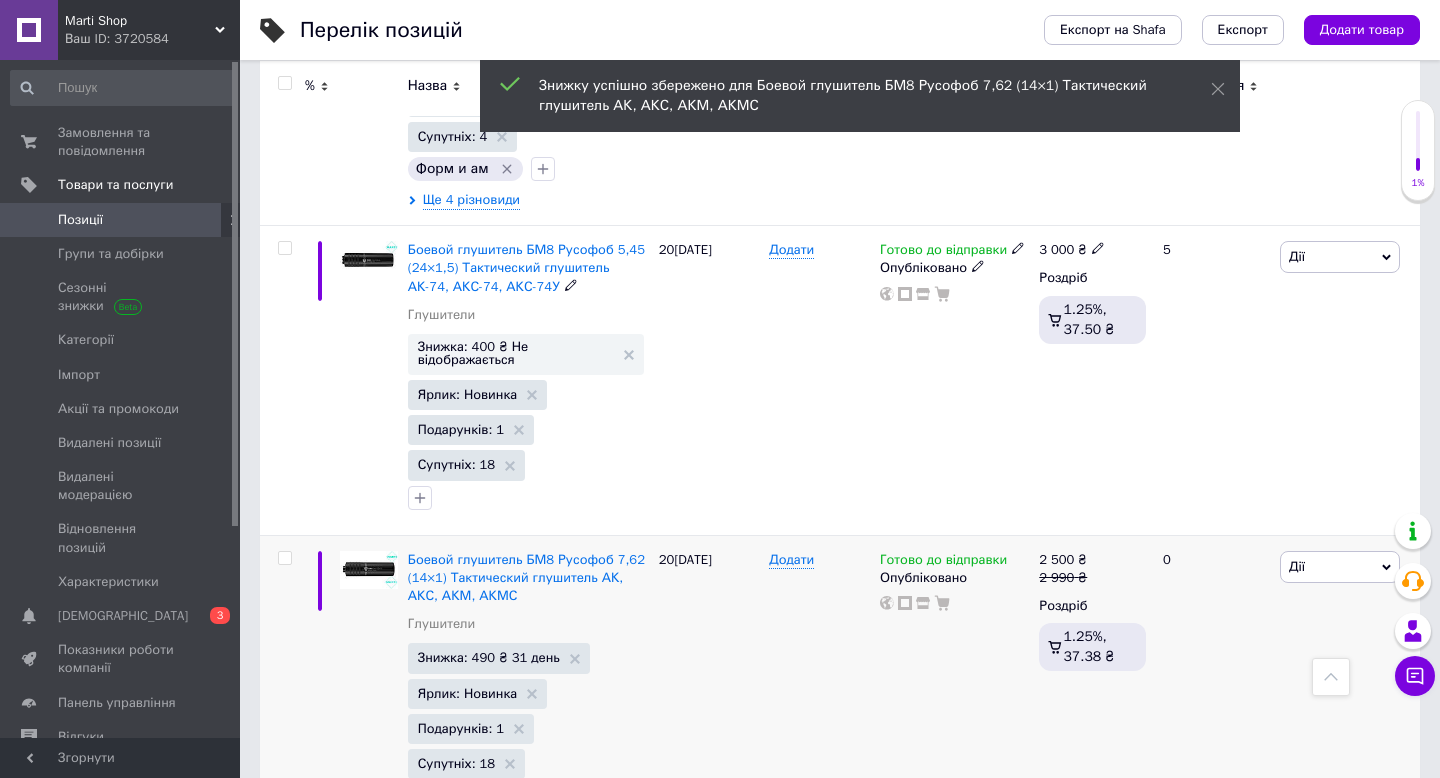scroll, scrollTop: 6790, scrollLeft: 0, axis: vertical 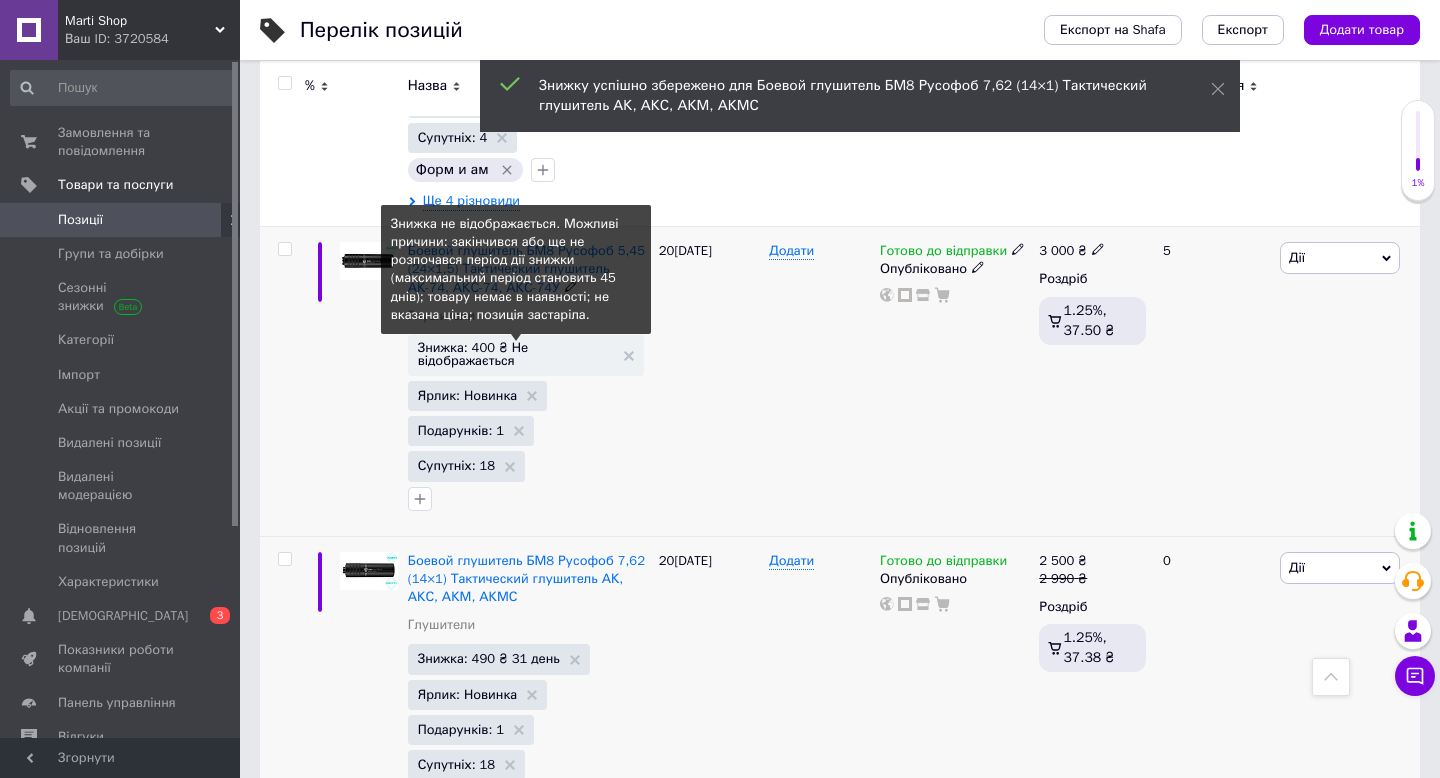 click on "Знижка: 400 ₴ Не відображається" at bounding box center (516, 354) 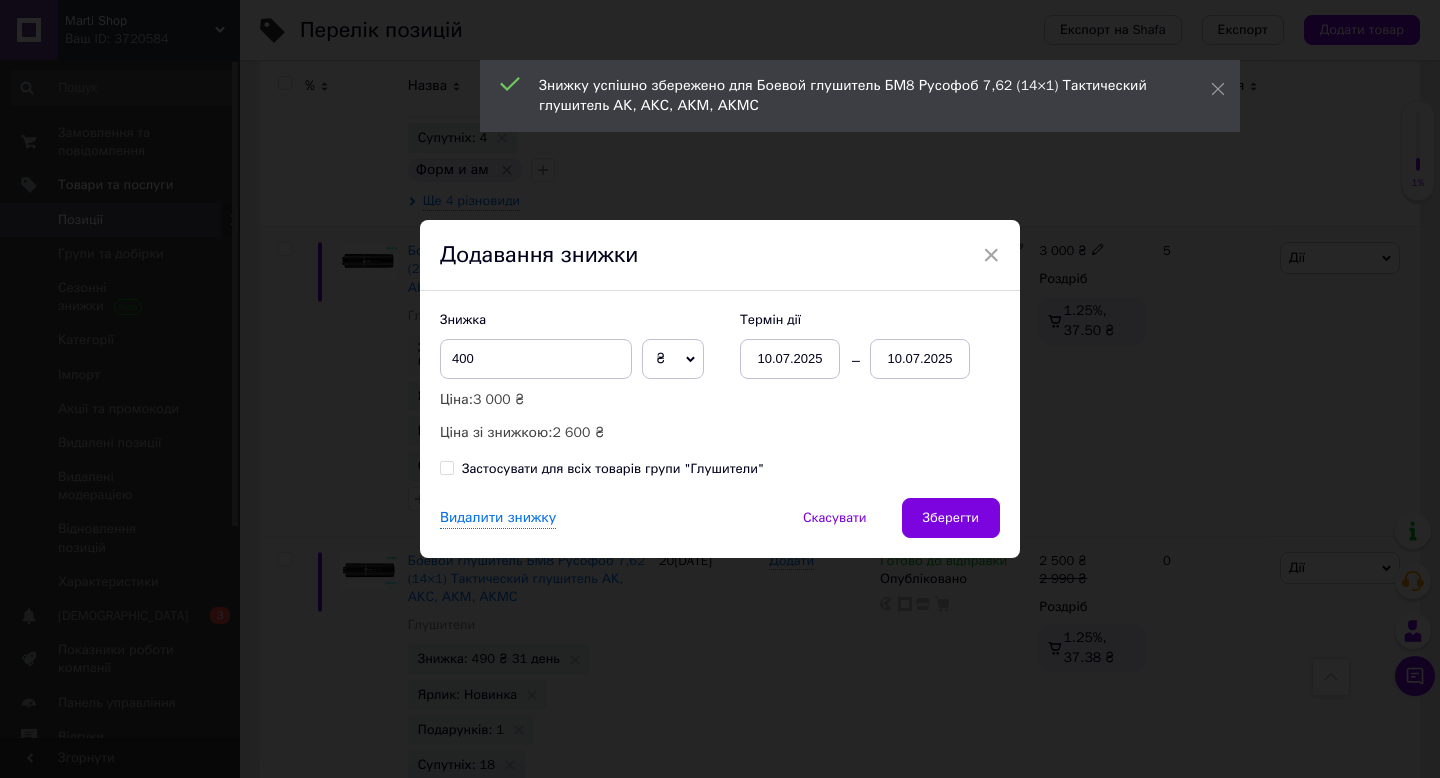 click on "10.07.2025" at bounding box center (920, 359) 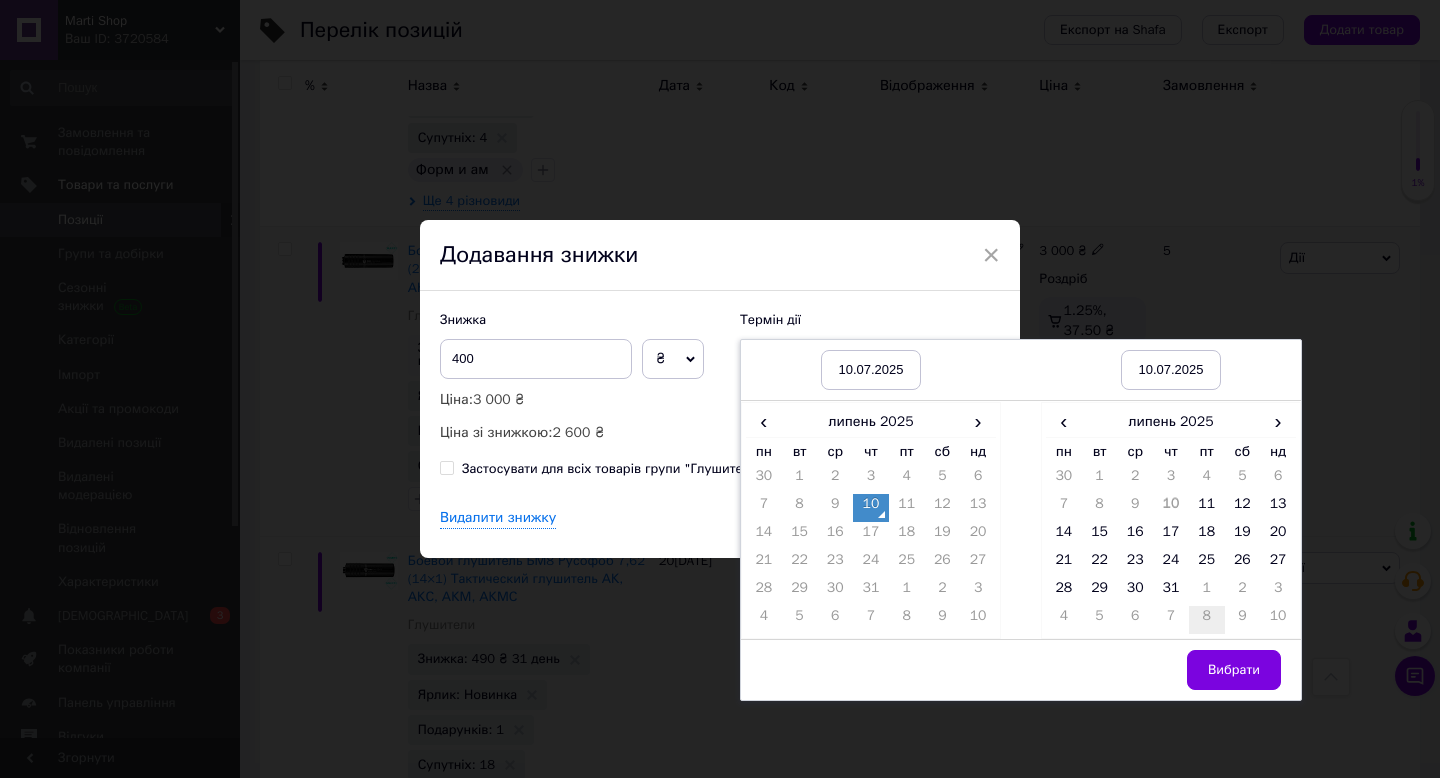click on "8" at bounding box center [1207, 620] 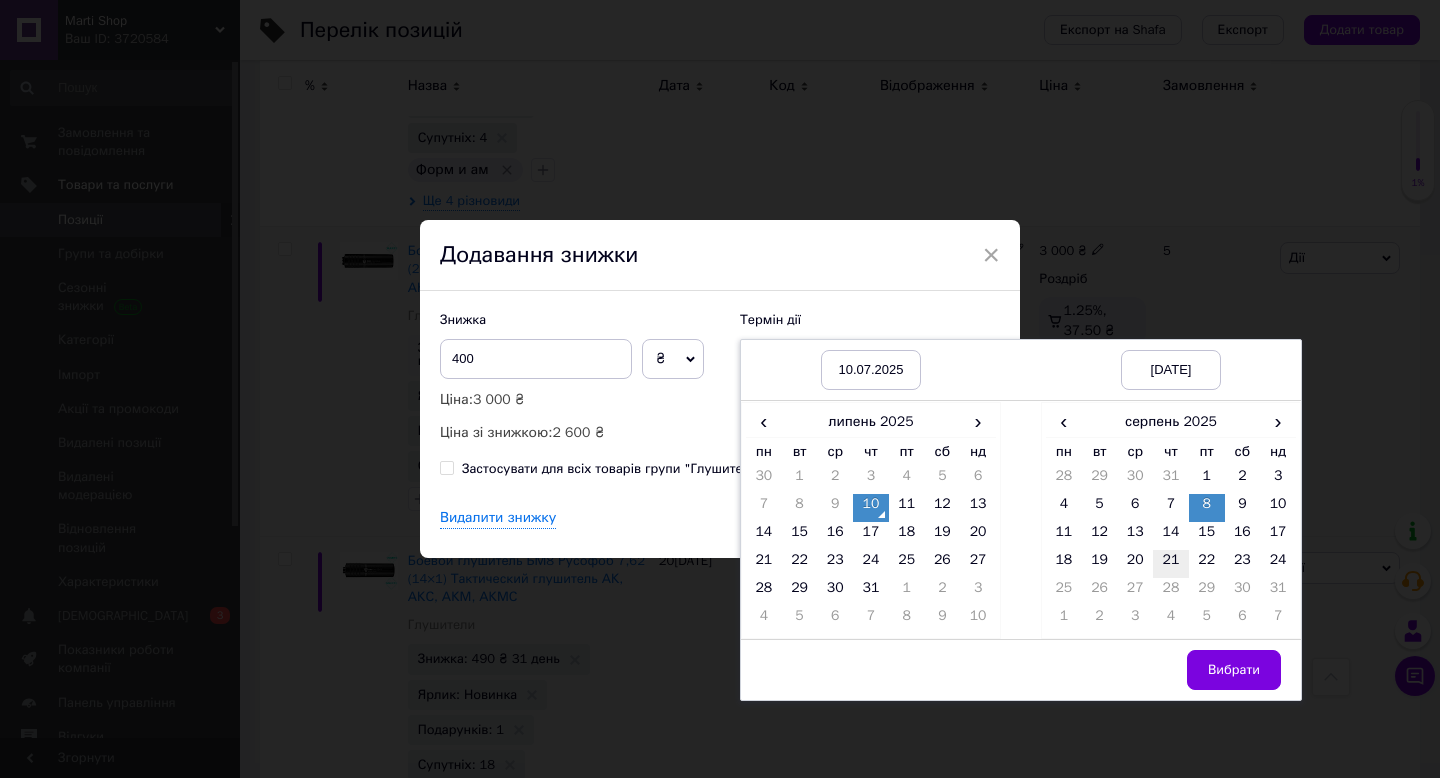 click on "21" at bounding box center (1171, 564) 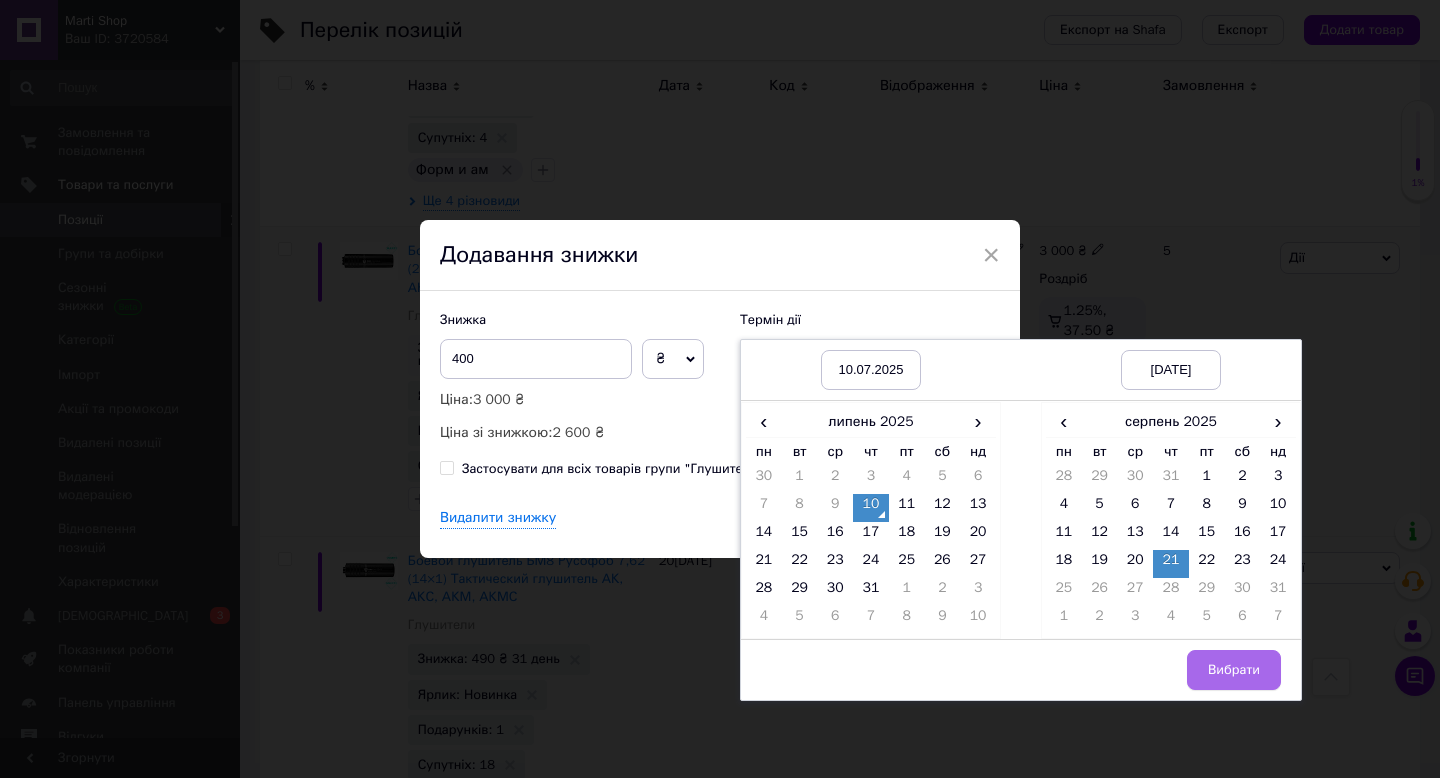 click on "Вибрати" at bounding box center [1234, 670] 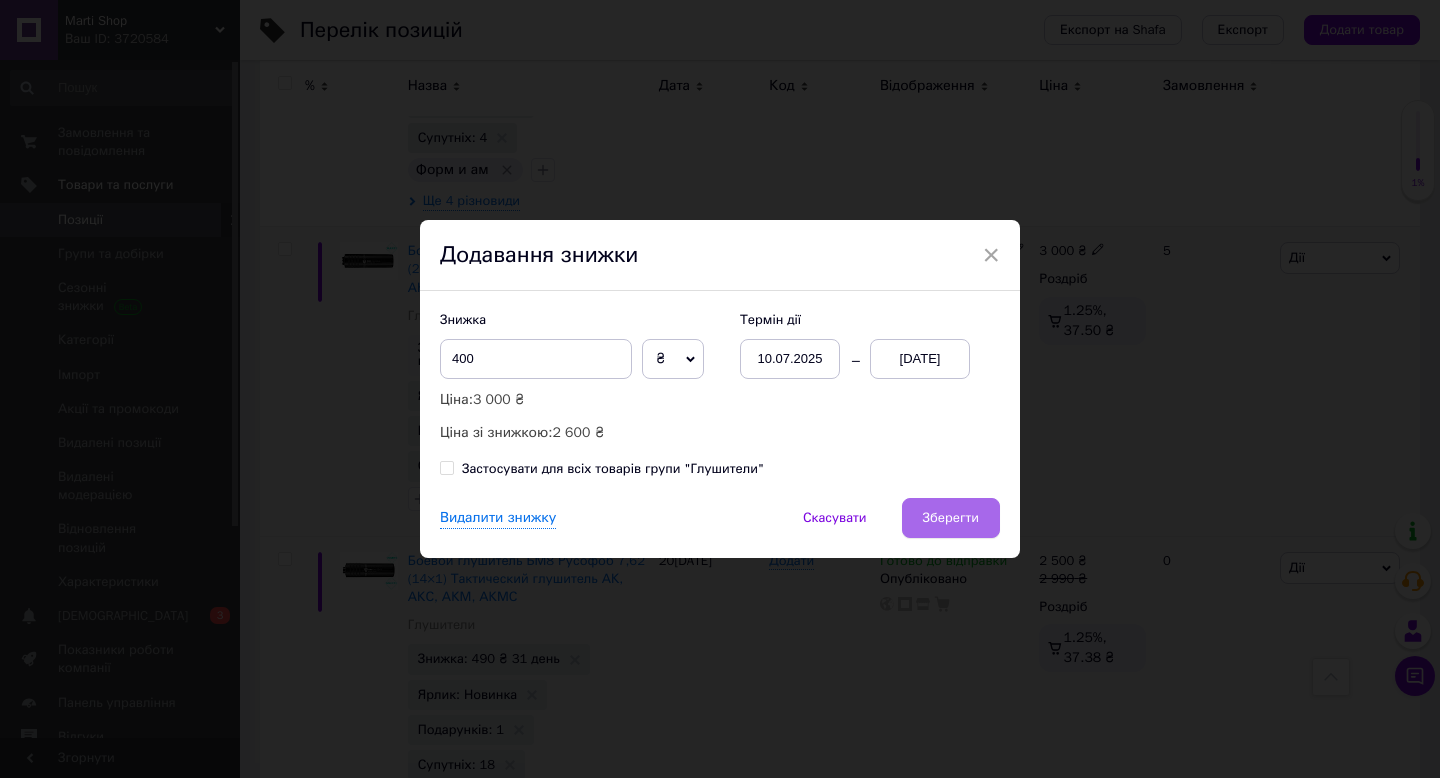 click on "Зберегти" at bounding box center [951, 518] 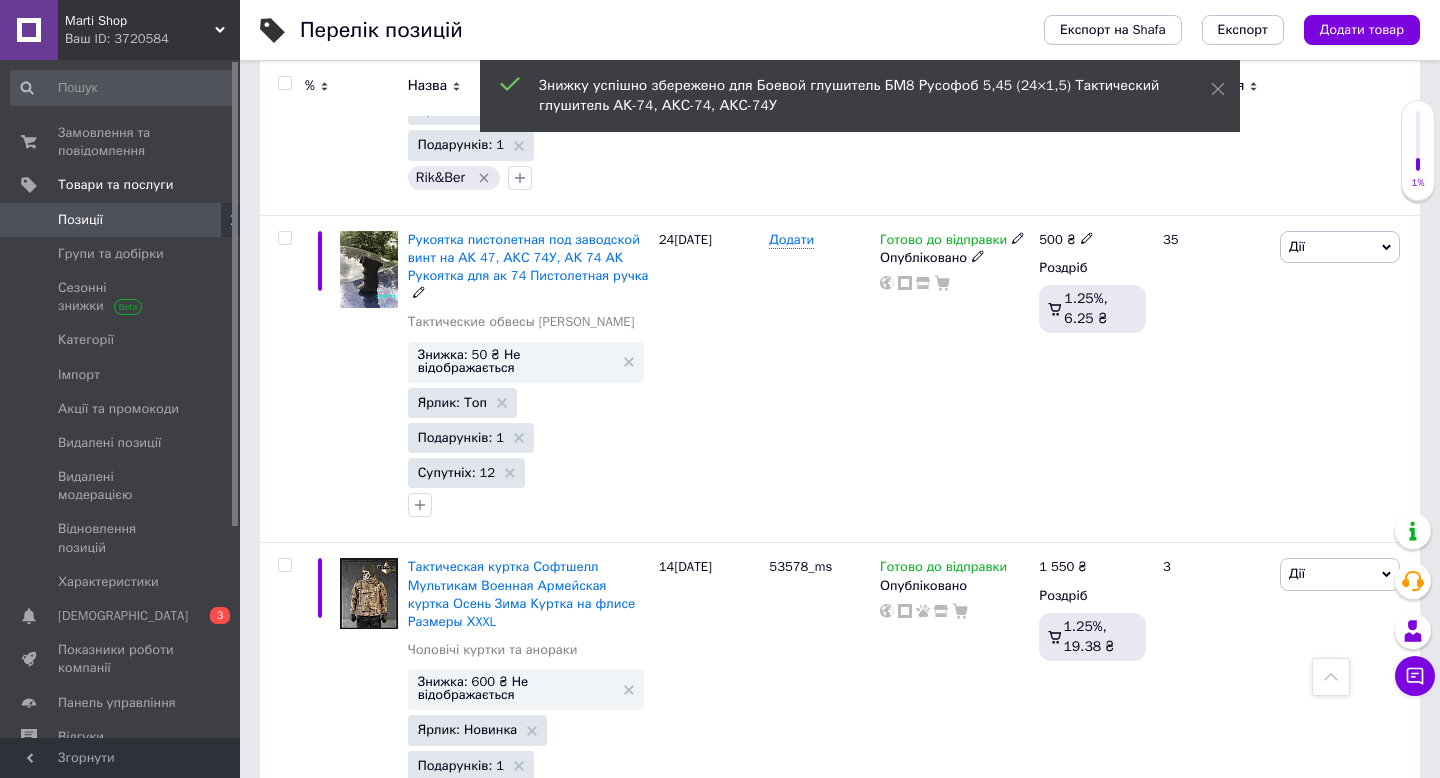scroll, scrollTop: 7689, scrollLeft: 0, axis: vertical 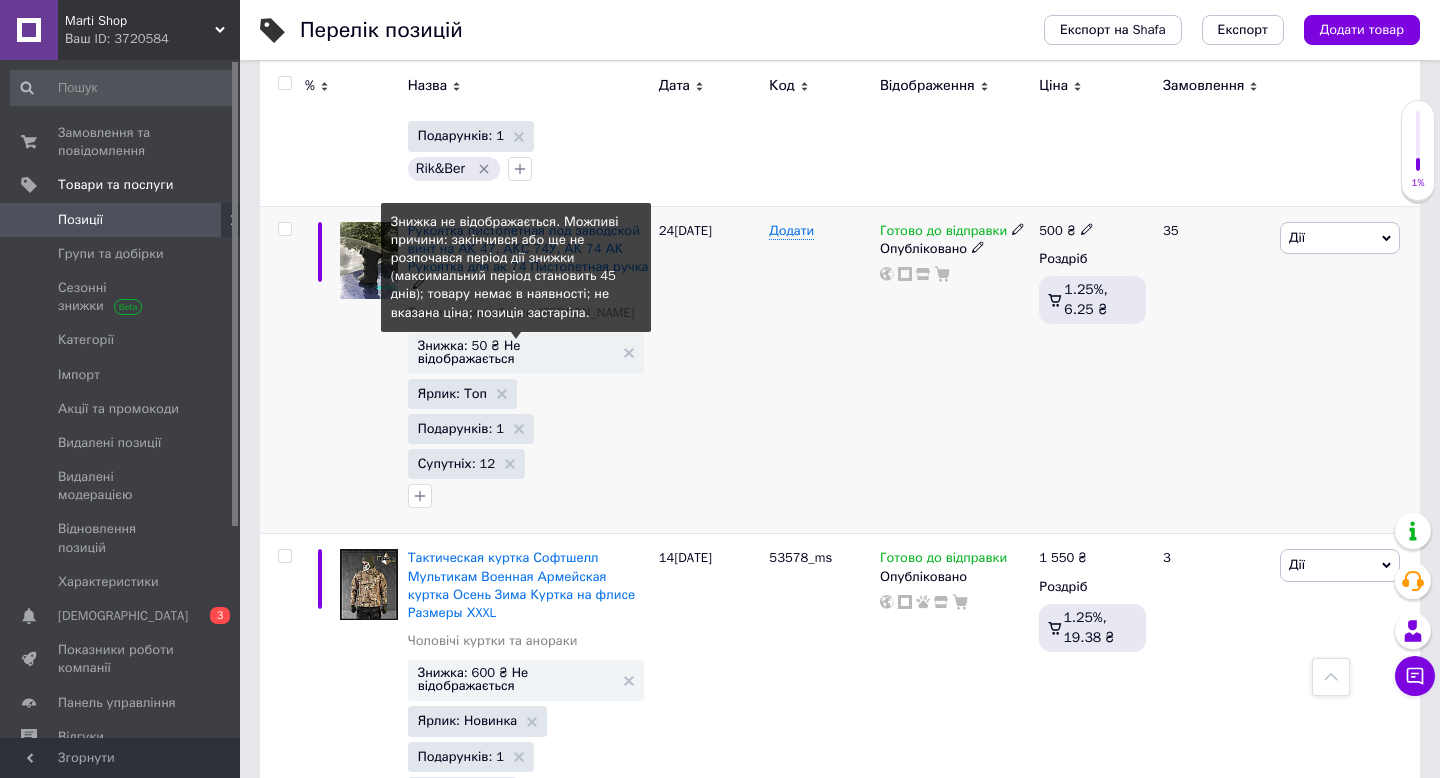 click on "Знижка: 50 ₴ Не відображається" at bounding box center [516, 352] 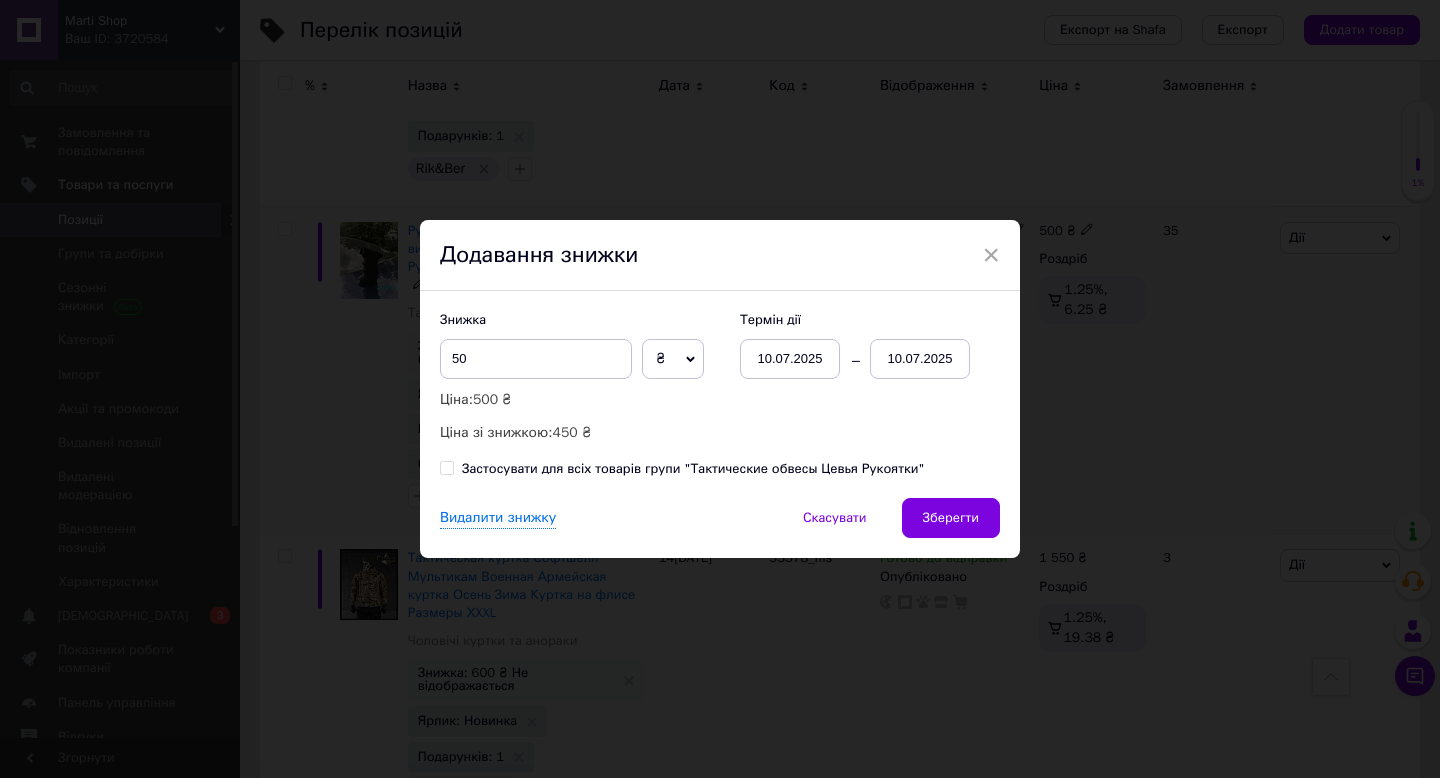 click on "10.07.2025" at bounding box center (920, 359) 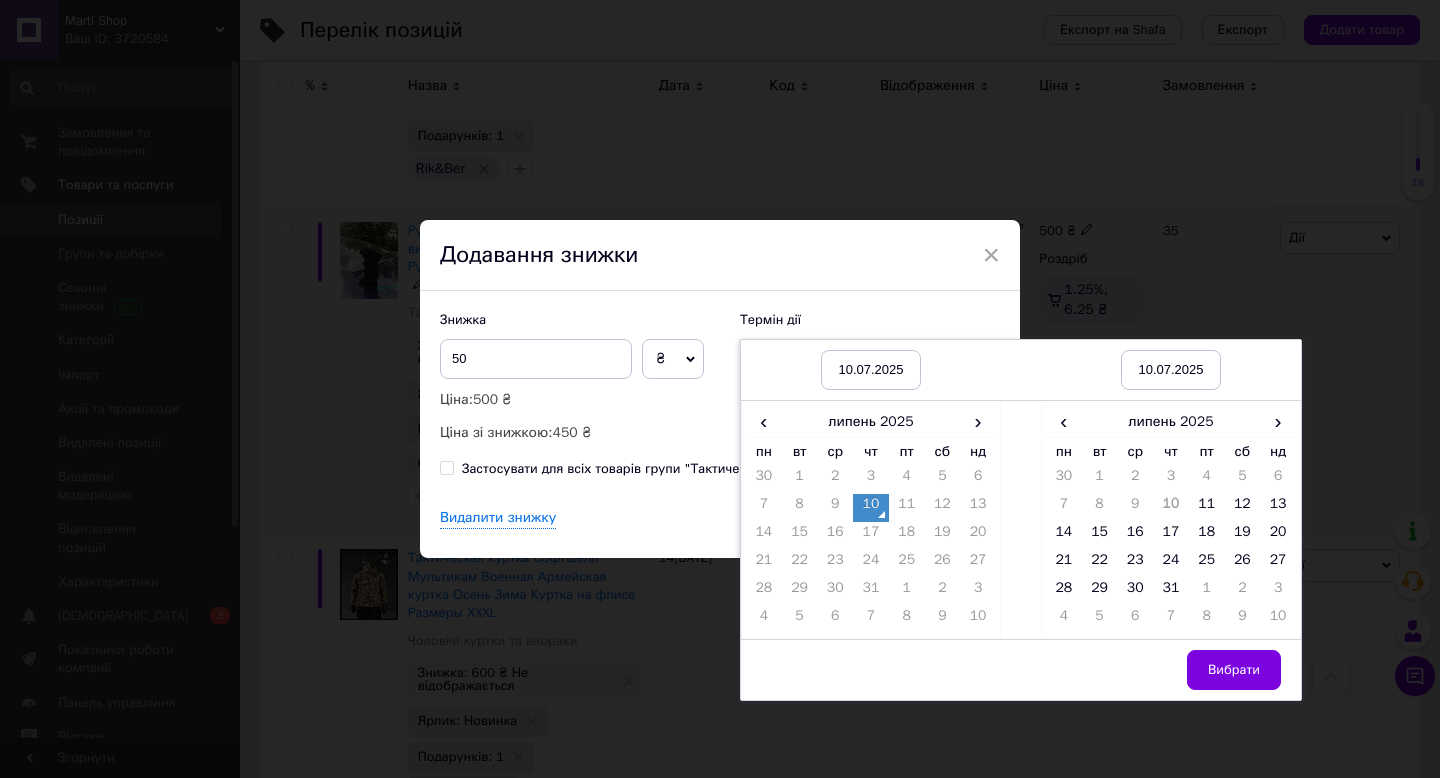 click on "Вибрати" at bounding box center [1171, 669] 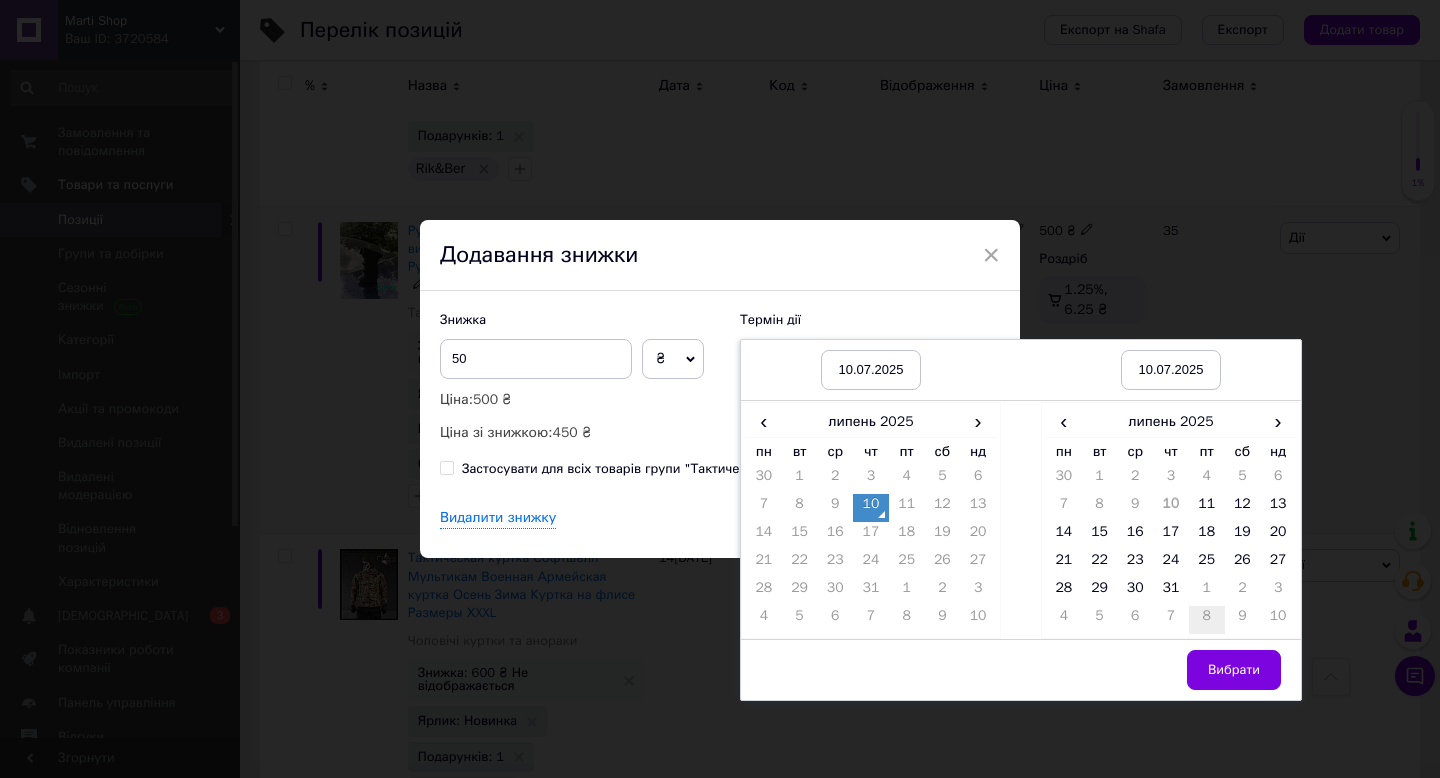 click on "8" at bounding box center [1207, 620] 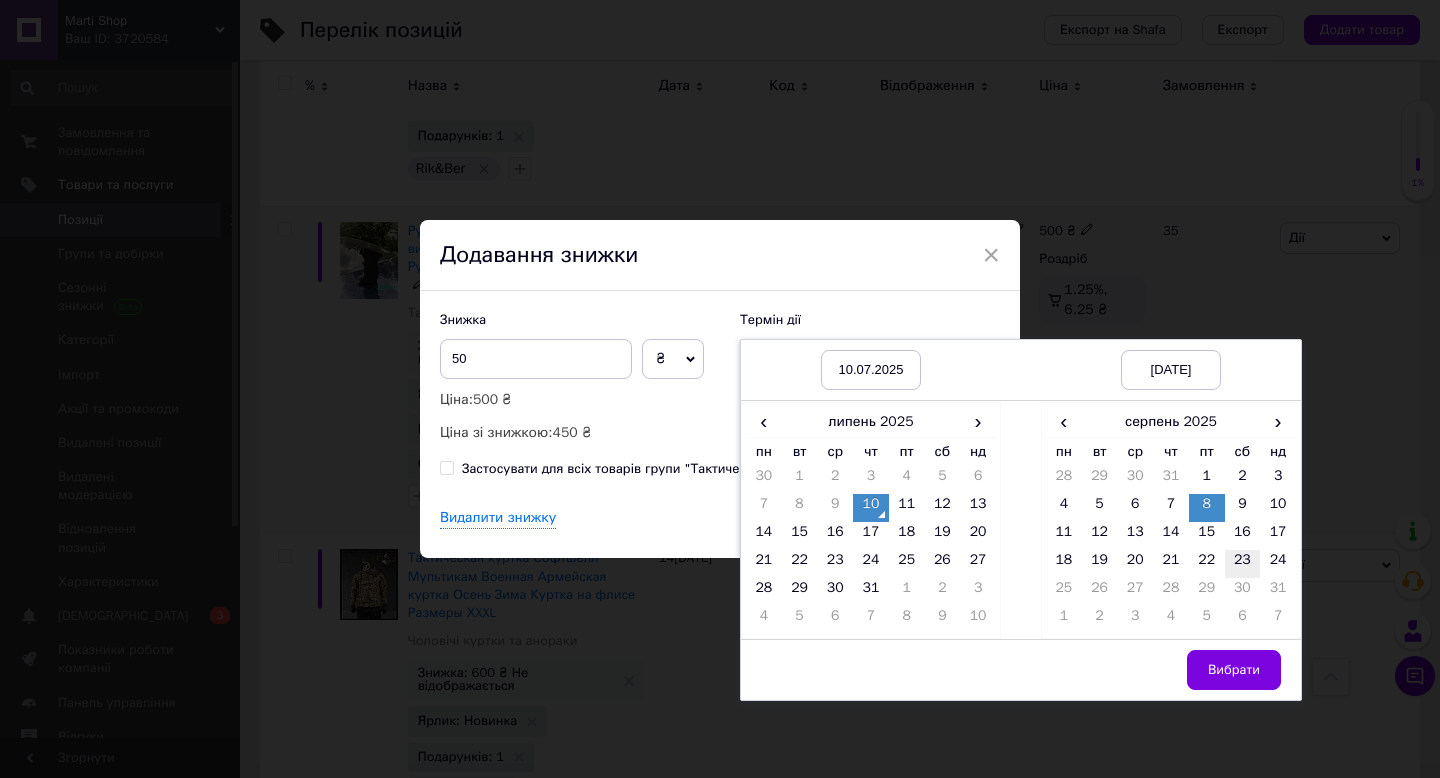 click on "23" at bounding box center (1243, 564) 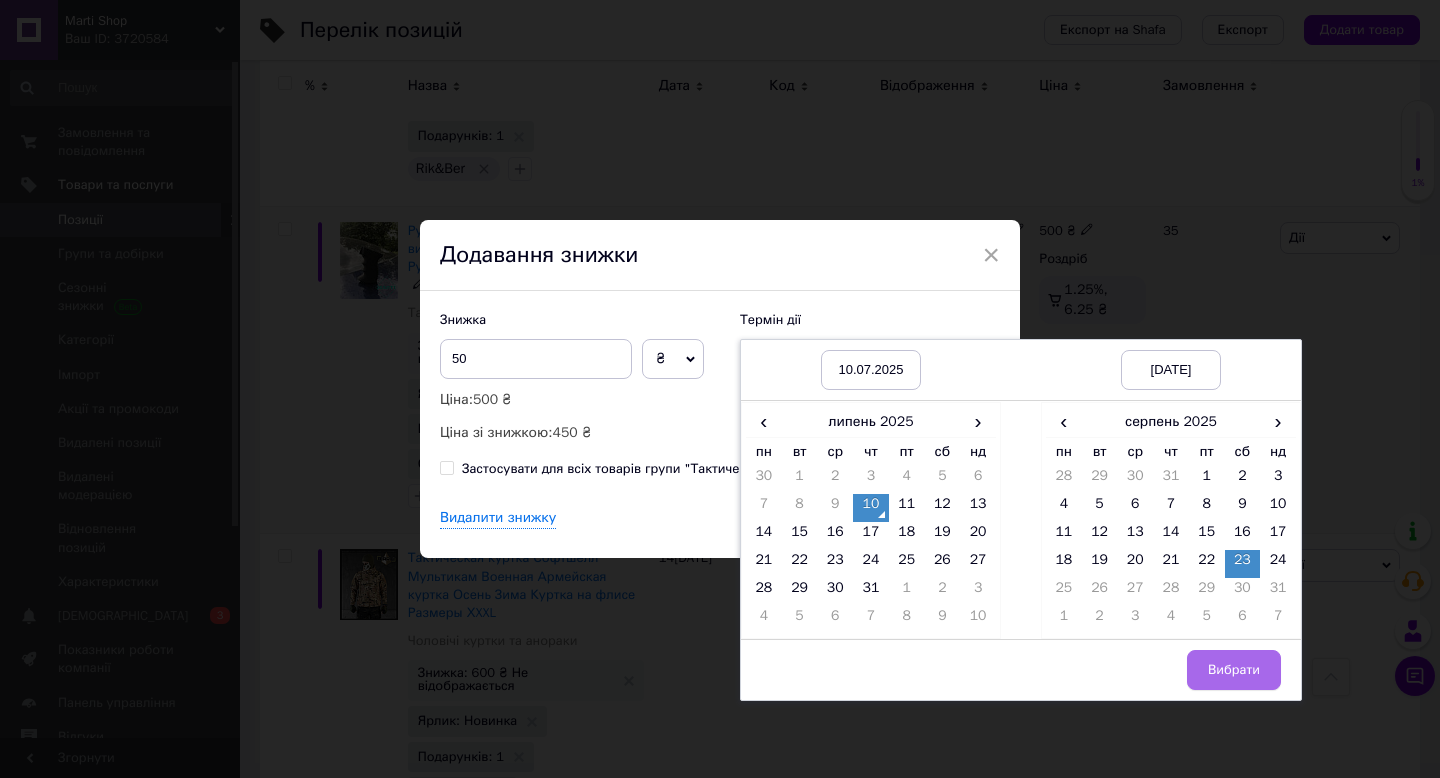 click on "Вибрати" at bounding box center [1234, 670] 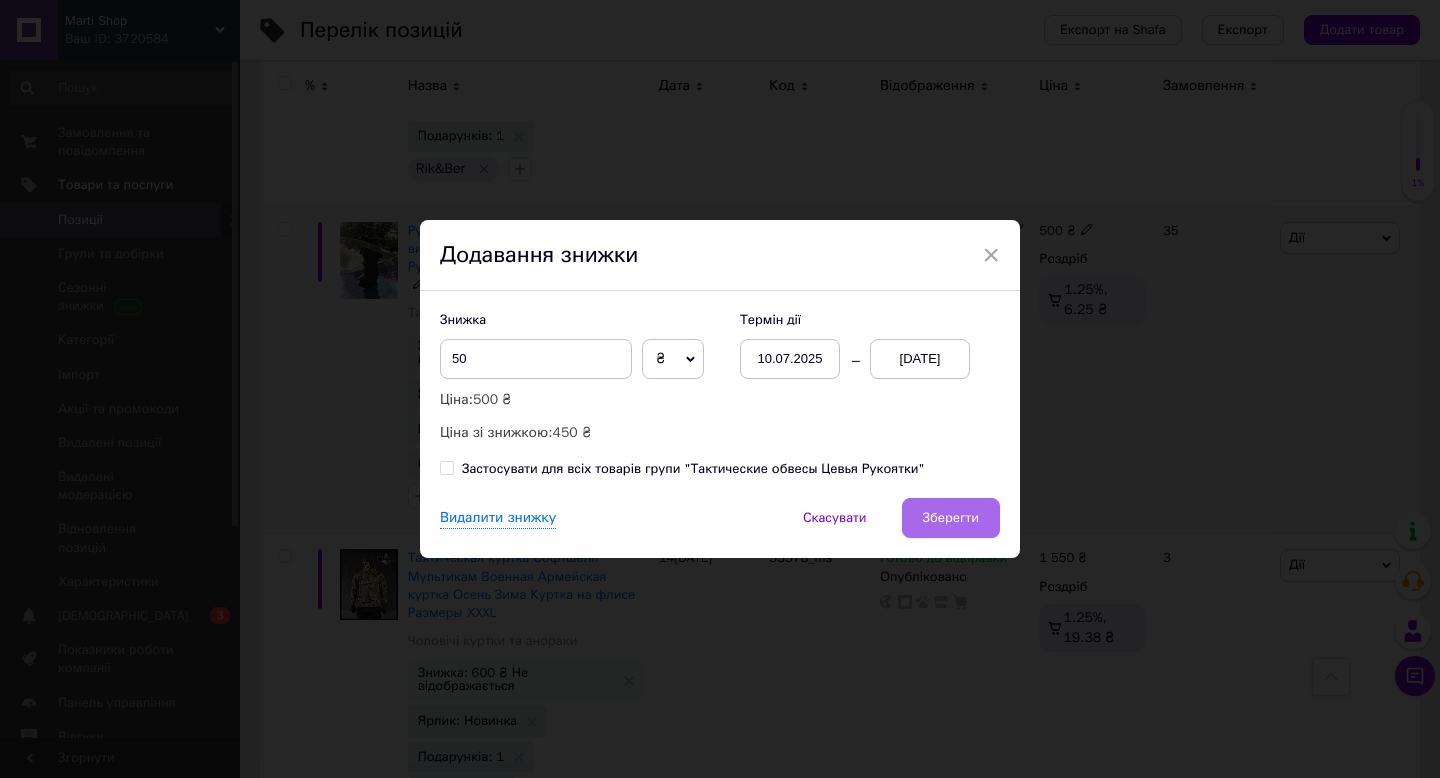 click on "Зберегти" at bounding box center [951, 518] 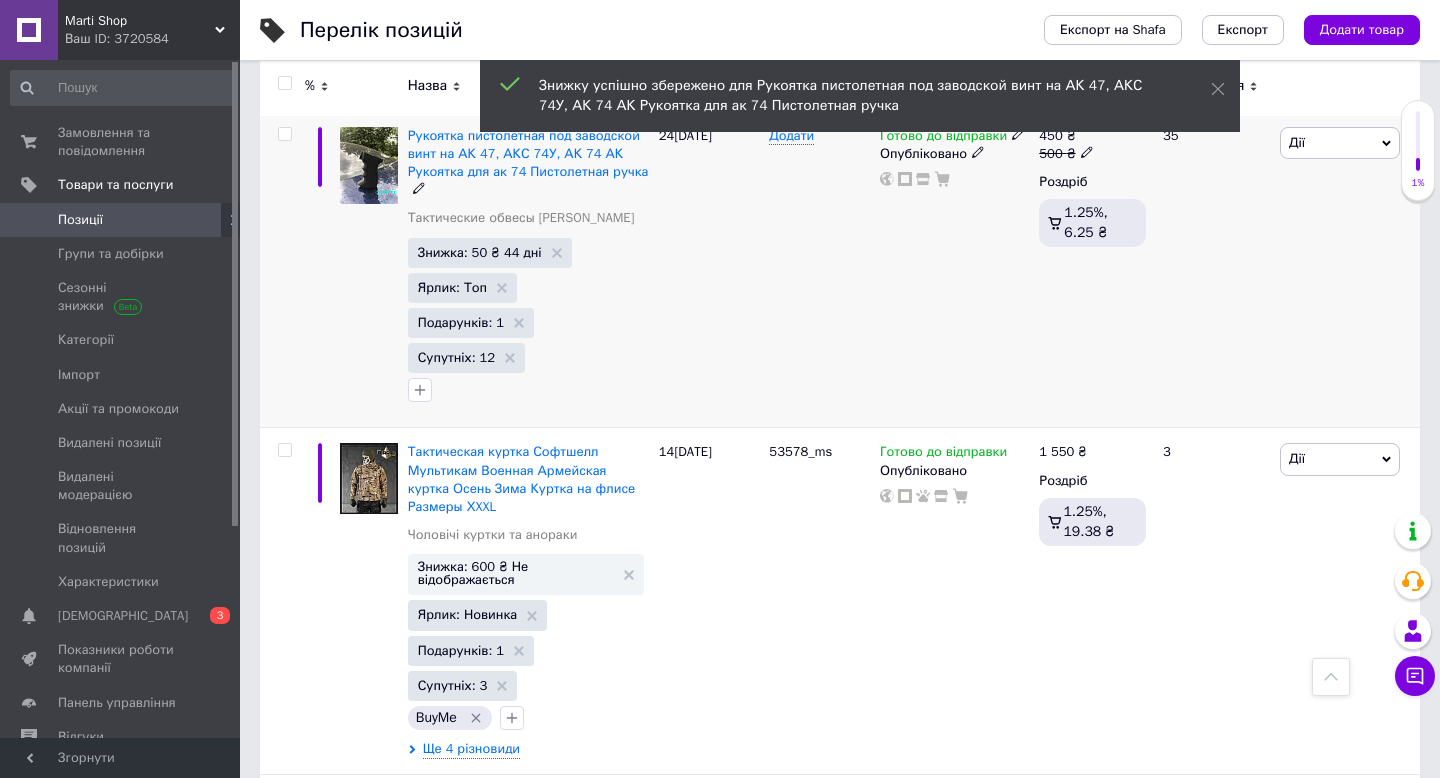 scroll, scrollTop: 7984, scrollLeft: 0, axis: vertical 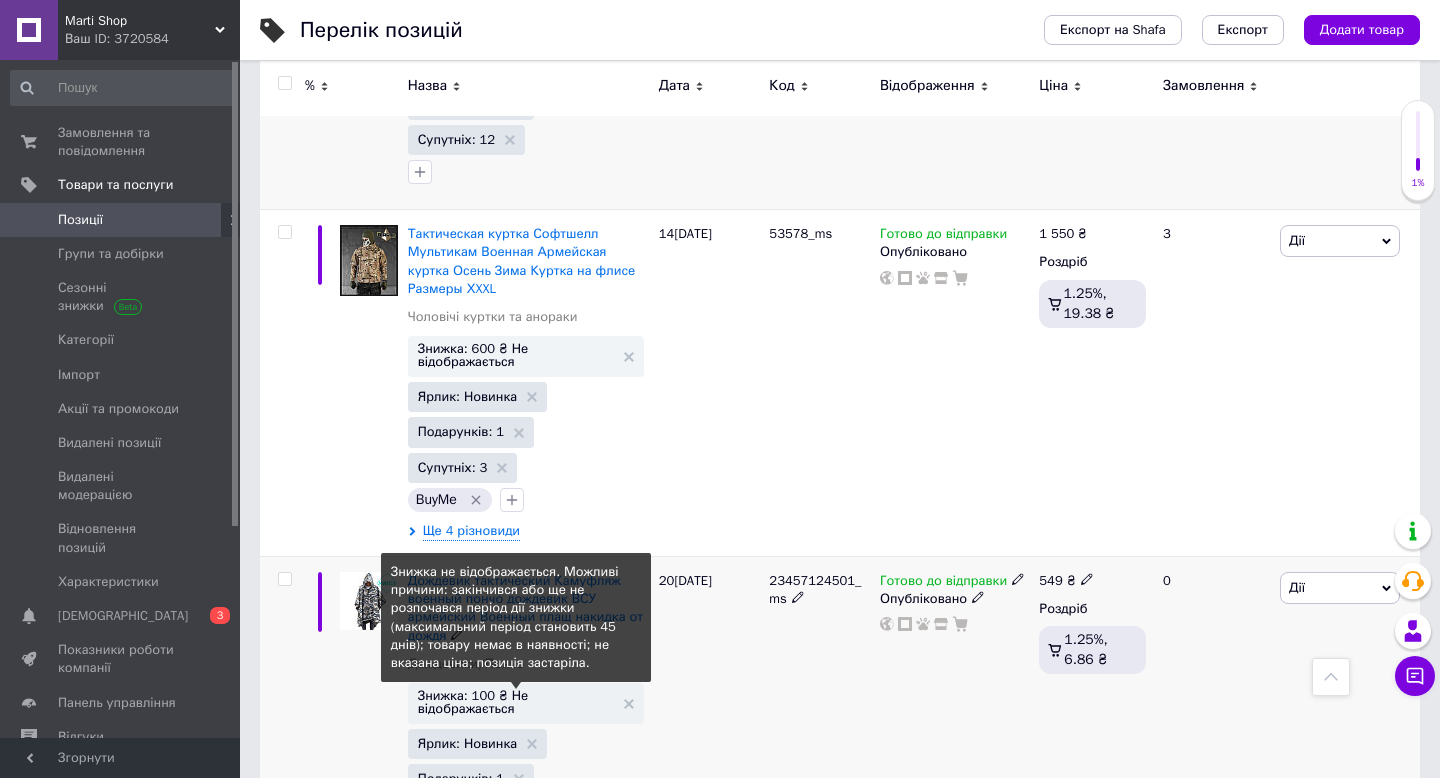 click on "Знижка: 100 ₴ Не відображається" at bounding box center (516, 702) 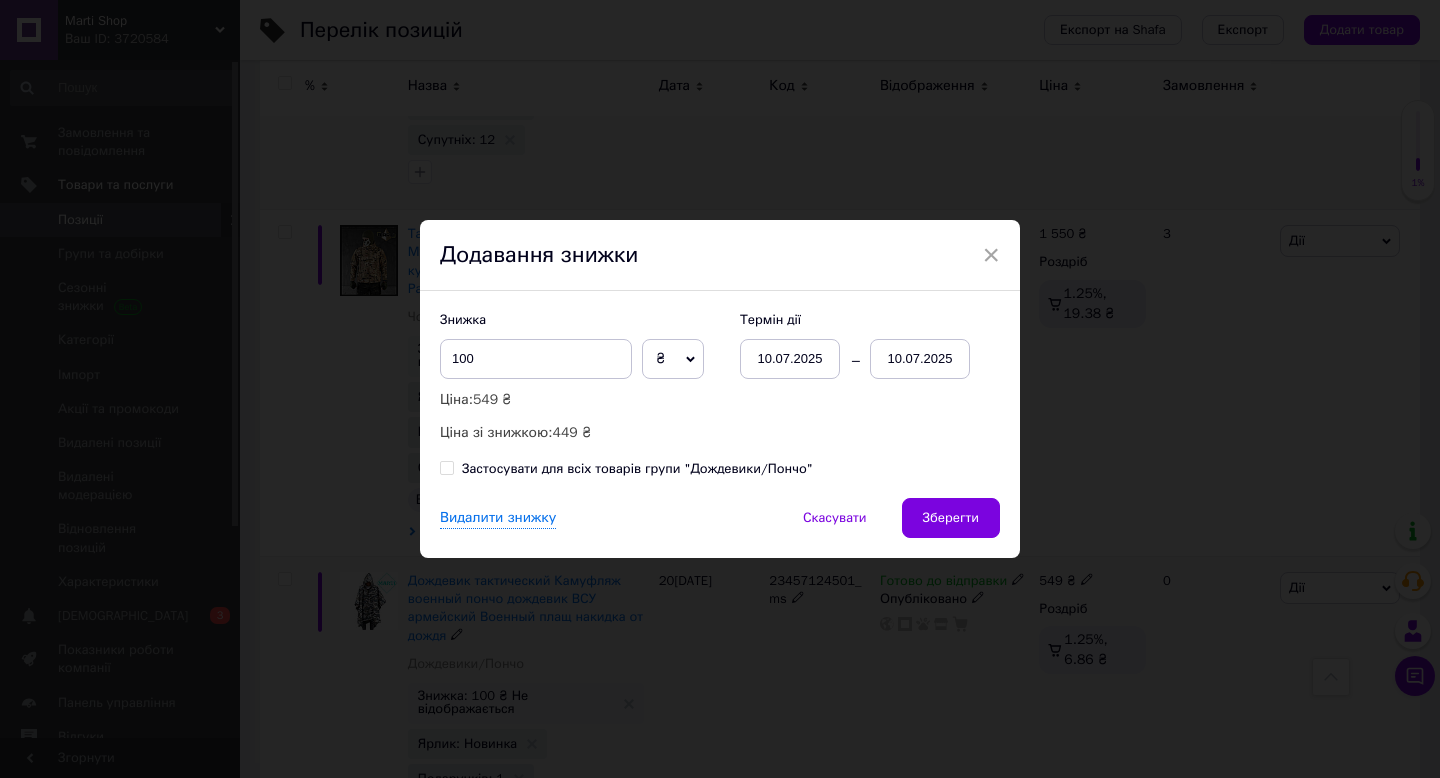 click on "10.07.2025" at bounding box center [920, 359] 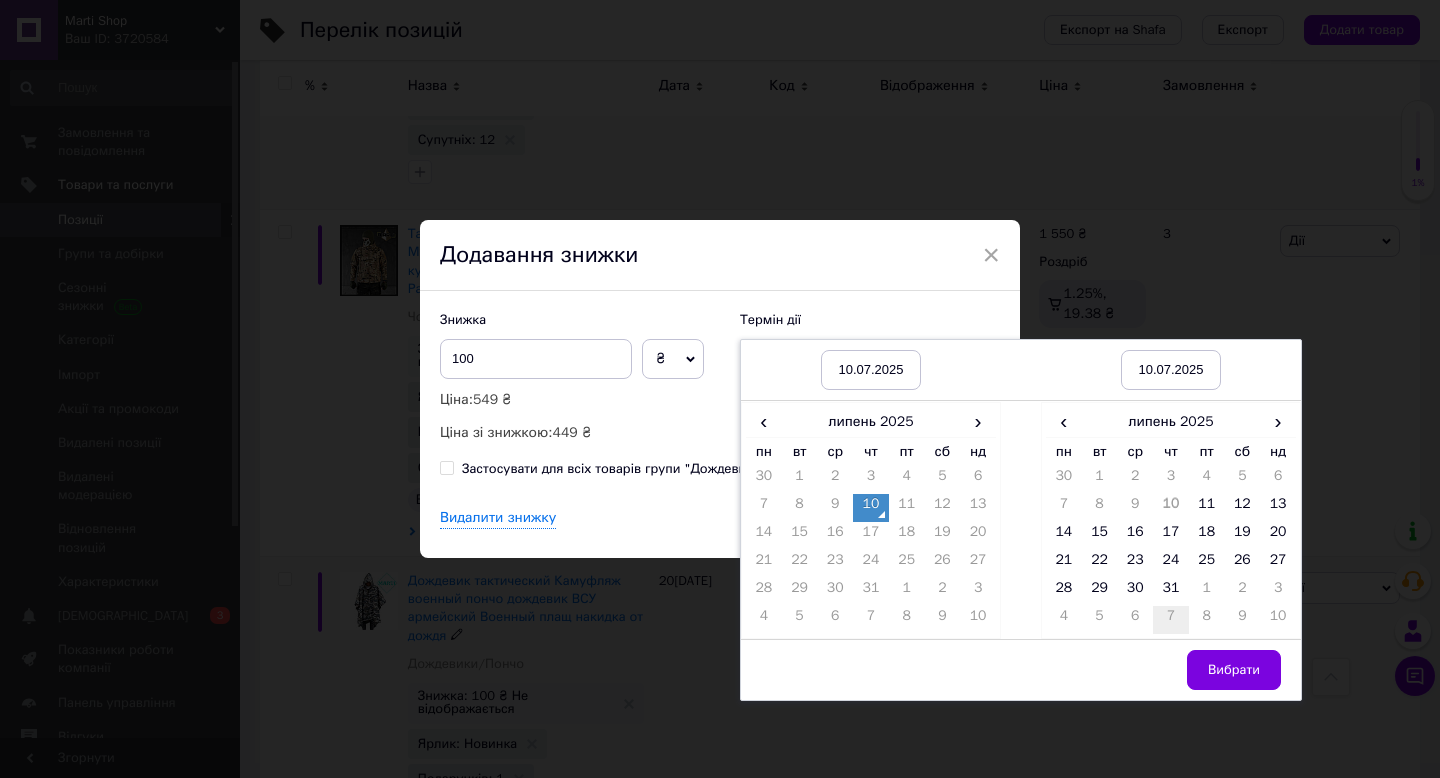 click on "7" at bounding box center [1171, 620] 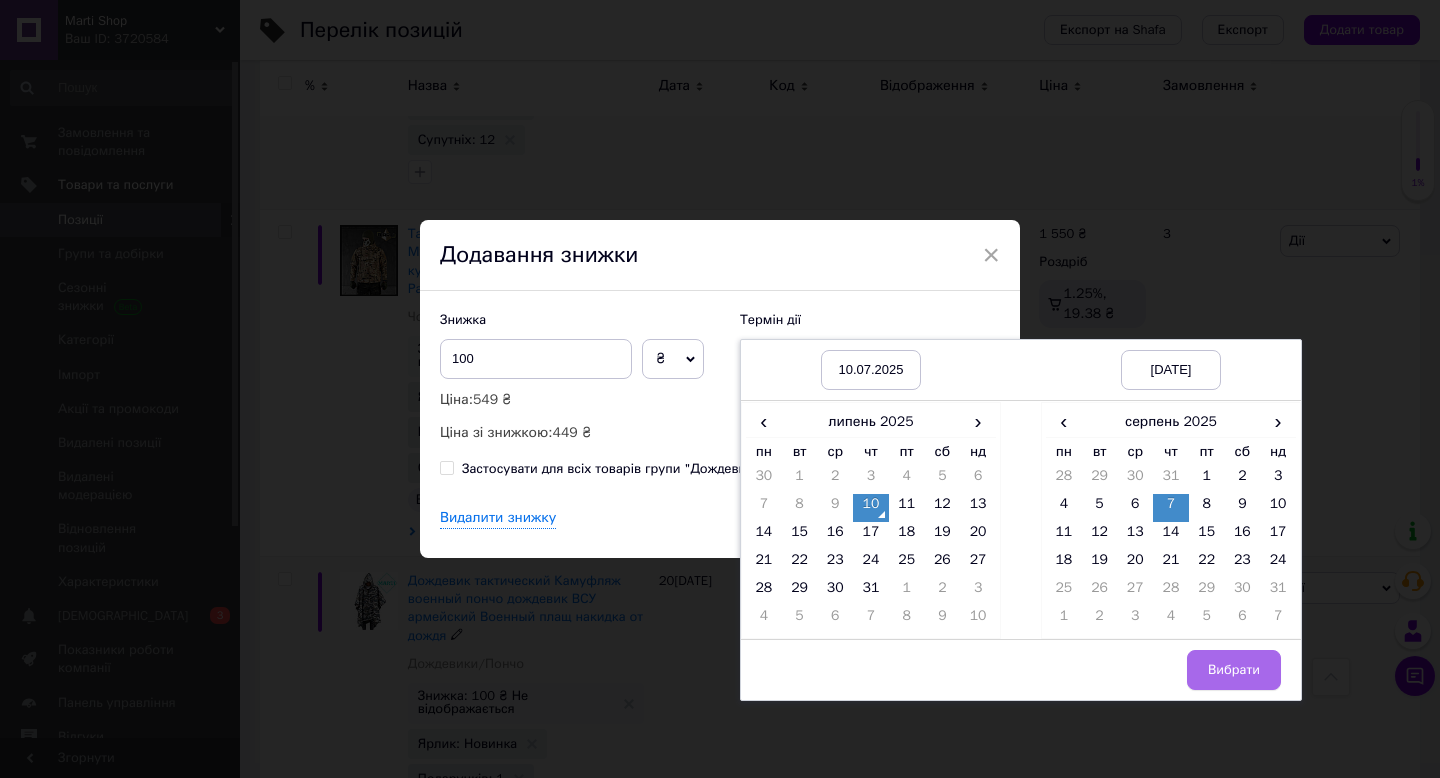 click on "Вибрати" at bounding box center (1234, 670) 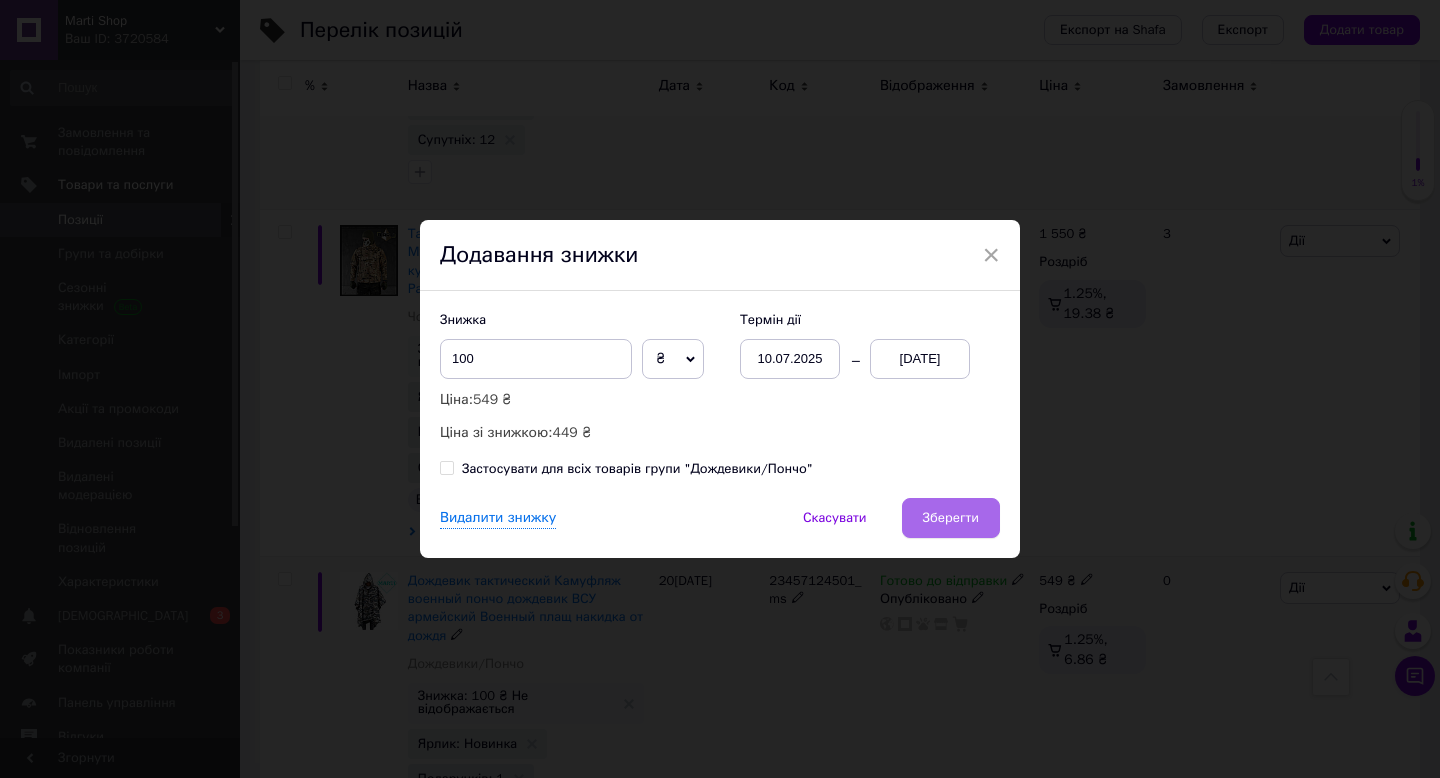 click on "Зберегти" at bounding box center [951, 518] 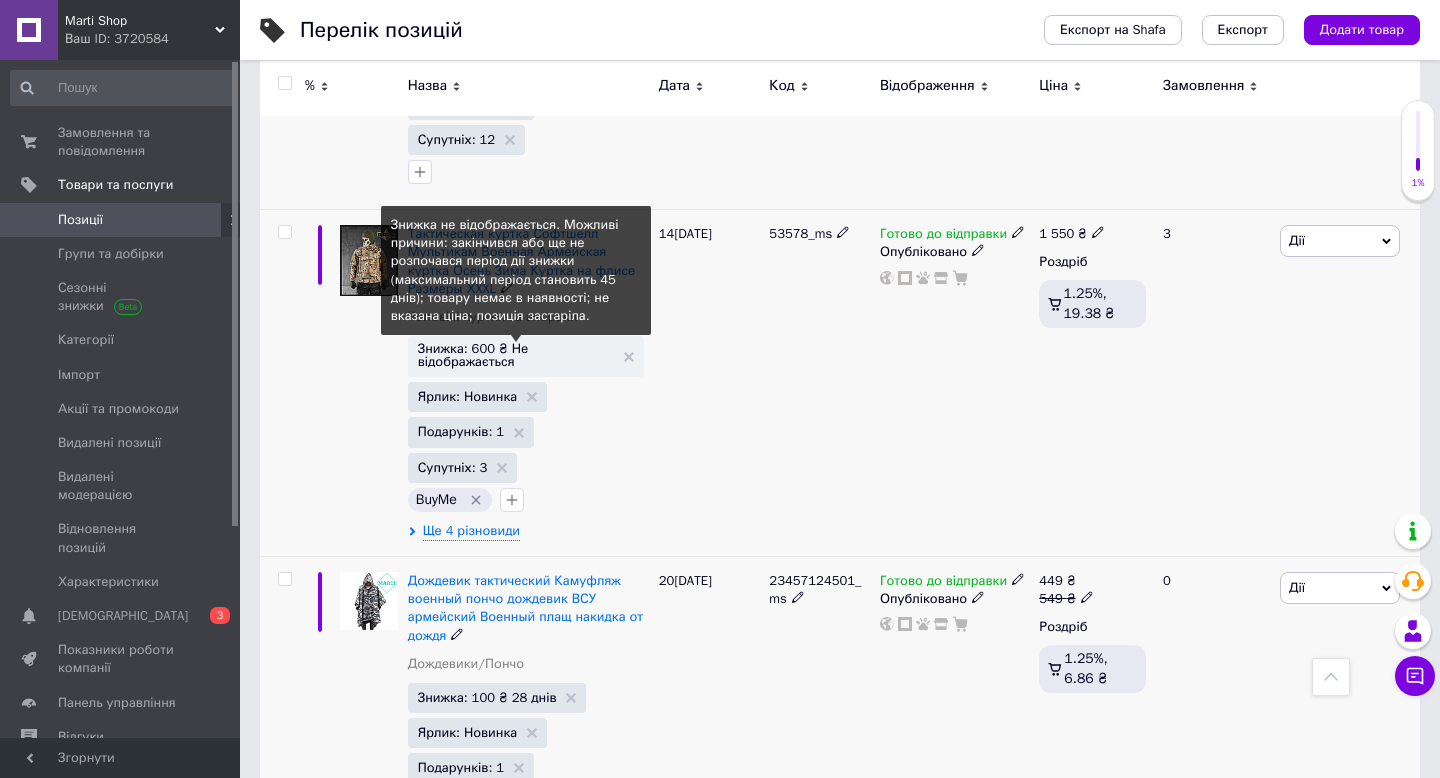 click on "Знижка: 600 ₴ Не відображається" at bounding box center (516, 355) 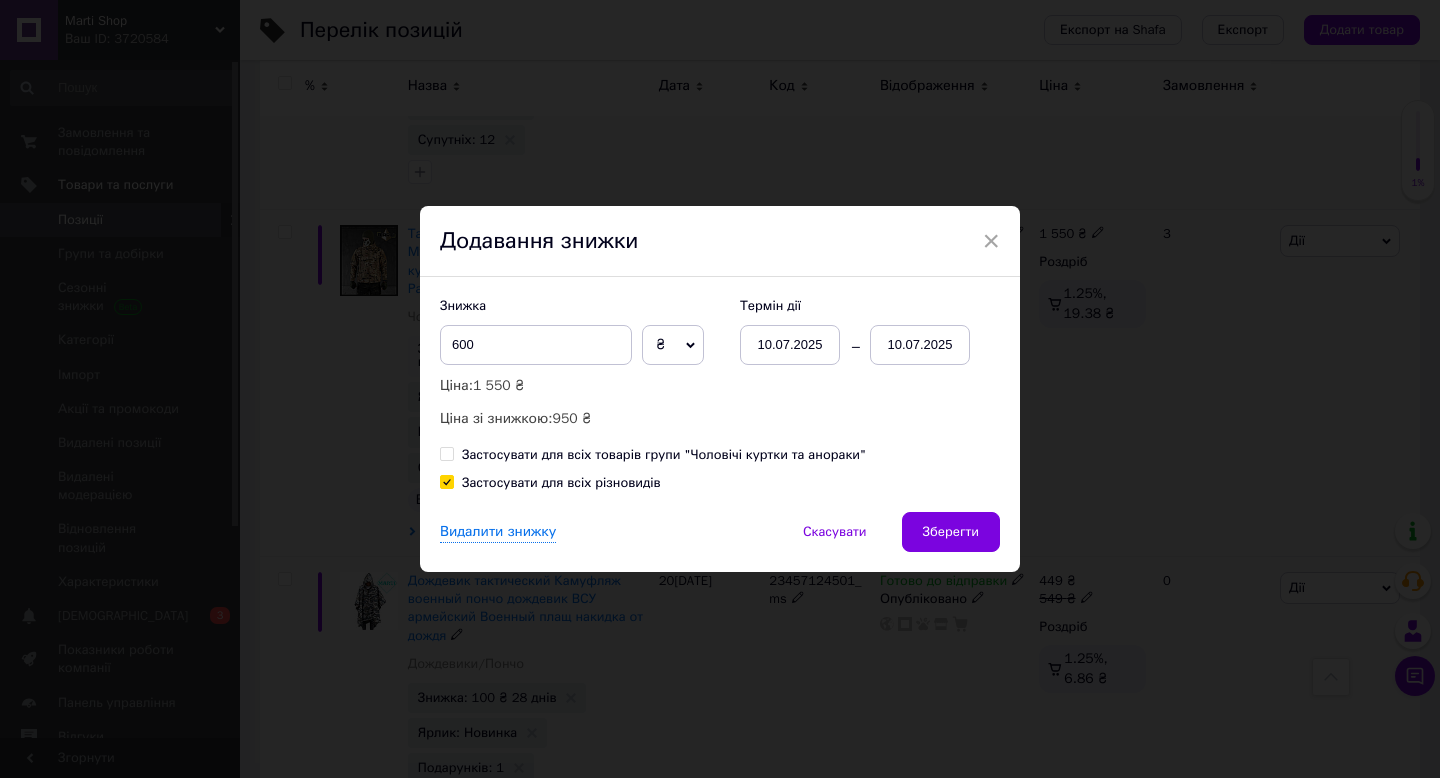 click on "10.07.2025" at bounding box center (920, 345) 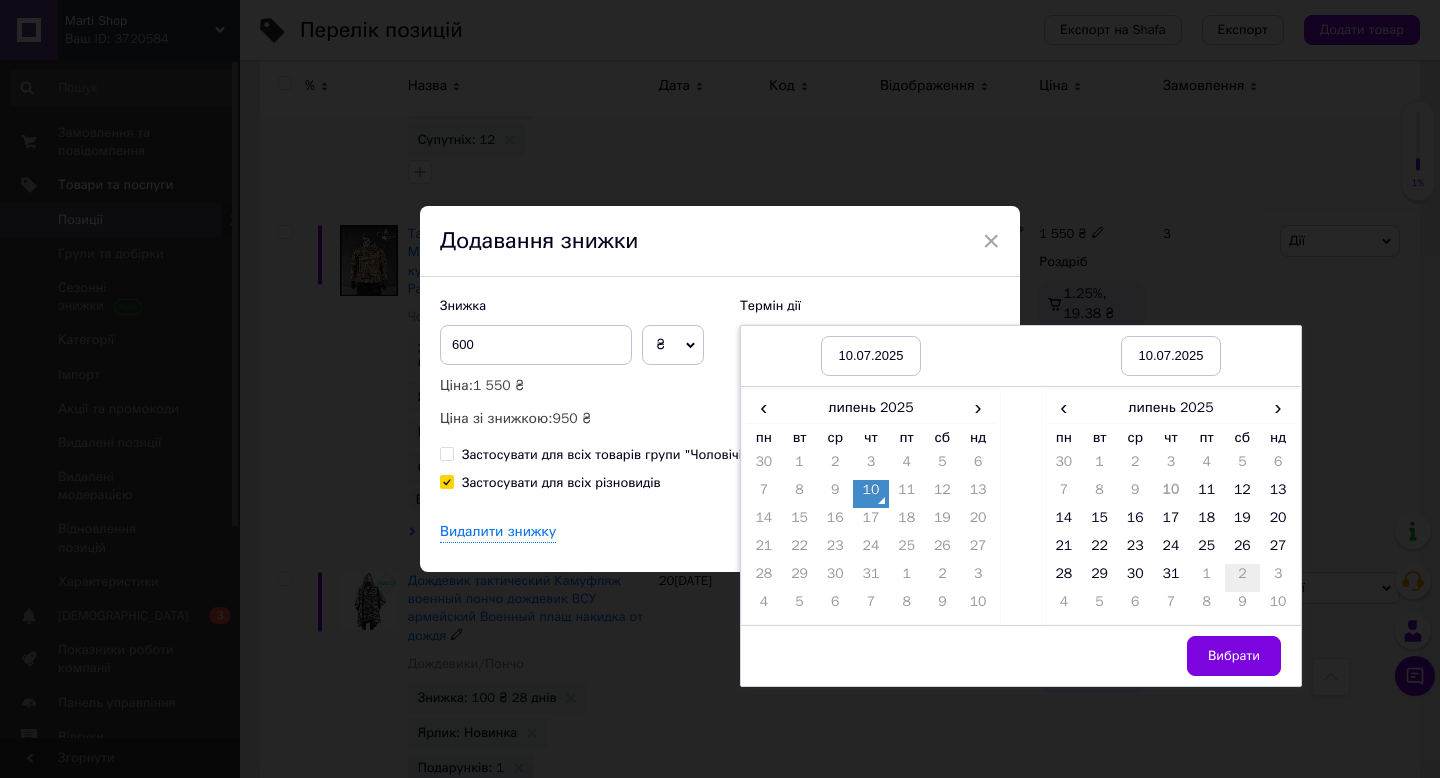 click on "2" at bounding box center (1243, 578) 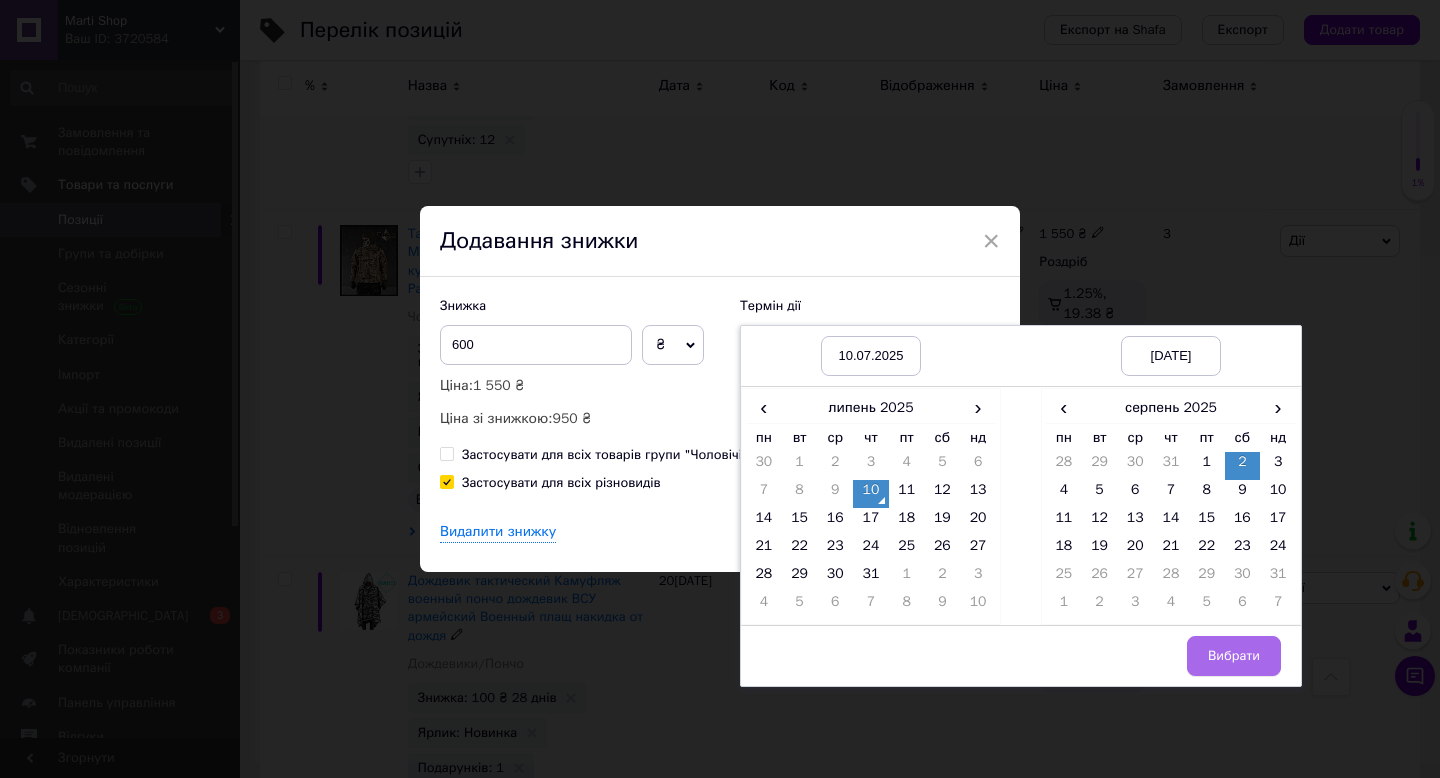 click on "Вибрати" at bounding box center (1234, 656) 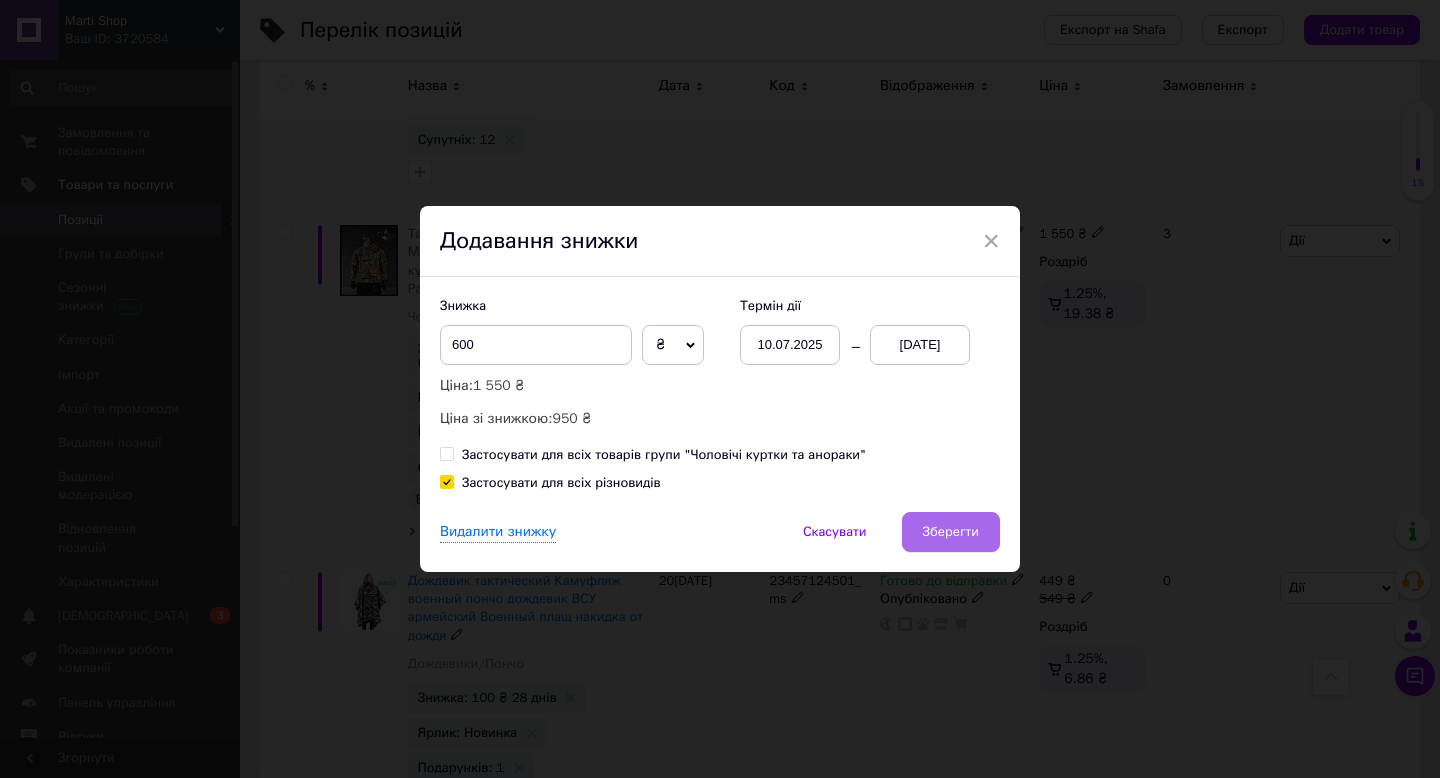click on "Зберегти" at bounding box center (951, 532) 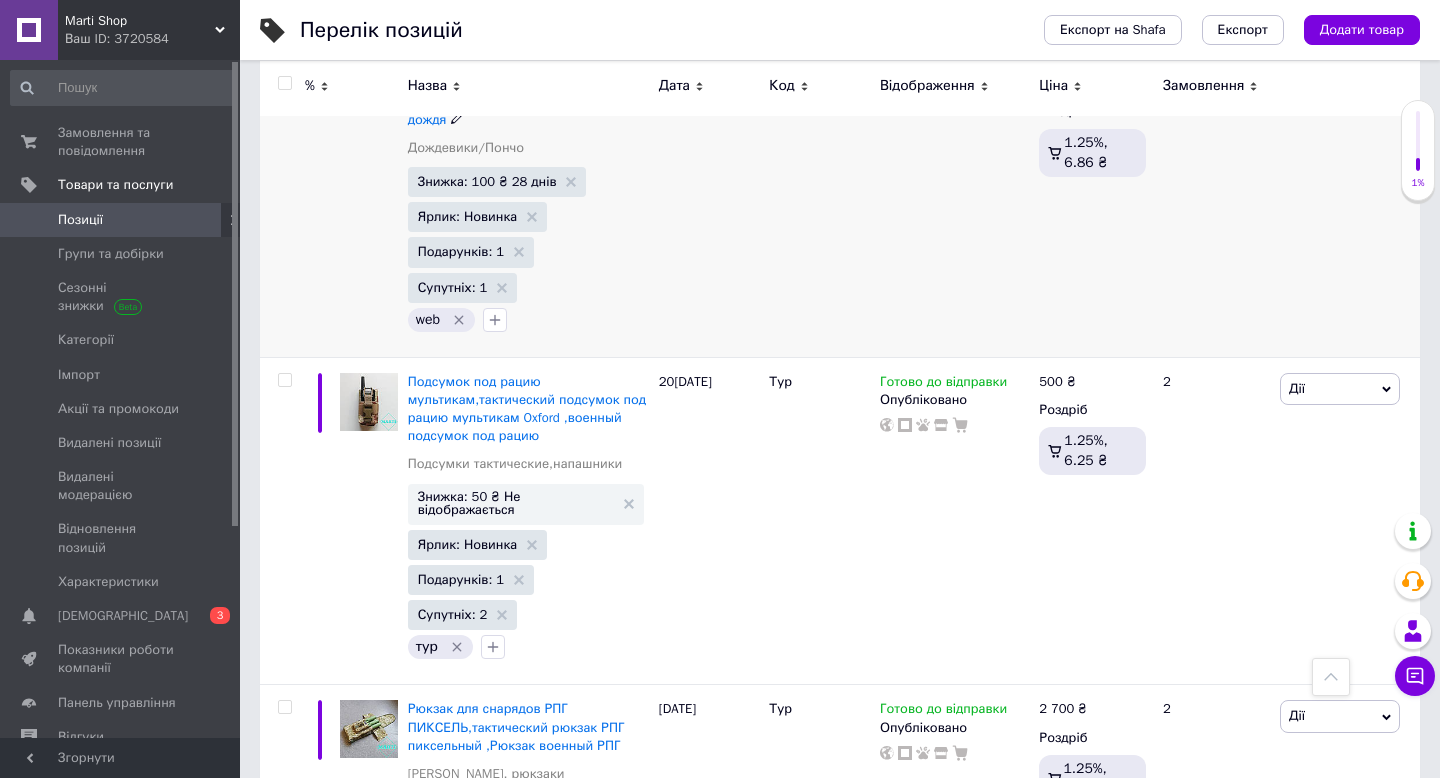 scroll, scrollTop: 8522, scrollLeft: 0, axis: vertical 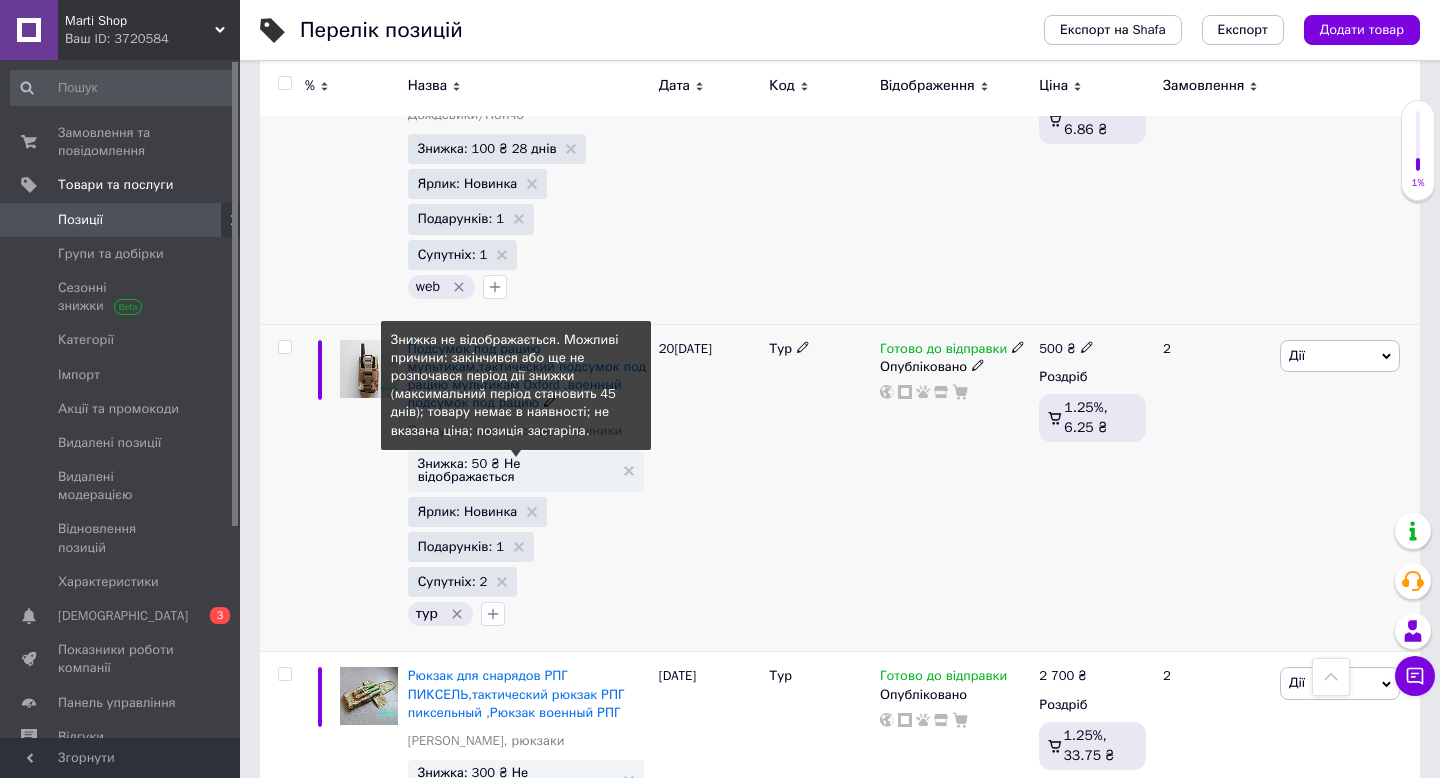 click on "Знижка: 50 ₴ Не відображається" at bounding box center (516, 470) 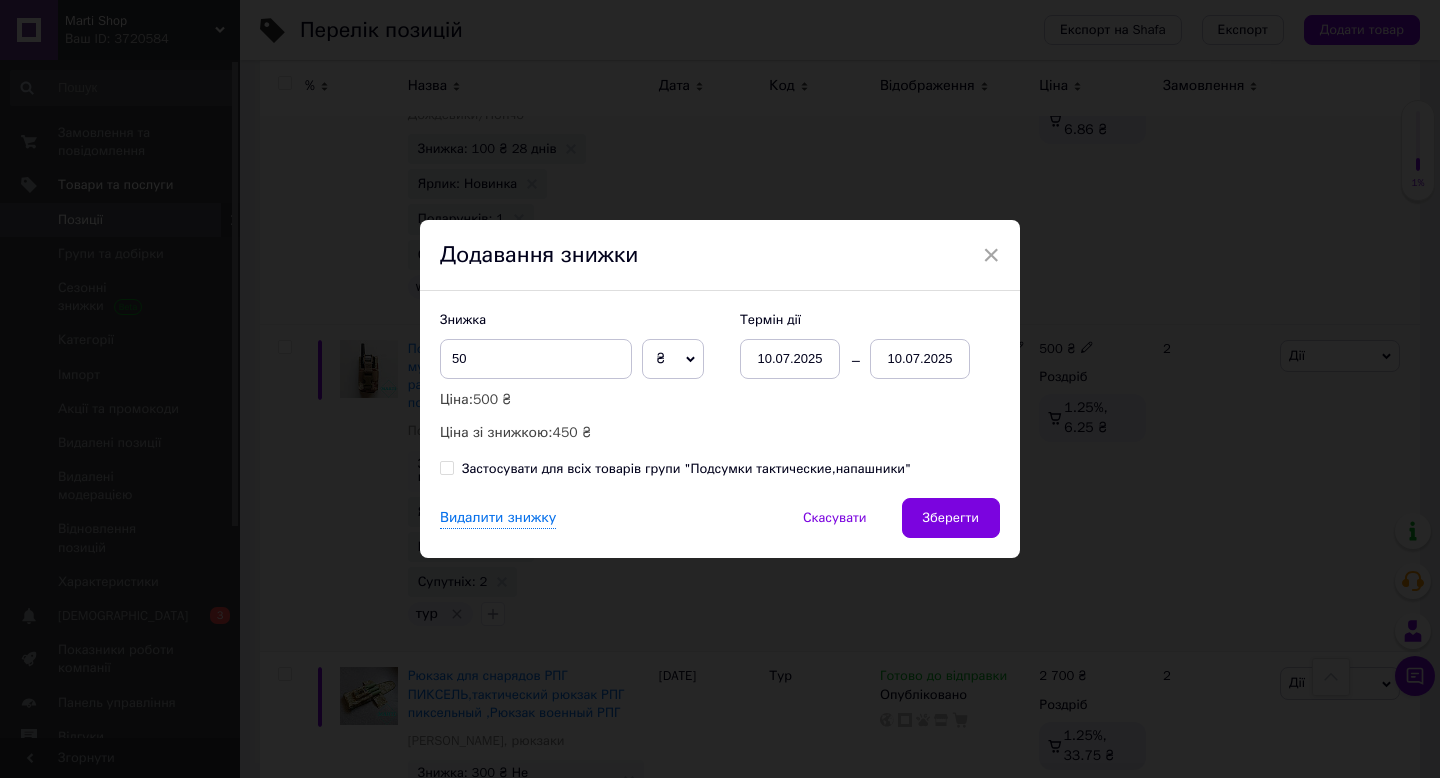 click on "10.07.2025" at bounding box center [920, 359] 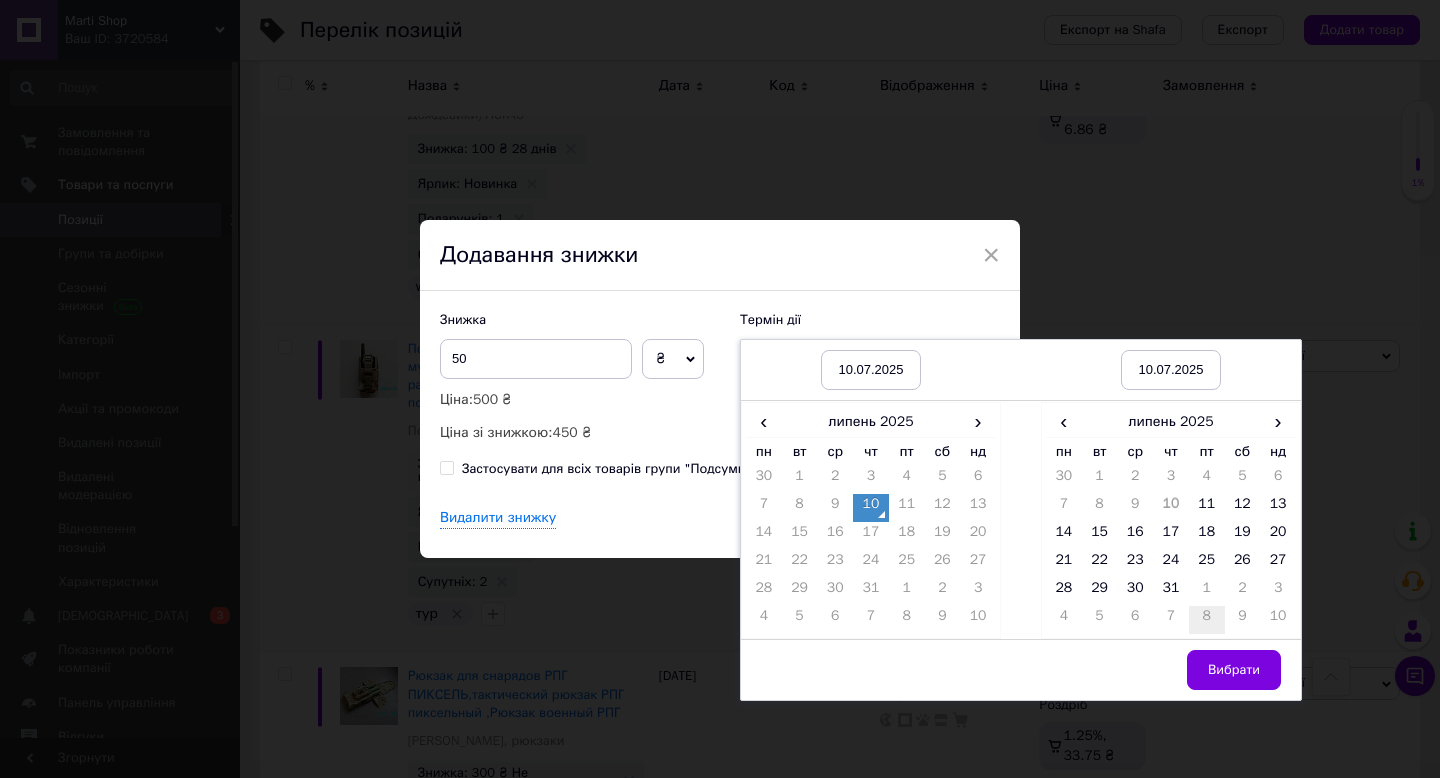 click on "8" at bounding box center [1207, 620] 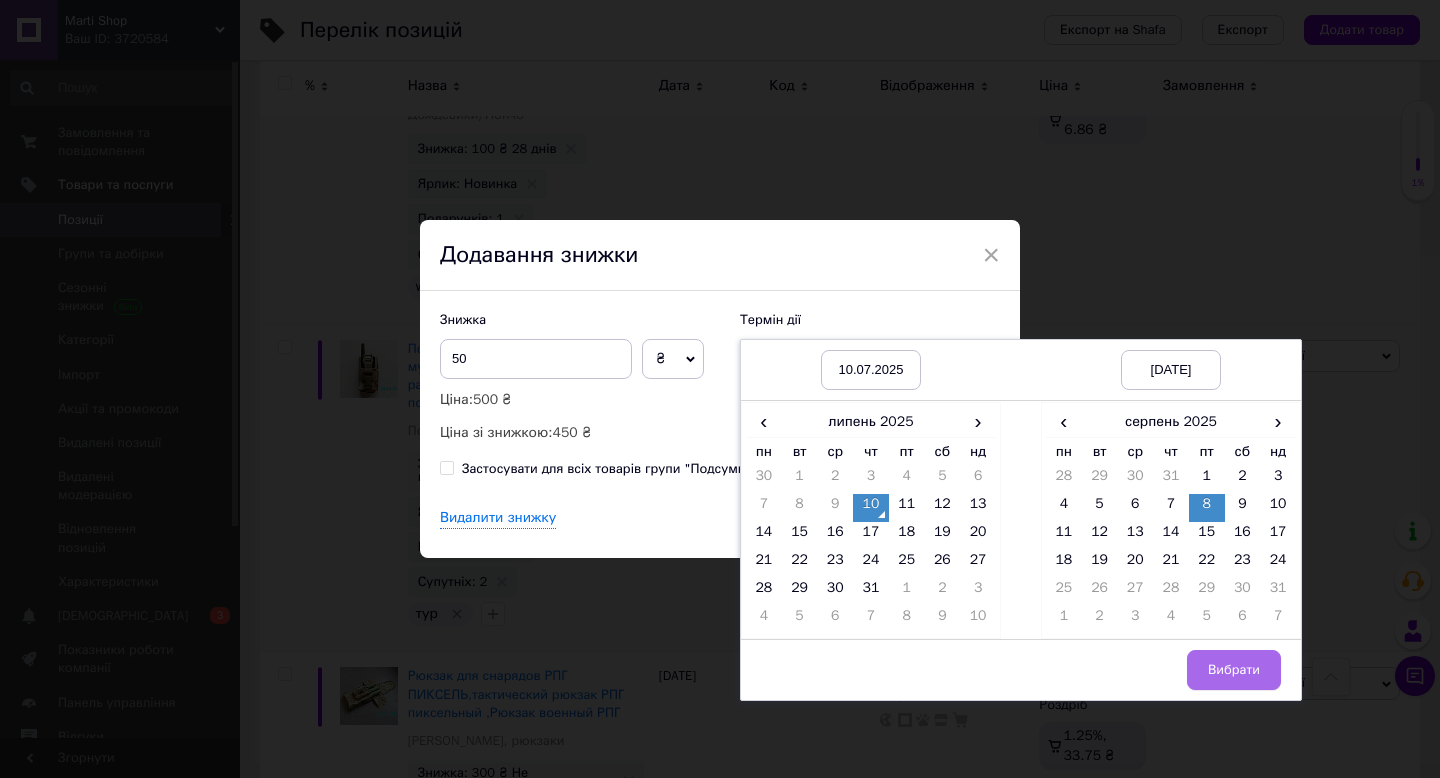 click on "Вибрати" at bounding box center [1234, 670] 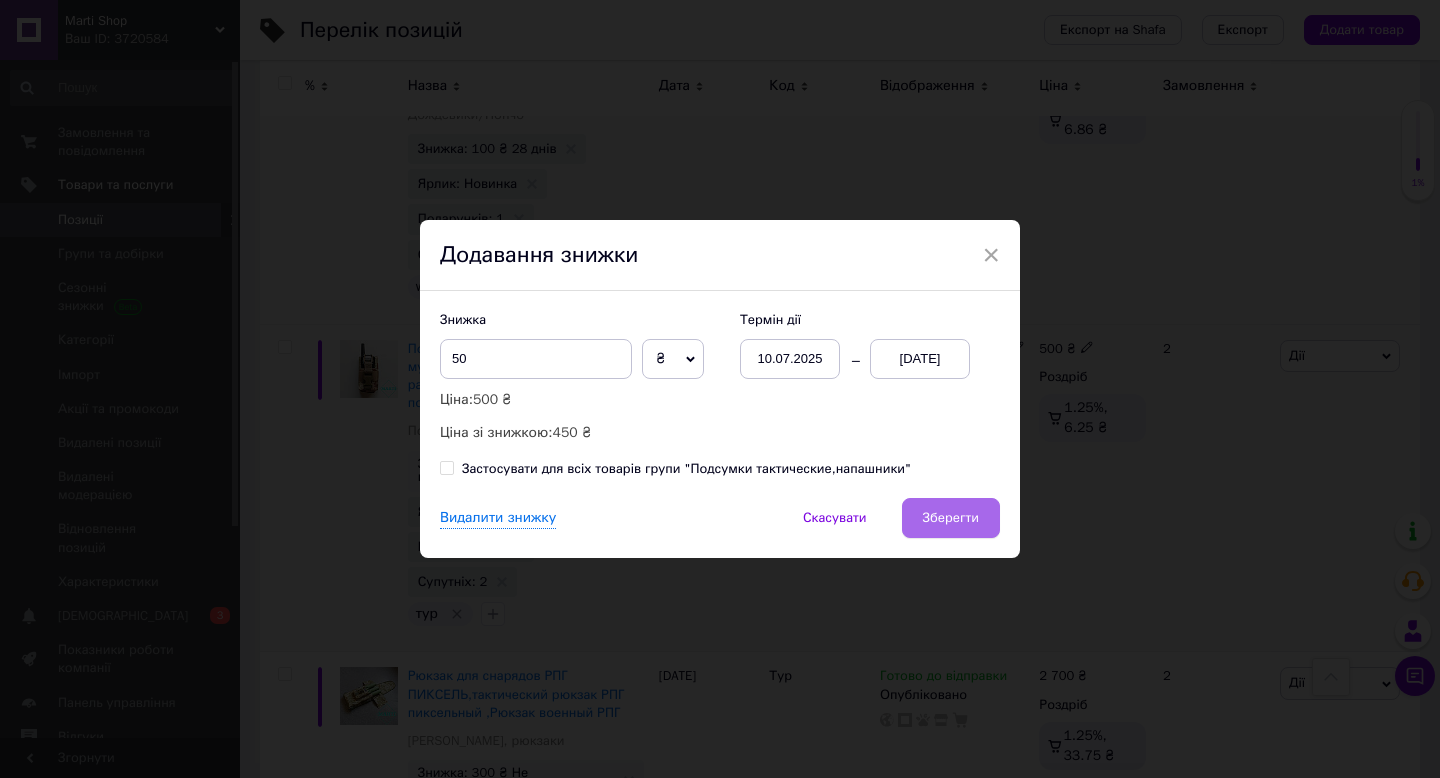 click on "Зберегти" at bounding box center [951, 518] 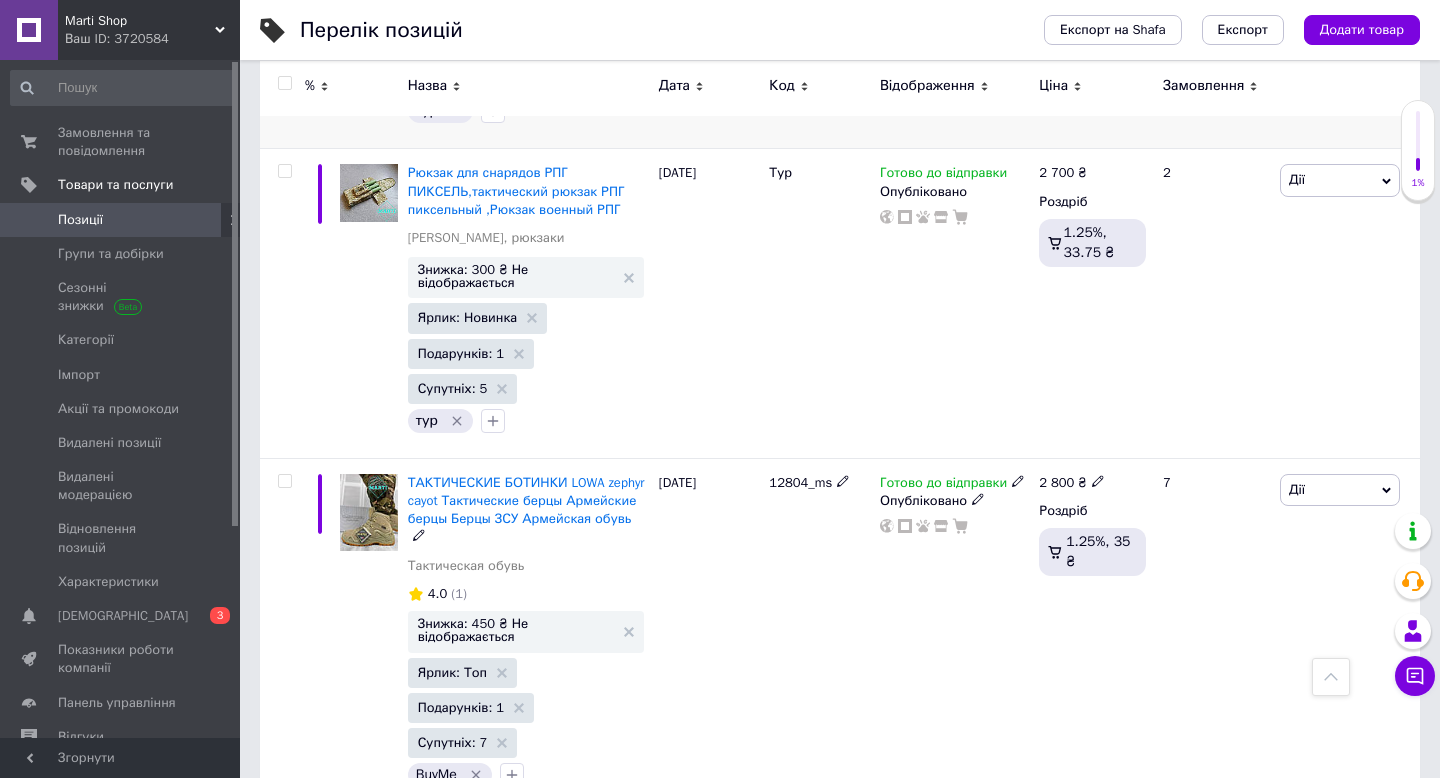 scroll, scrollTop: 9018, scrollLeft: 0, axis: vertical 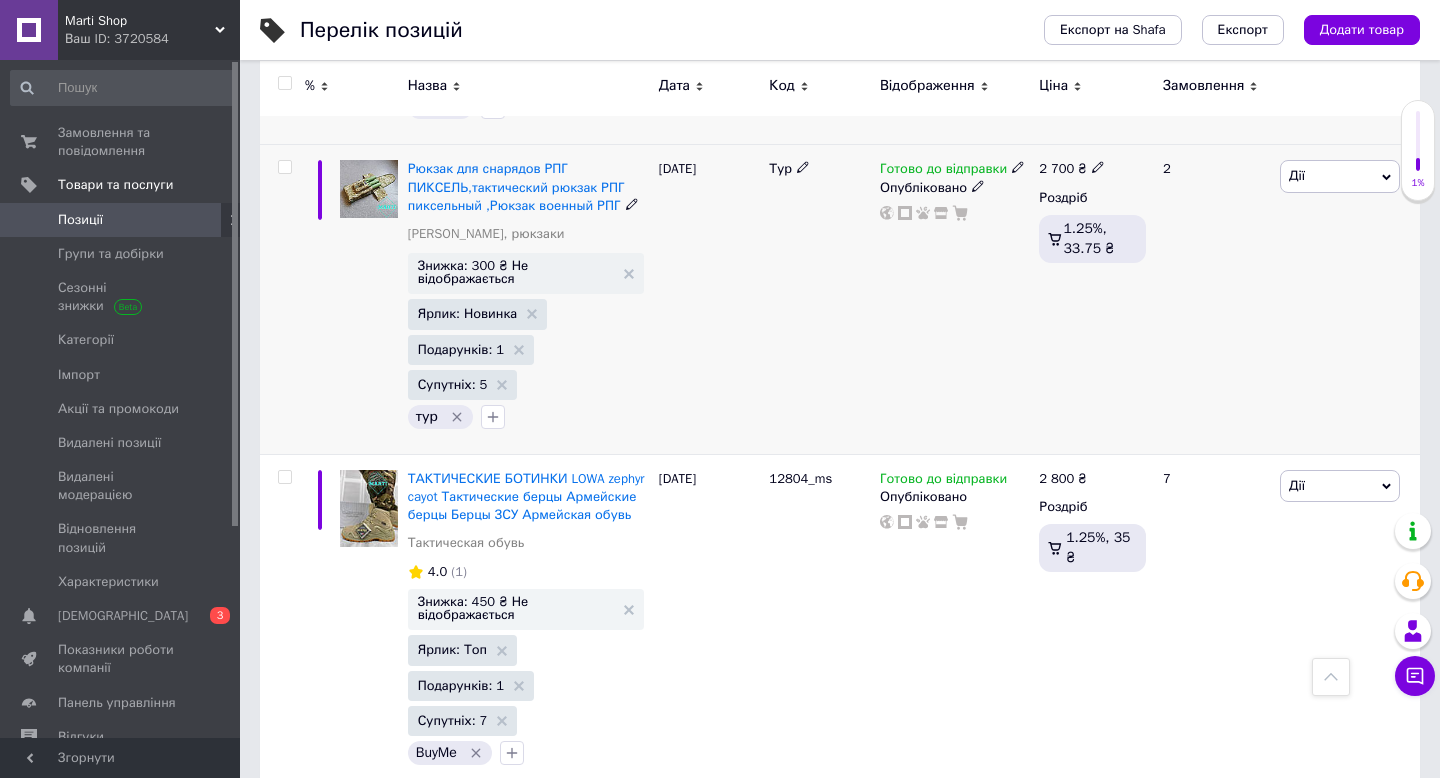 click at bounding box center (284, 167) 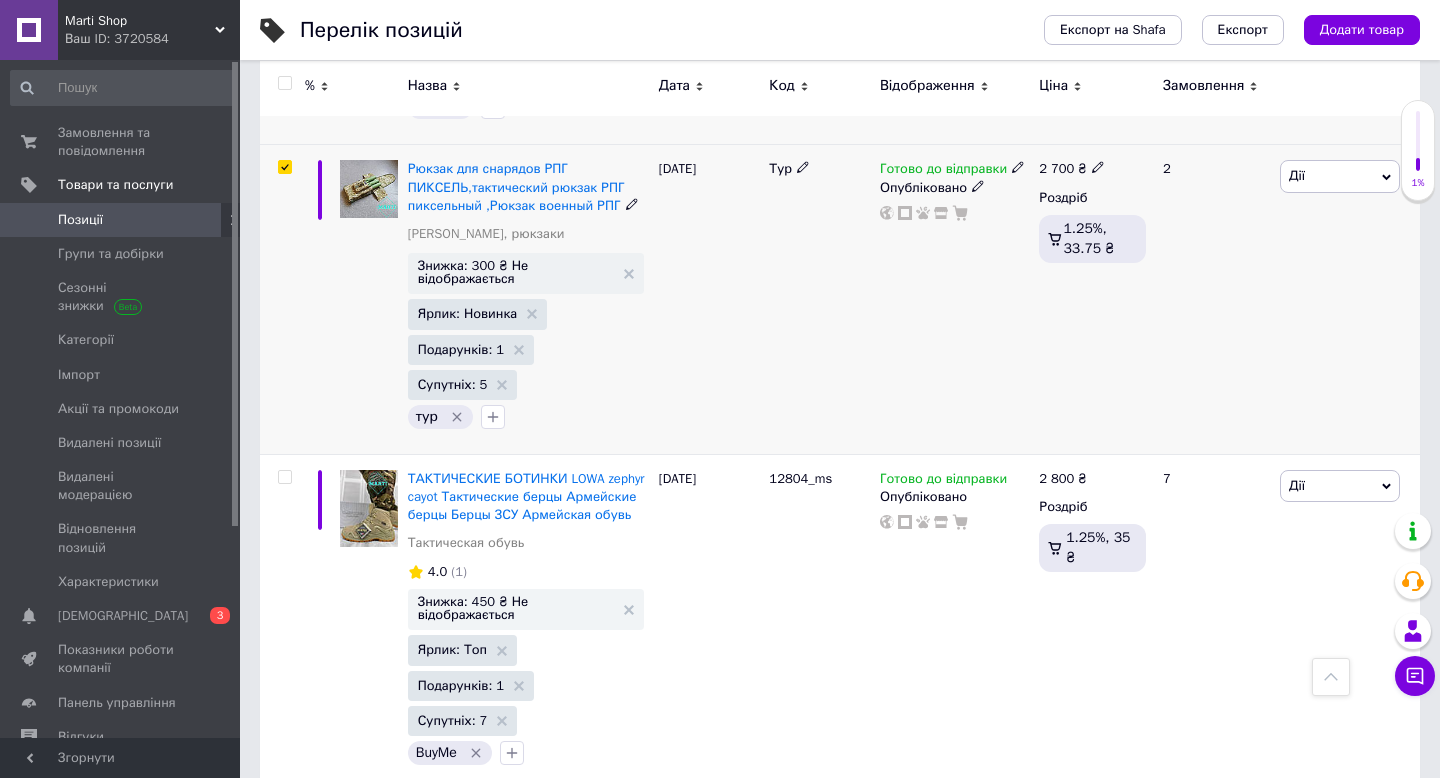 checkbox on "true" 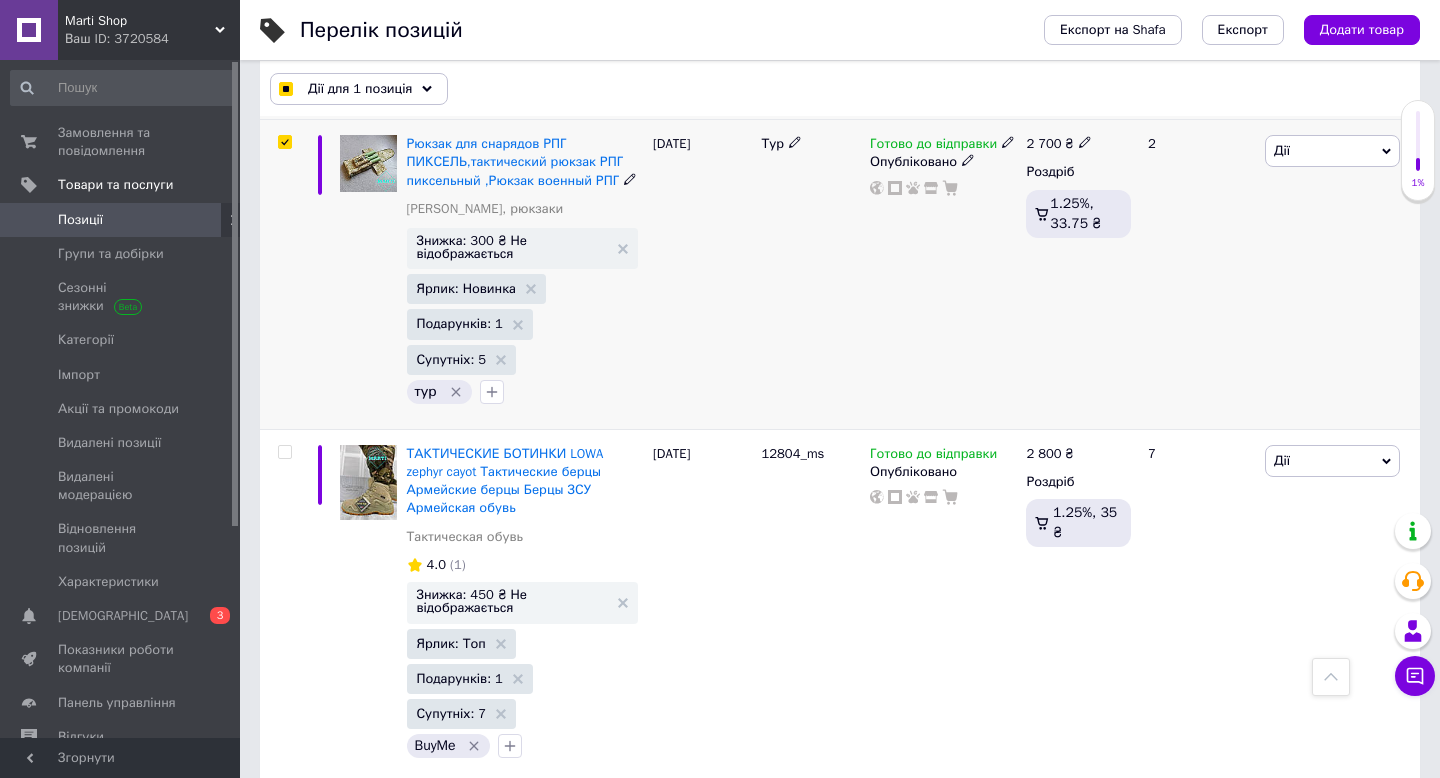 scroll, scrollTop: 9139, scrollLeft: 0, axis: vertical 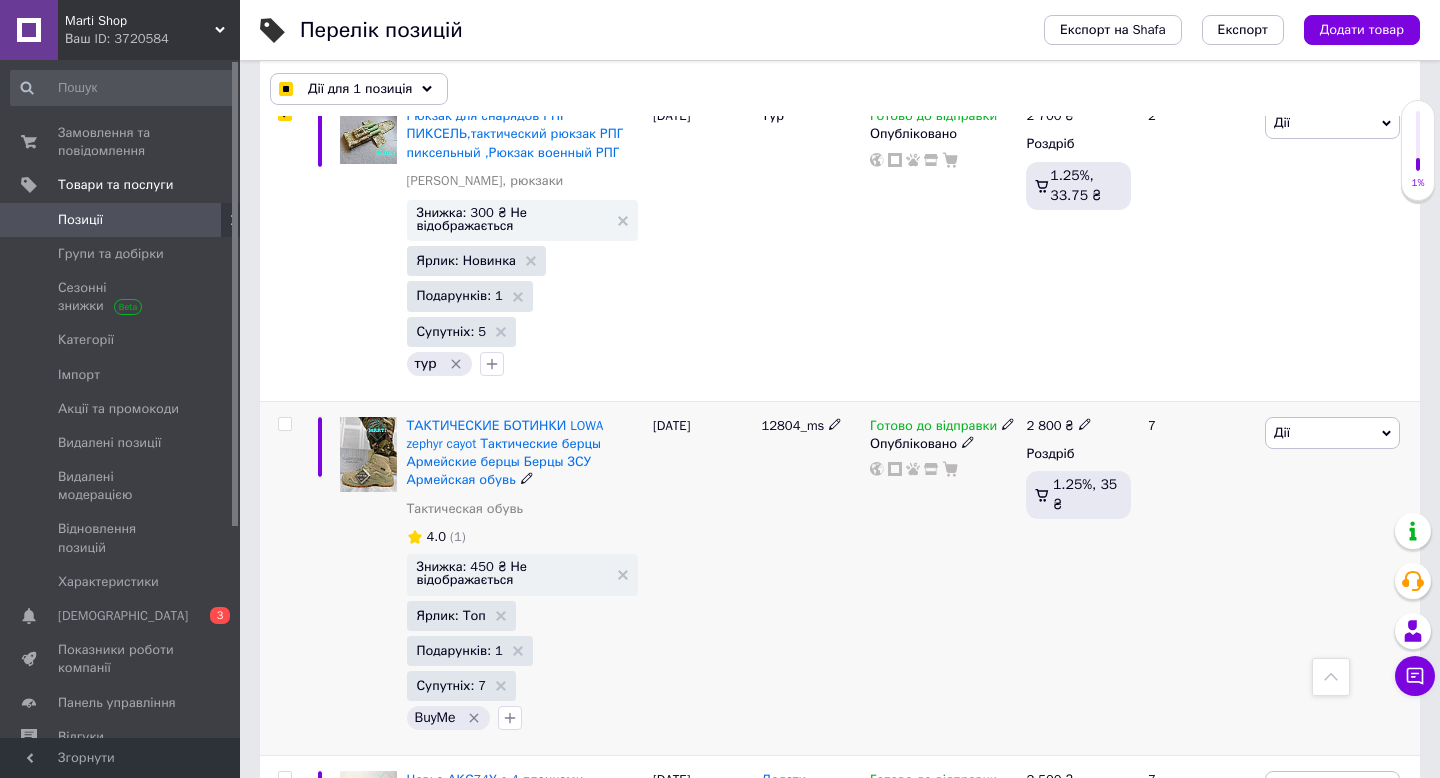 click at bounding box center (284, 424) 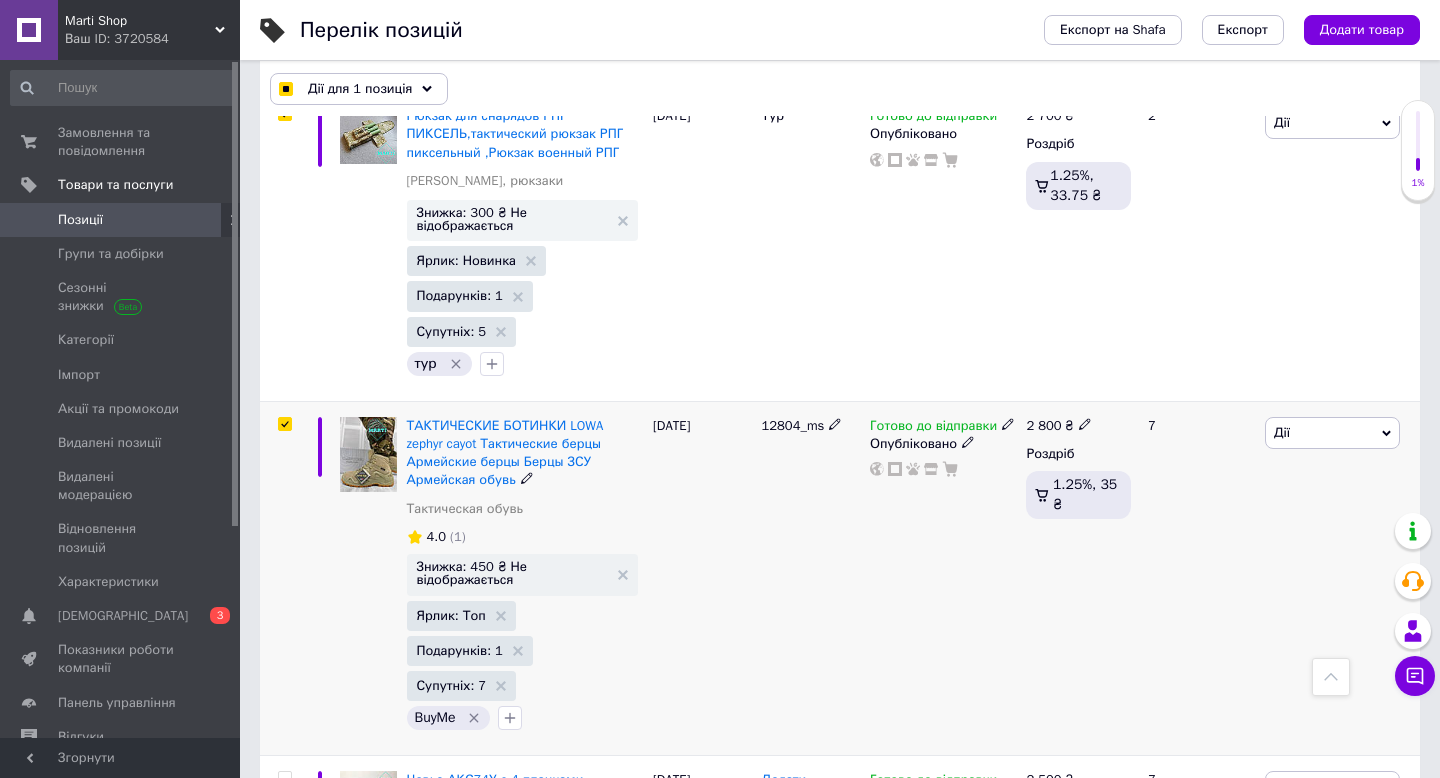 checkbox on "true" 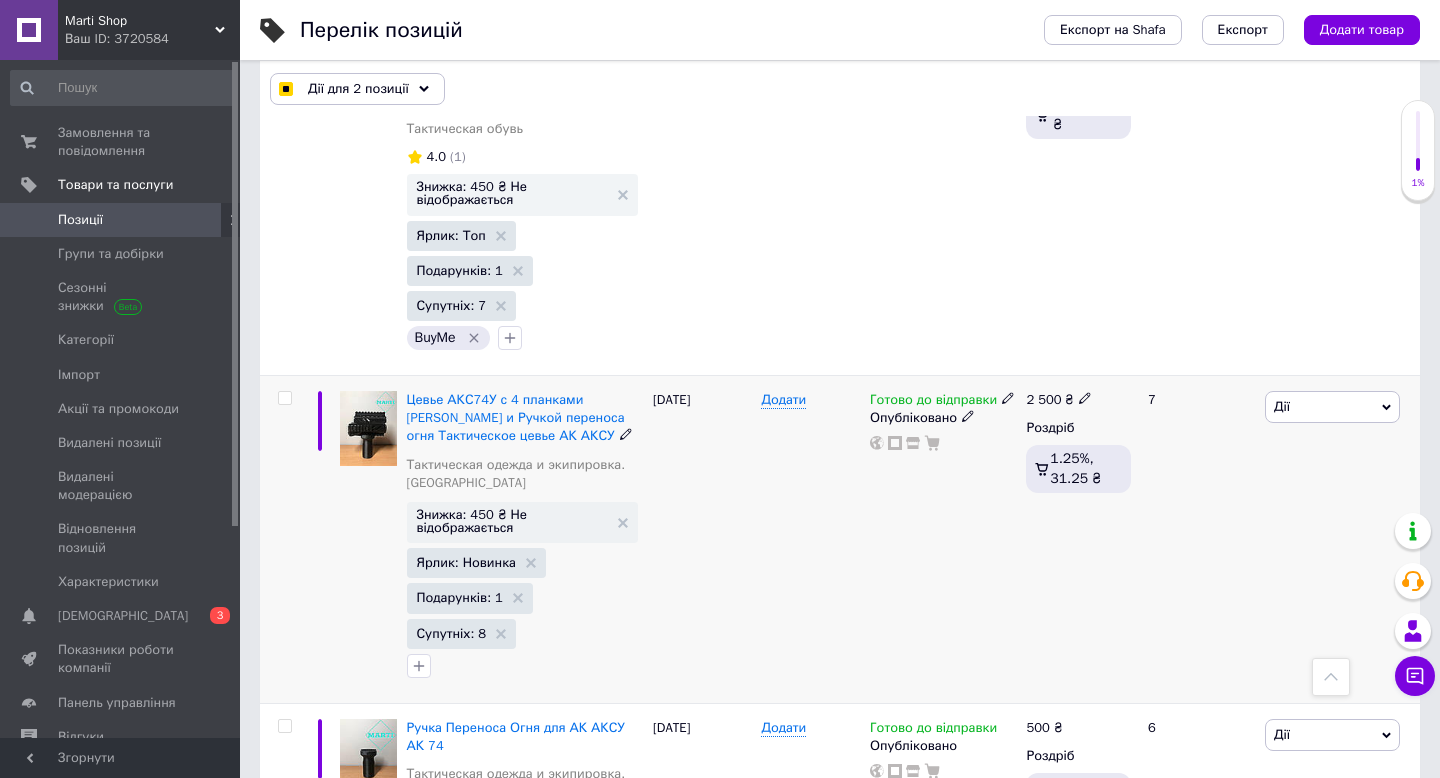 click at bounding box center [284, 398] 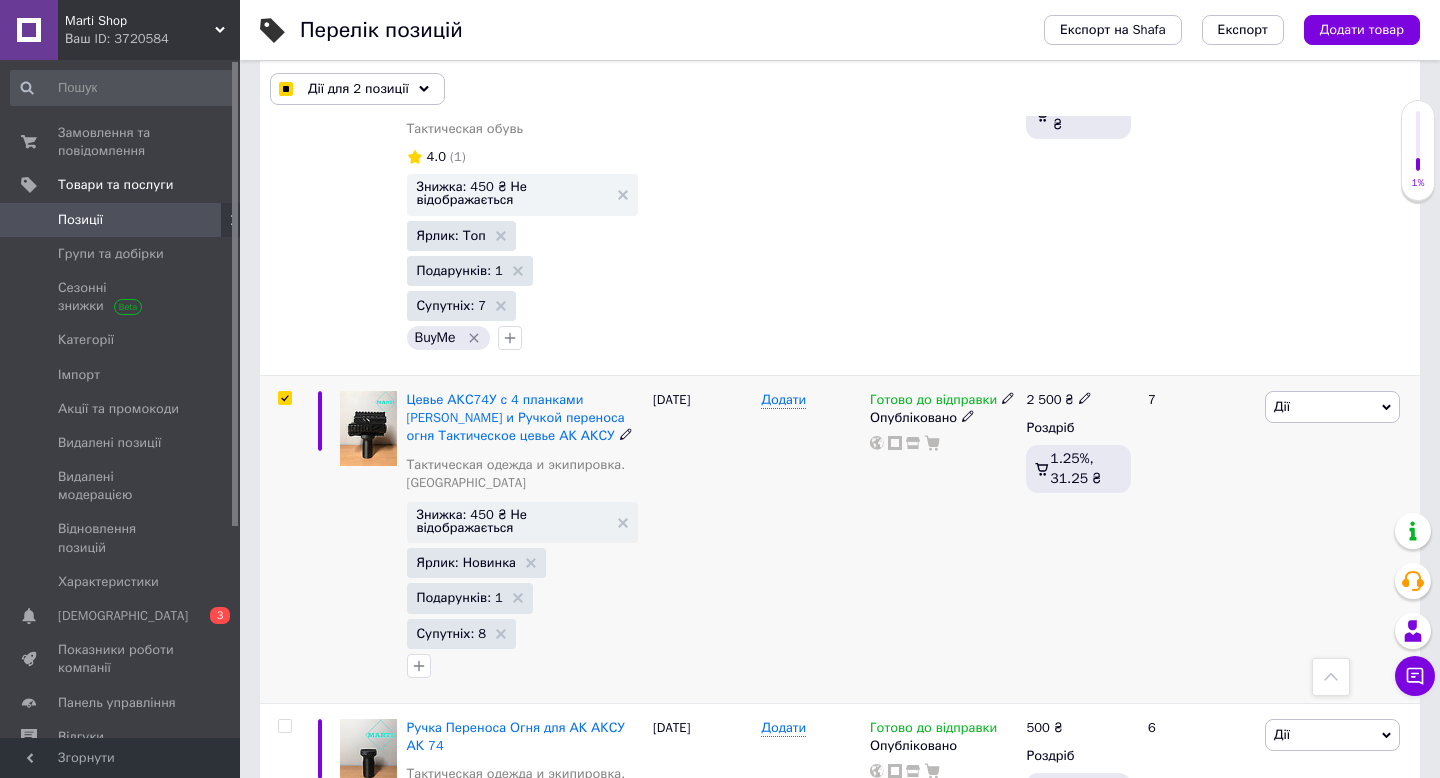 checkbox on "true" 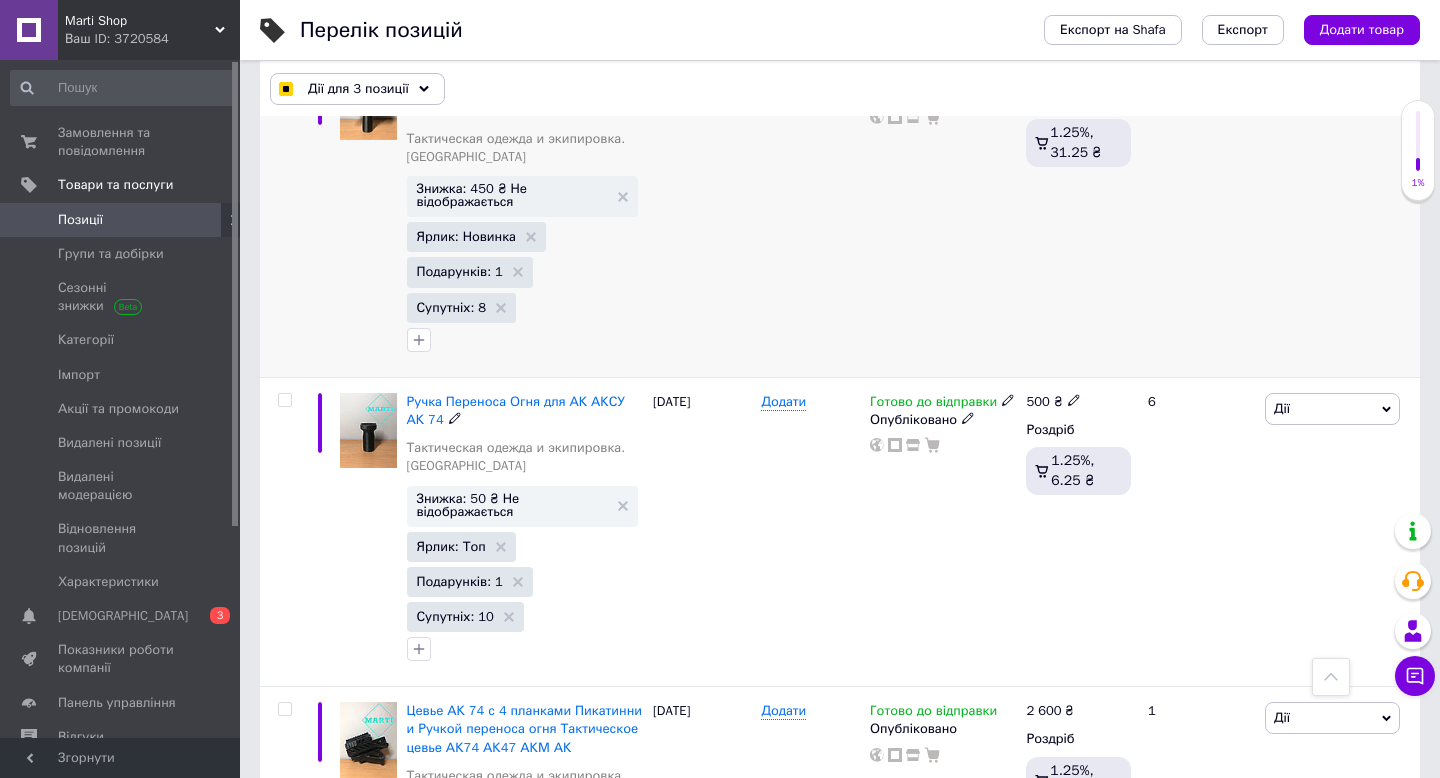 click at bounding box center (284, 400) 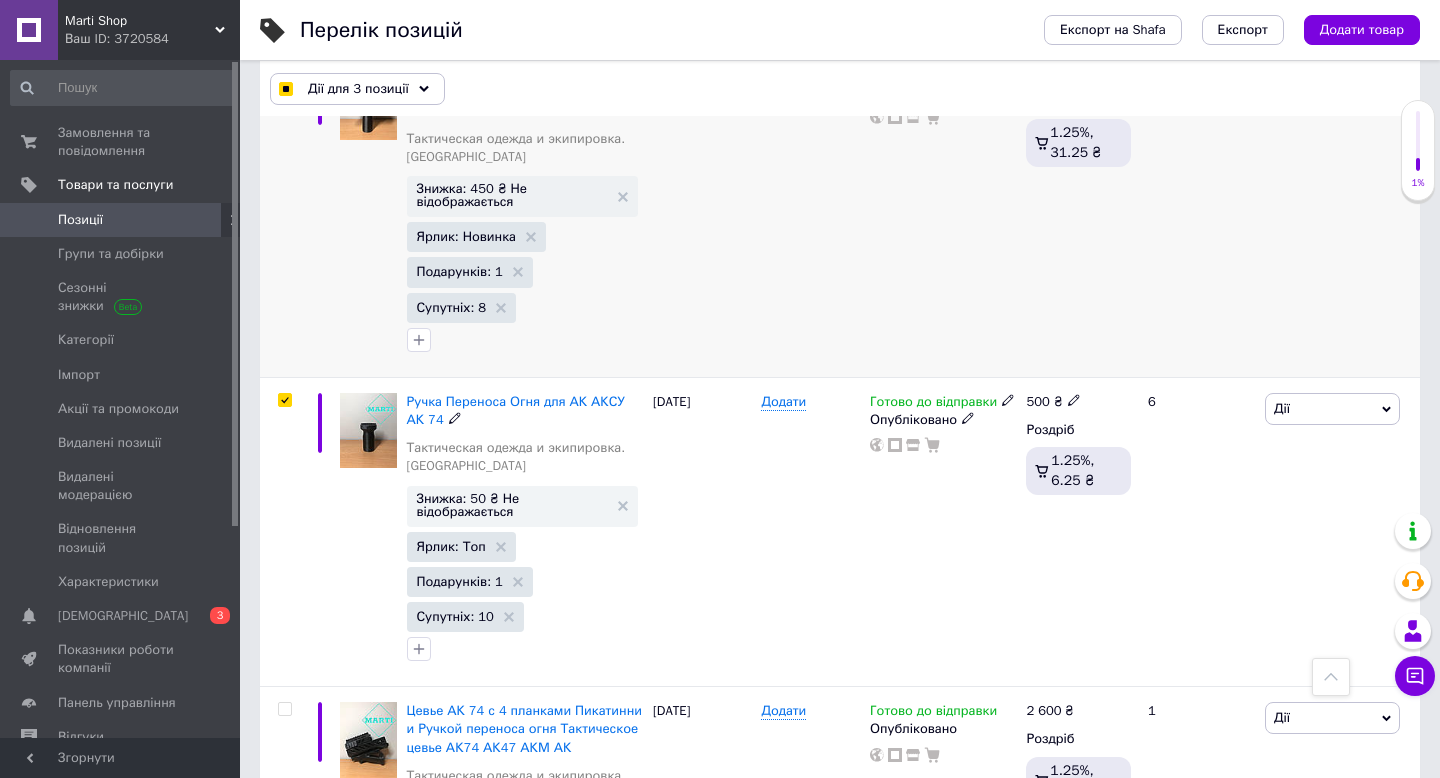 checkbox on "true" 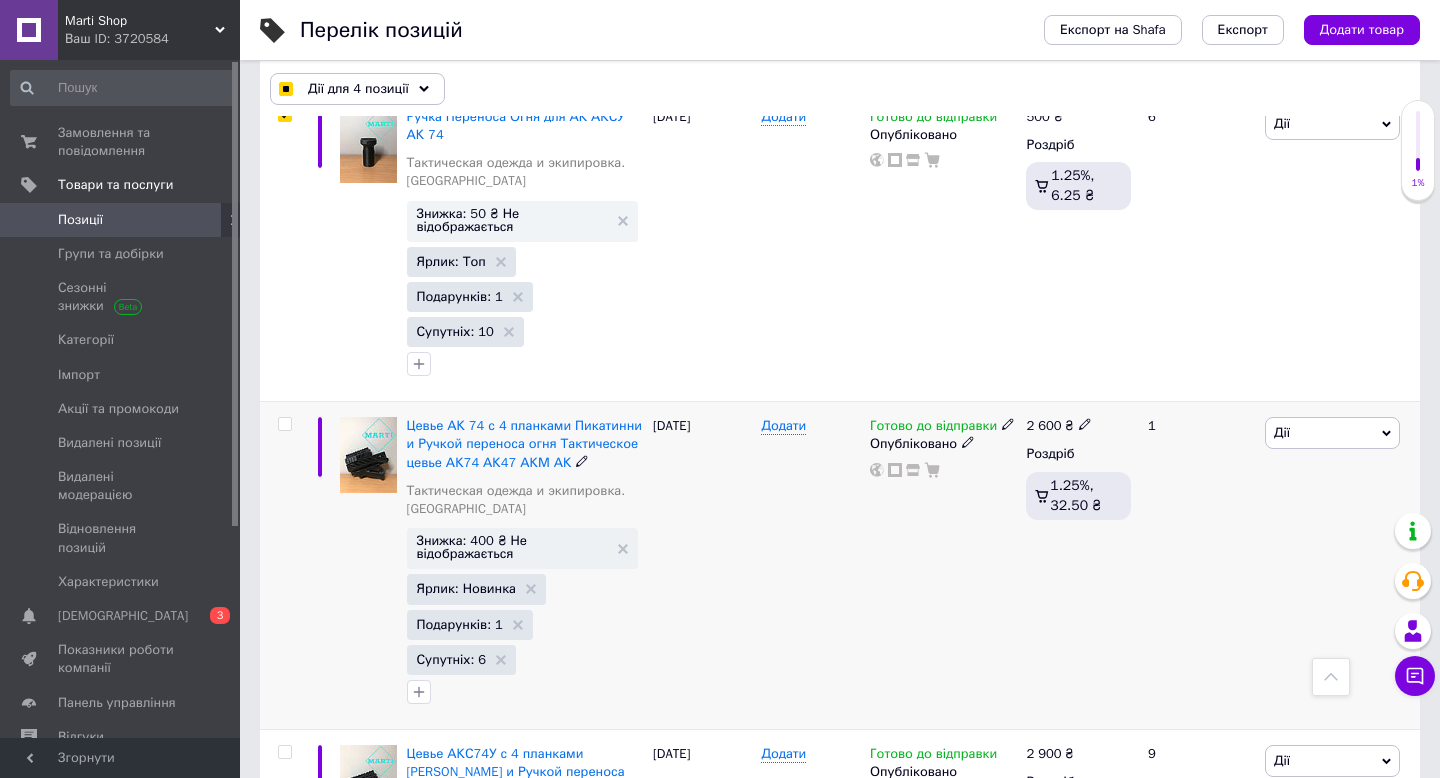 click at bounding box center [284, 424] 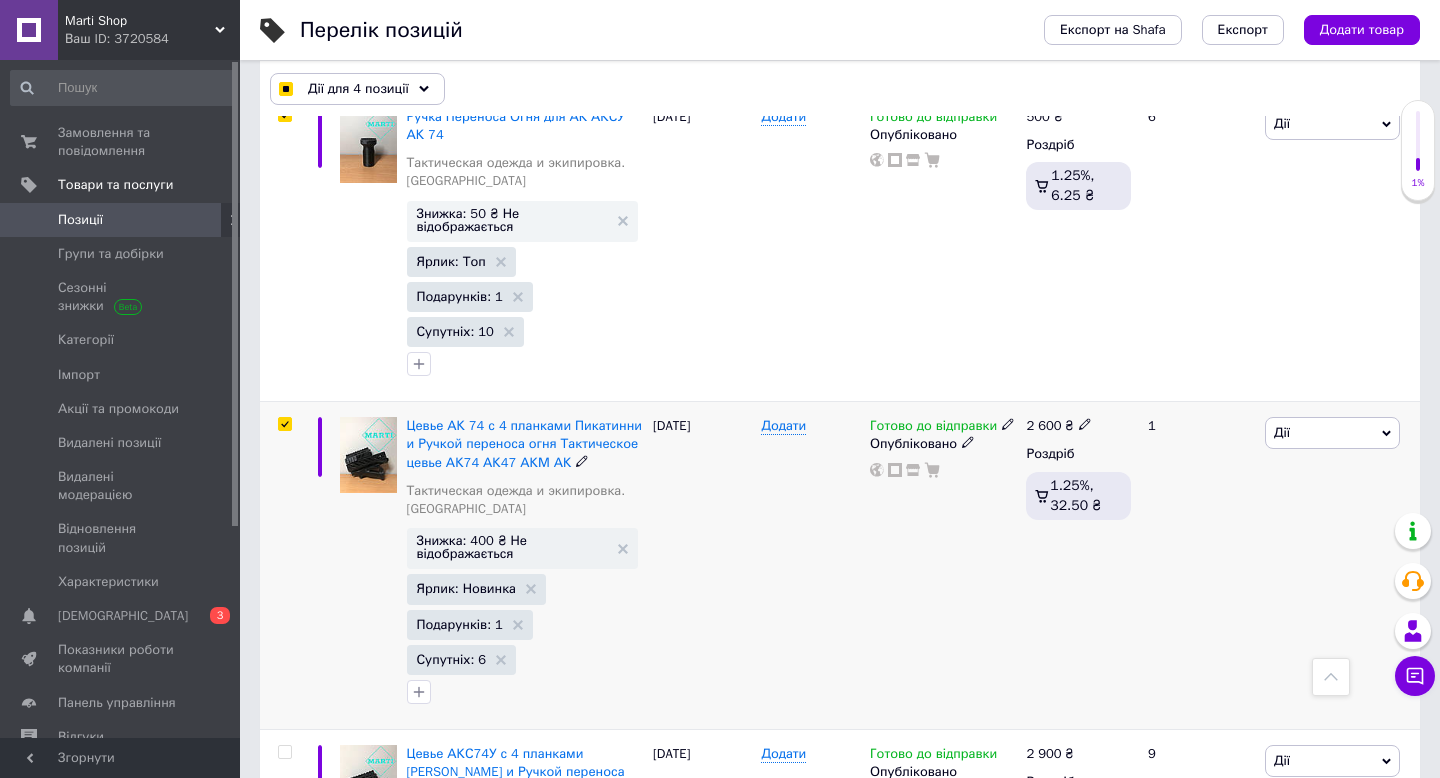 checkbox on "true" 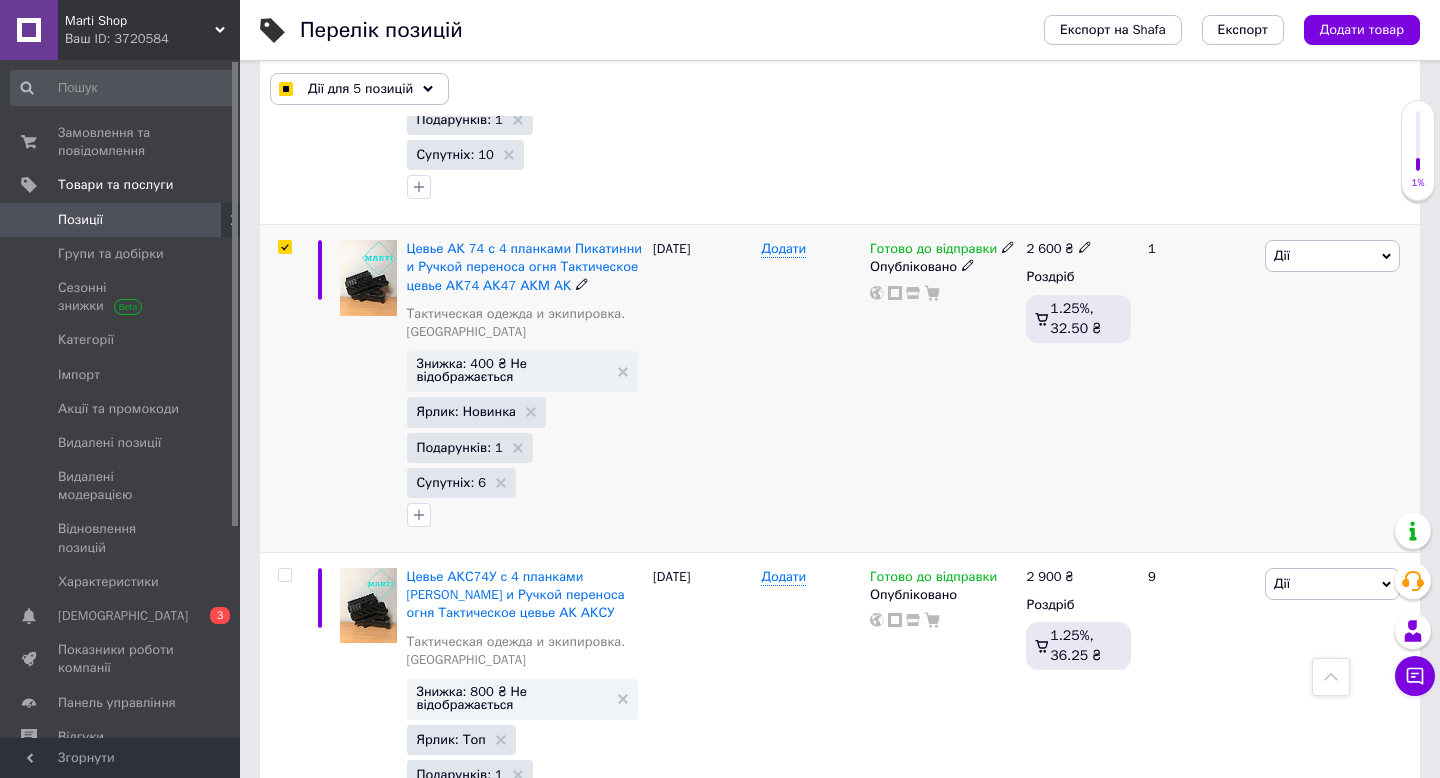 scroll, scrollTop: 10532, scrollLeft: 0, axis: vertical 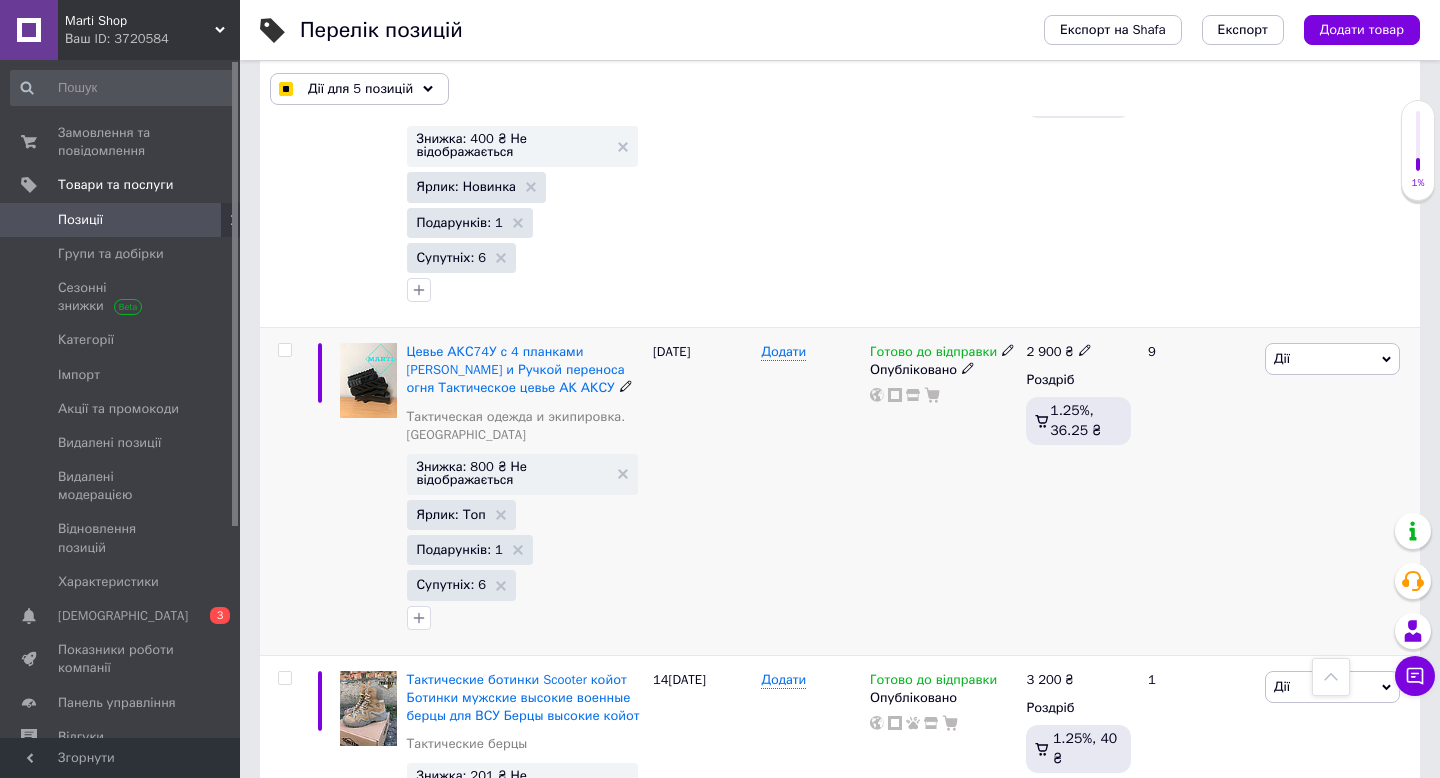 click at bounding box center (284, 350) 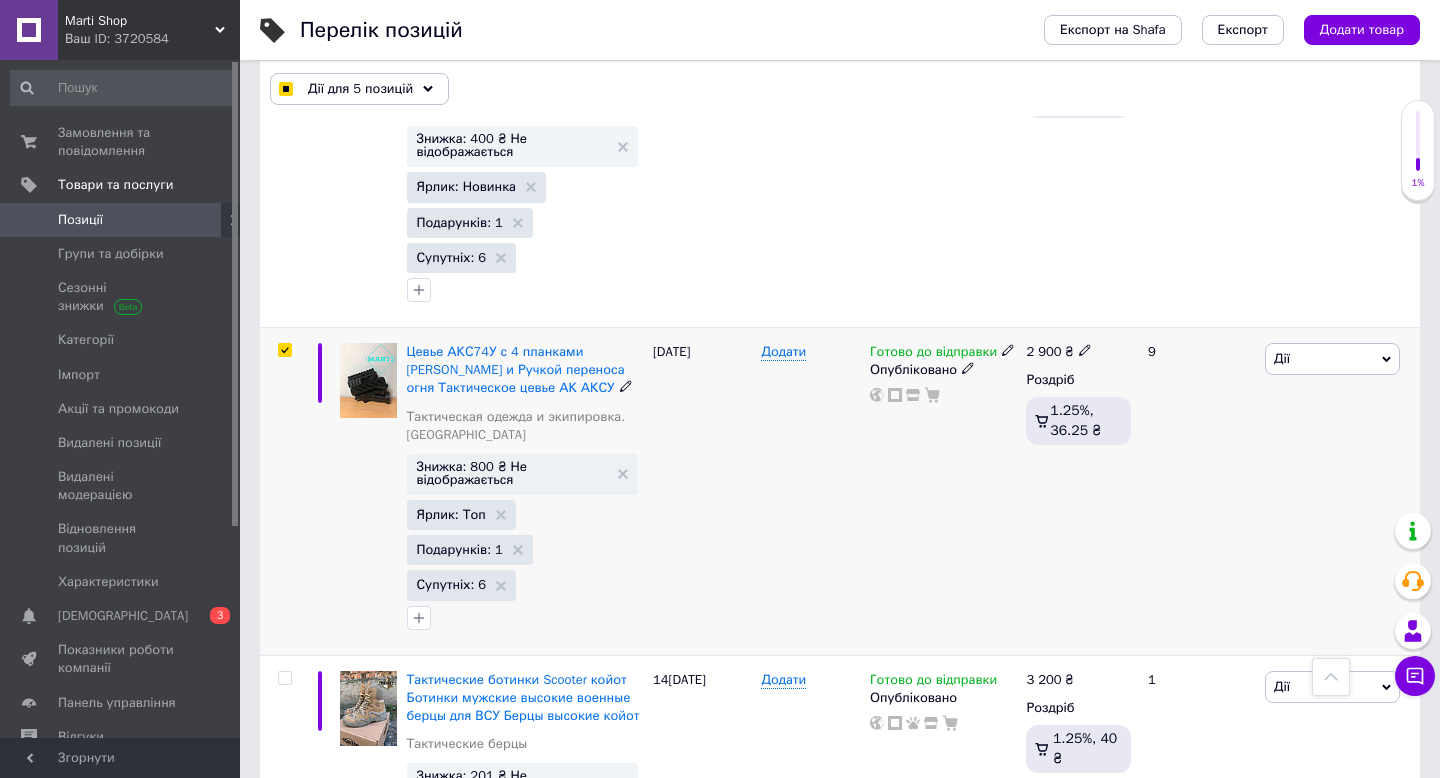 checkbox on "true" 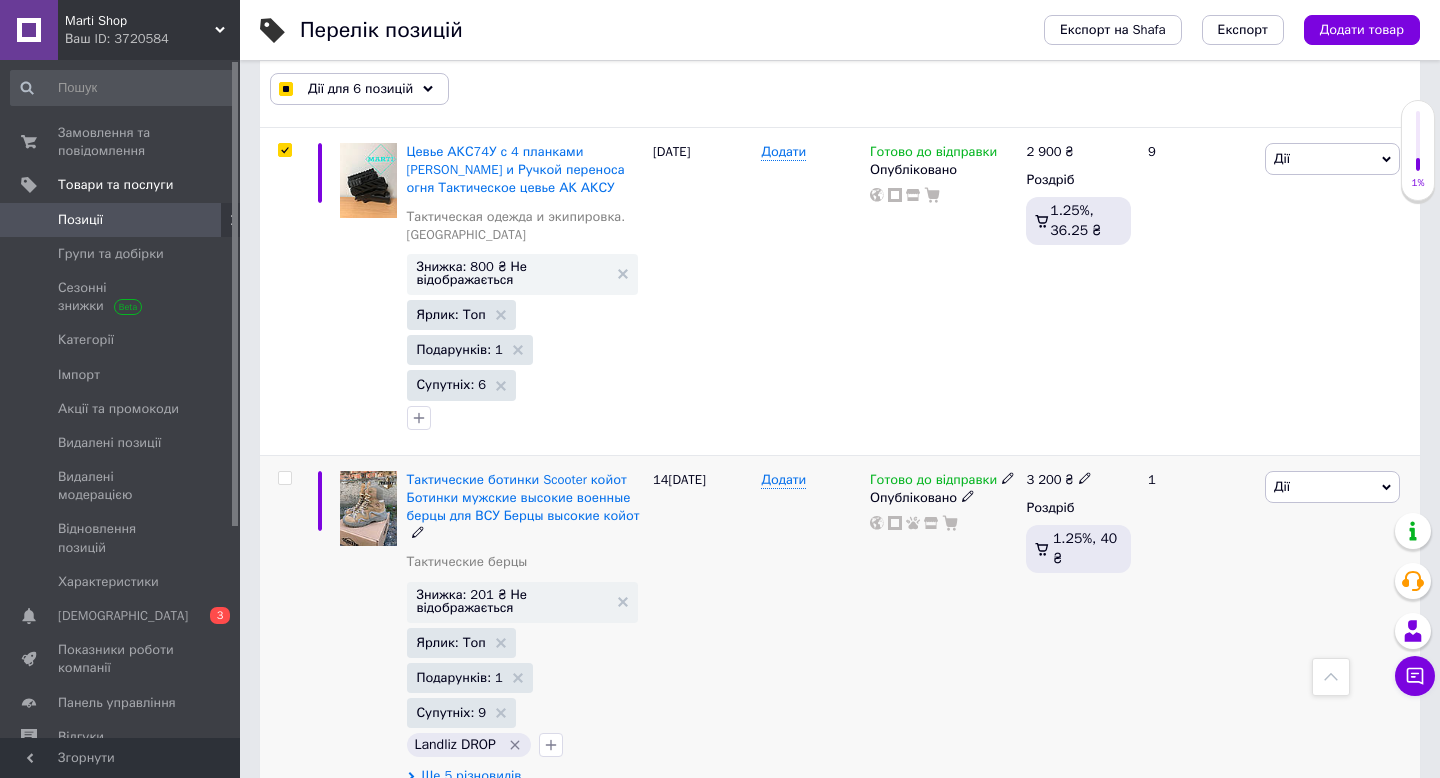 click at bounding box center [284, 478] 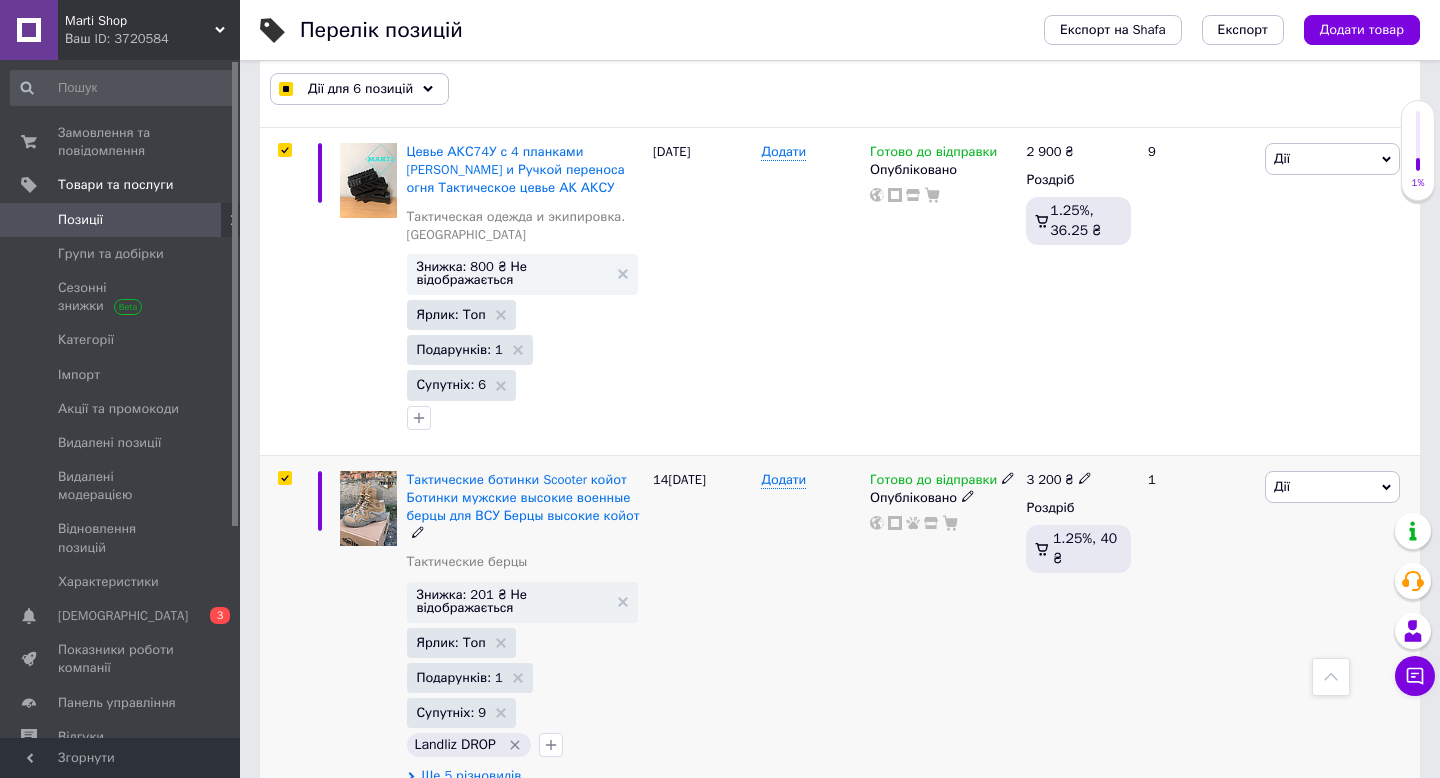 checkbox on "true" 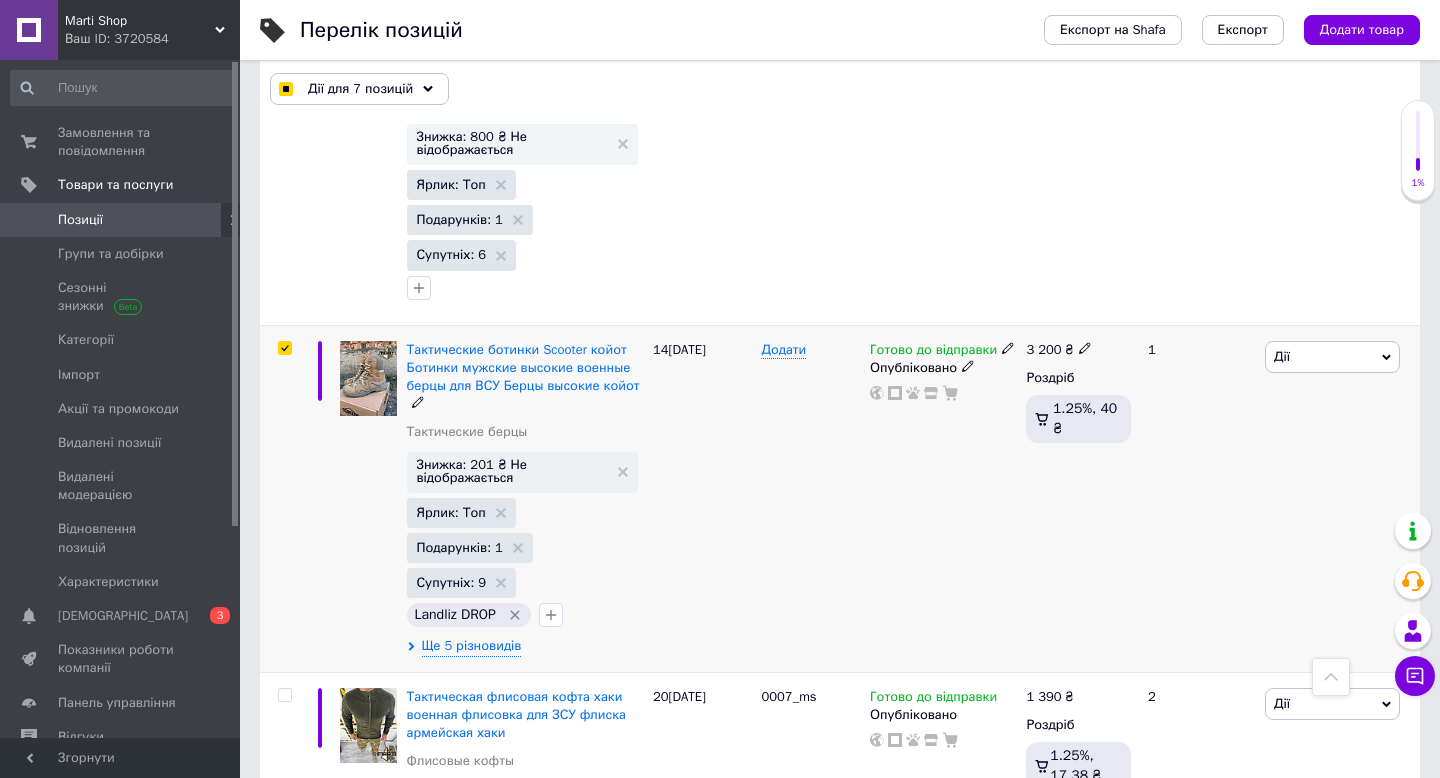 scroll, scrollTop: 11083, scrollLeft: 0, axis: vertical 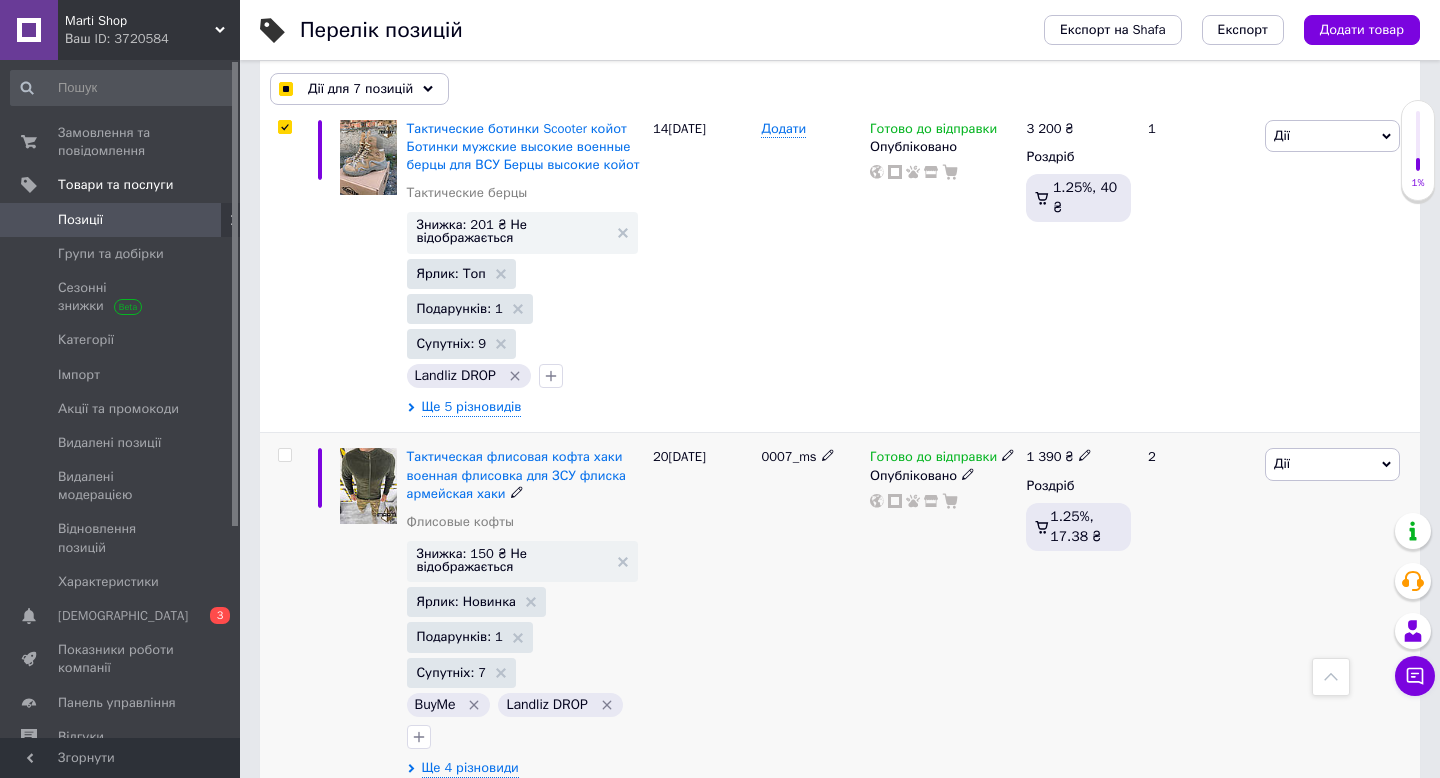 click at bounding box center (284, 455) 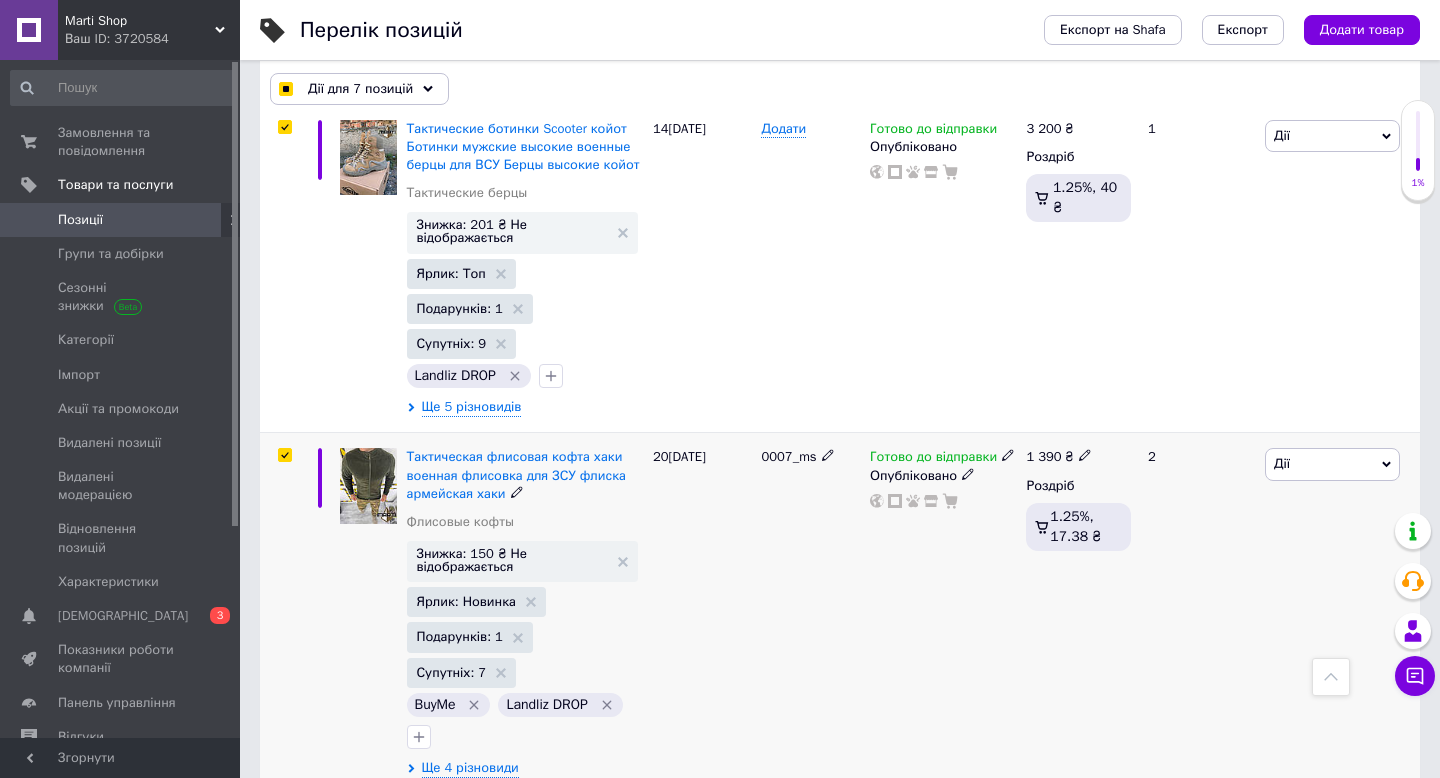 checkbox on "true" 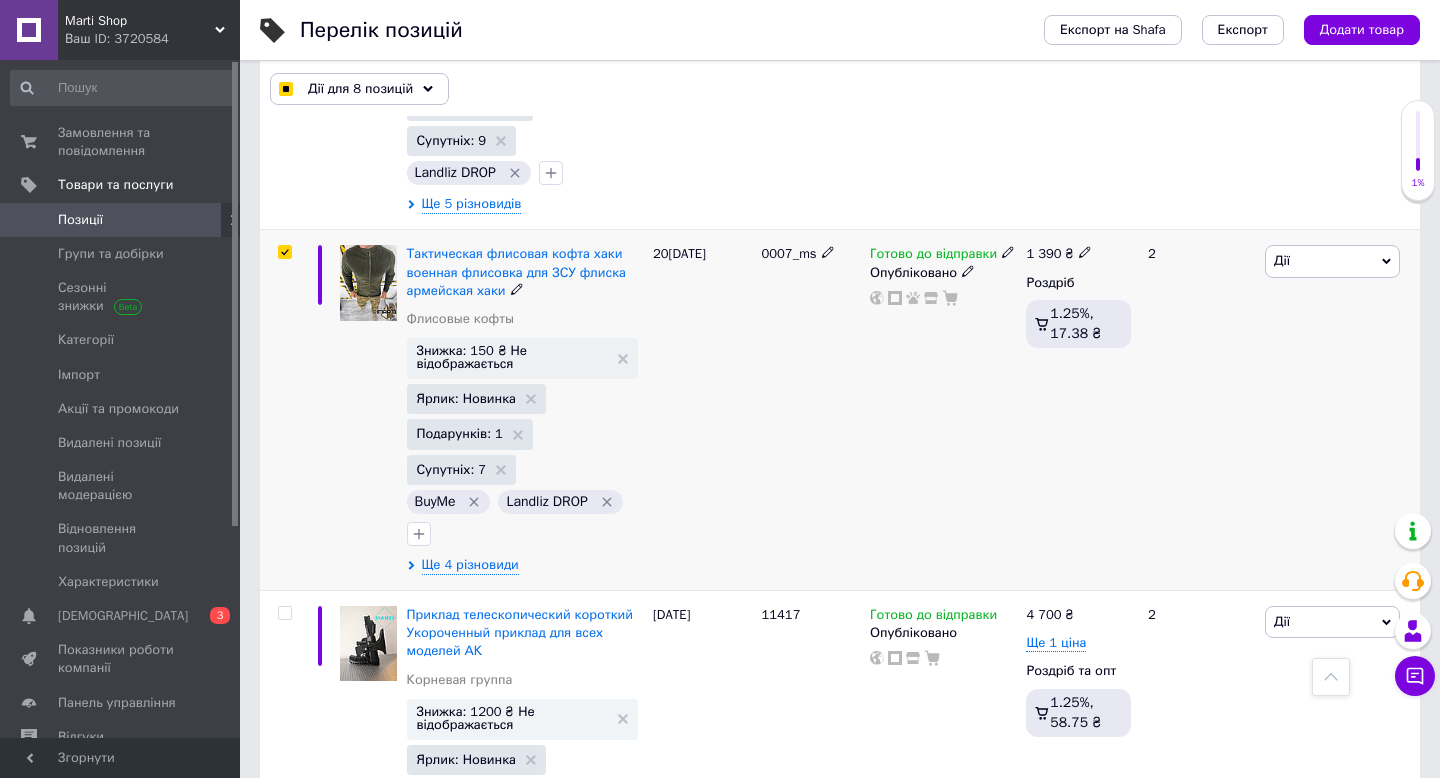 scroll, scrollTop: 11419, scrollLeft: 0, axis: vertical 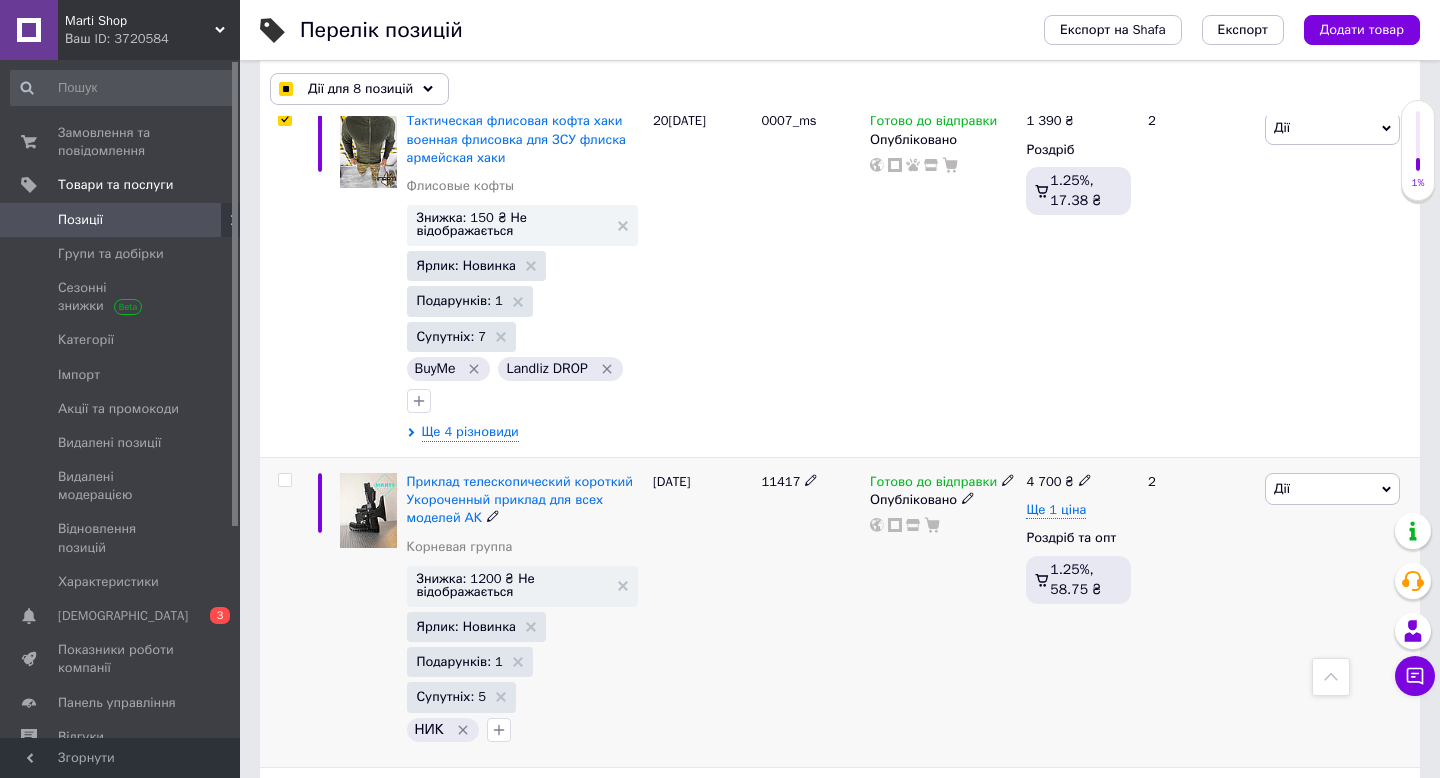 click at bounding box center (284, 480) 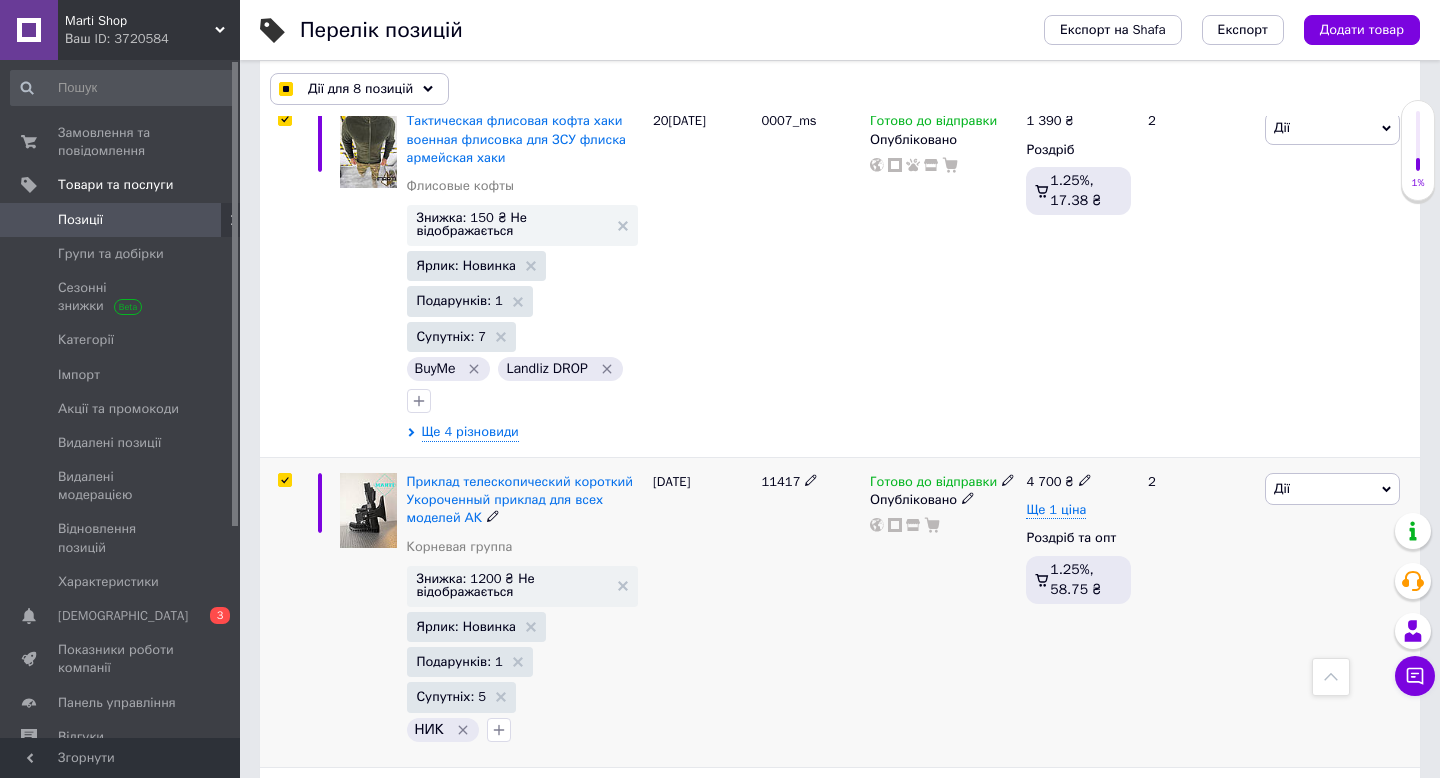 checkbox on "true" 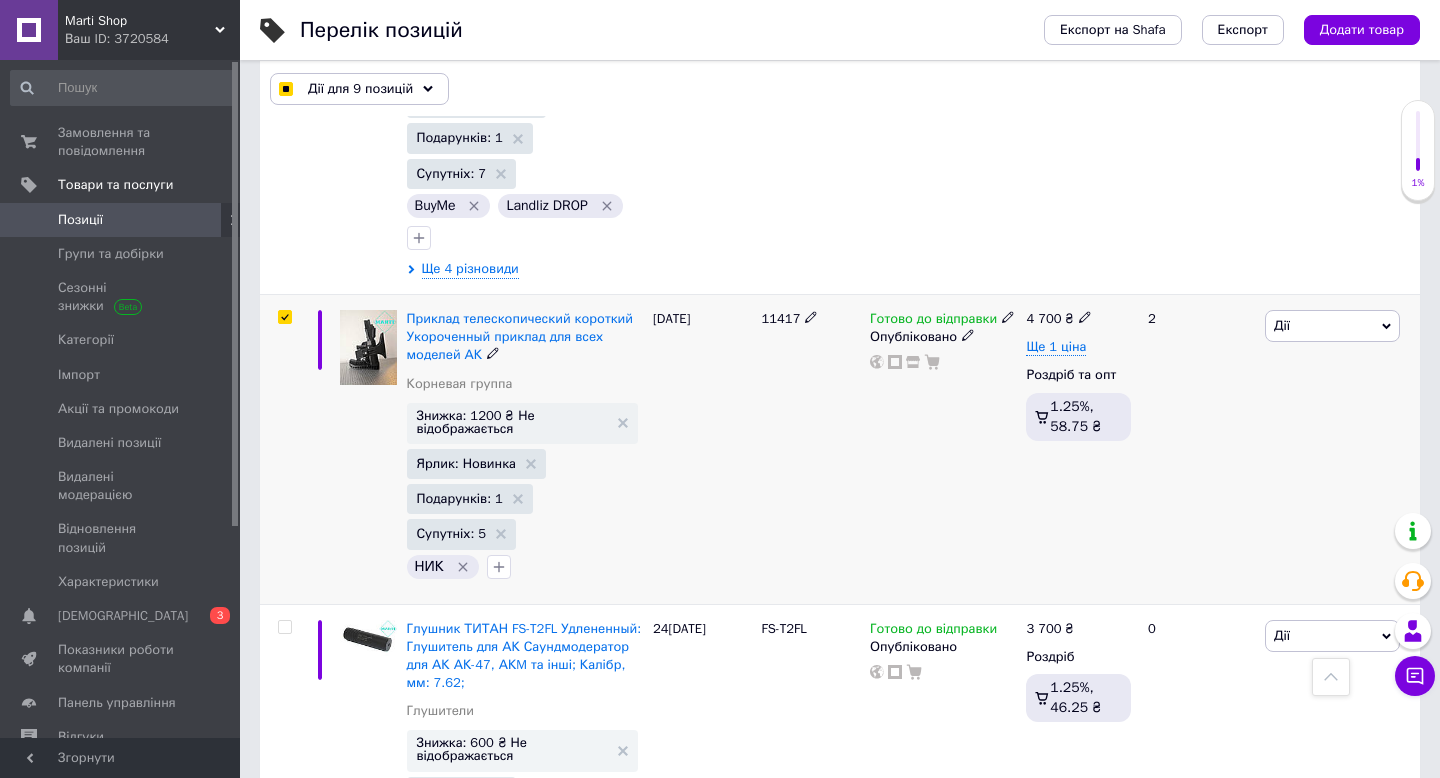 scroll, scrollTop: 11737, scrollLeft: 0, axis: vertical 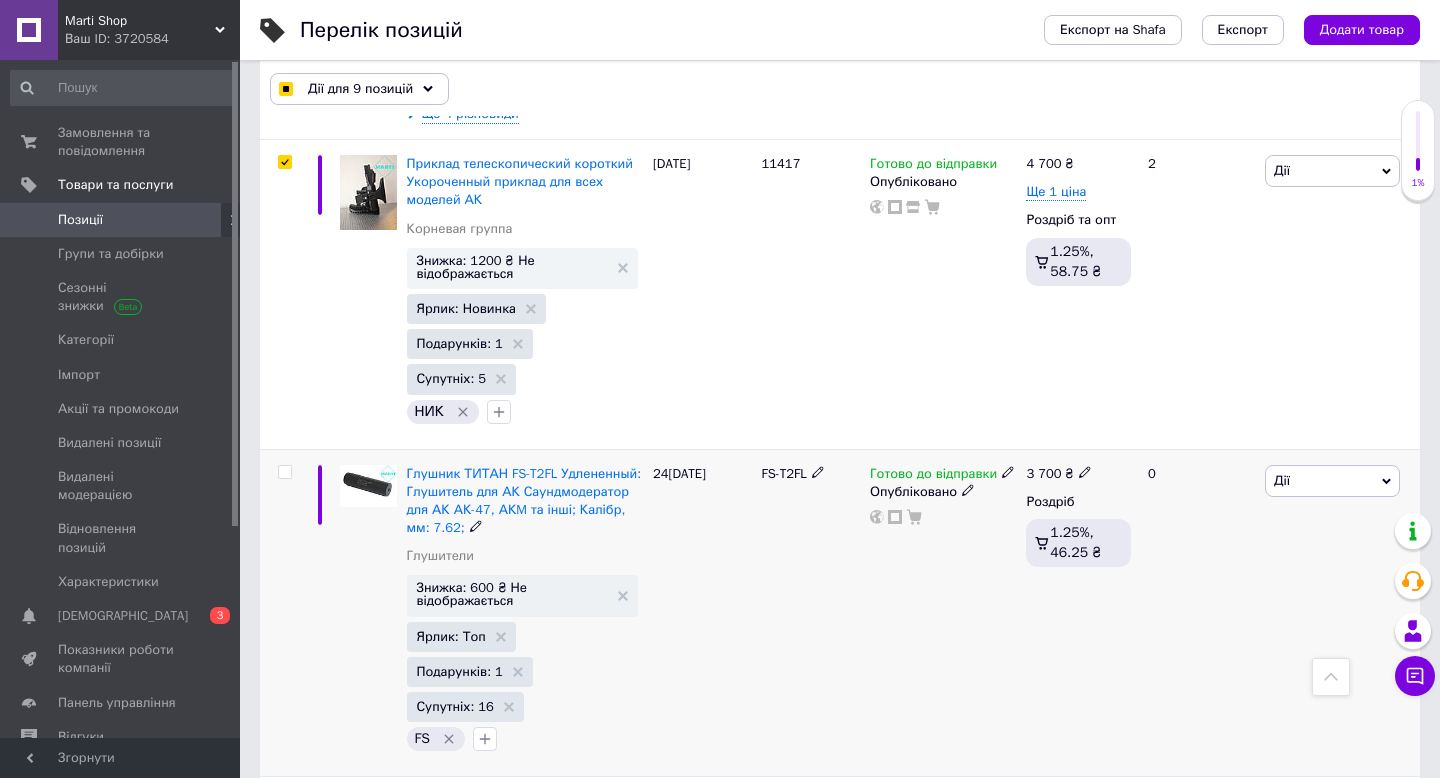 click at bounding box center [284, 472] 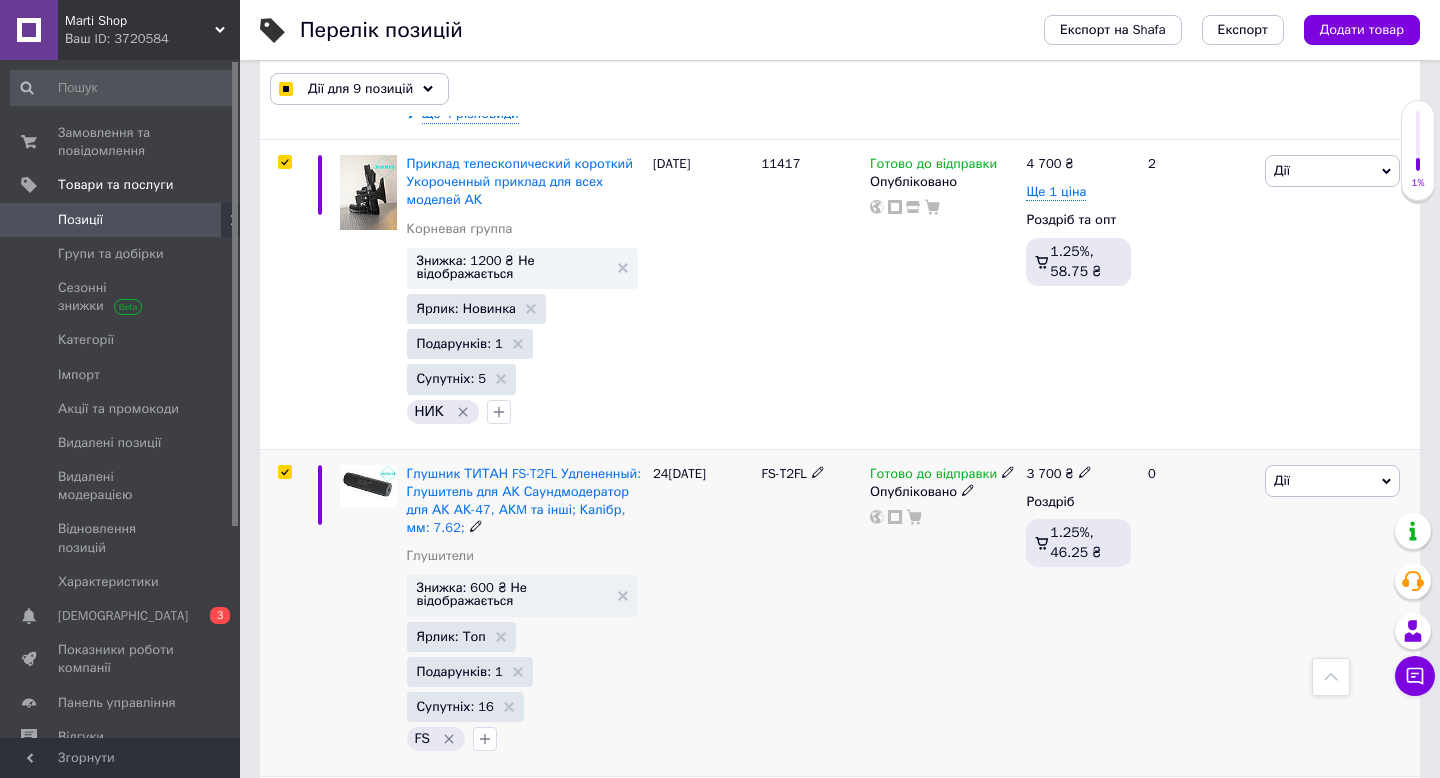 checkbox on "true" 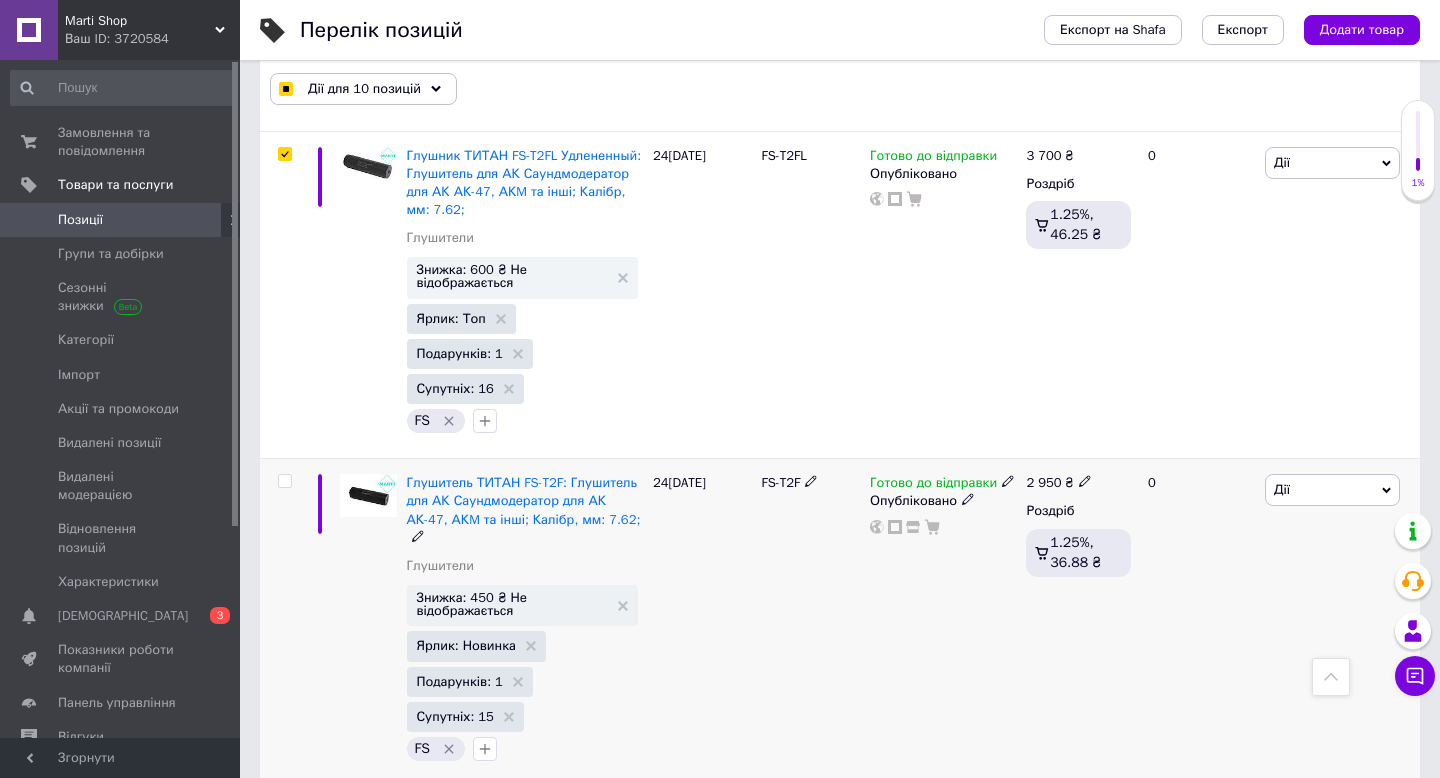 click at bounding box center [284, 481] 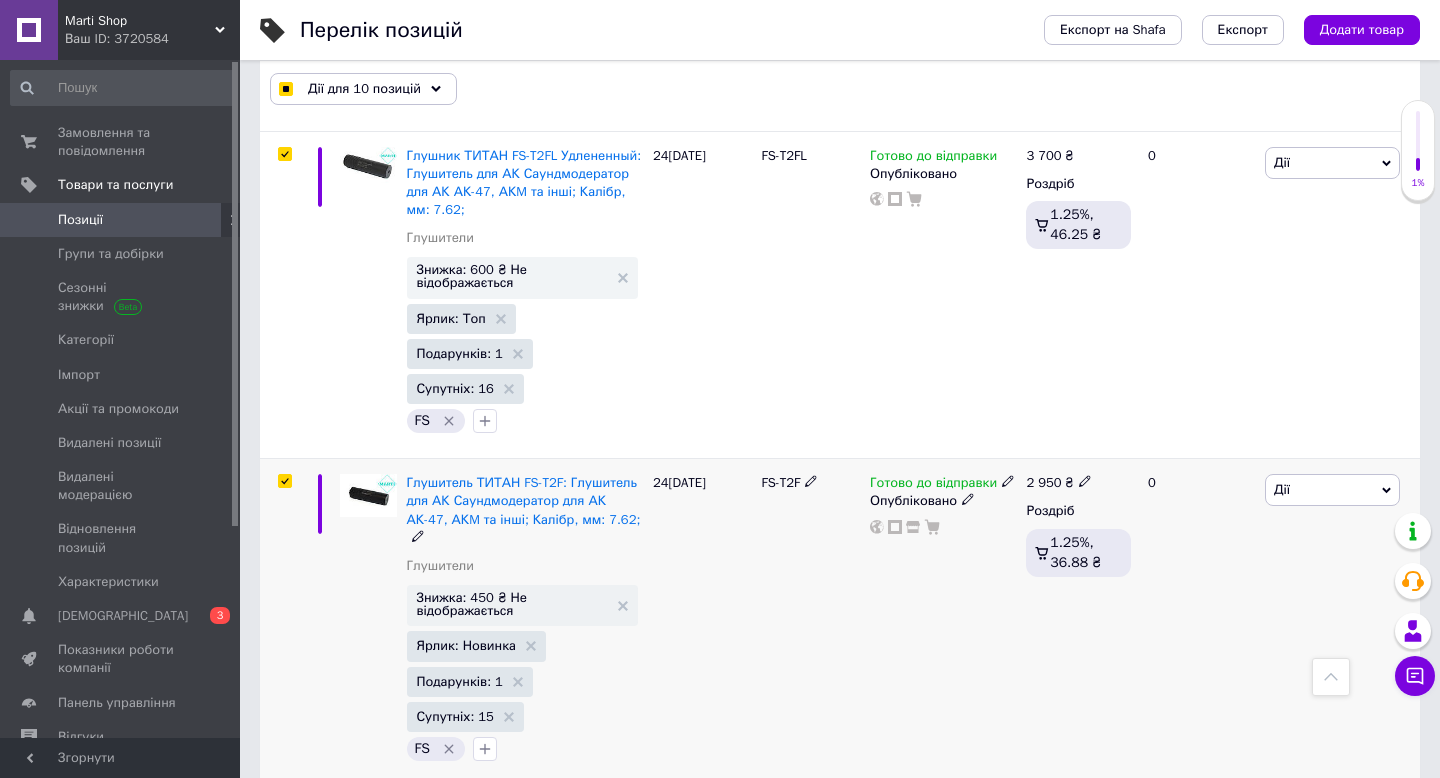 checkbox on "true" 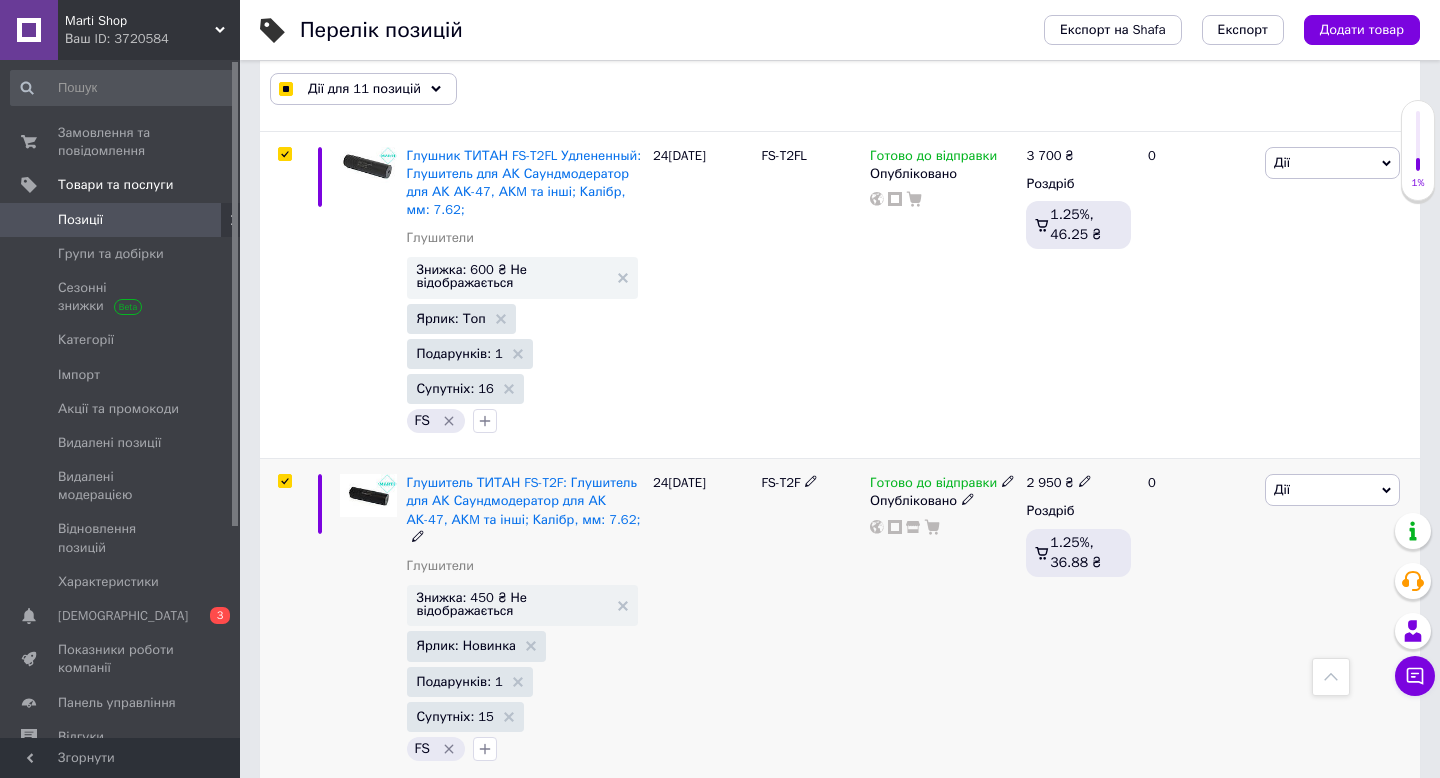 scroll, scrollTop: 12435, scrollLeft: 0, axis: vertical 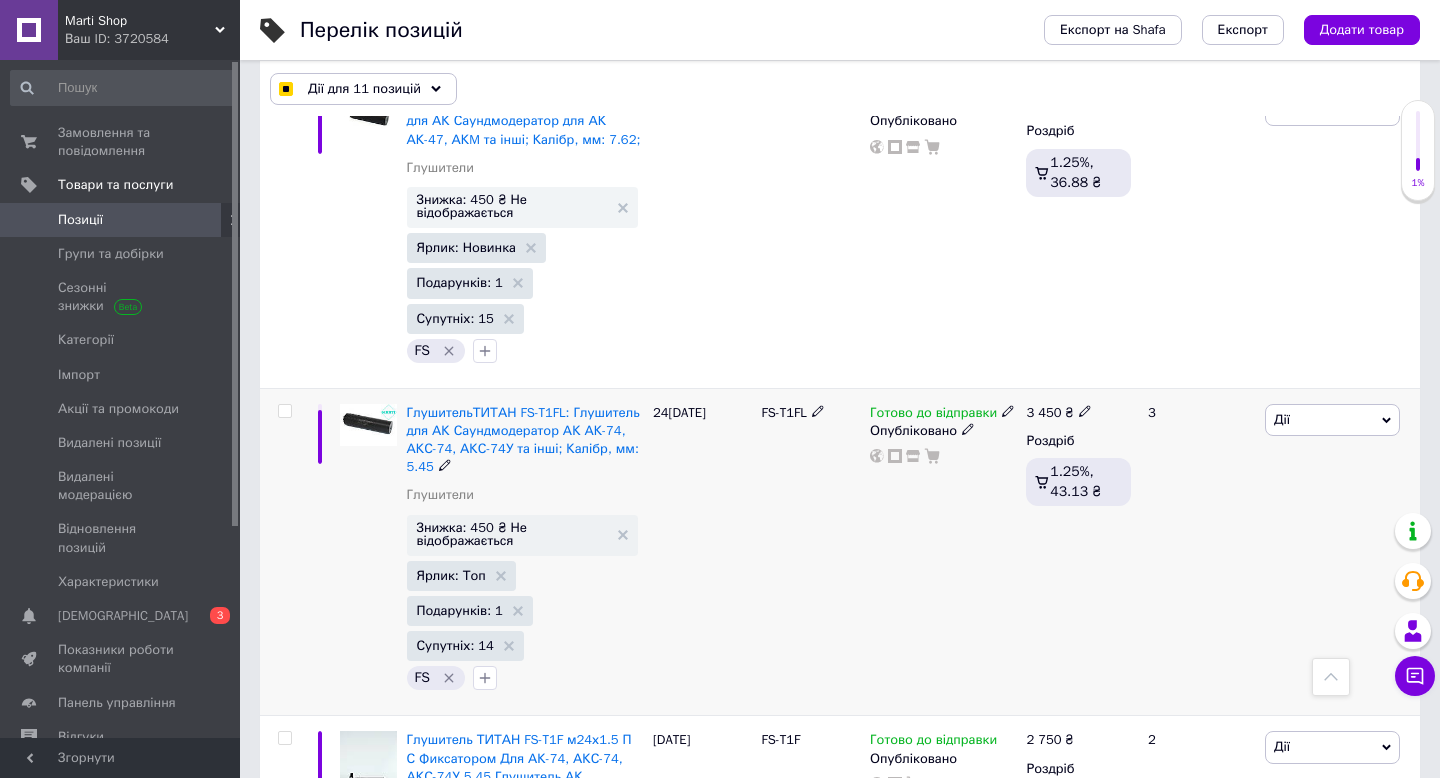 click at bounding box center [284, 411] 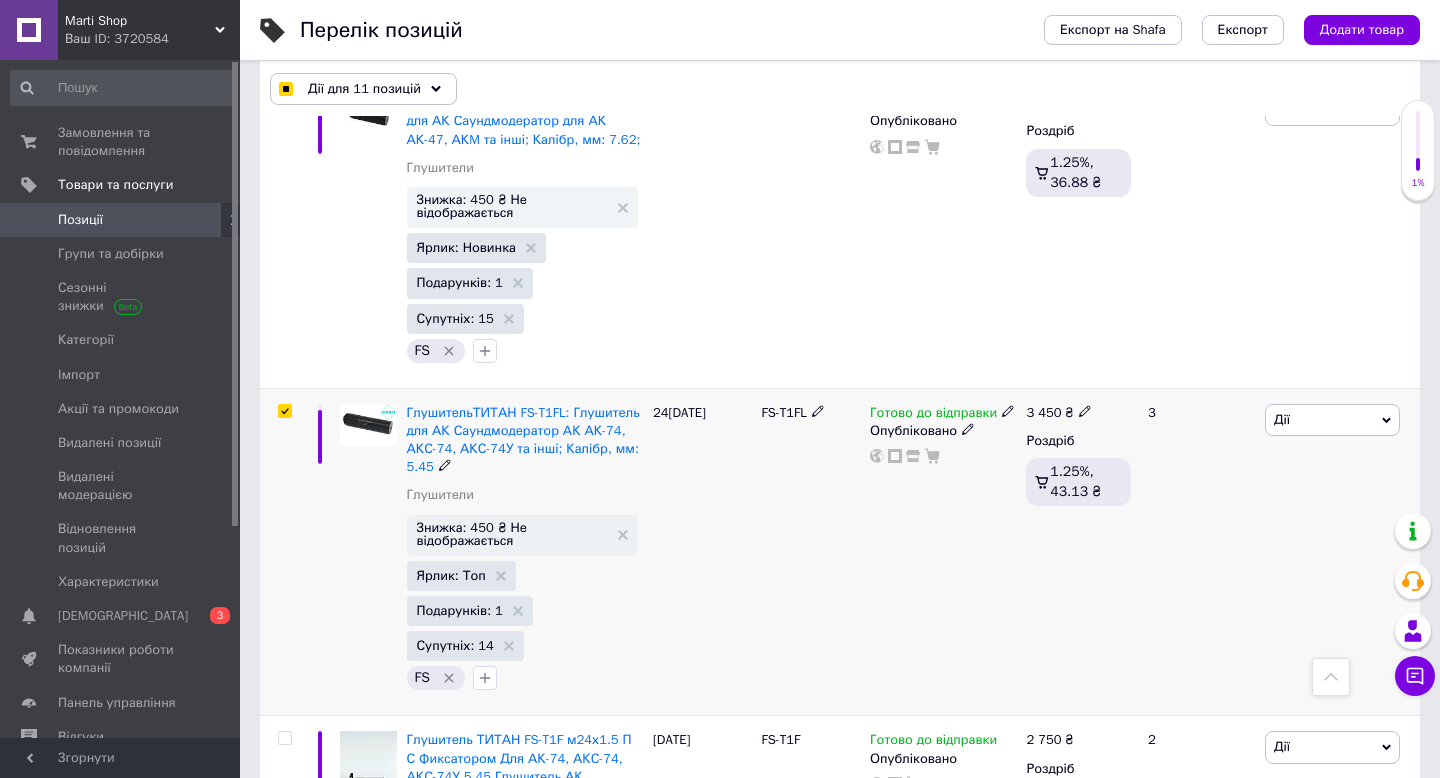 checkbox on "true" 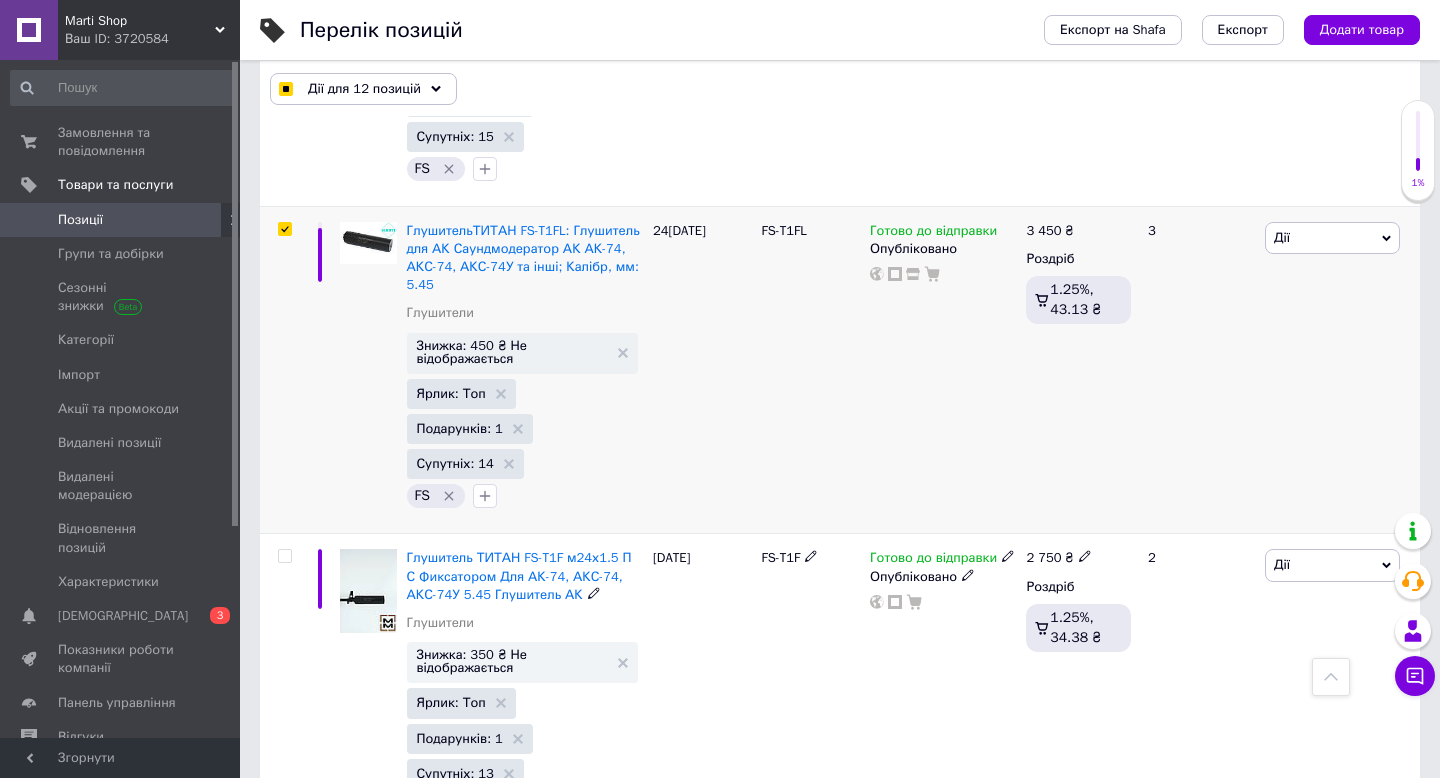 scroll, scrollTop: 12893, scrollLeft: 0, axis: vertical 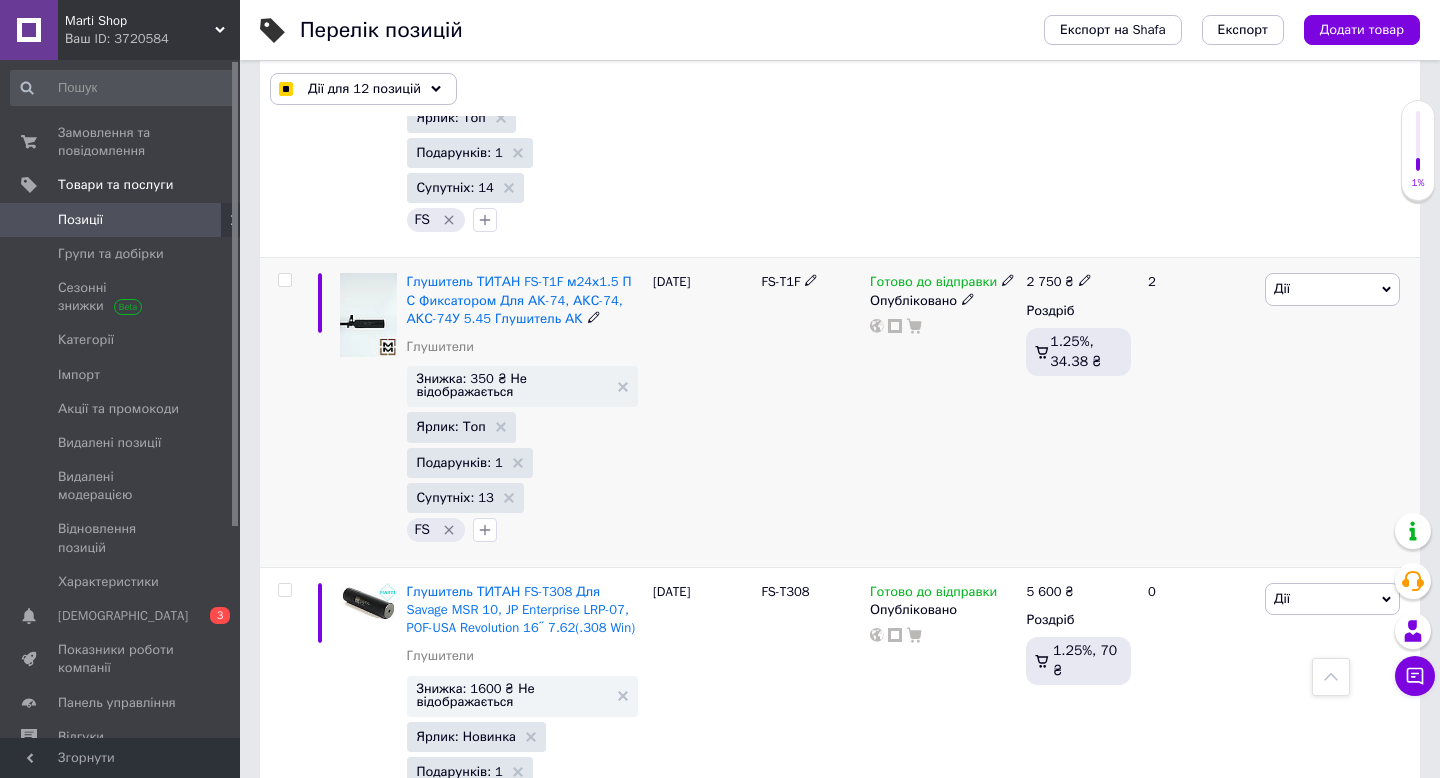 click at bounding box center (284, 280) 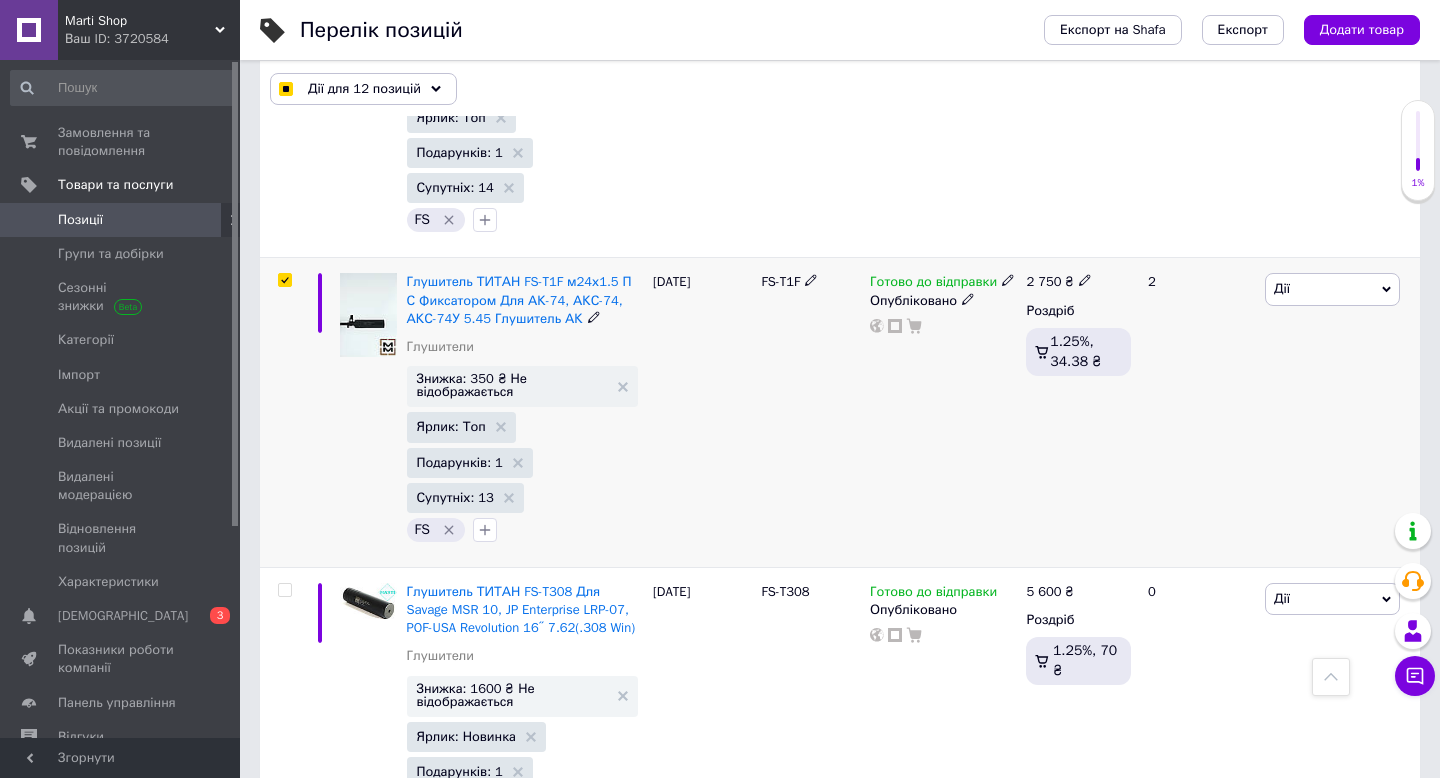 checkbox on "true" 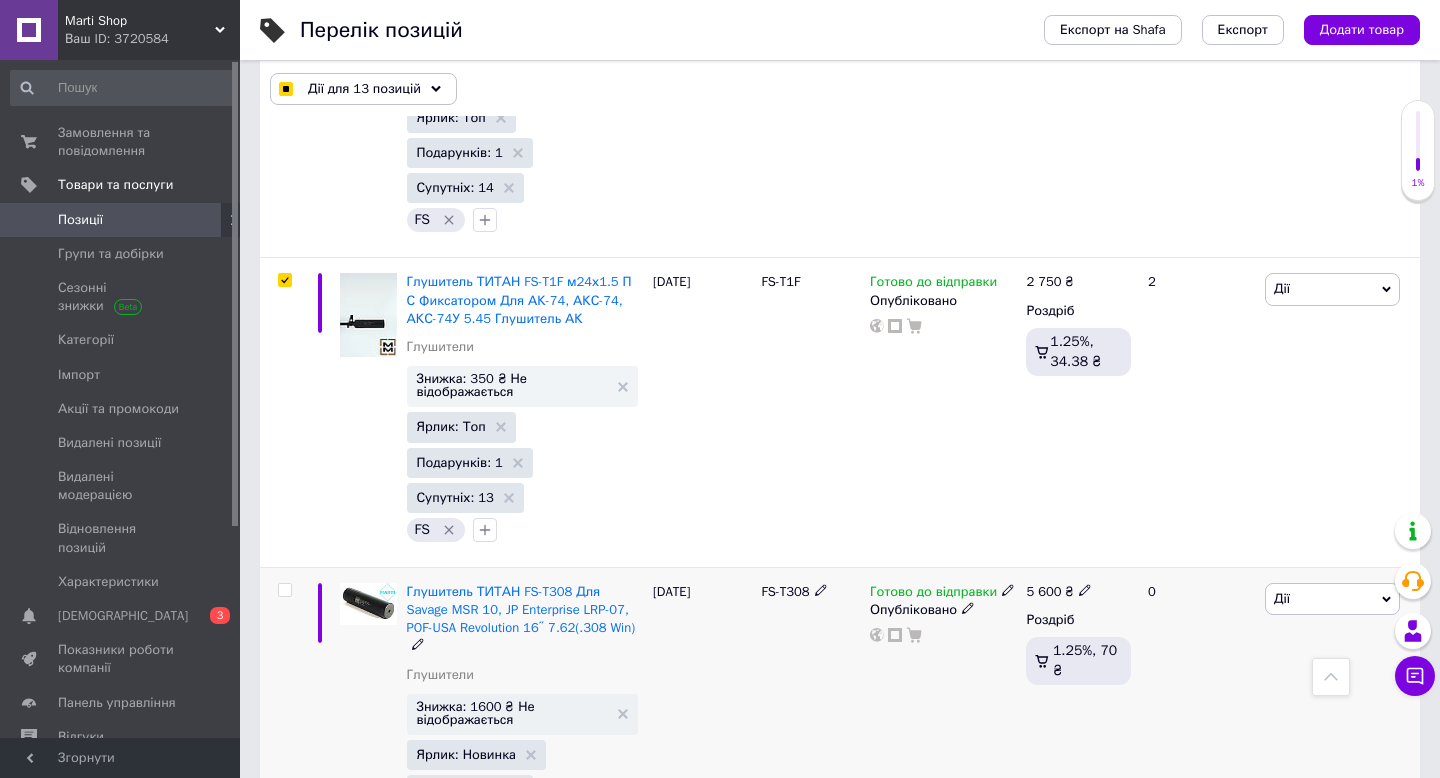 click at bounding box center [284, 590] 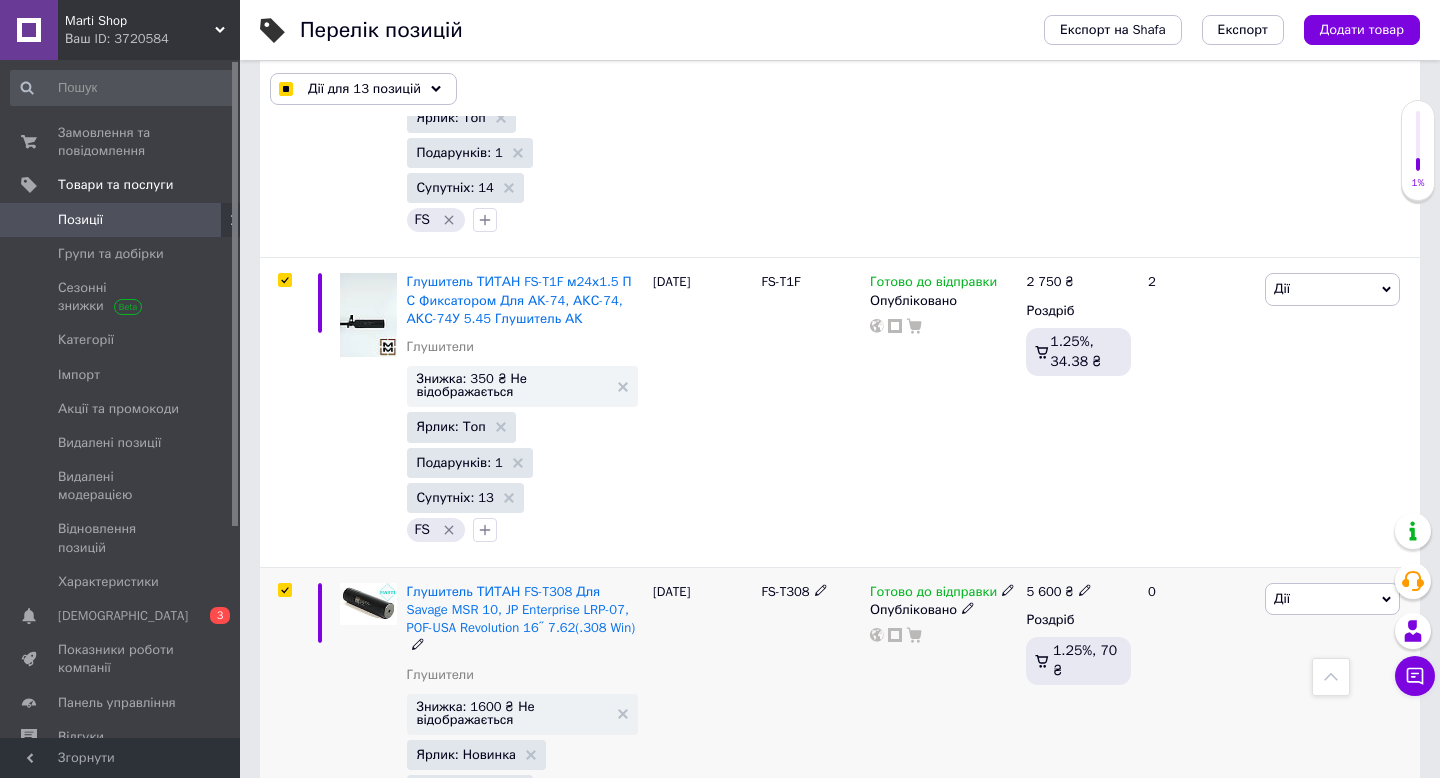 checkbox on "true" 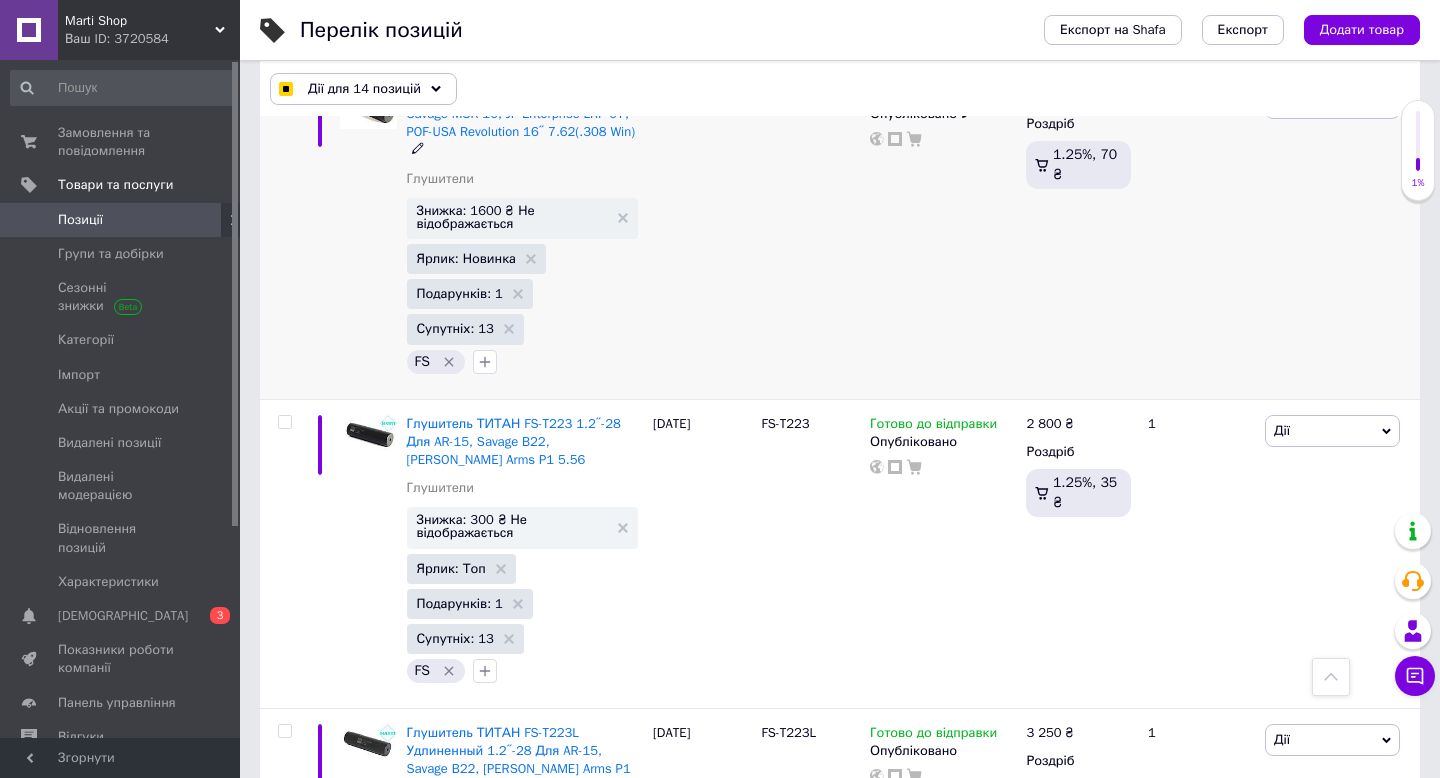 scroll, scrollTop: 13438, scrollLeft: 0, axis: vertical 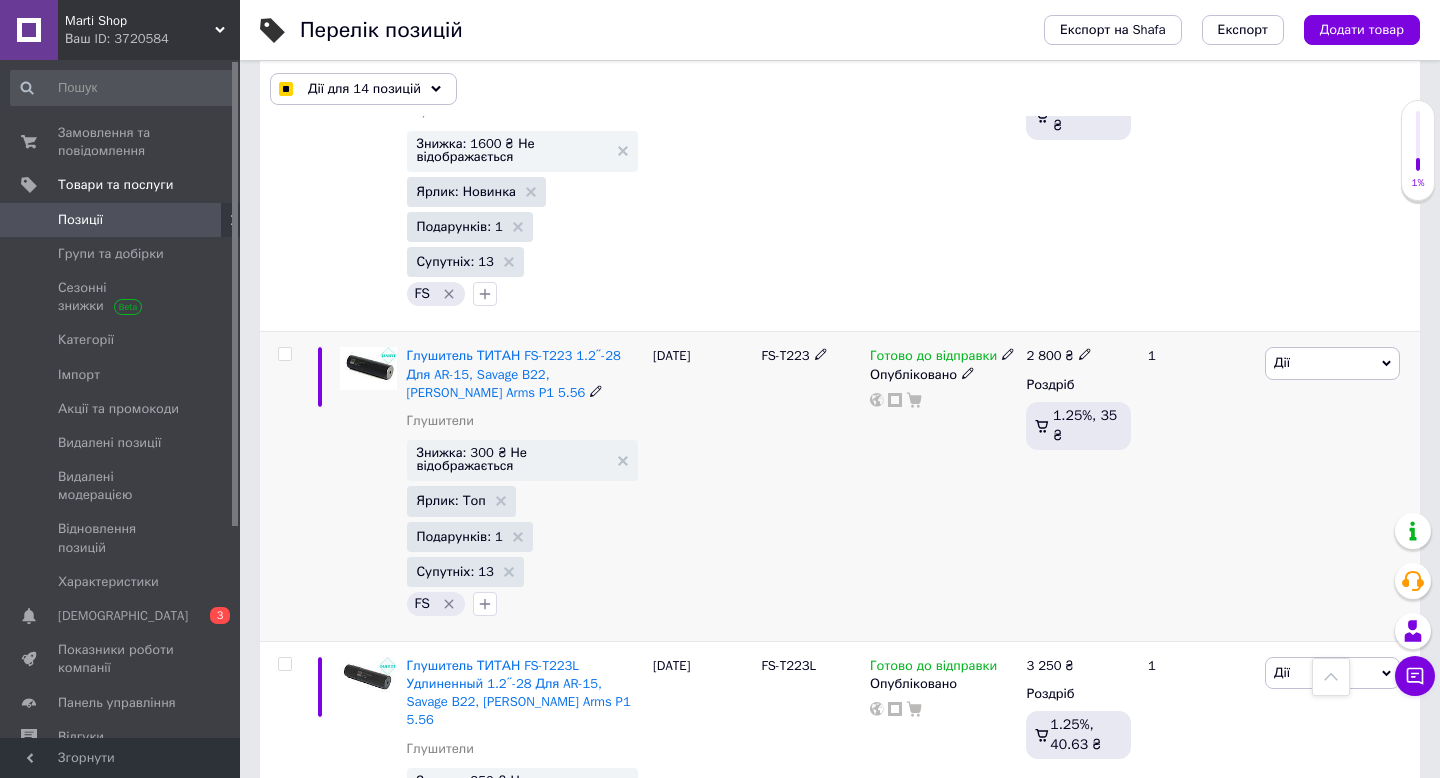 click at bounding box center [284, 354] 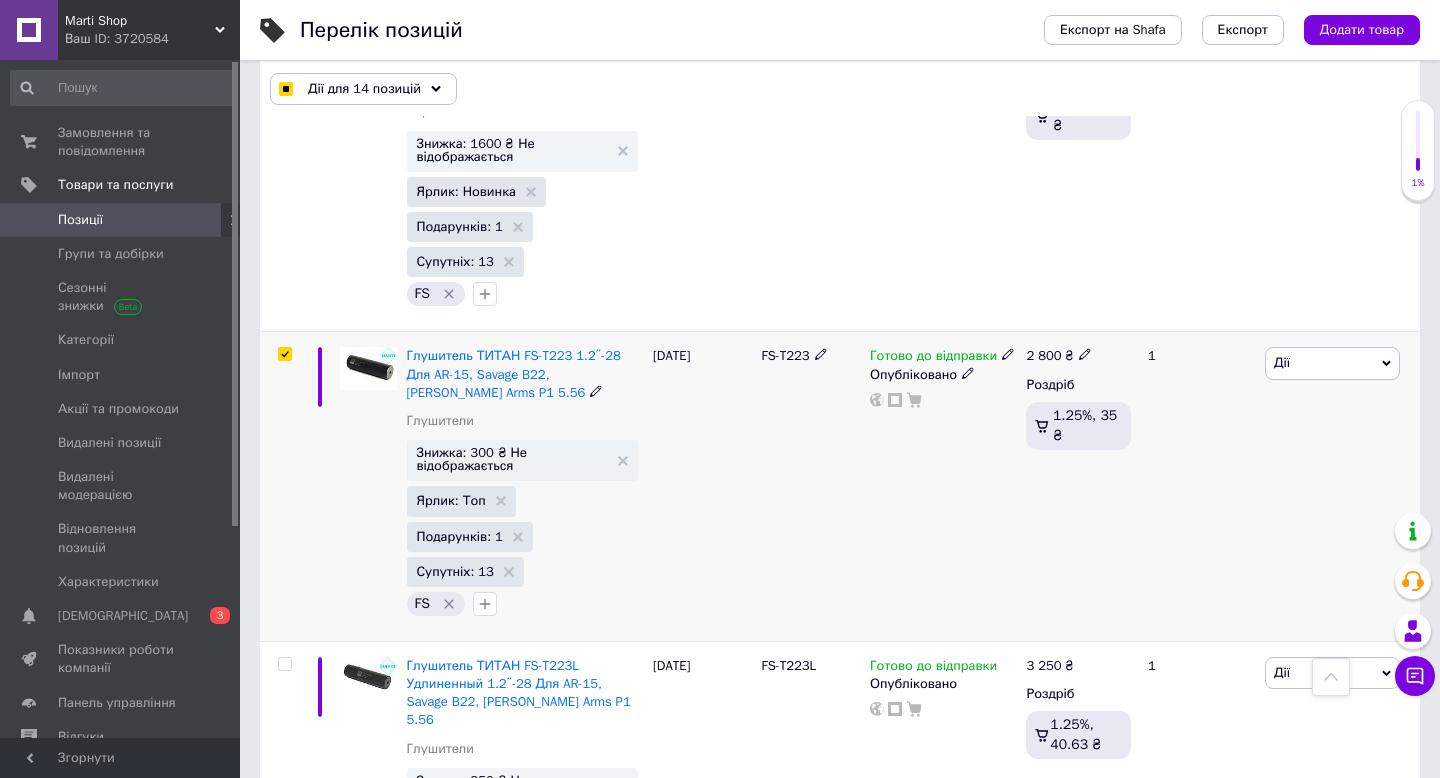 checkbox on "true" 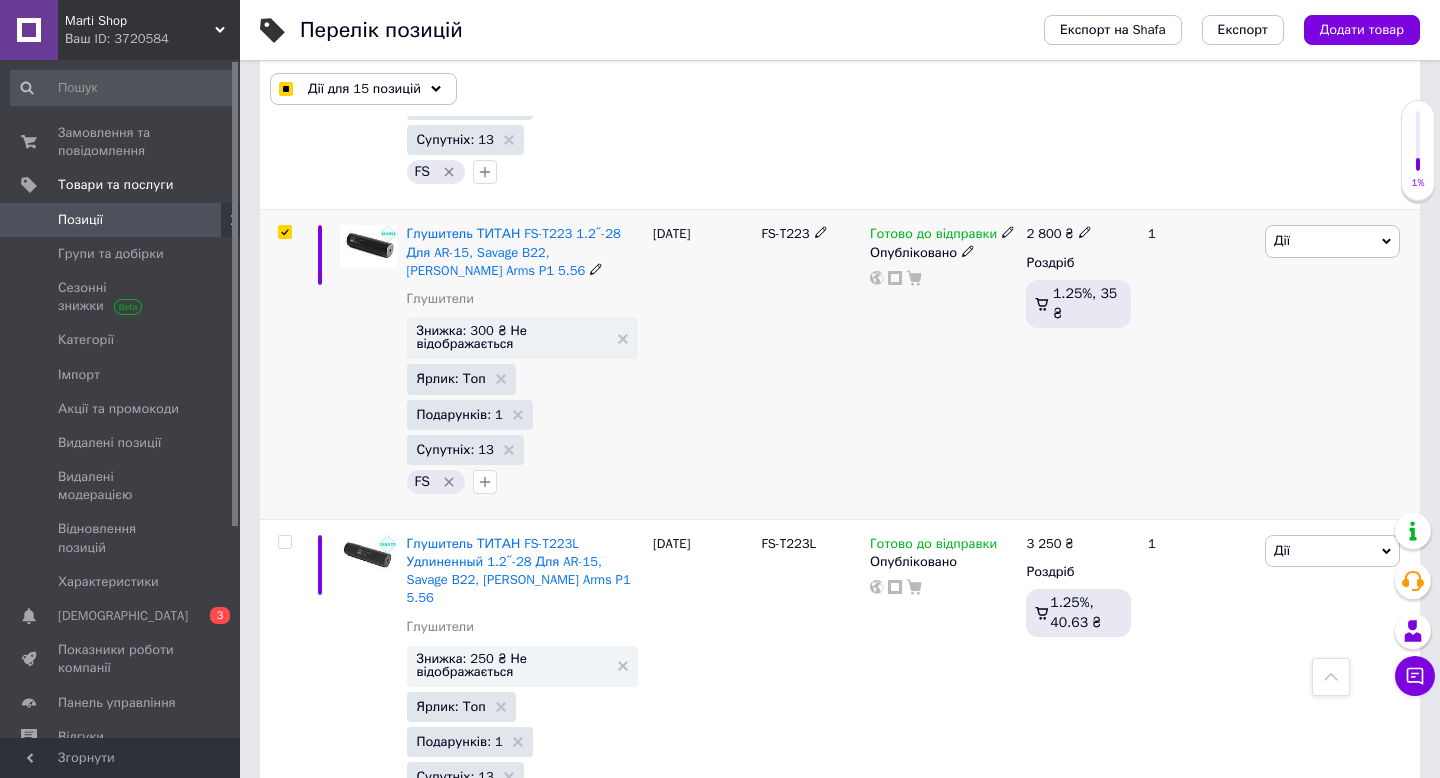 scroll, scrollTop: 13693, scrollLeft: 0, axis: vertical 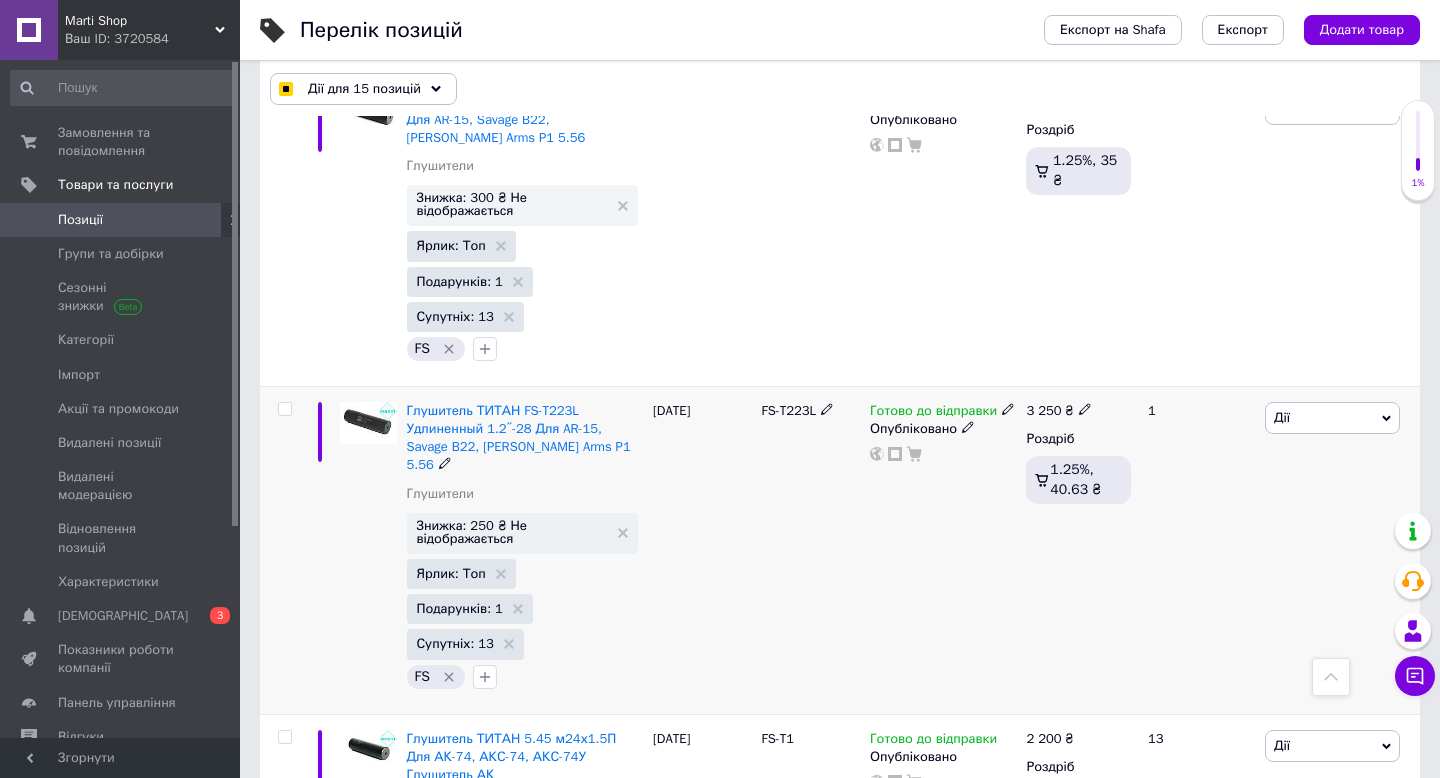 click at bounding box center (284, 409) 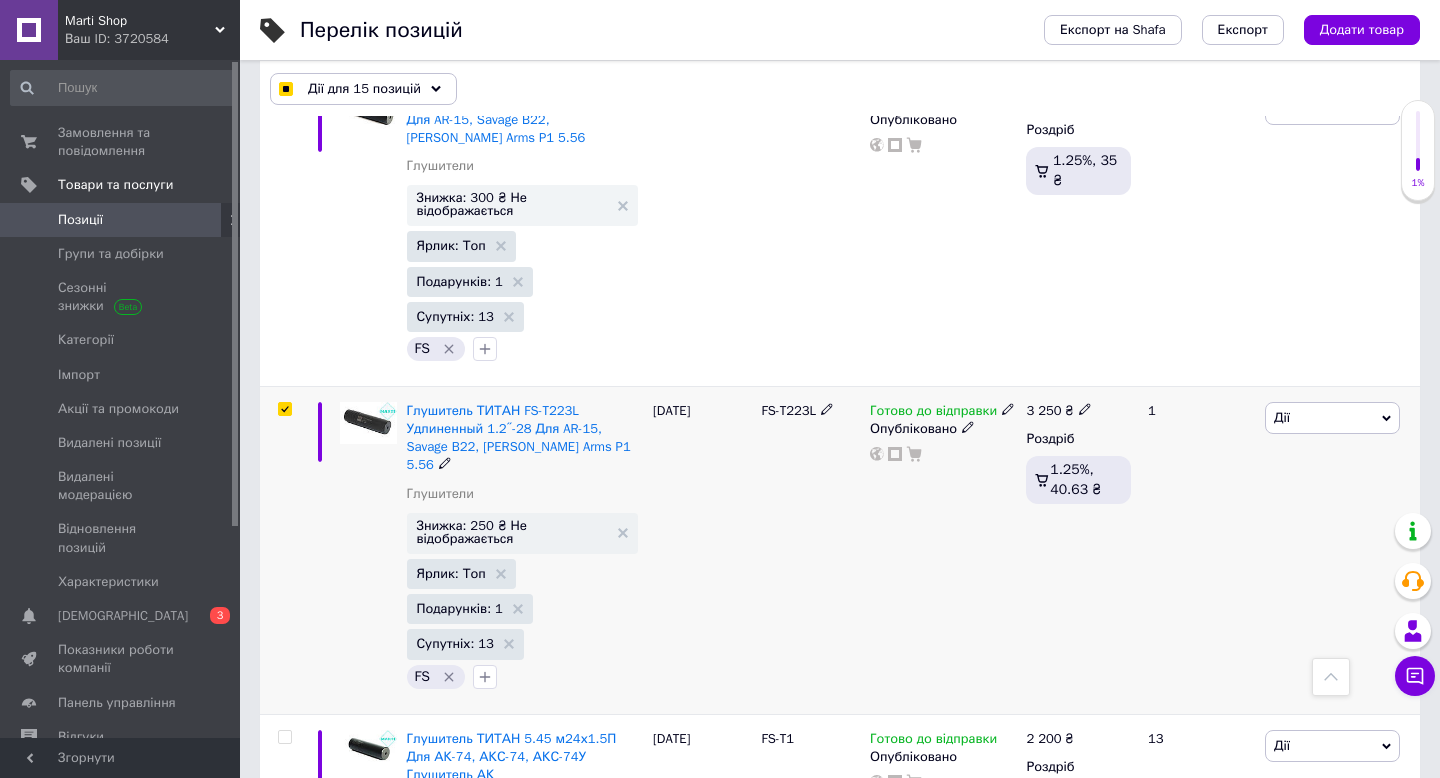 checkbox on "true" 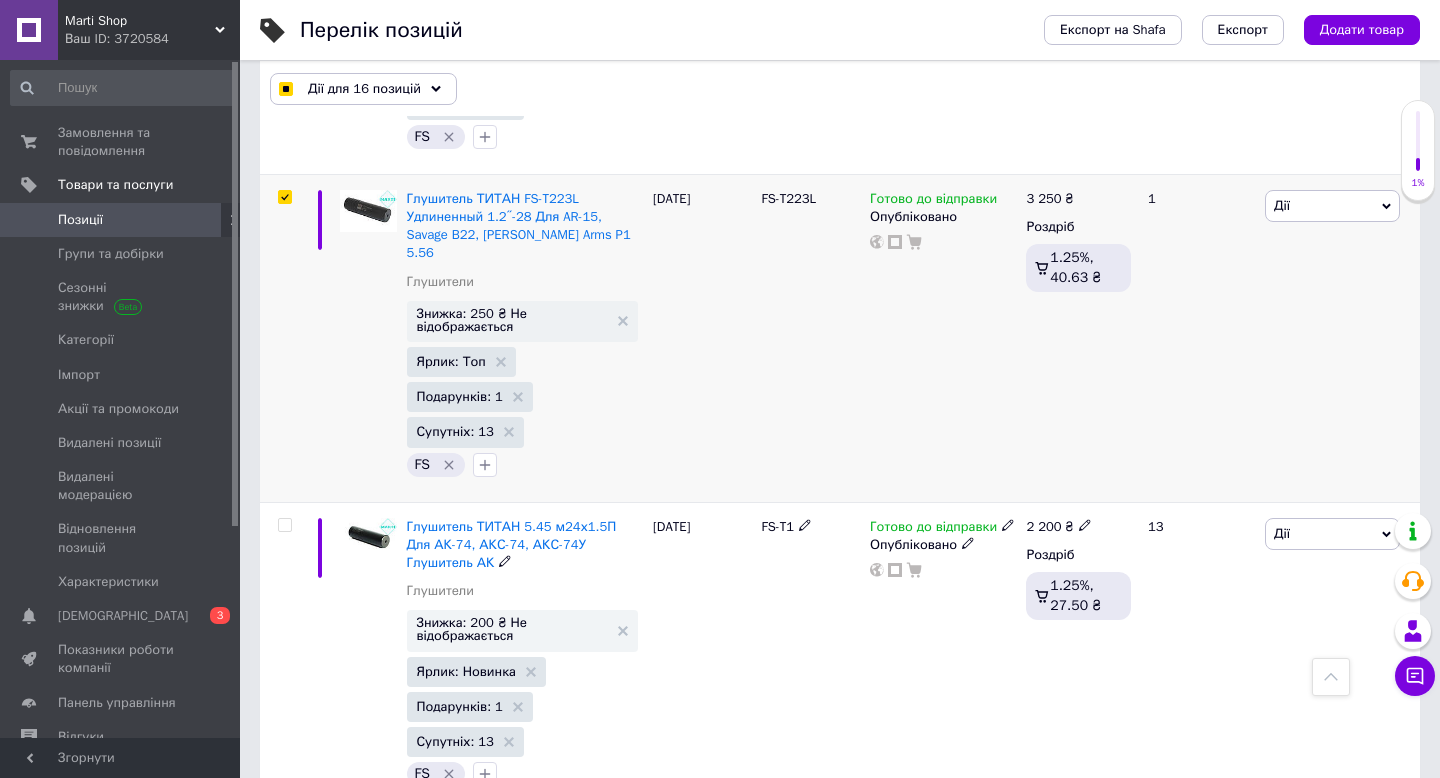 scroll, scrollTop: 14225, scrollLeft: 0, axis: vertical 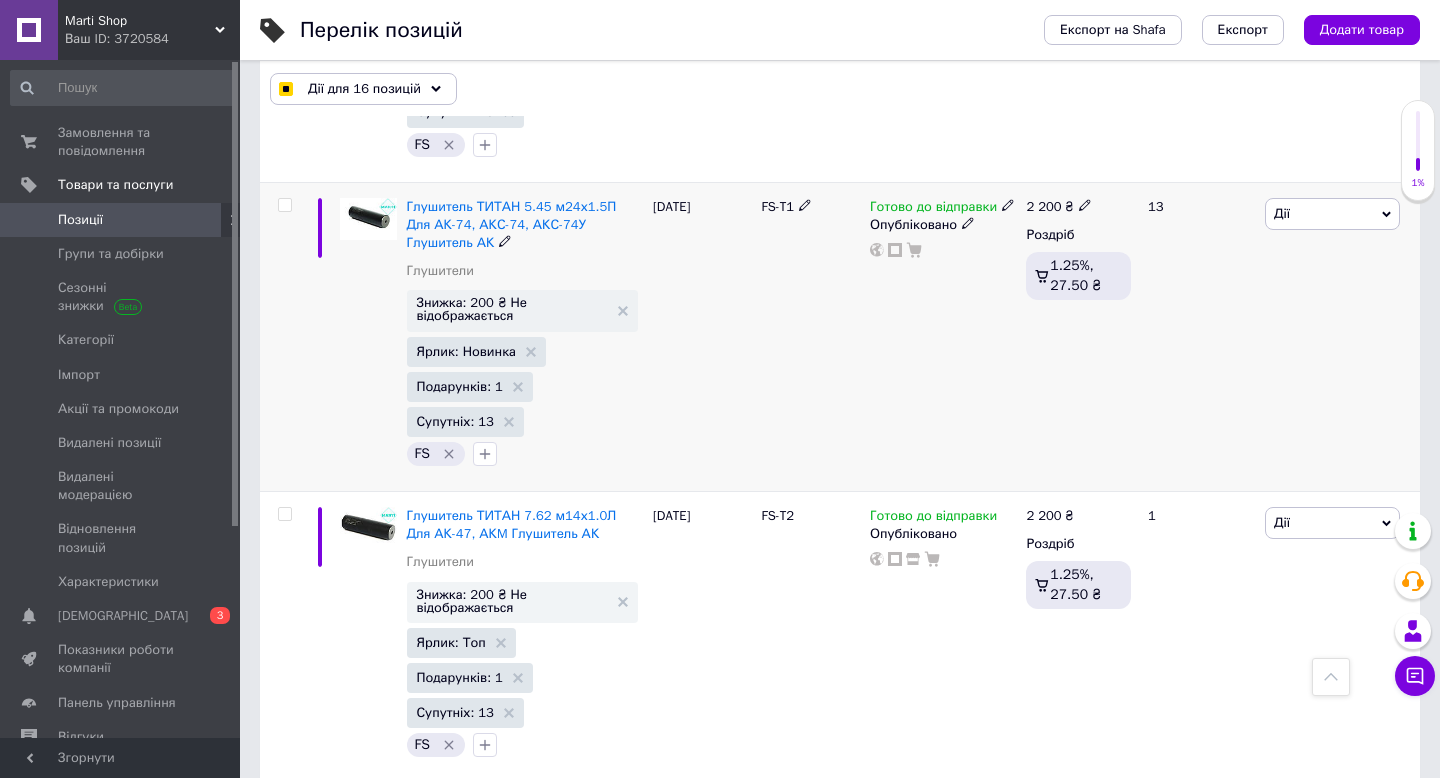 click at bounding box center [284, 205] 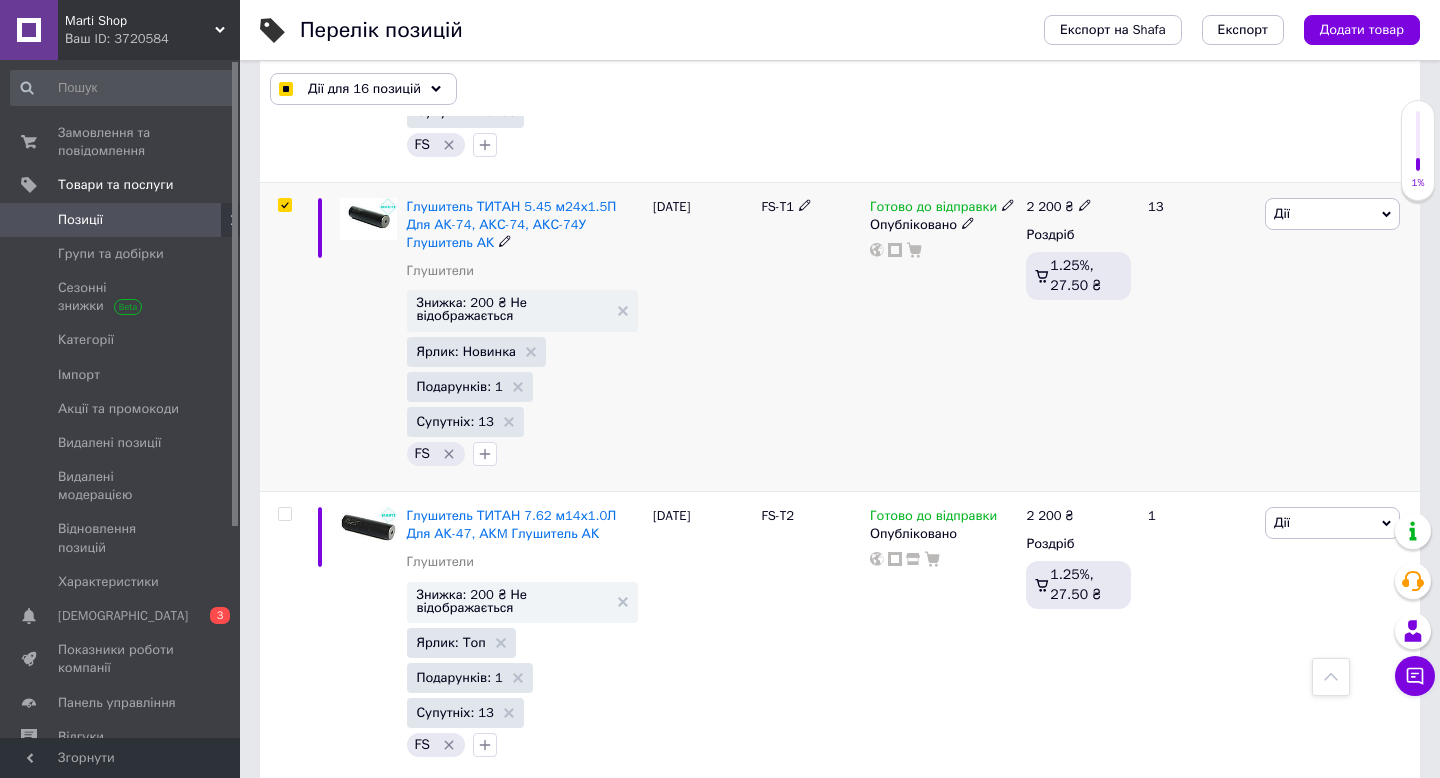 checkbox on "true" 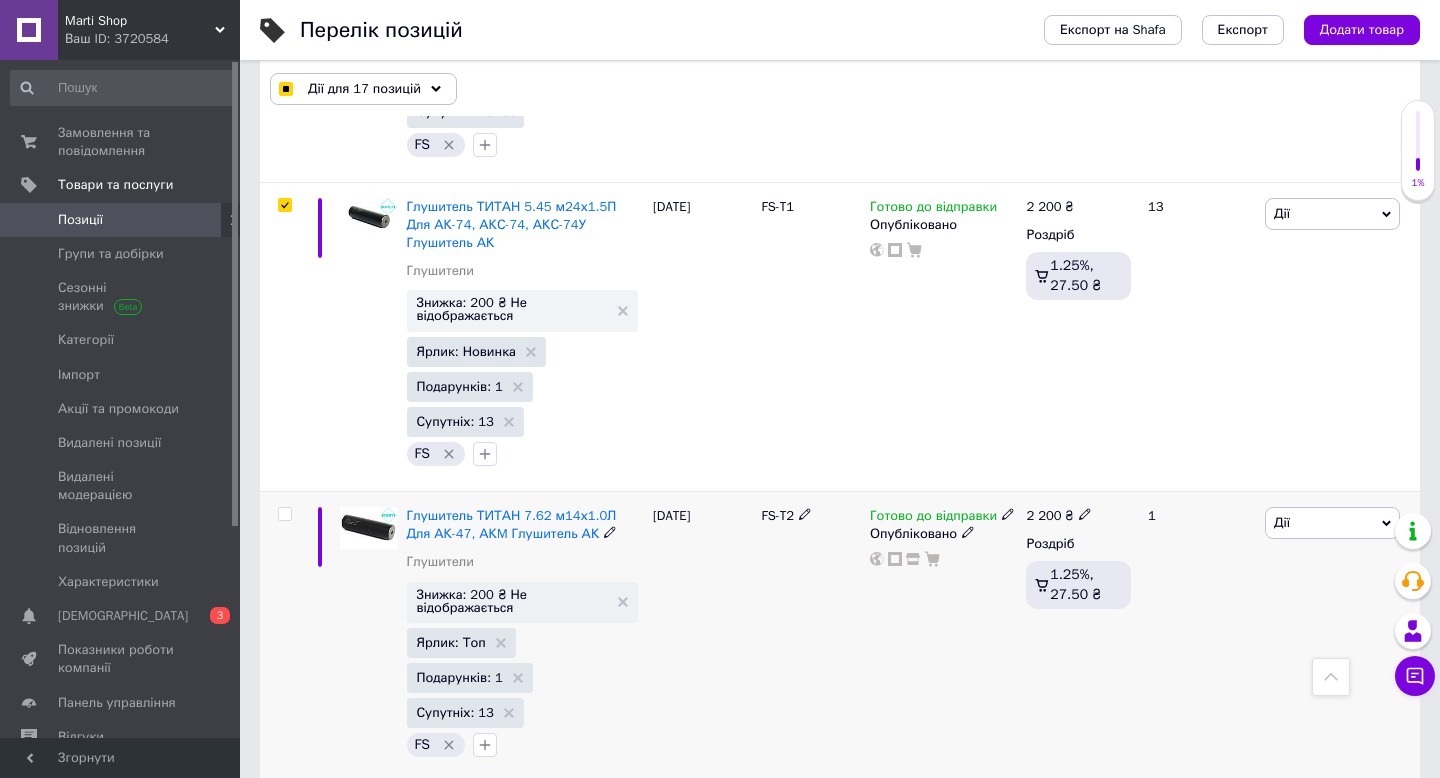 click at bounding box center [282, 637] 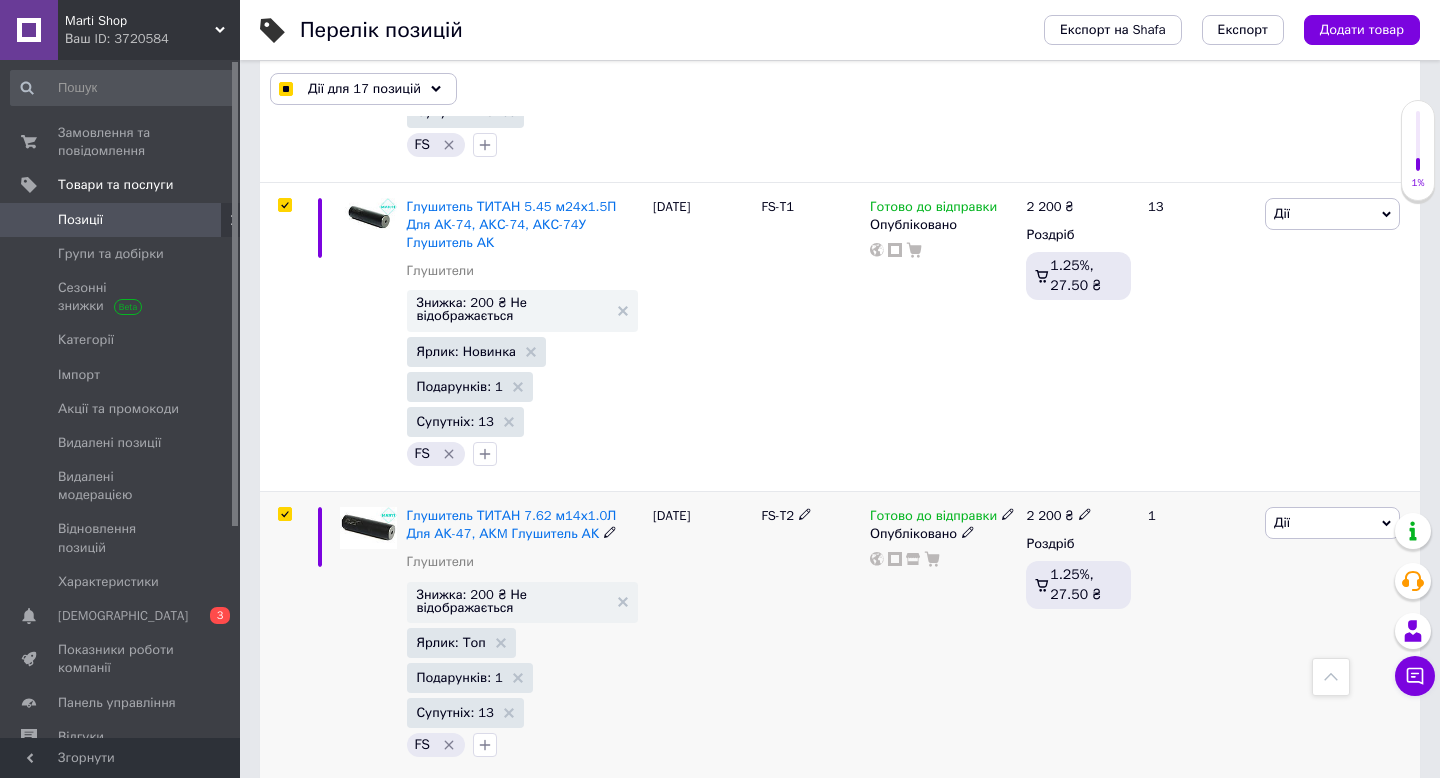 checkbox on "true" 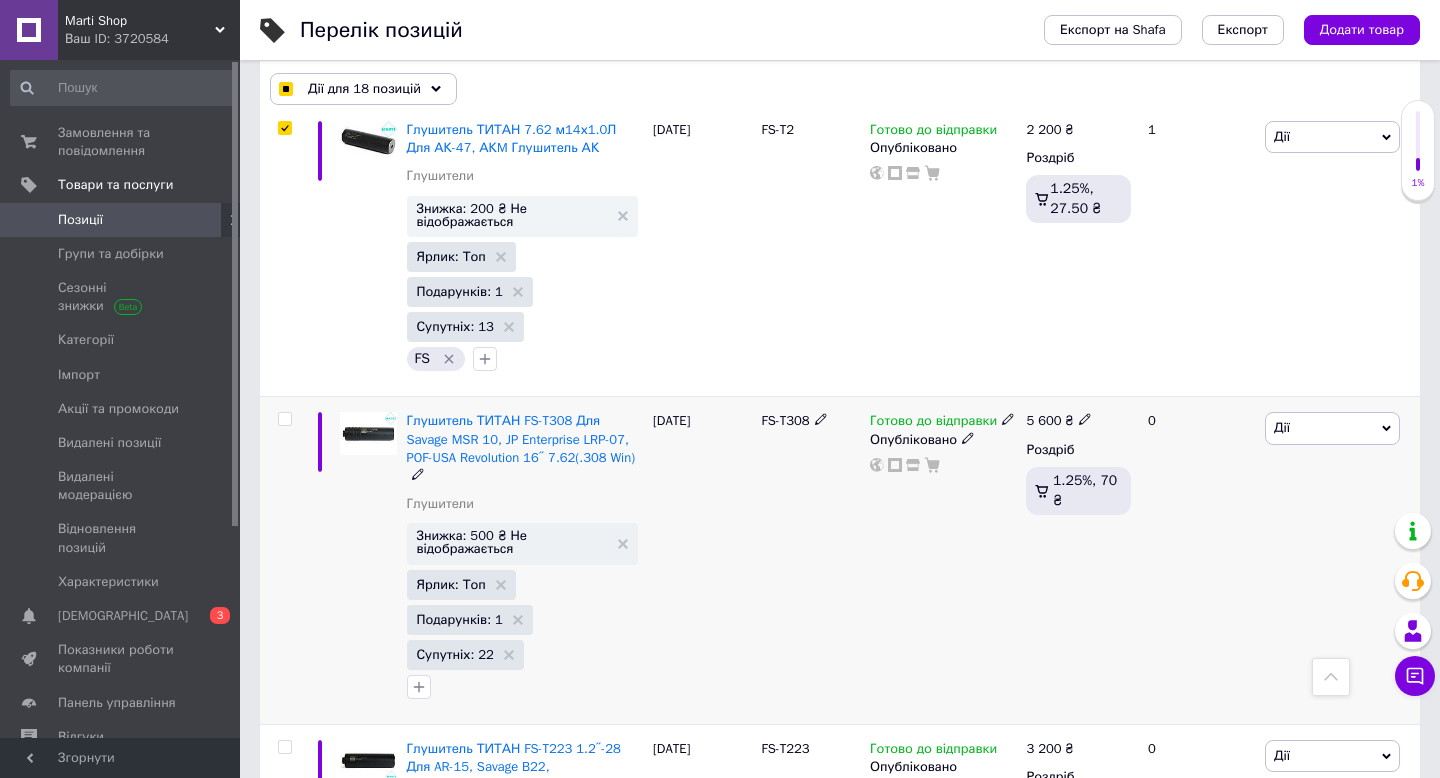 click at bounding box center [284, 419] 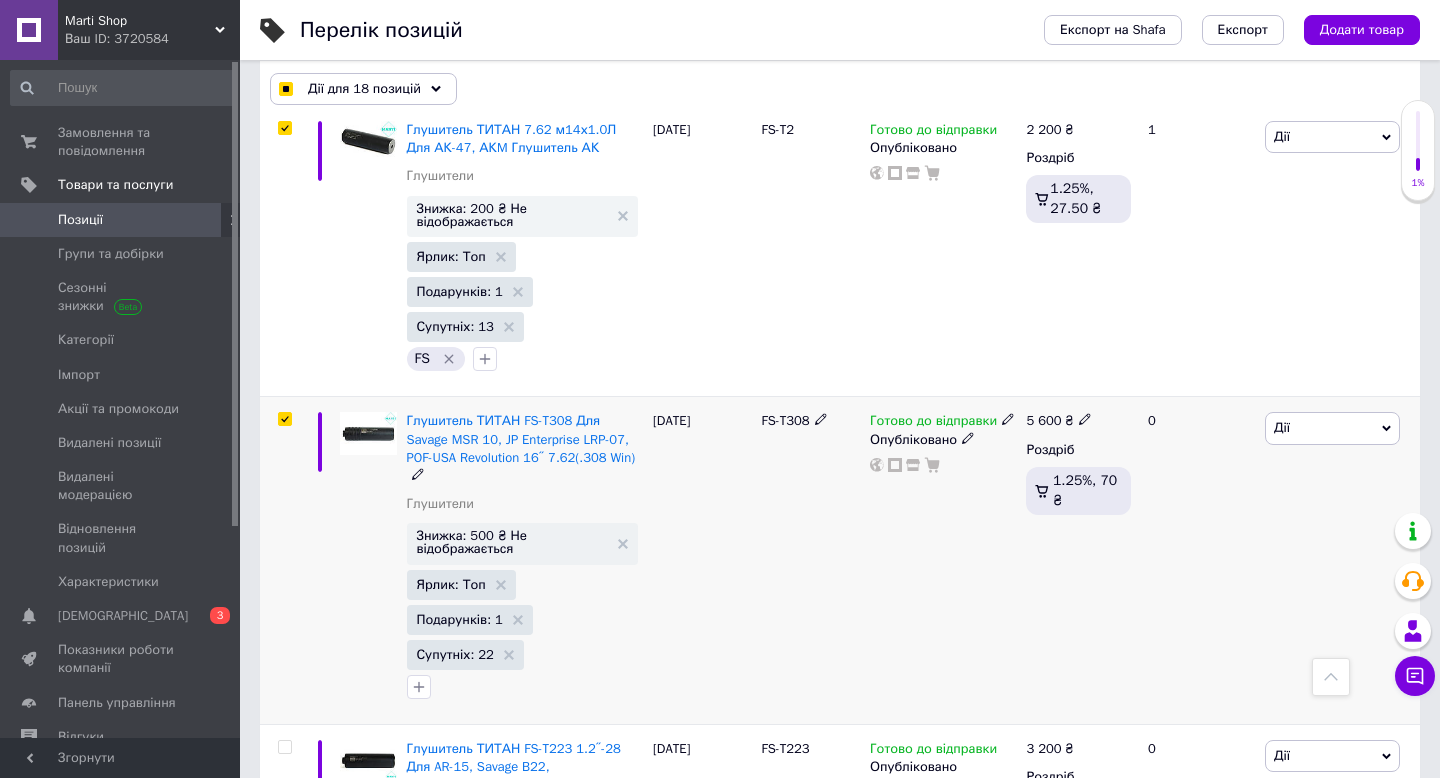 checkbox on "true" 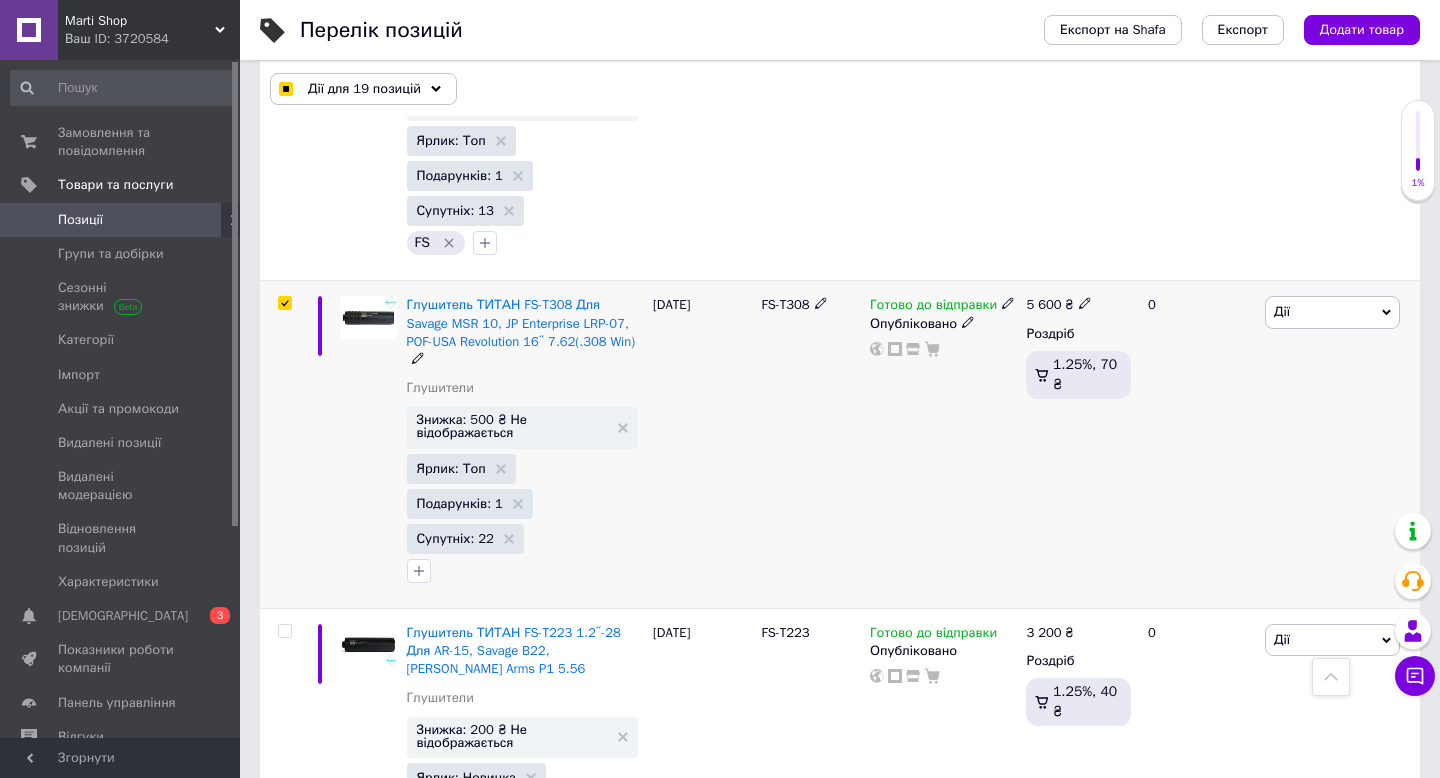 scroll, scrollTop: 15019, scrollLeft: 0, axis: vertical 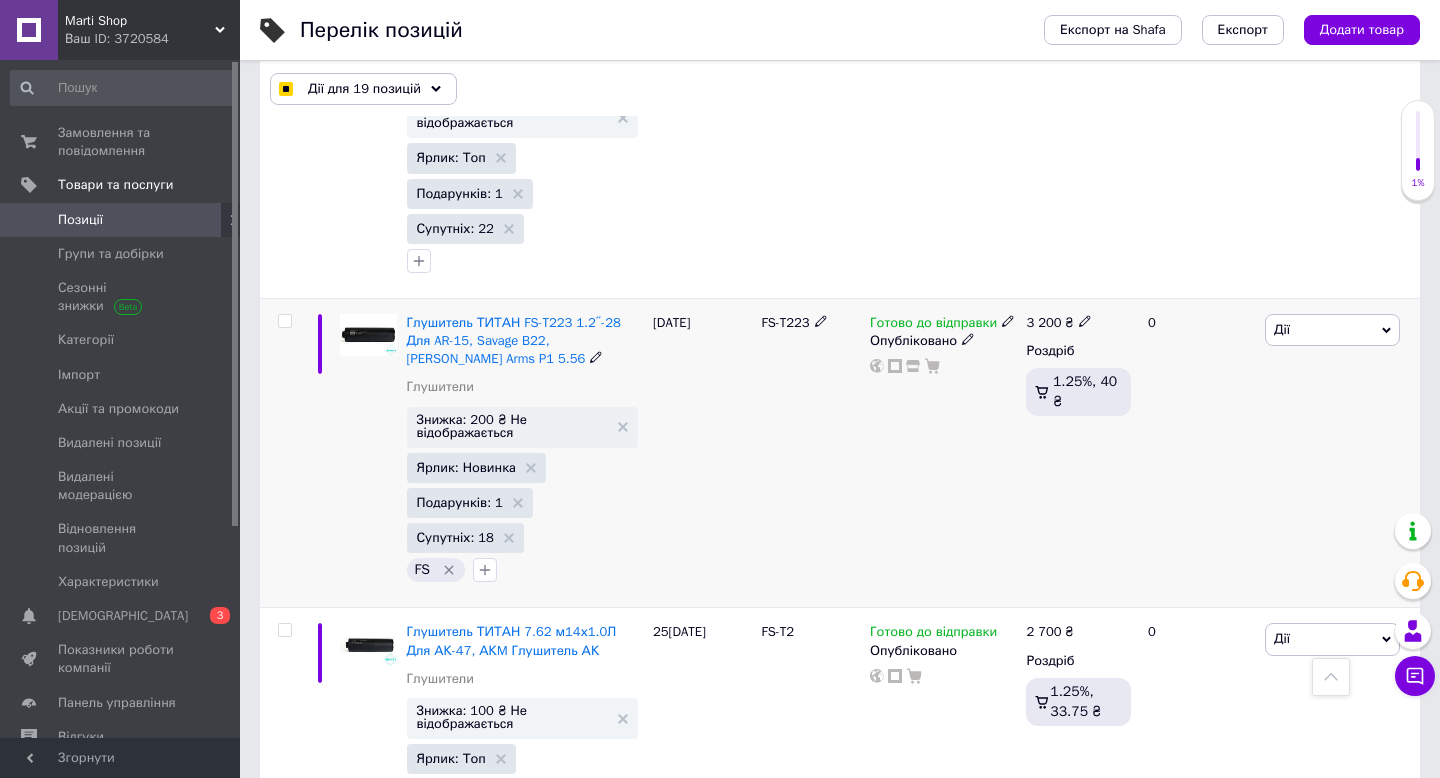 click at bounding box center [284, 321] 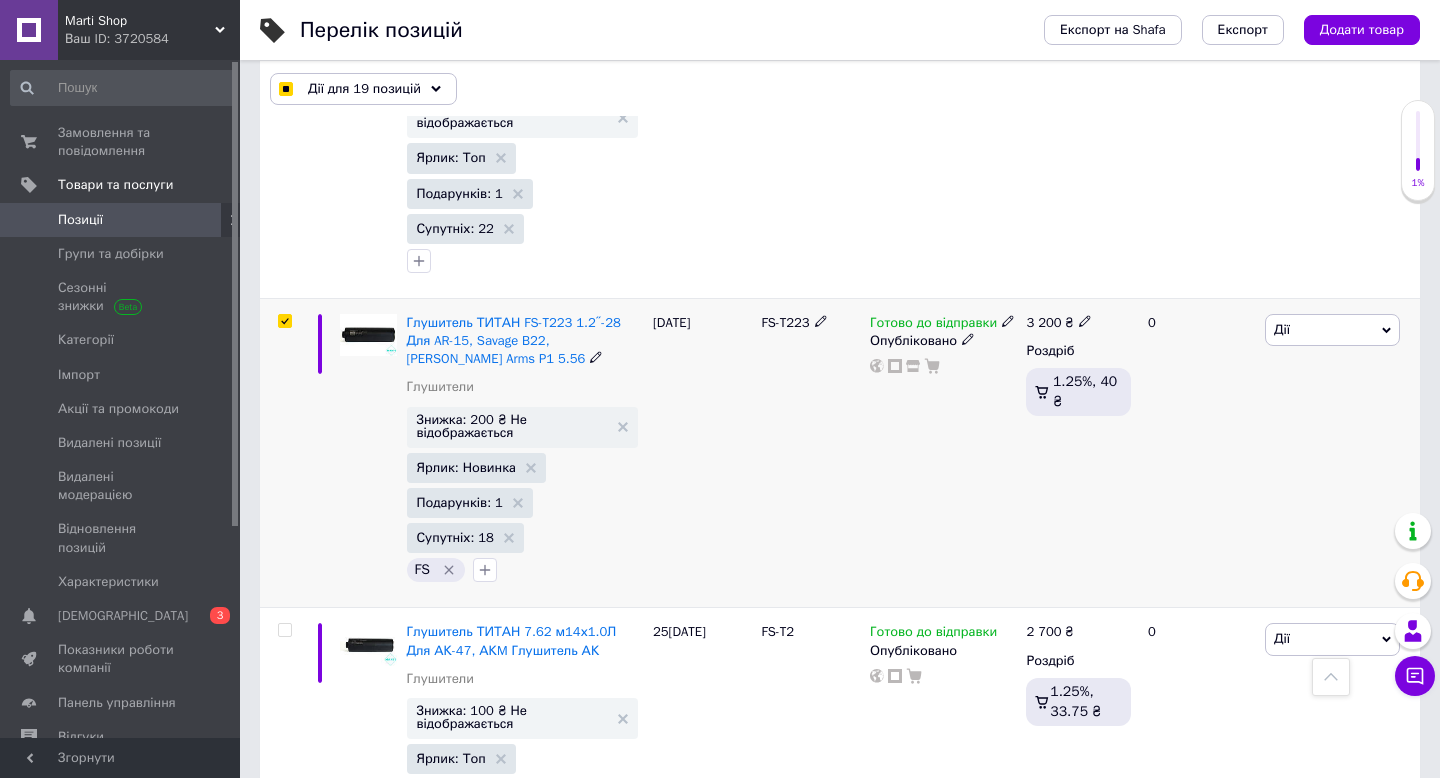 checkbox on "true" 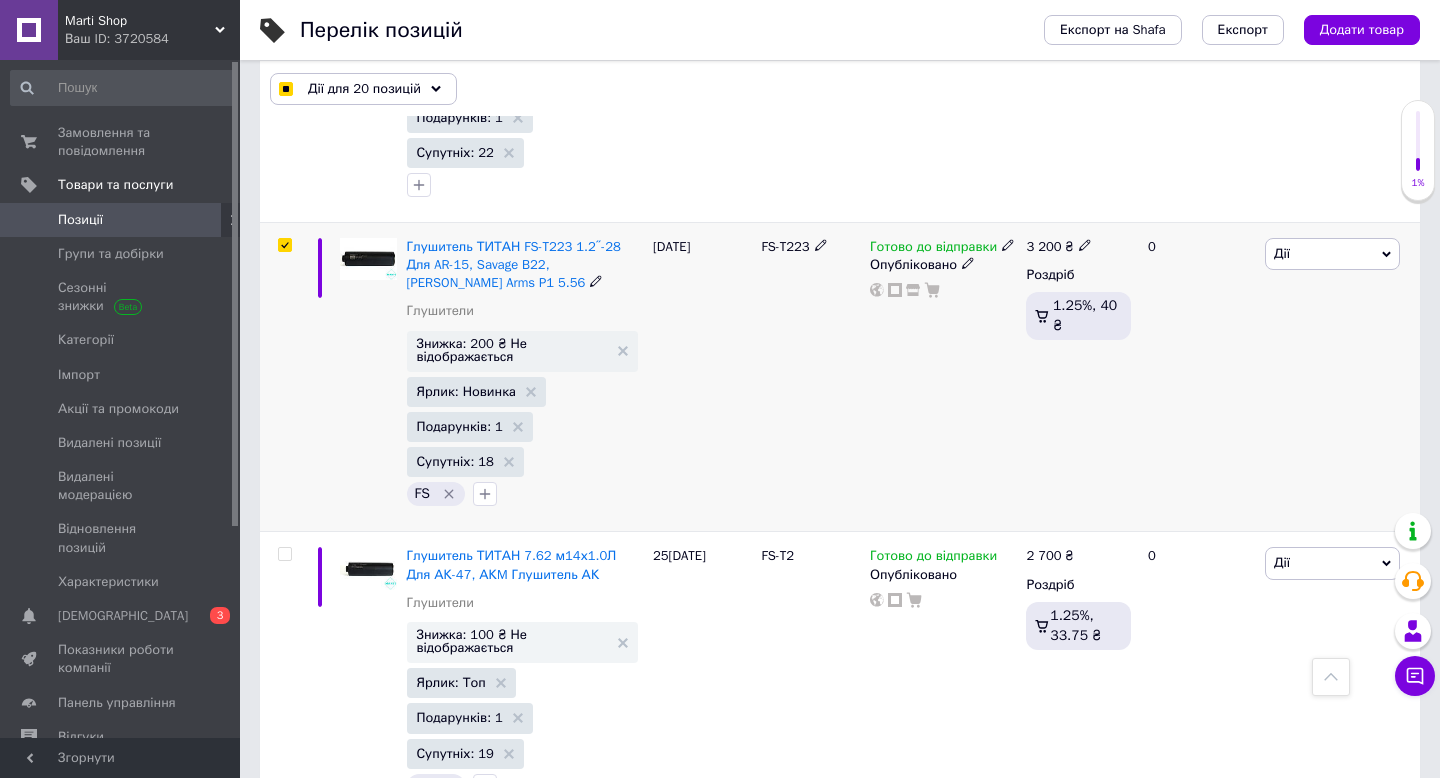 scroll, scrollTop: 15200, scrollLeft: 0, axis: vertical 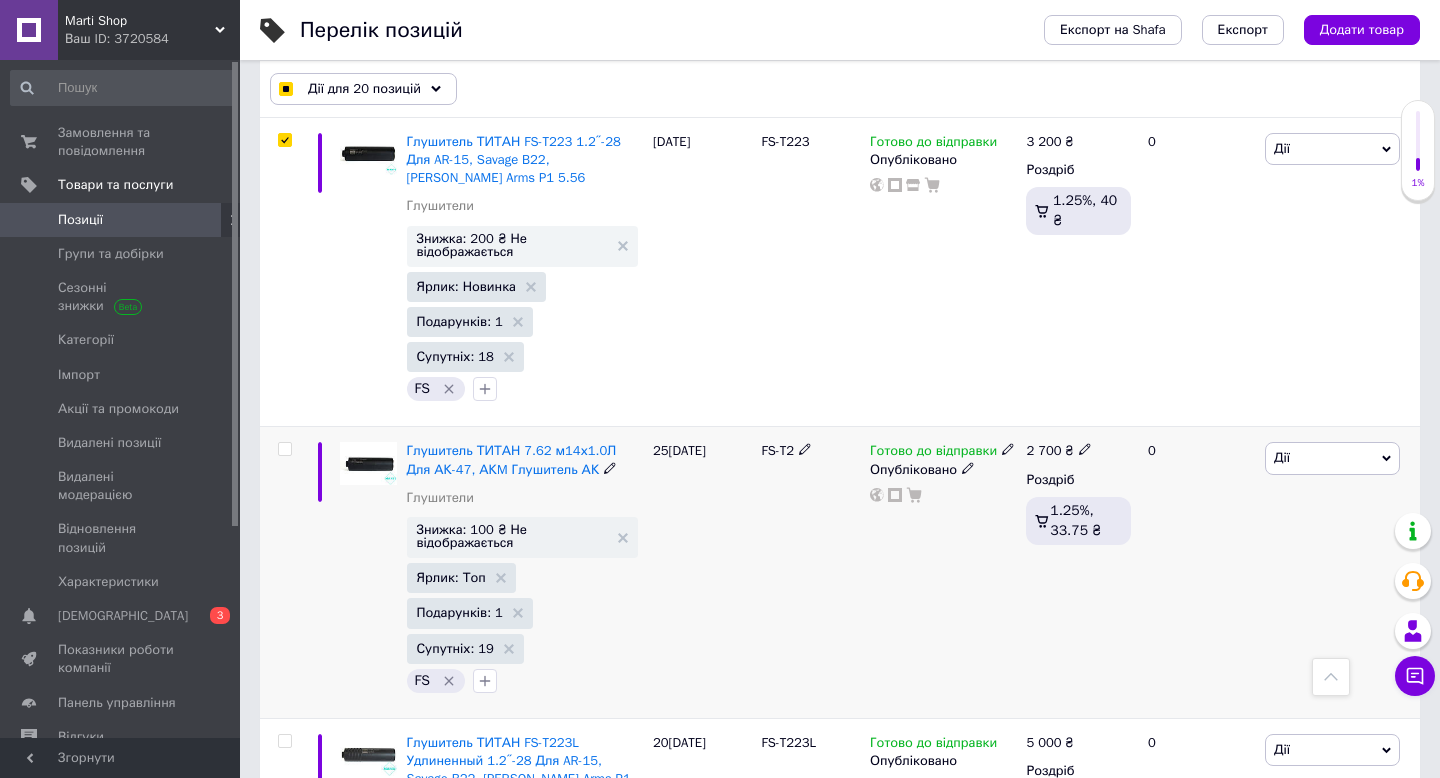 click at bounding box center [284, 449] 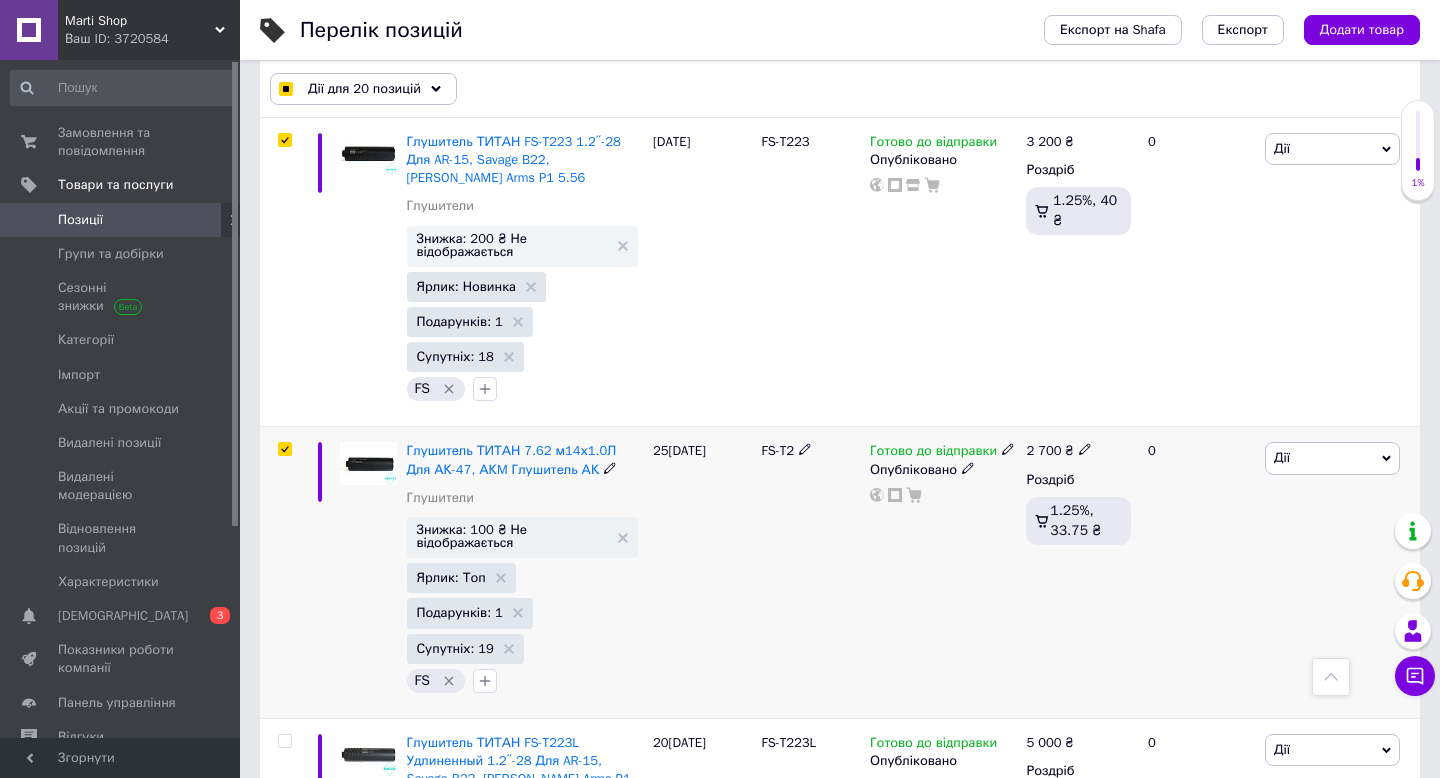 checkbox on "true" 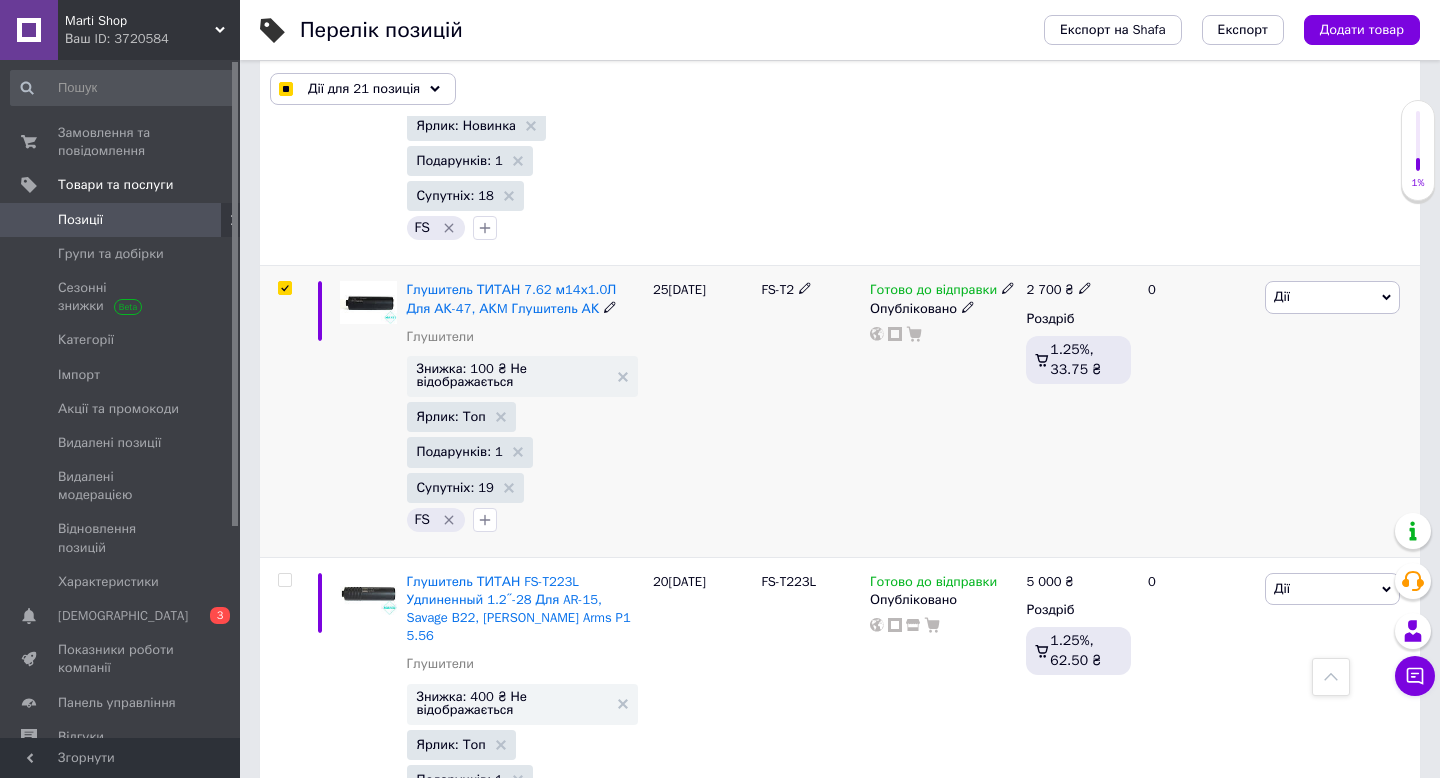 scroll, scrollTop: 15681, scrollLeft: 0, axis: vertical 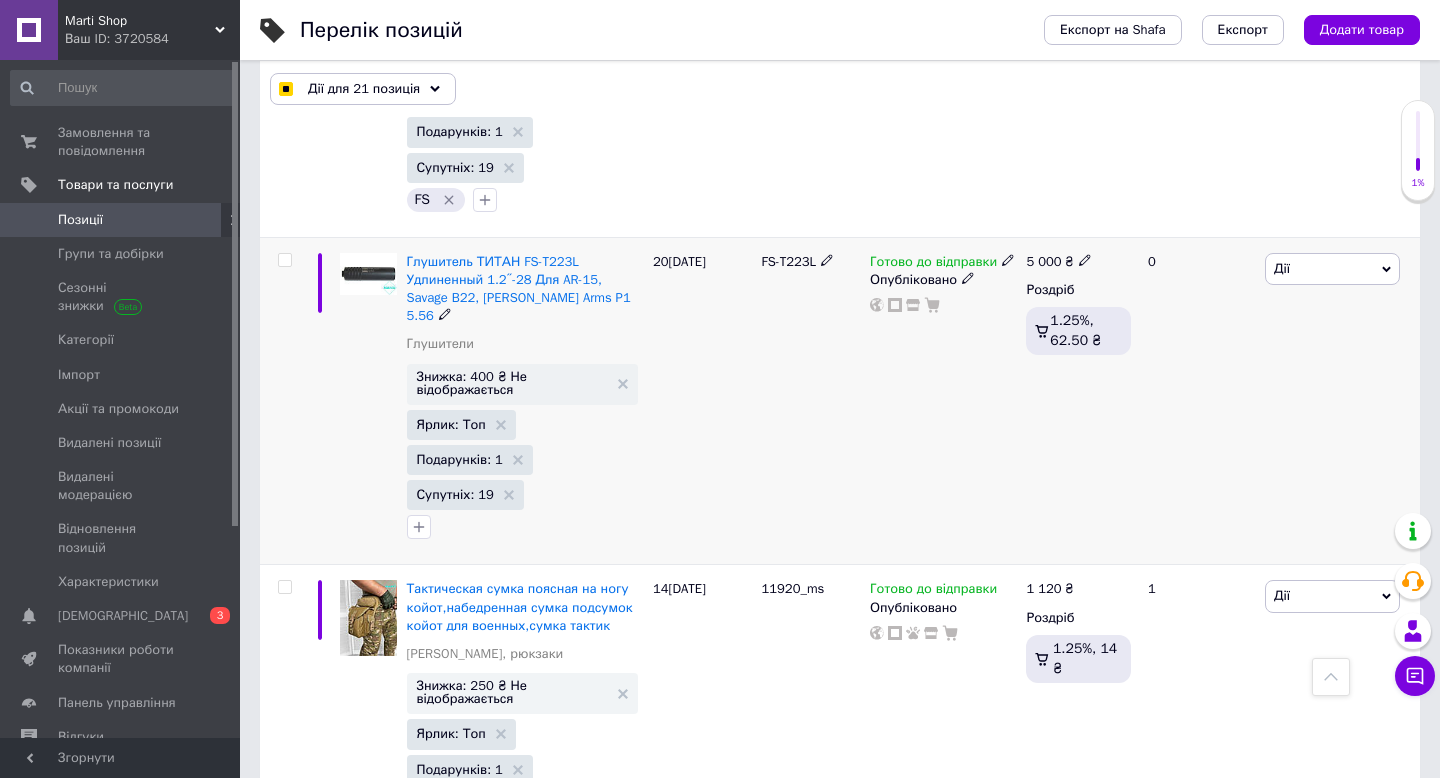 click at bounding box center [284, 260] 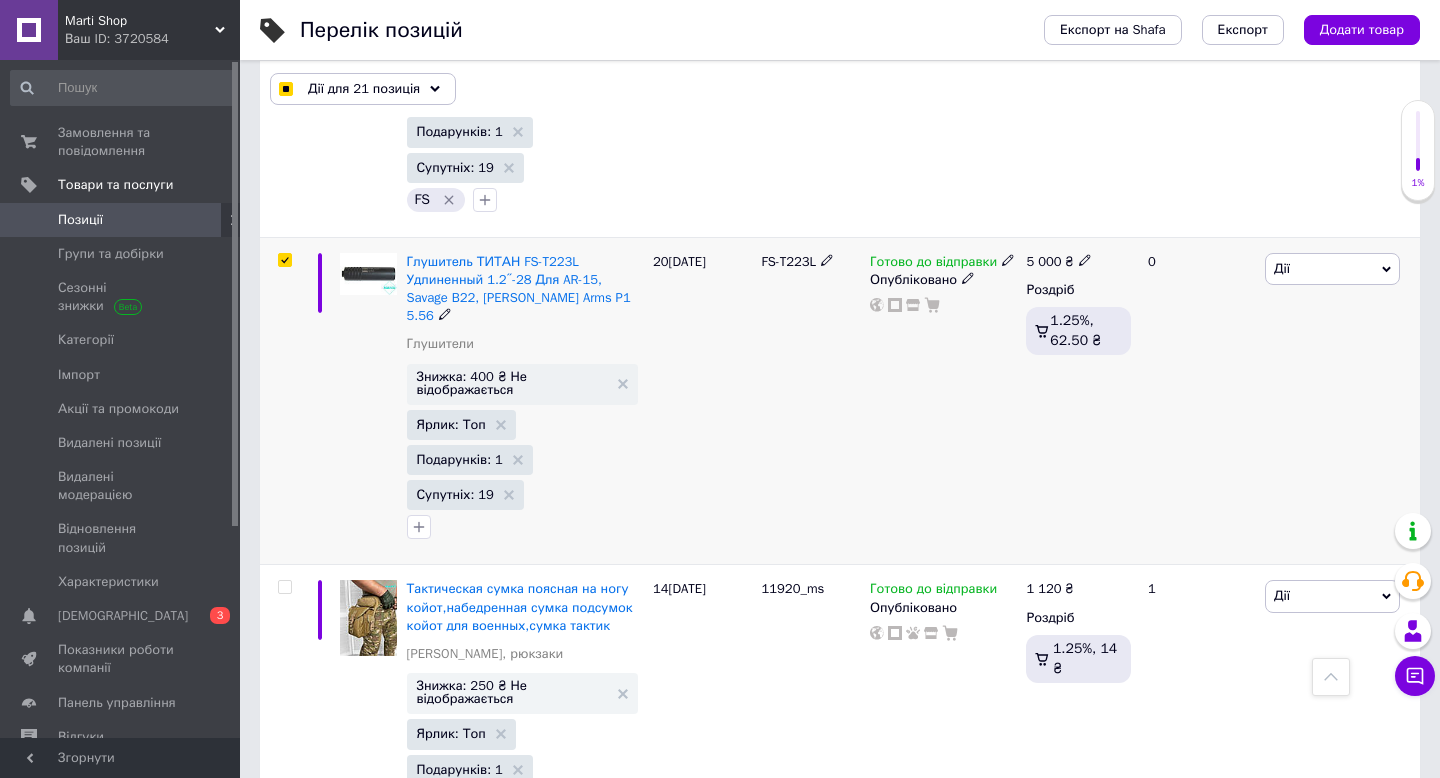 checkbox on "true" 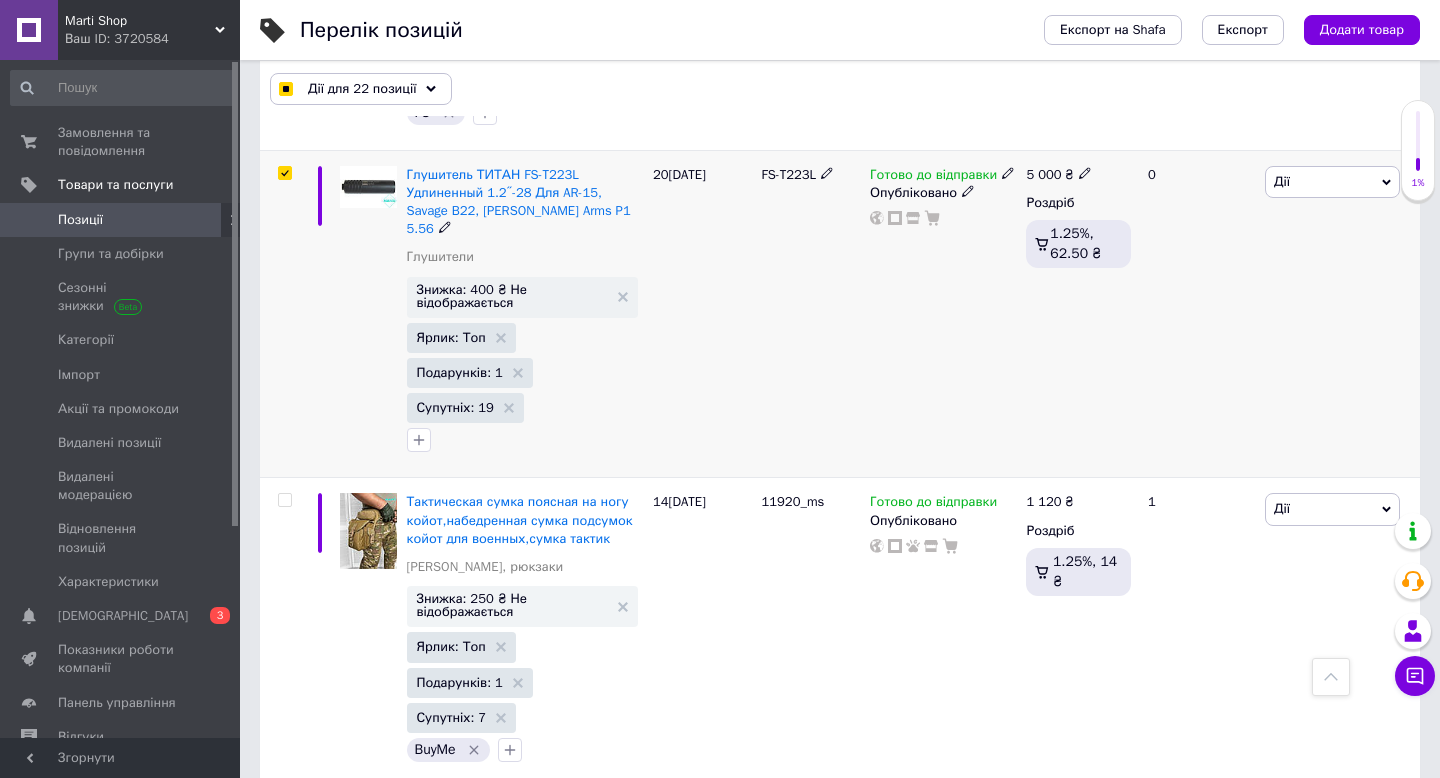 scroll, scrollTop: 15949, scrollLeft: 0, axis: vertical 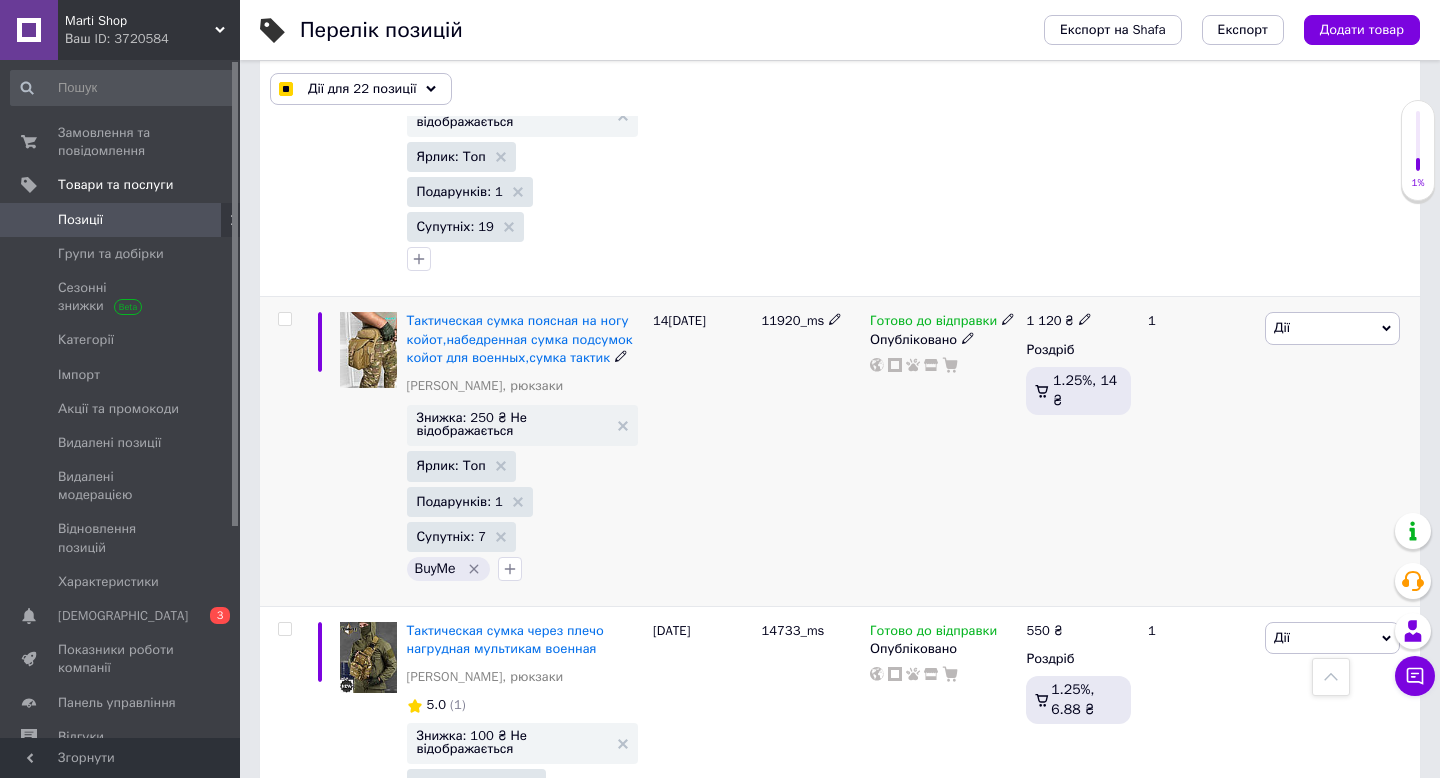 click at bounding box center (284, 319) 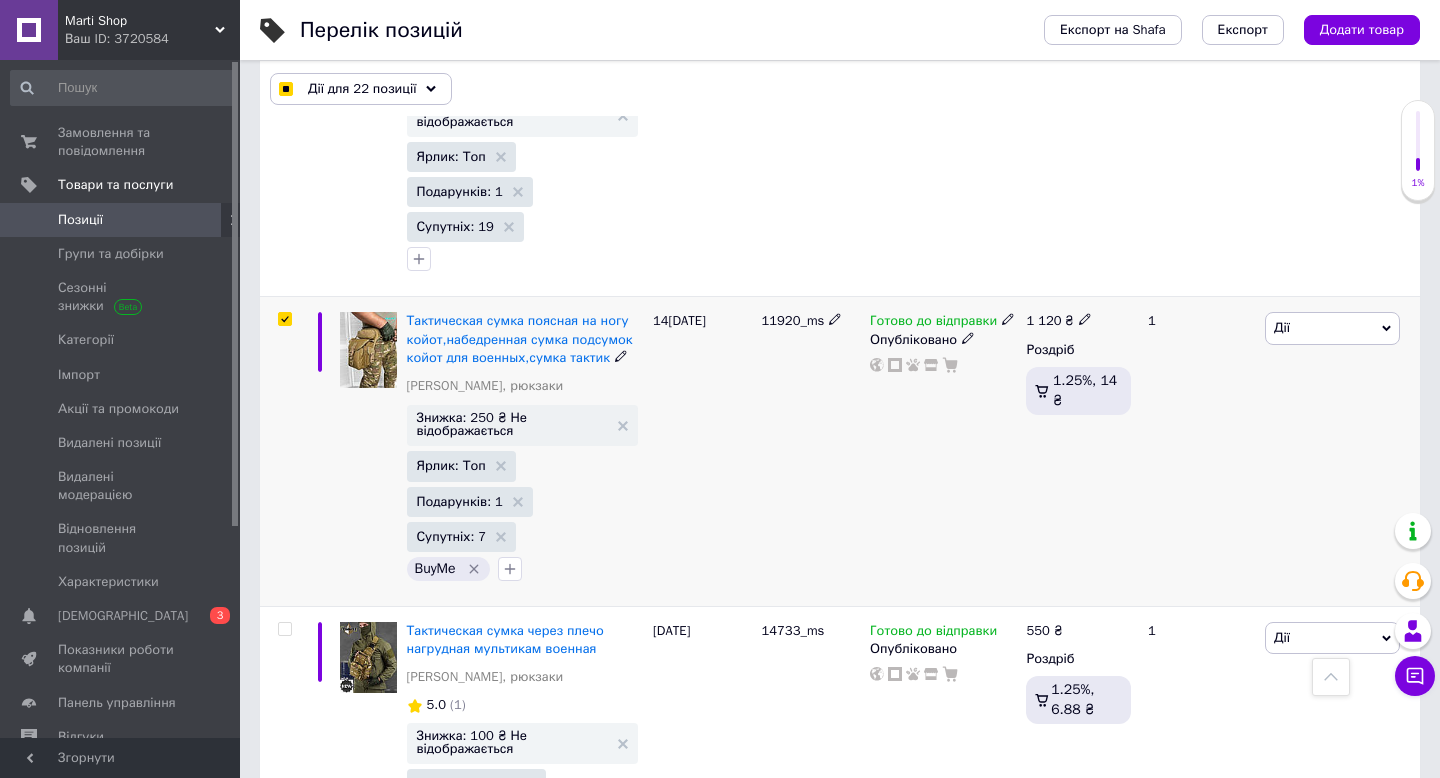 checkbox on "true" 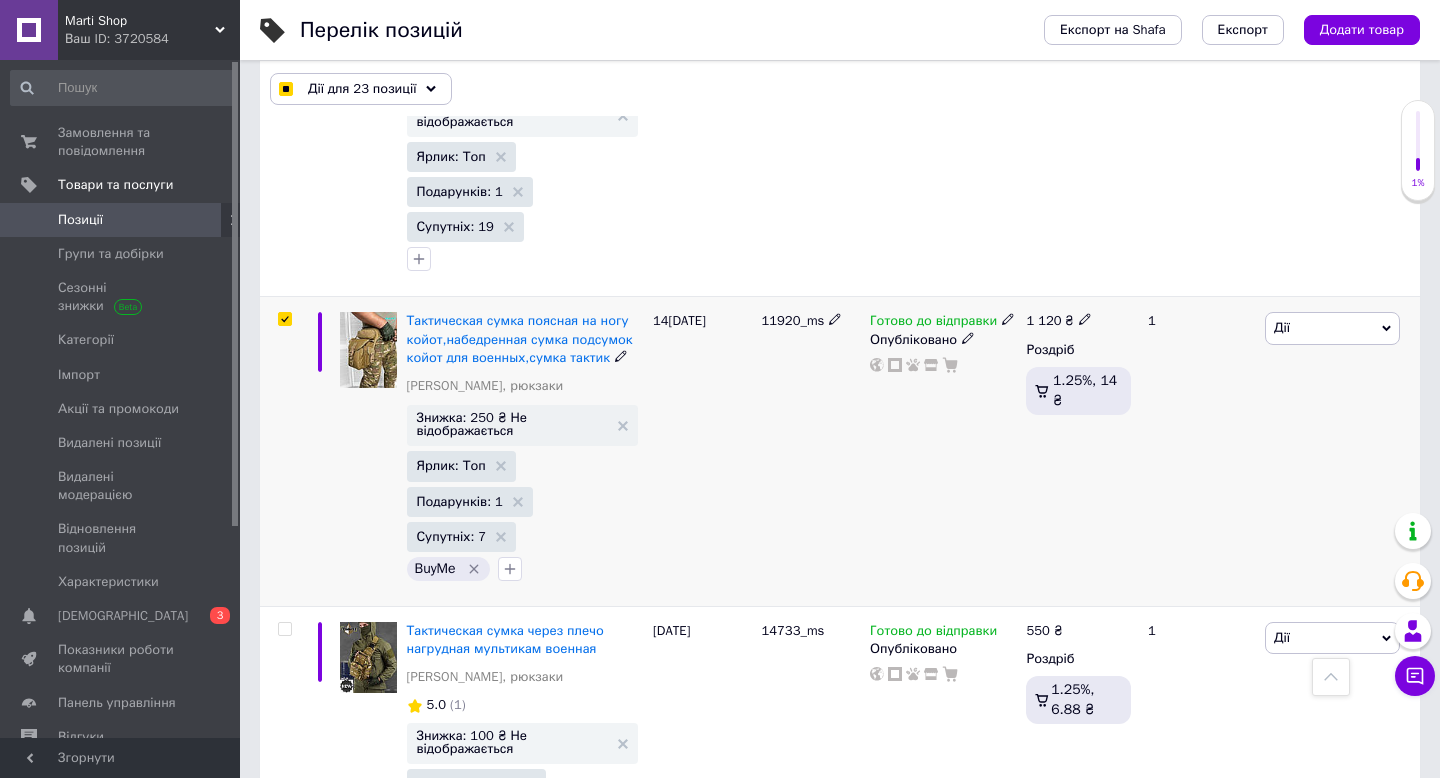 scroll, scrollTop: 15967, scrollLeft: 0, axis: vertical 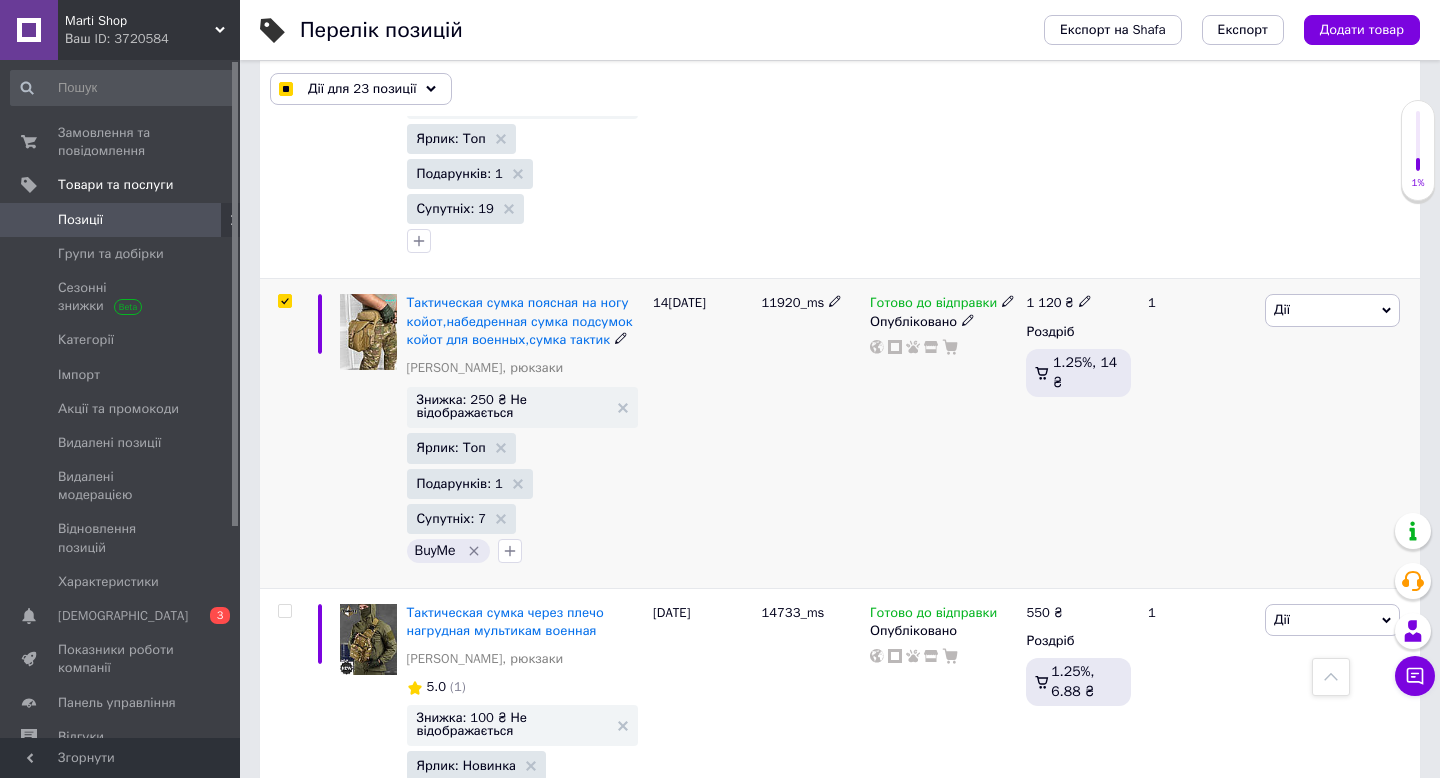 click at bounding box center [284, 301] 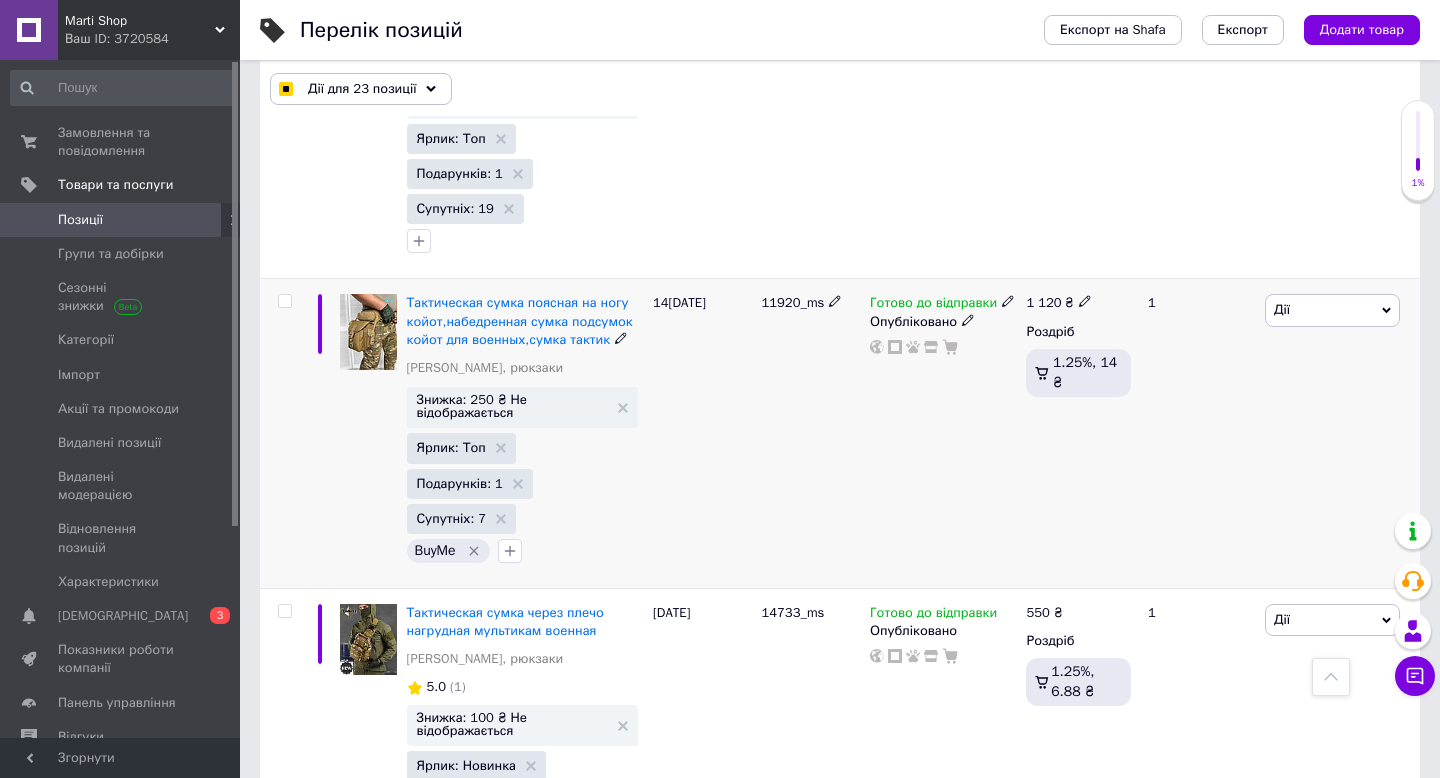checkbox on "false" 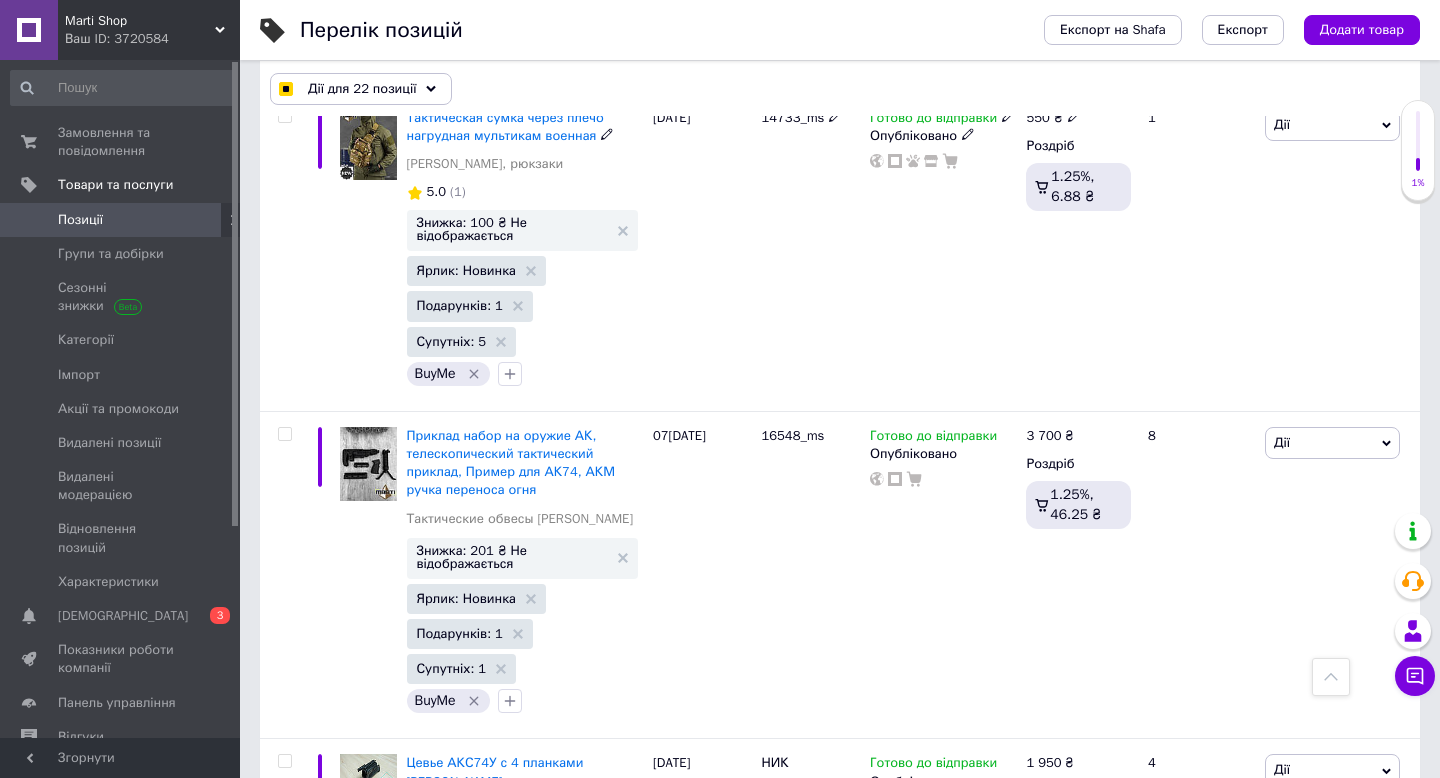 scroll, scrollTop: 16489, scrollLeft: 0, axis: vertical 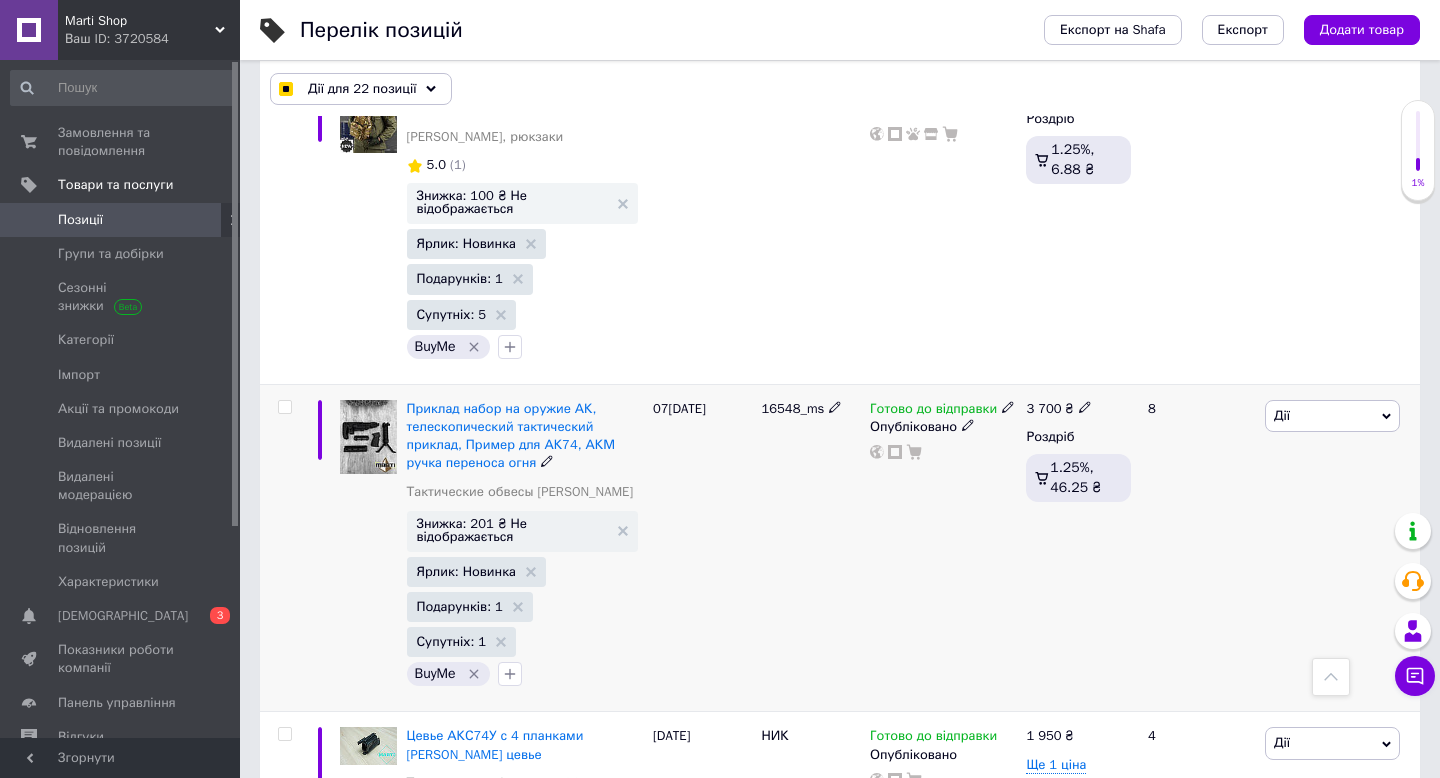 click at bounding box center [284, 407] 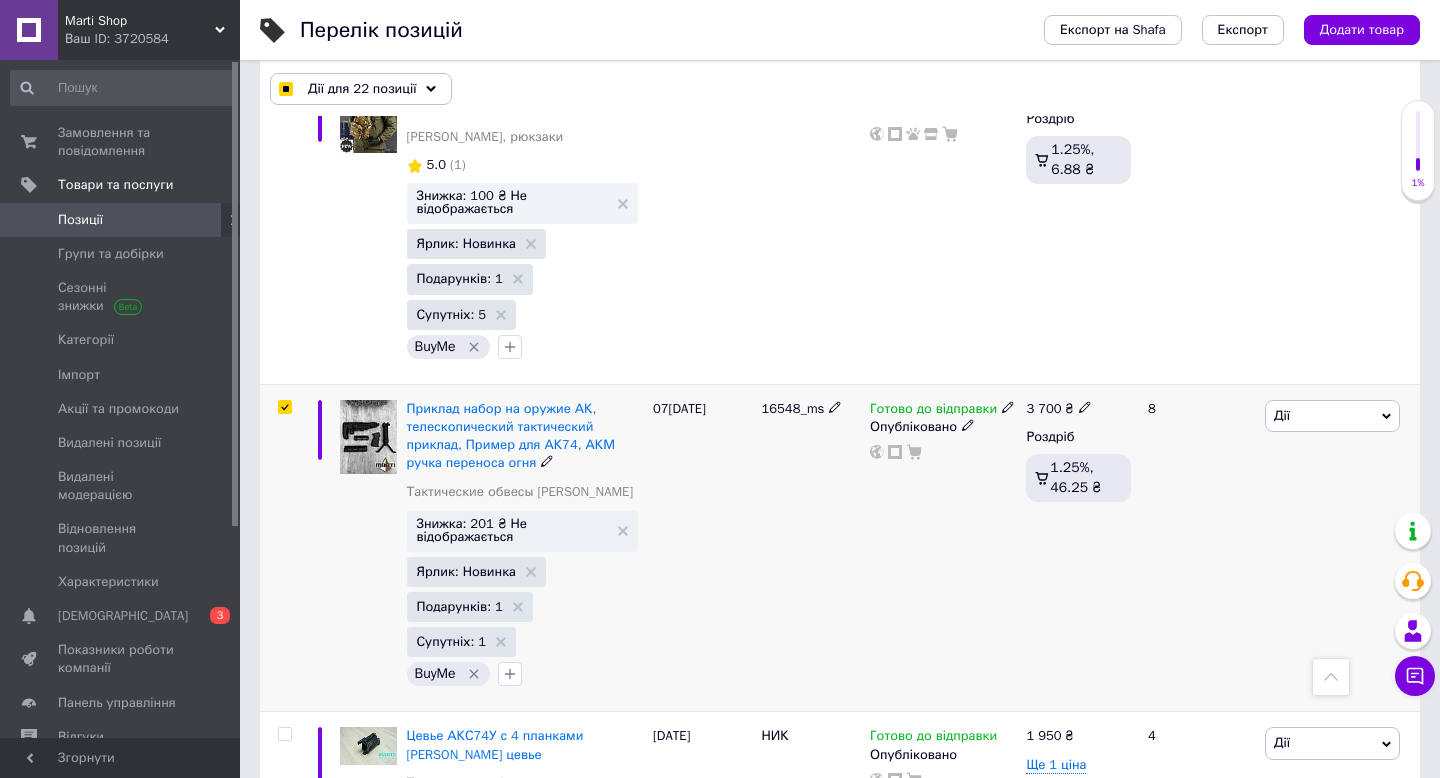 checkbox on "true" 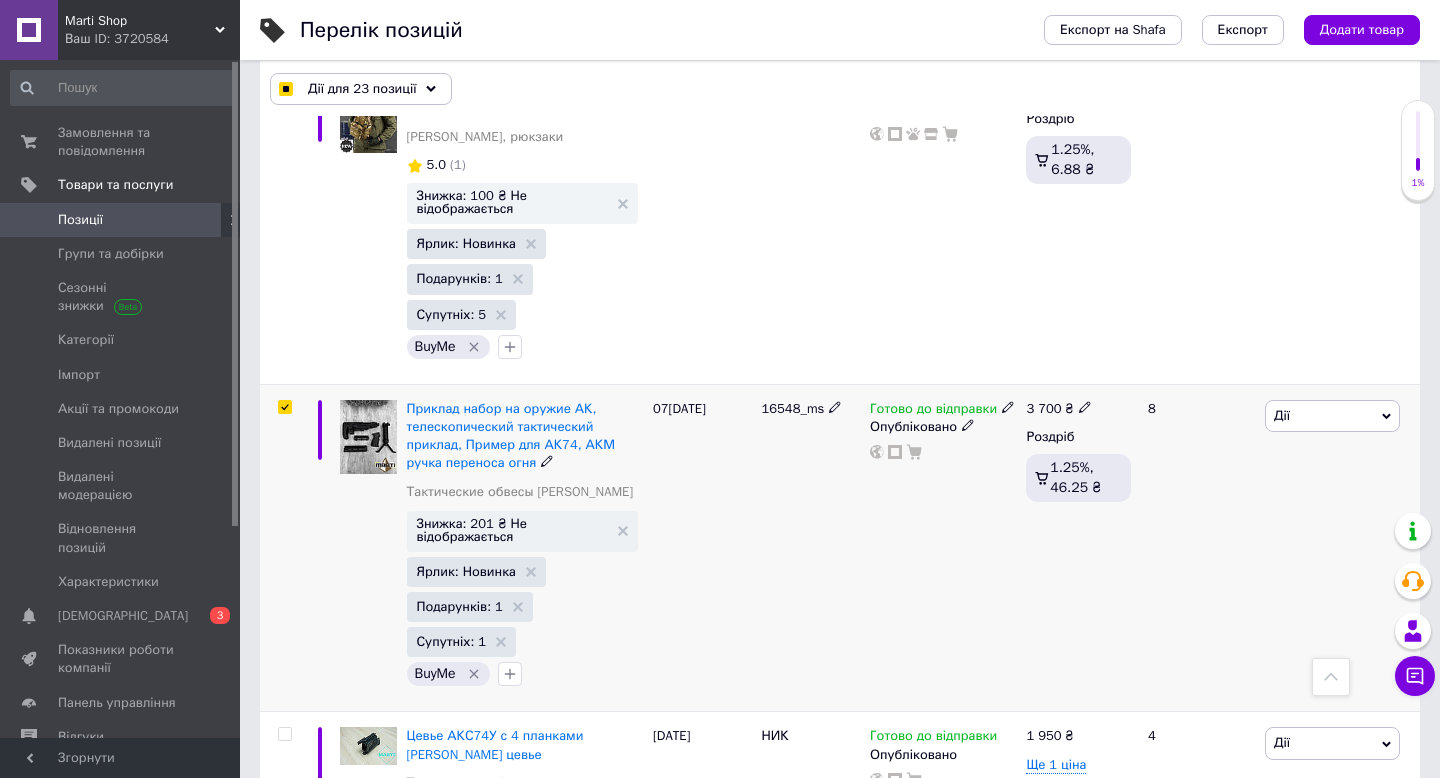 scroll, scrollTop: 16779, scrollLeft: 0, axis: vertical 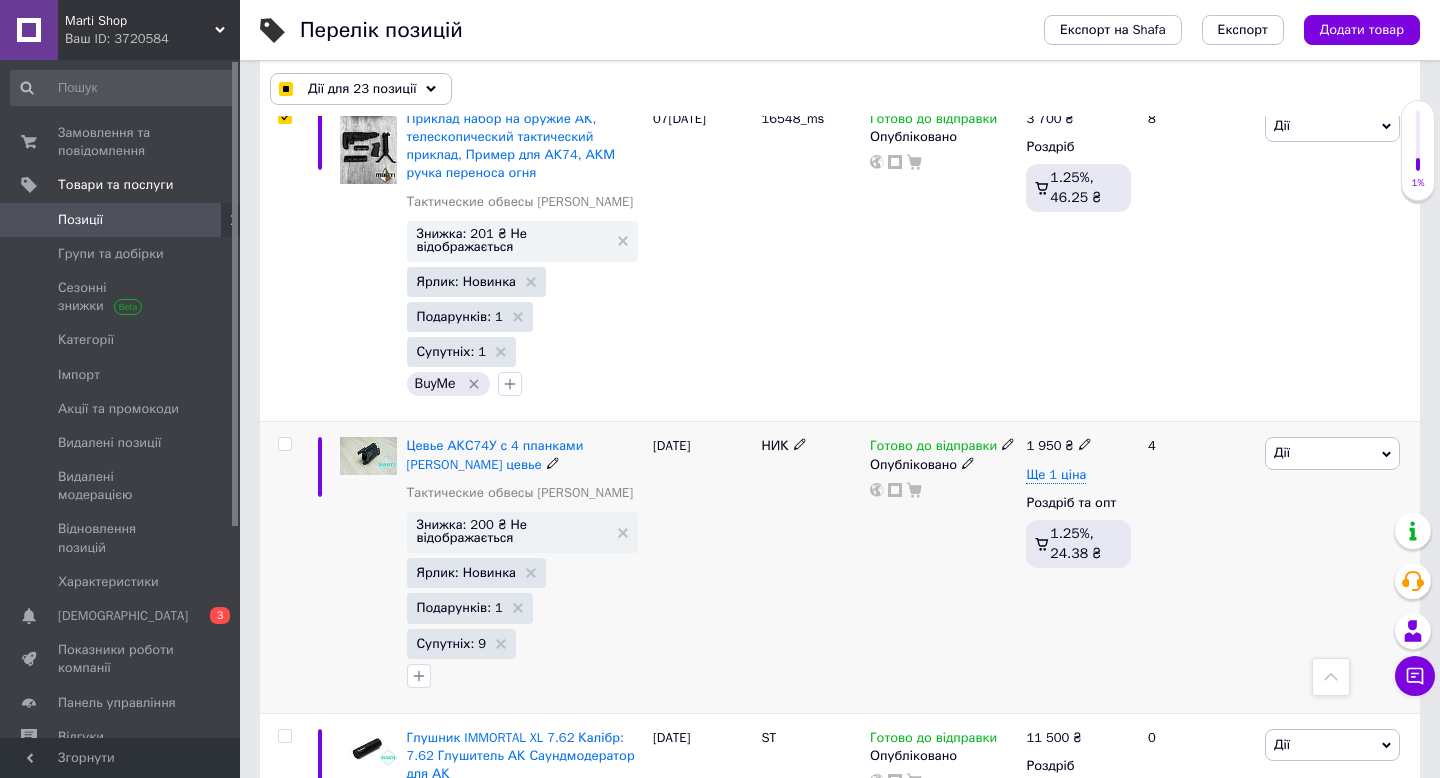 click at bounding box center [284, 444] 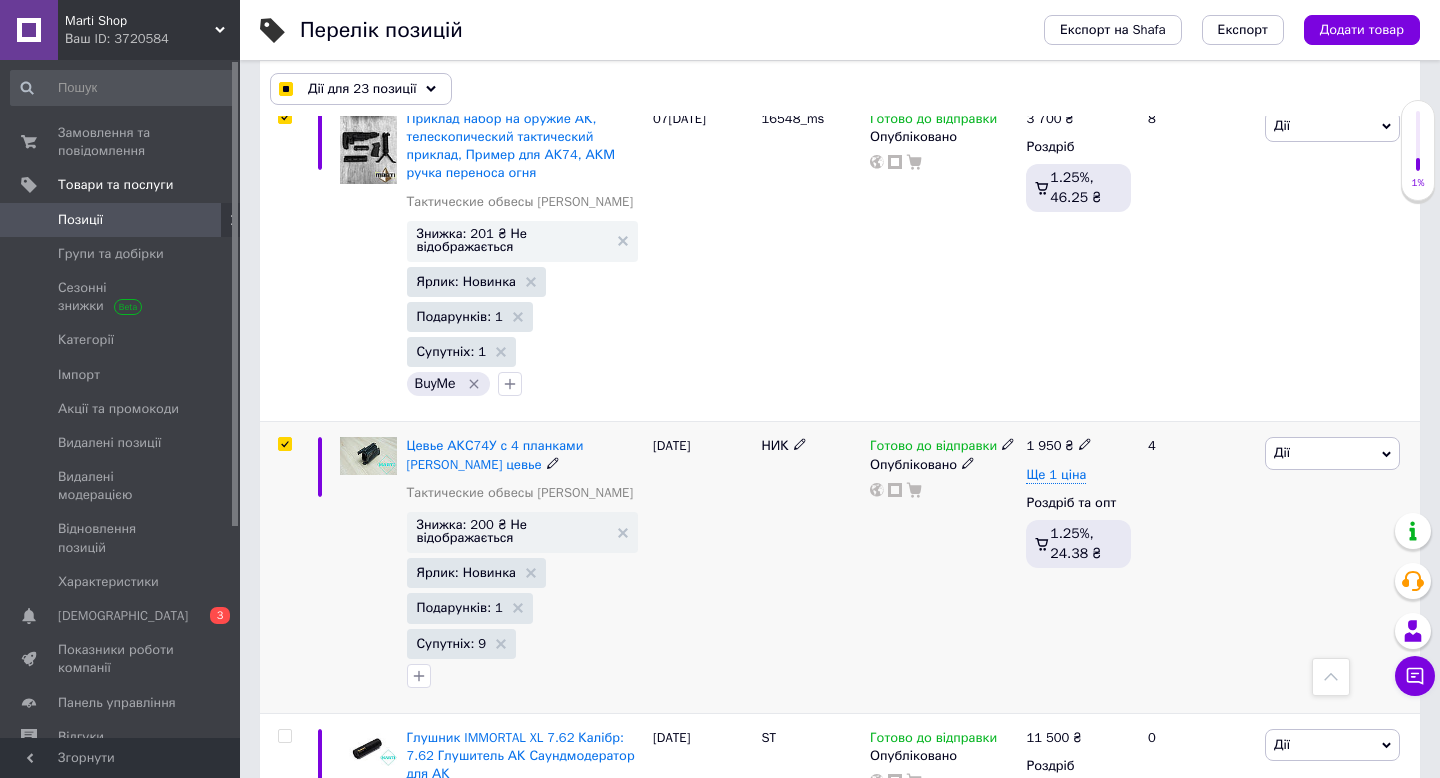 checkbox on "true" 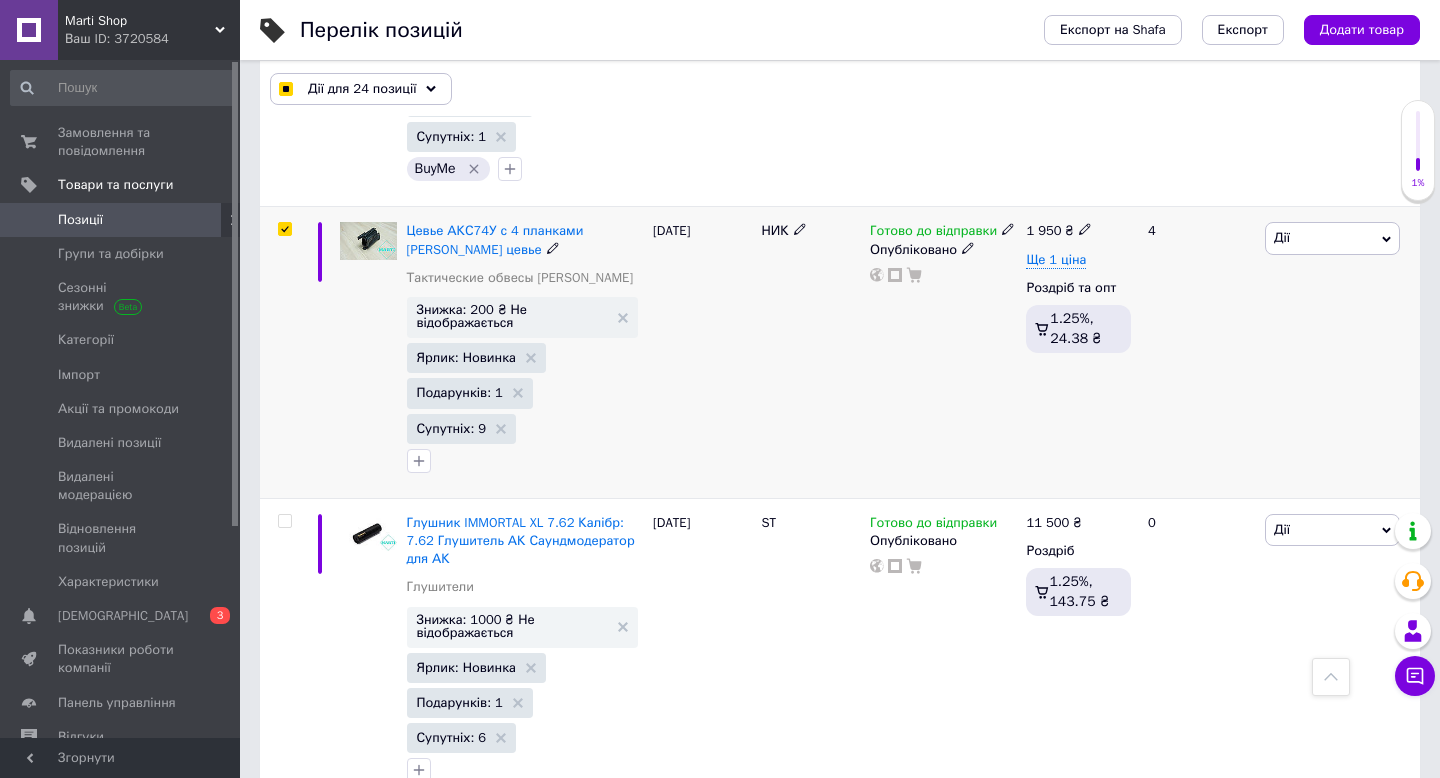 scroll, scrollTop: 17139, scrollLeft: 0, axis: vertical 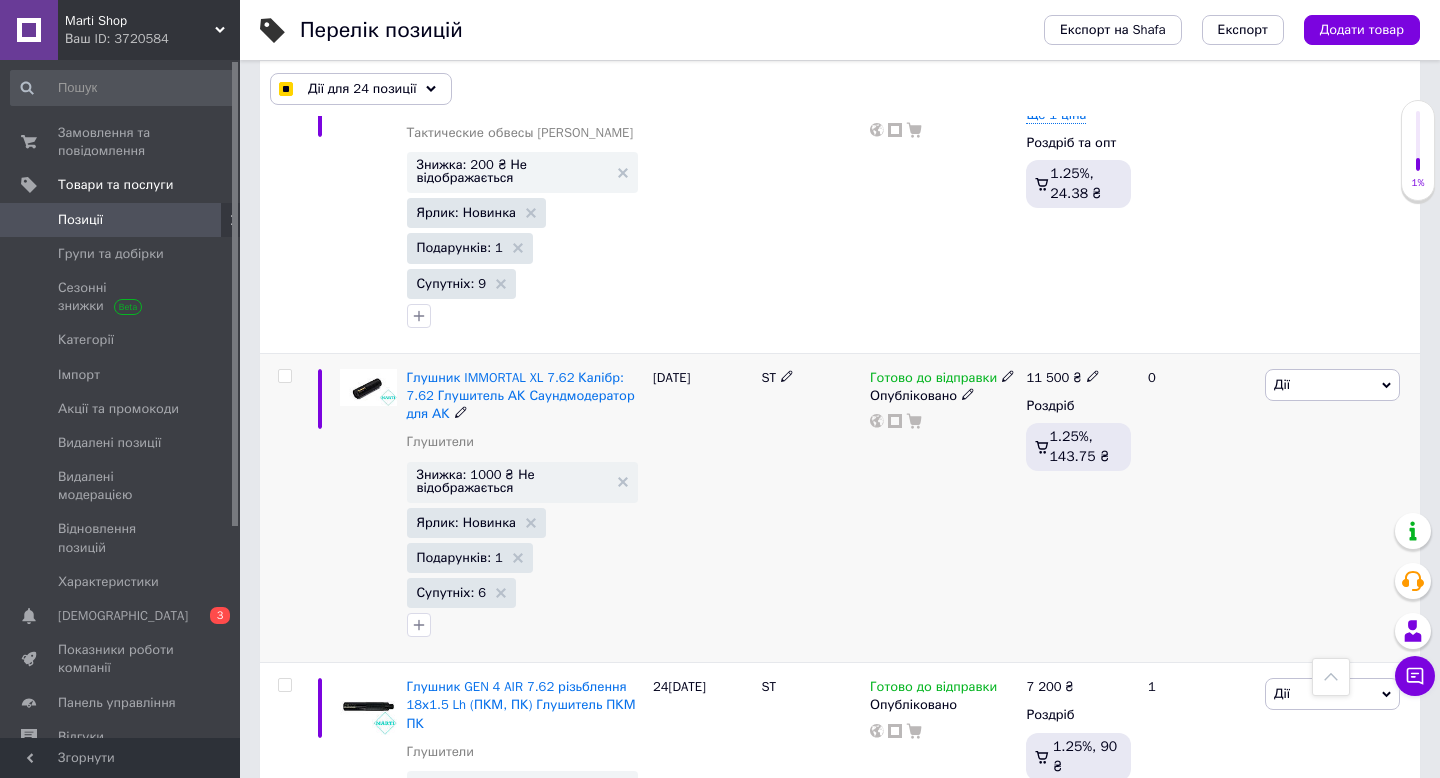 click at bounding box center (284, 376) 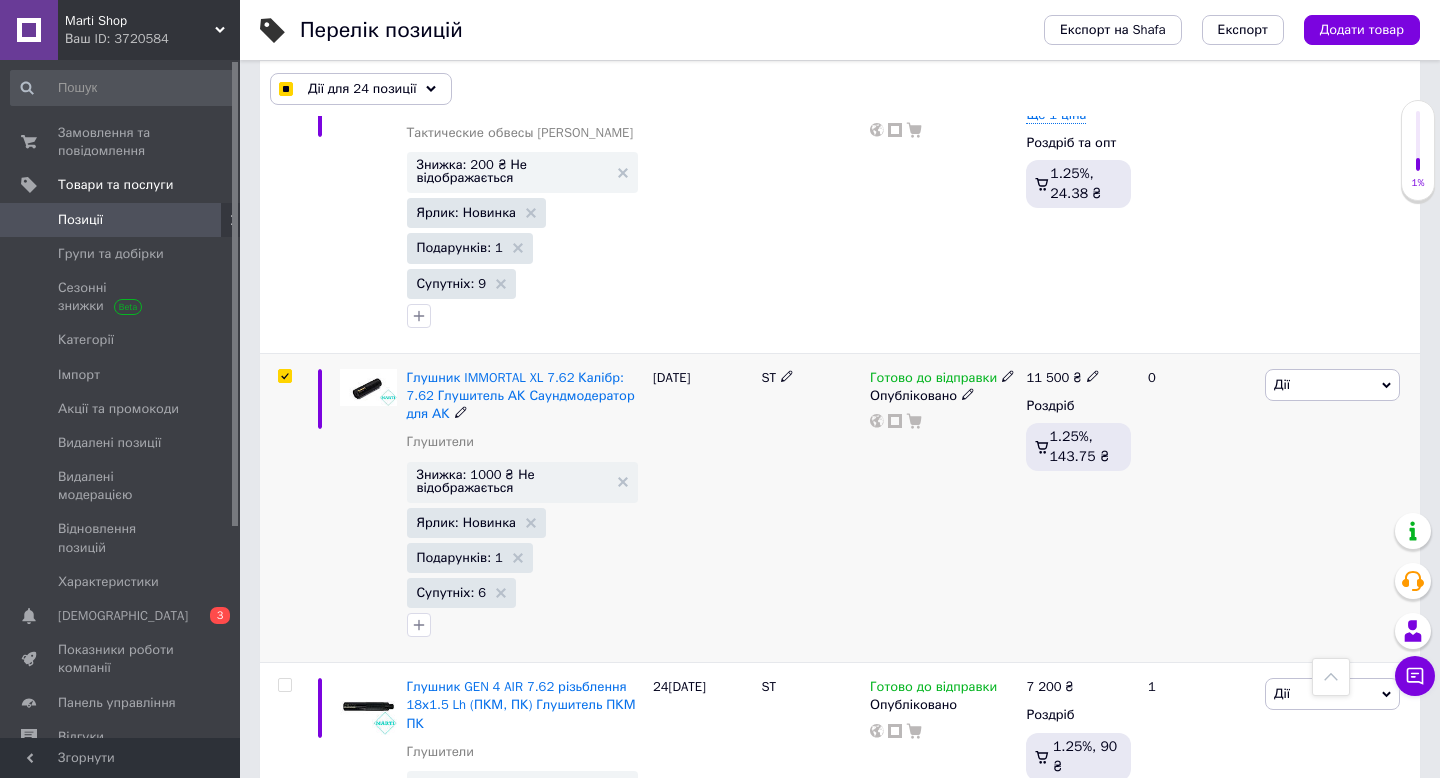checkbox on "true" 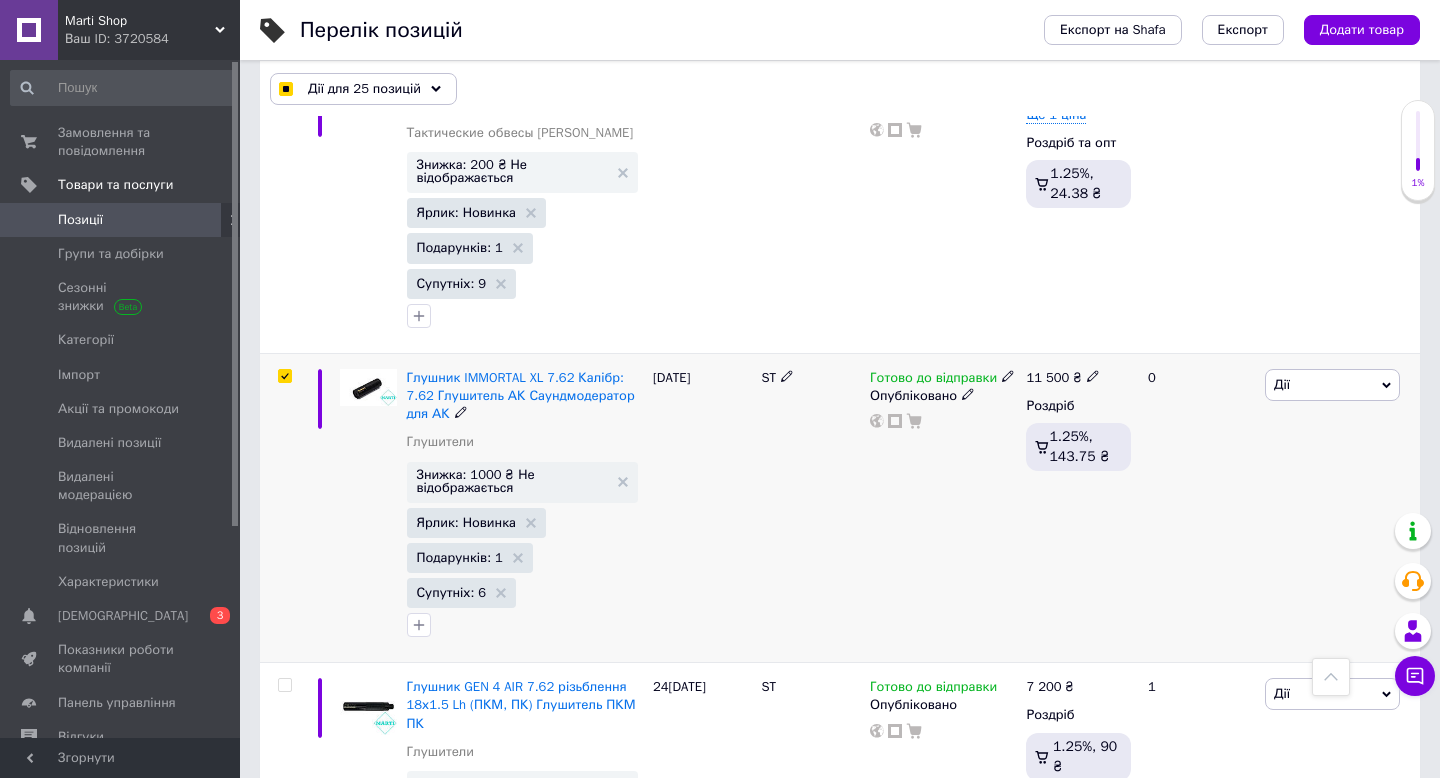 scroll, scrollTop: 17428, scrollLeft: 0, axis: vertical 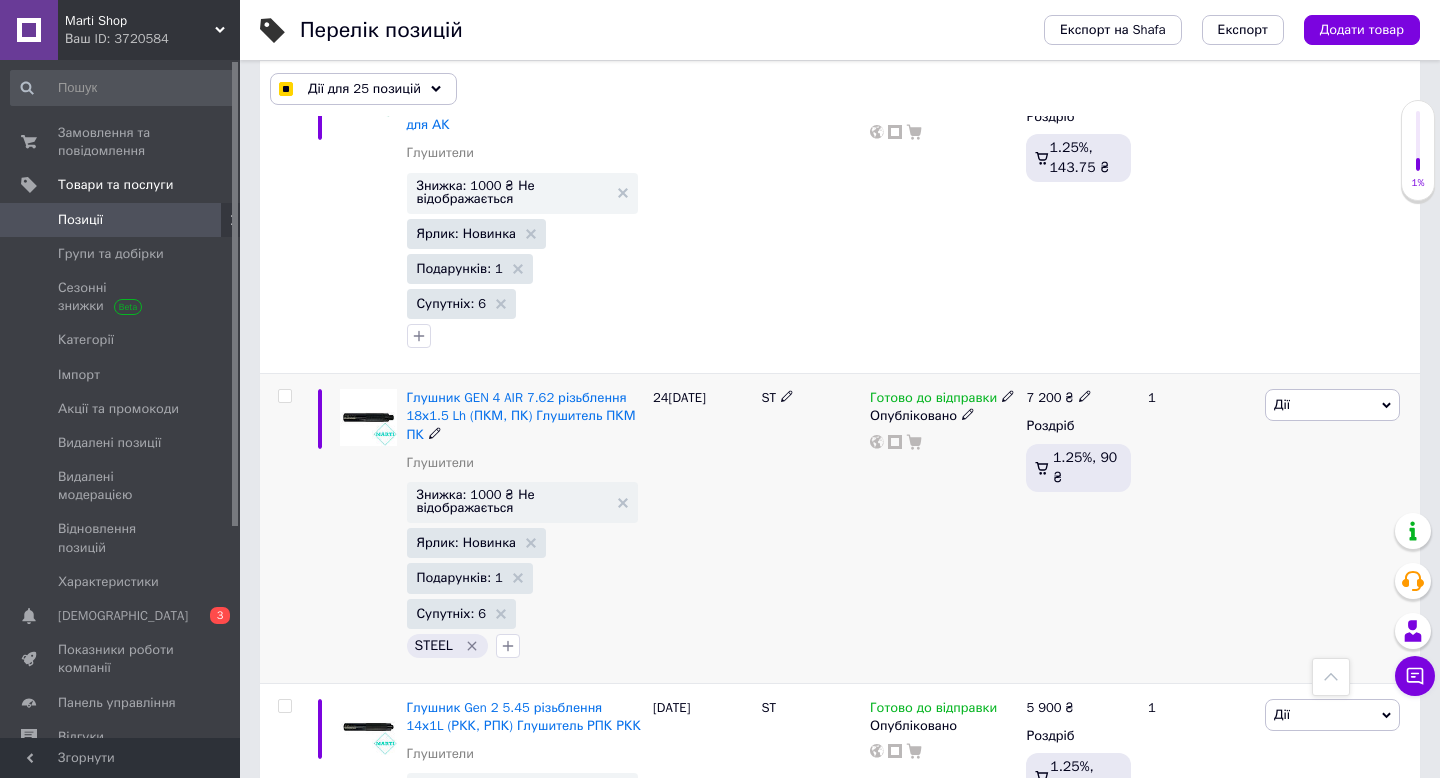 click at bounding box center [284, 396] 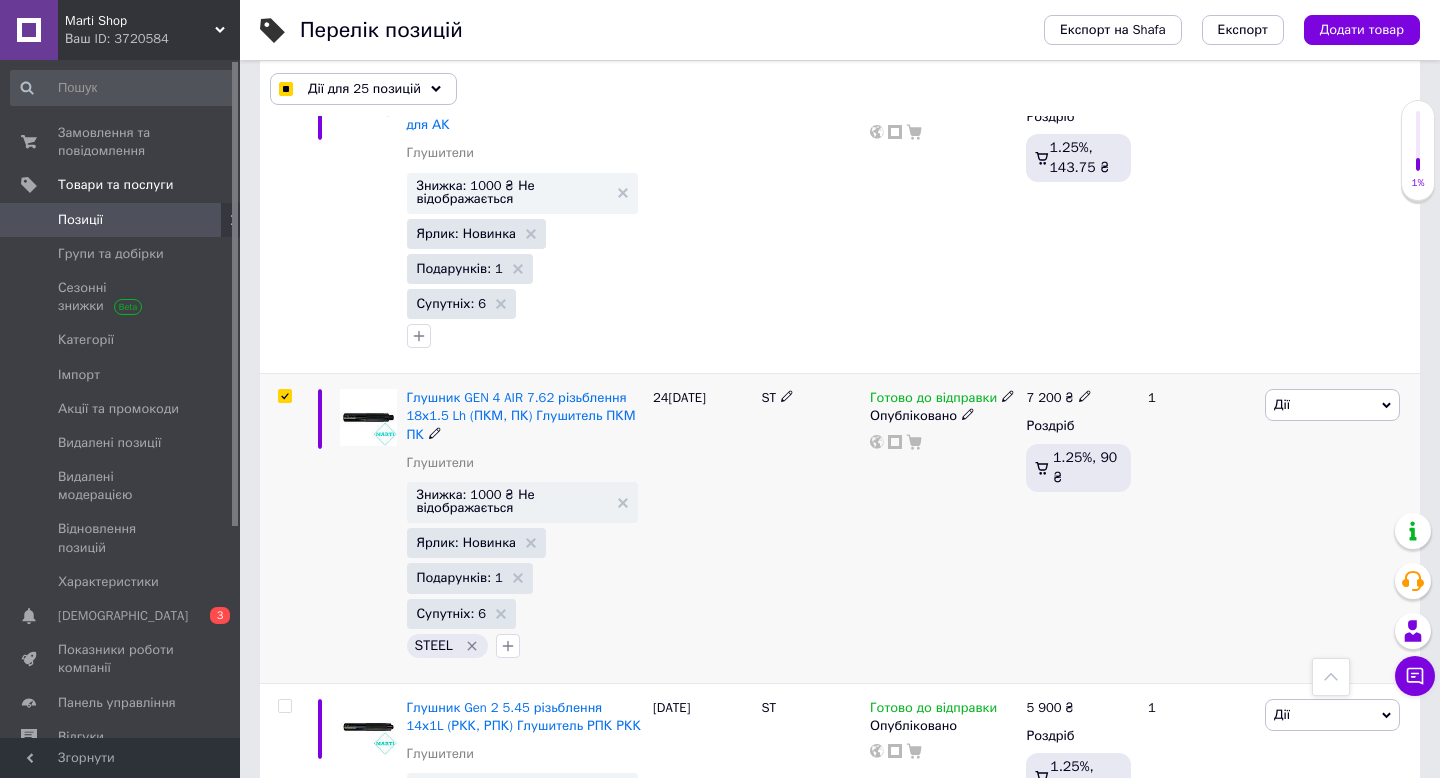 checkbox on "true" 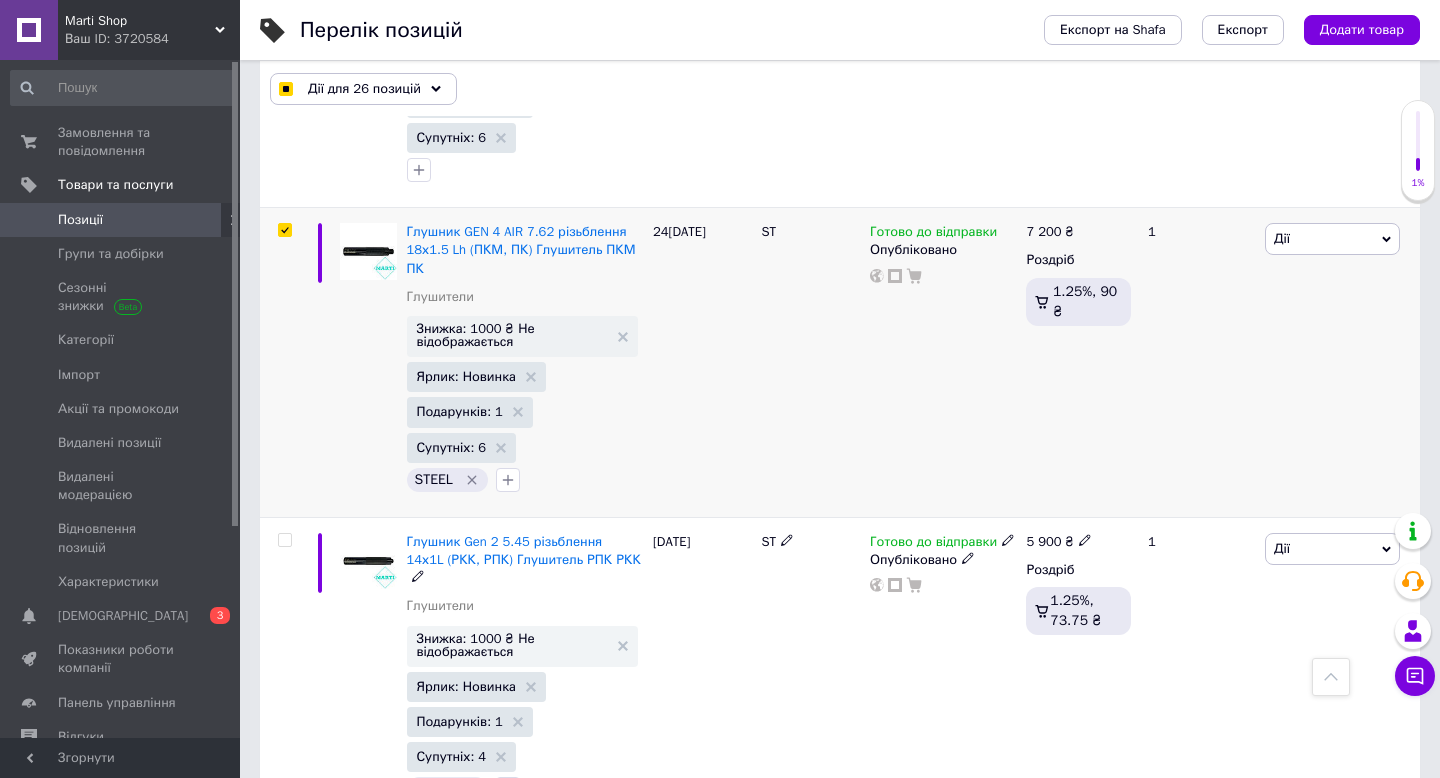 scroll, scrollTop: 17762, scrollLeft: 0, axis: vertical 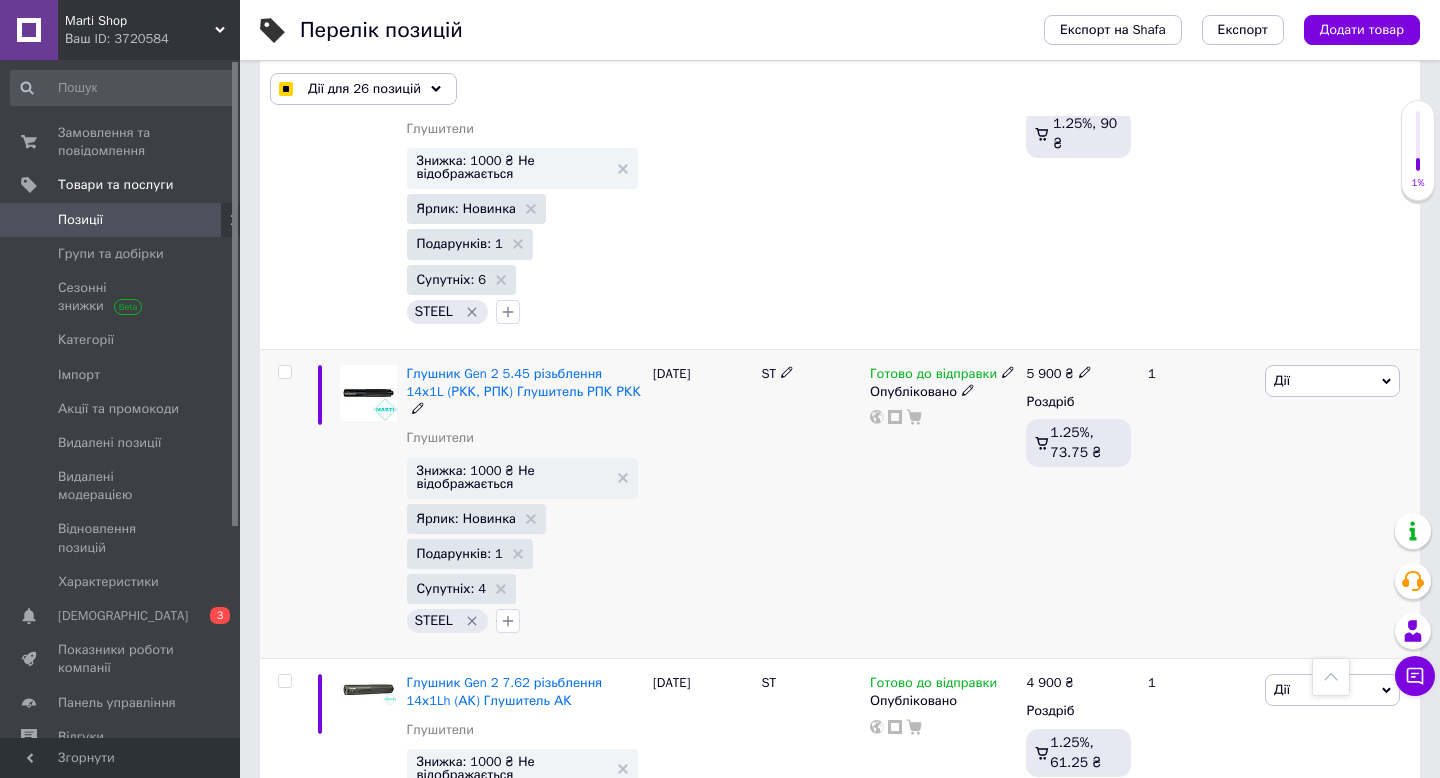 click at bounding box center (284, 372) 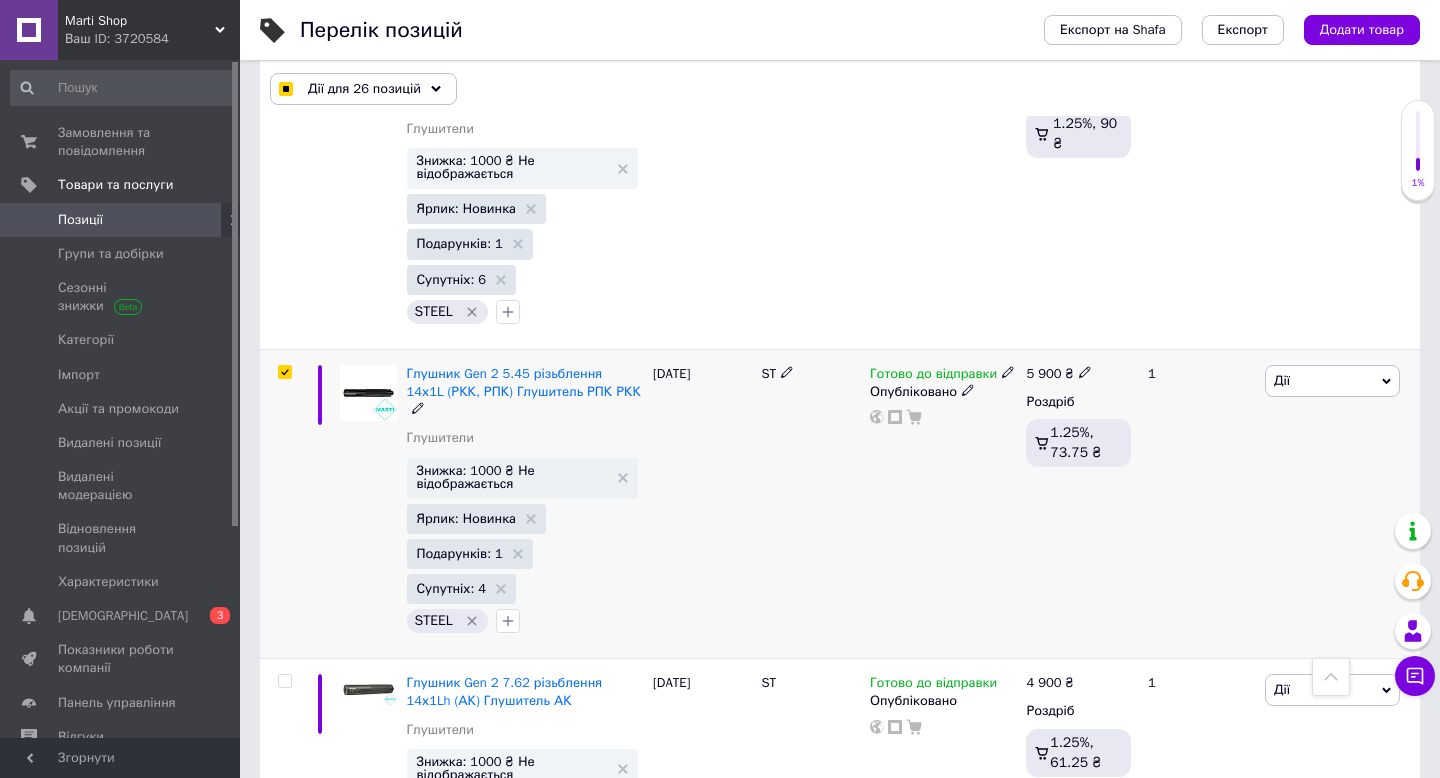 checkbox on "true" 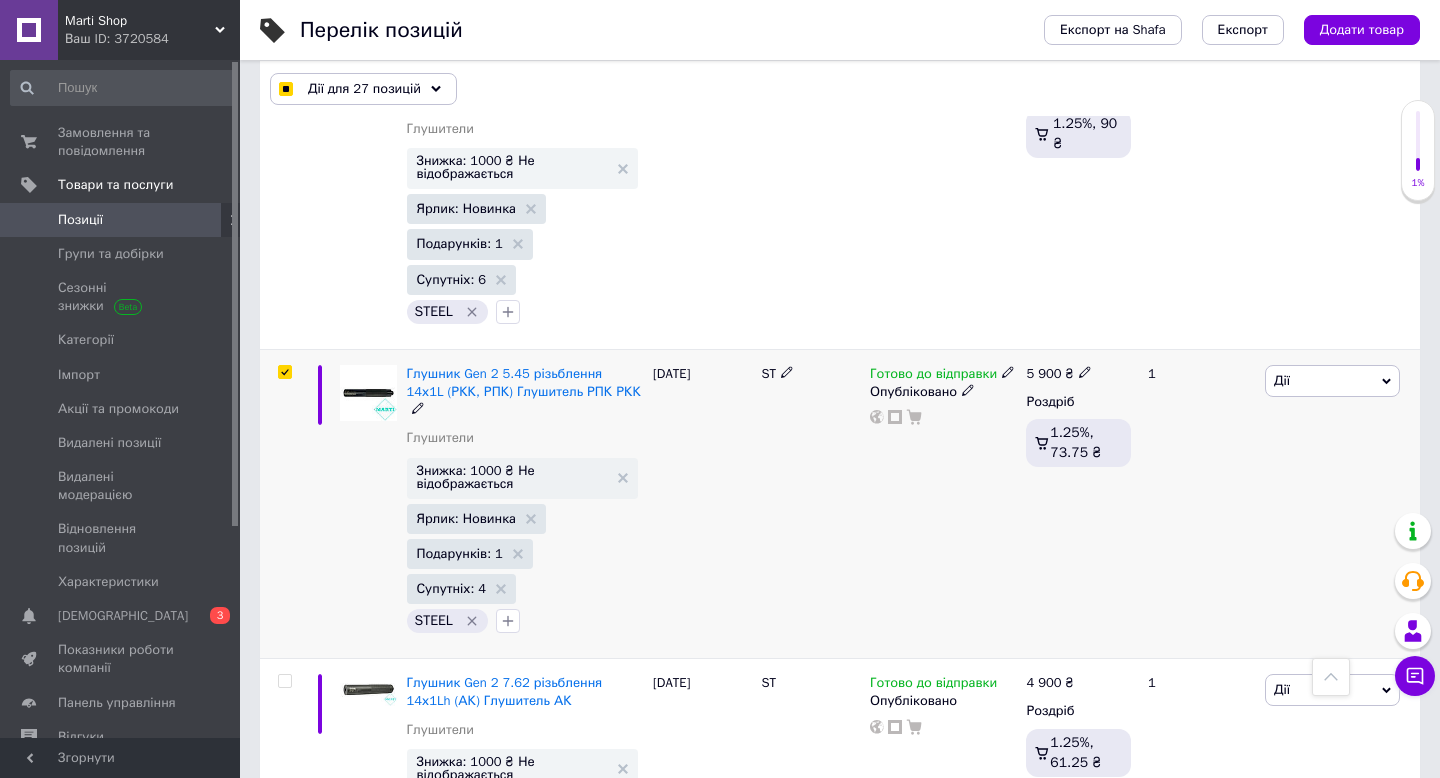 click at bounding box center [284, 372] 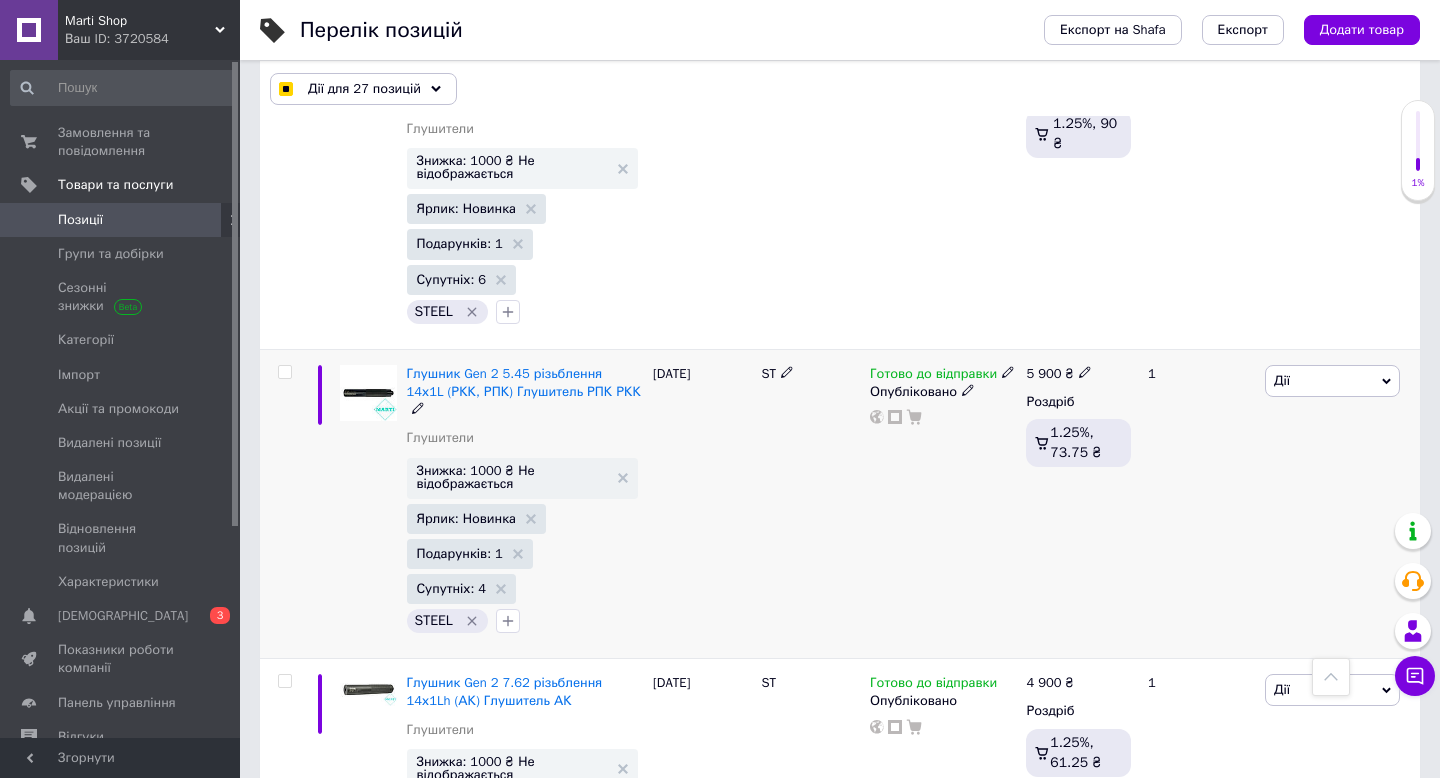 checkbox on "false" 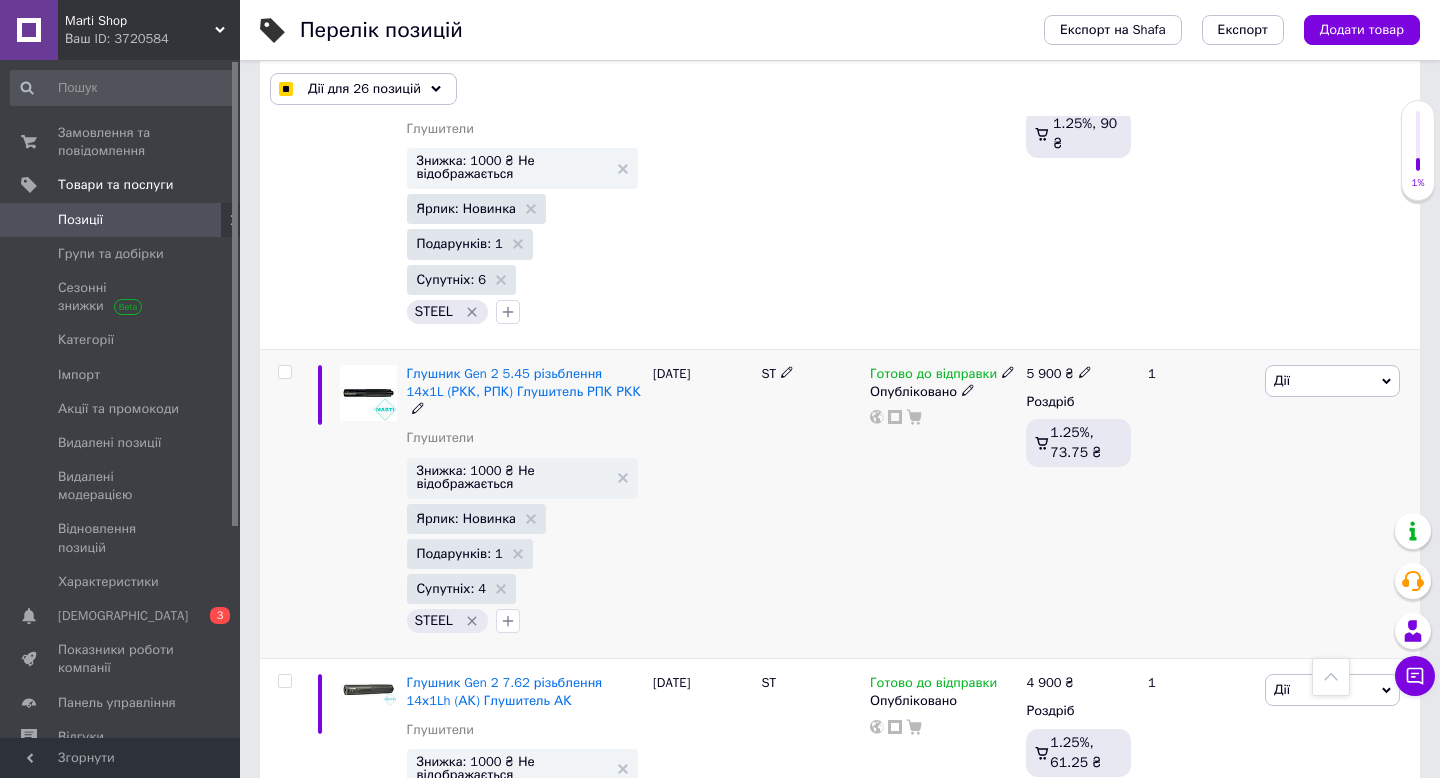 click at bounding box center (284, 372) 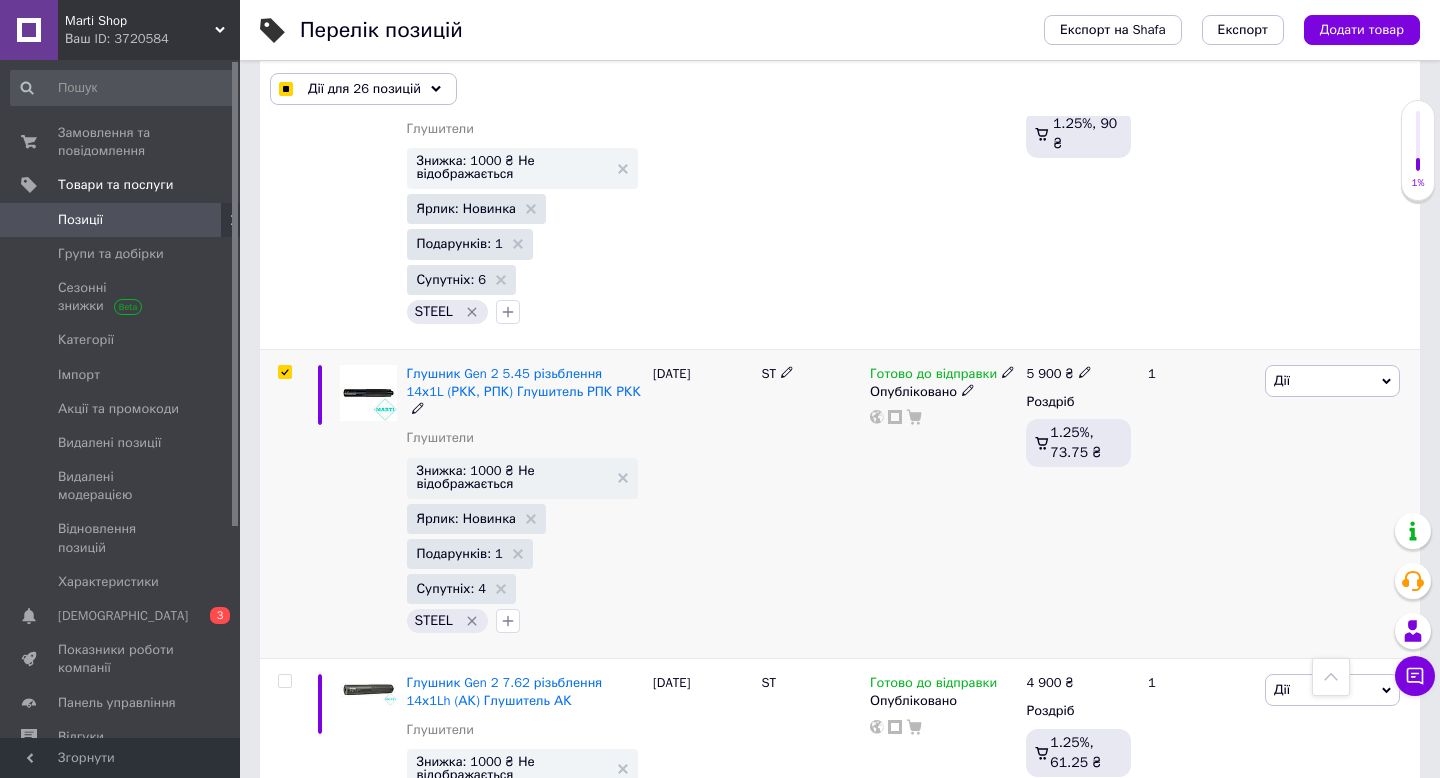checkbox on "true" 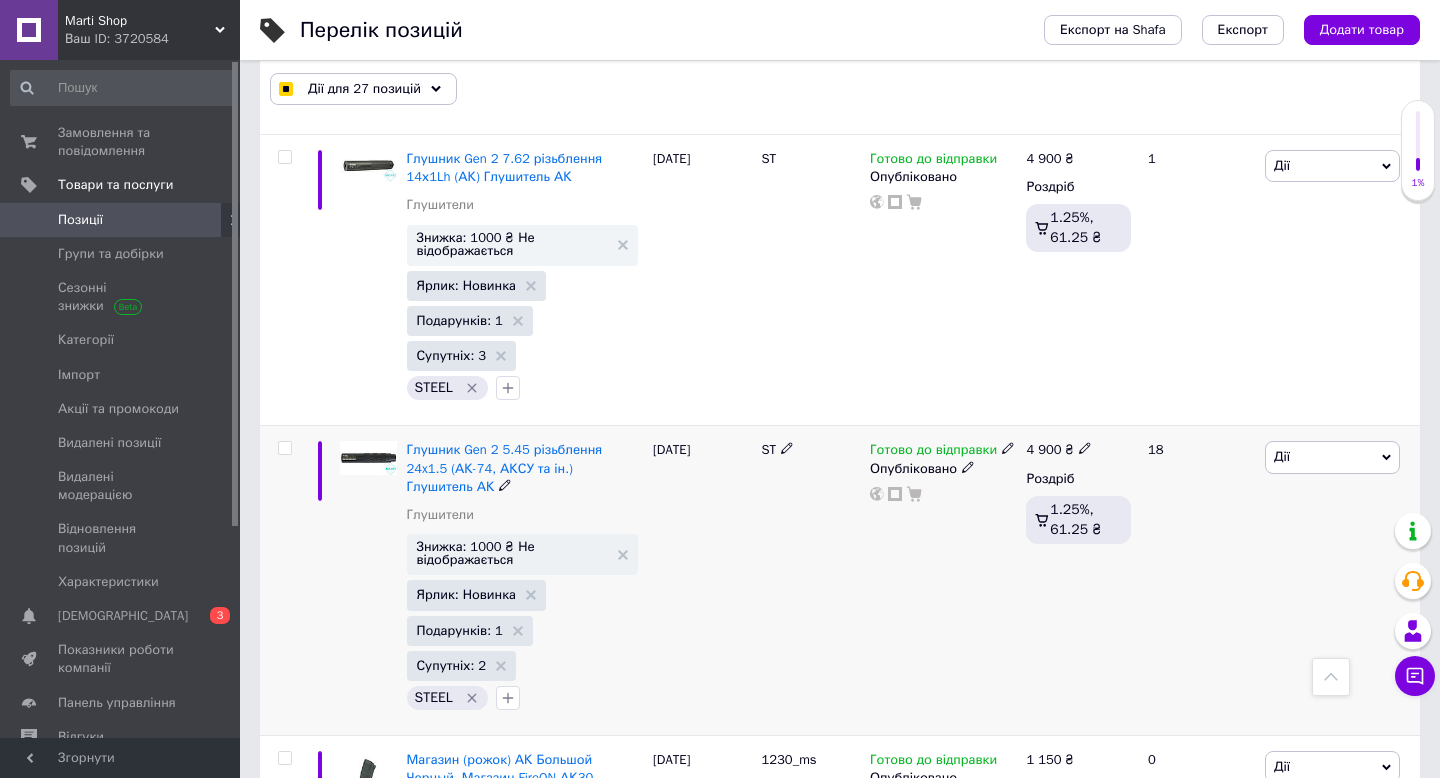 scroll, scrollTop: 18299, scrollLeft: 0, axis: vertical 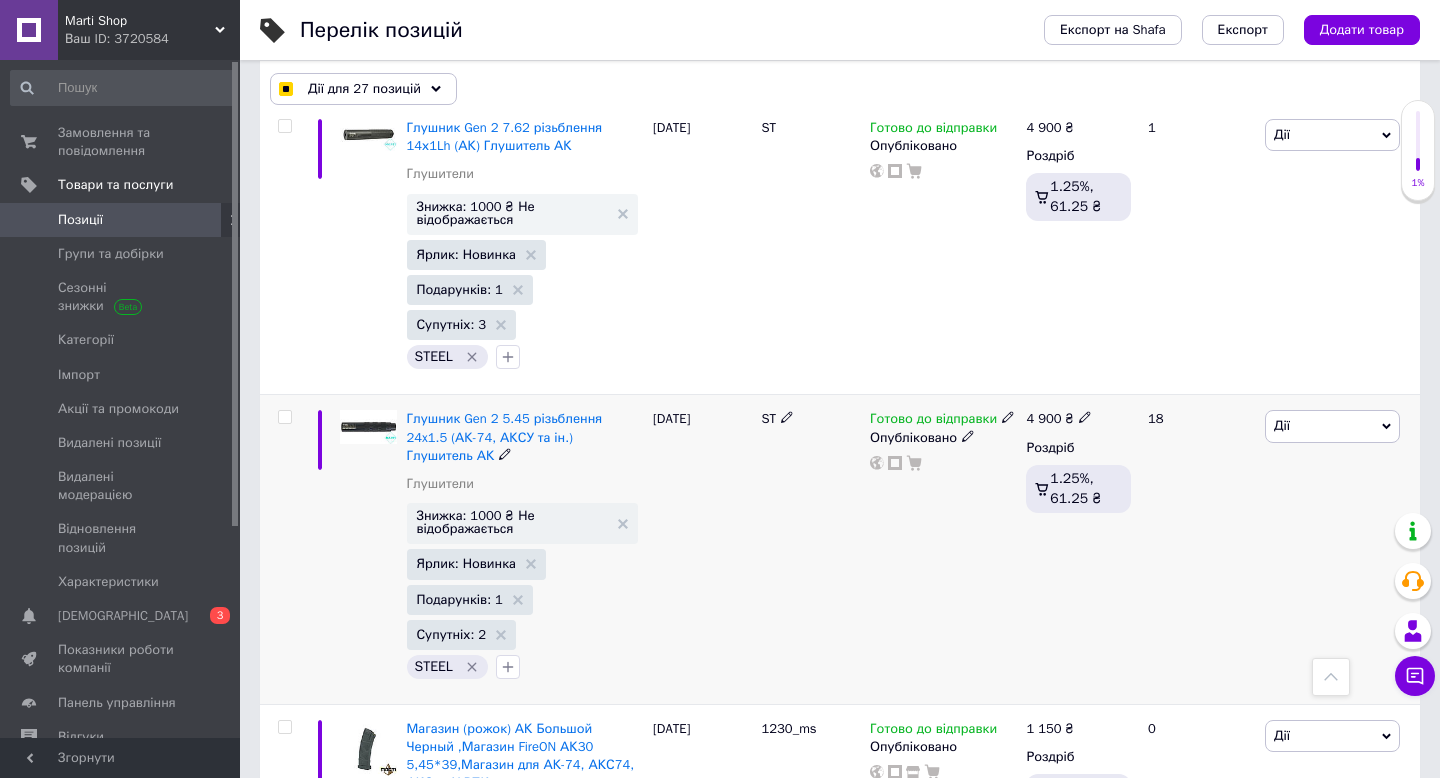click at bounding box center (284, 417) 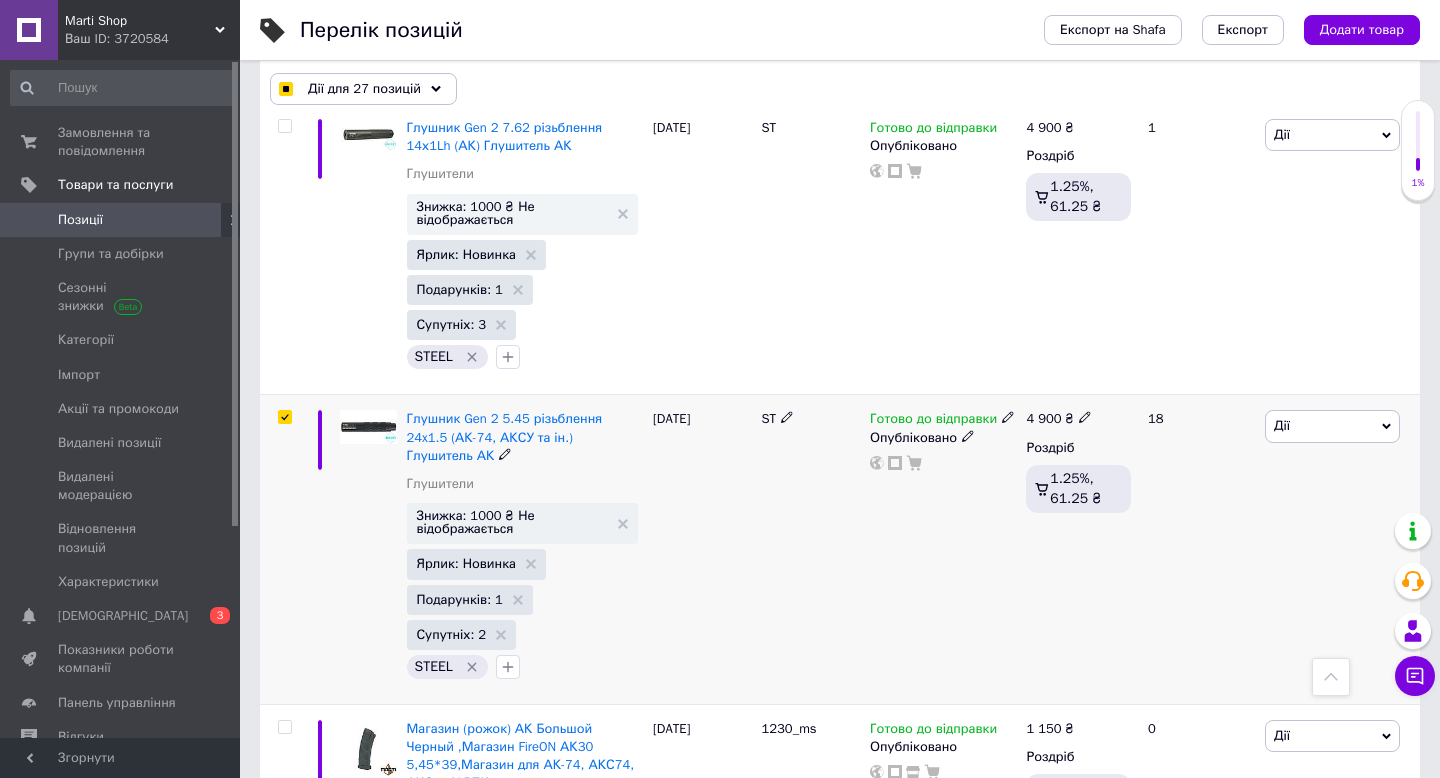 checkbox on "true" 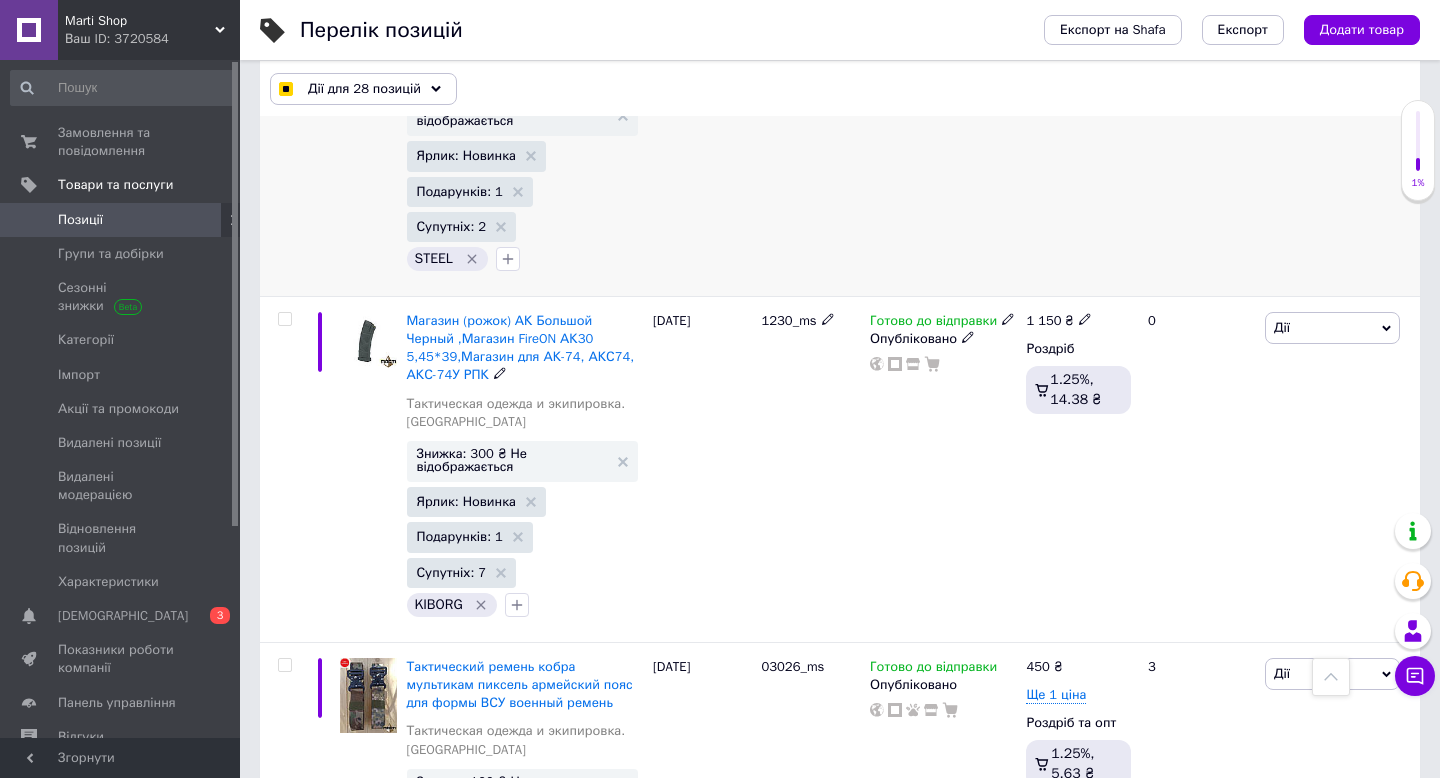 scroll, scrollTop: 18756, scrollLeft: 0, axis: vertical 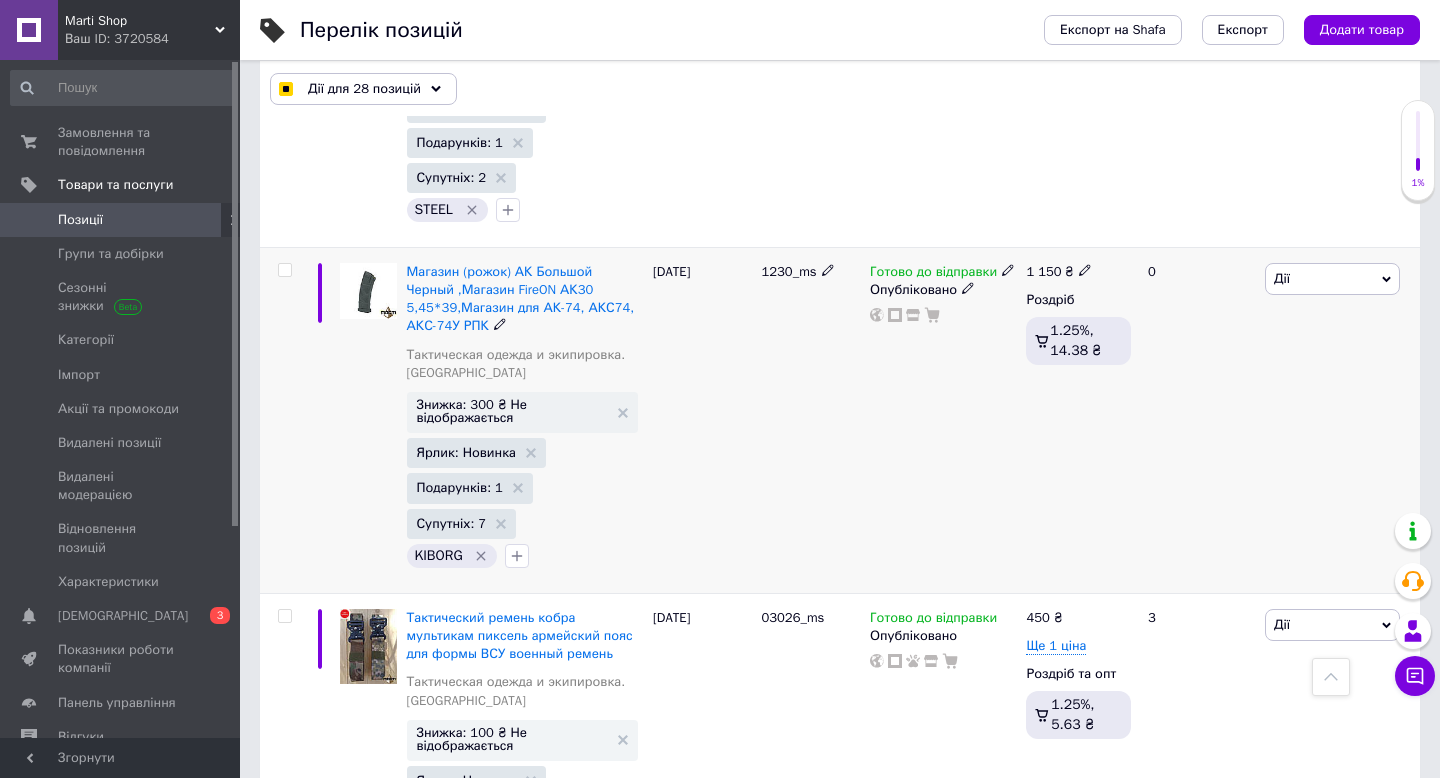 click at bounding box center (284, 270) 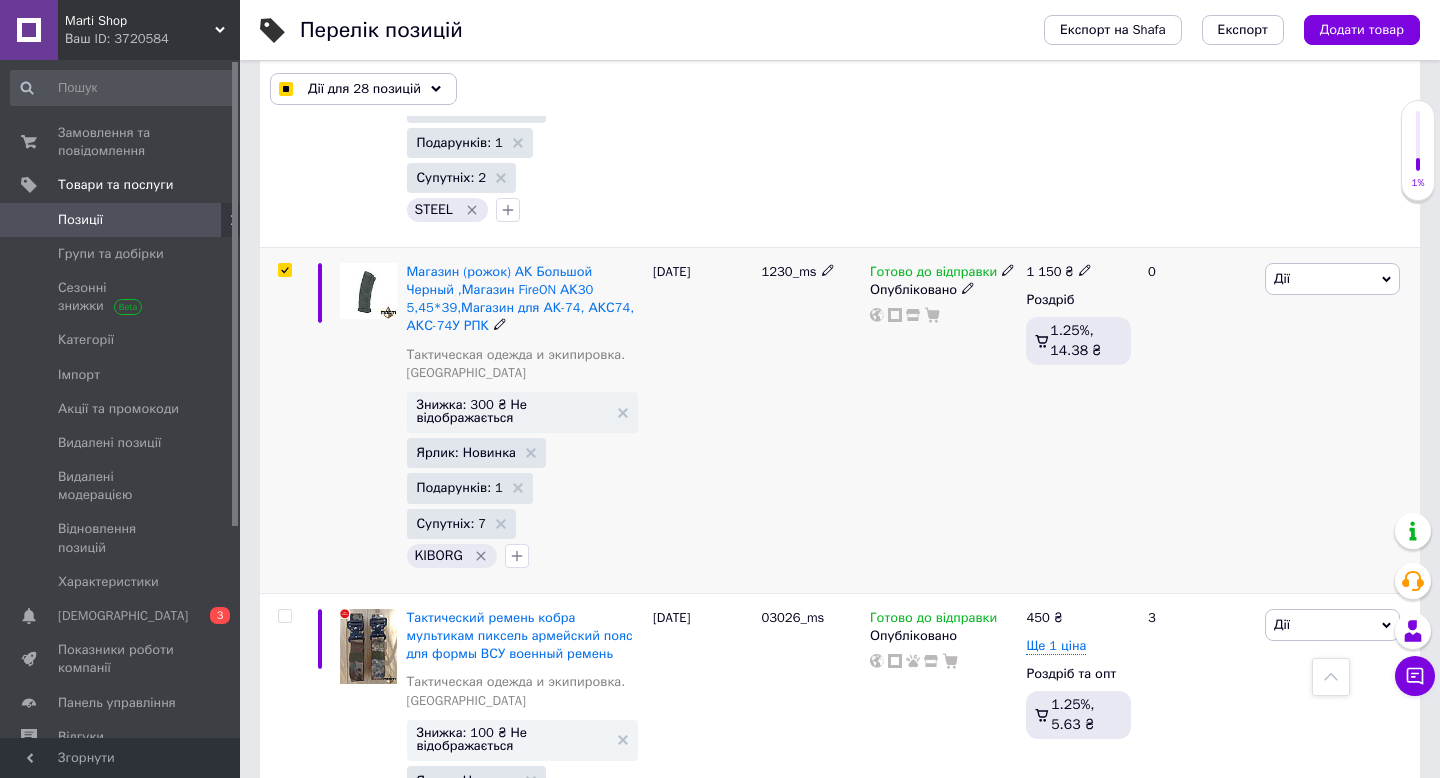 checkbox on "true" 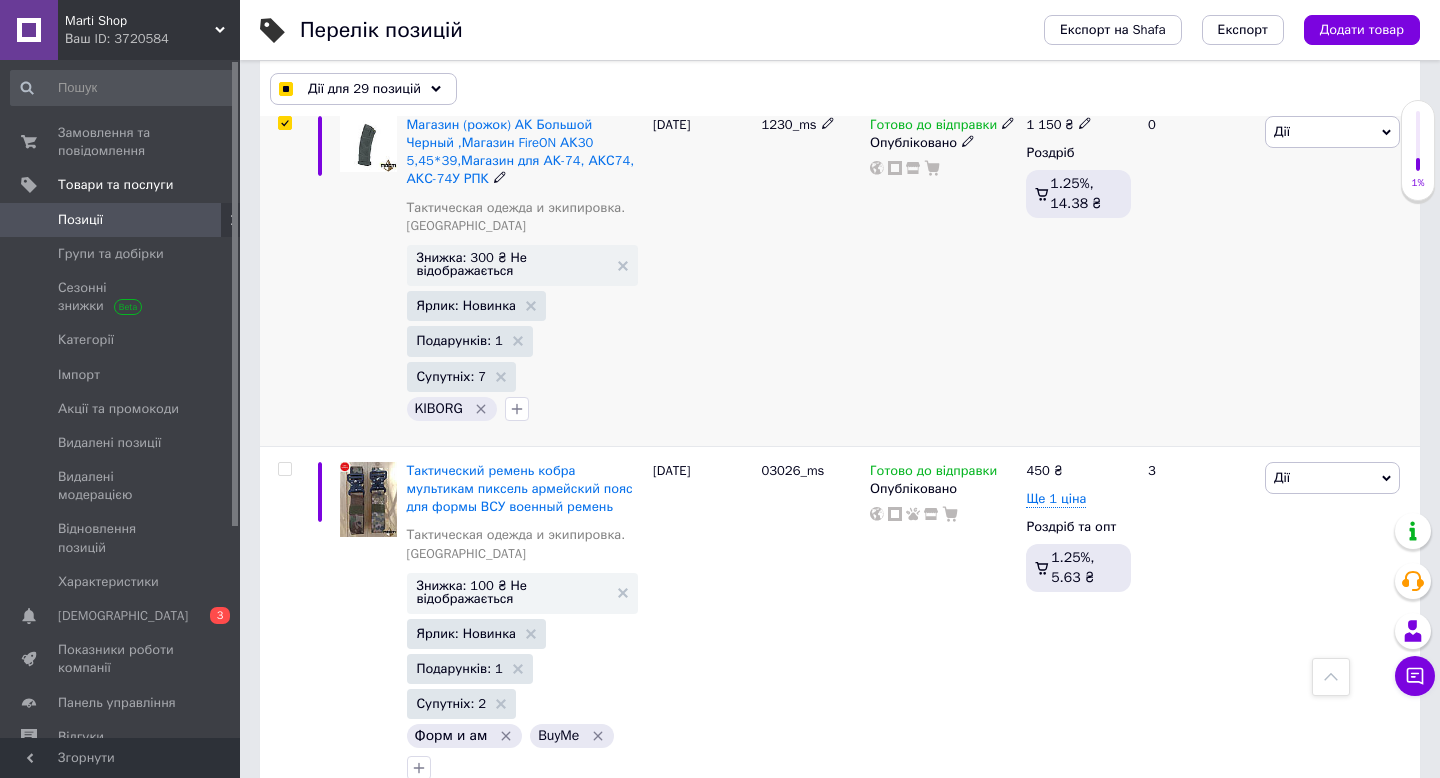 scroll, scrollTop: 18996, scrollLeft: 0, axis: vertical 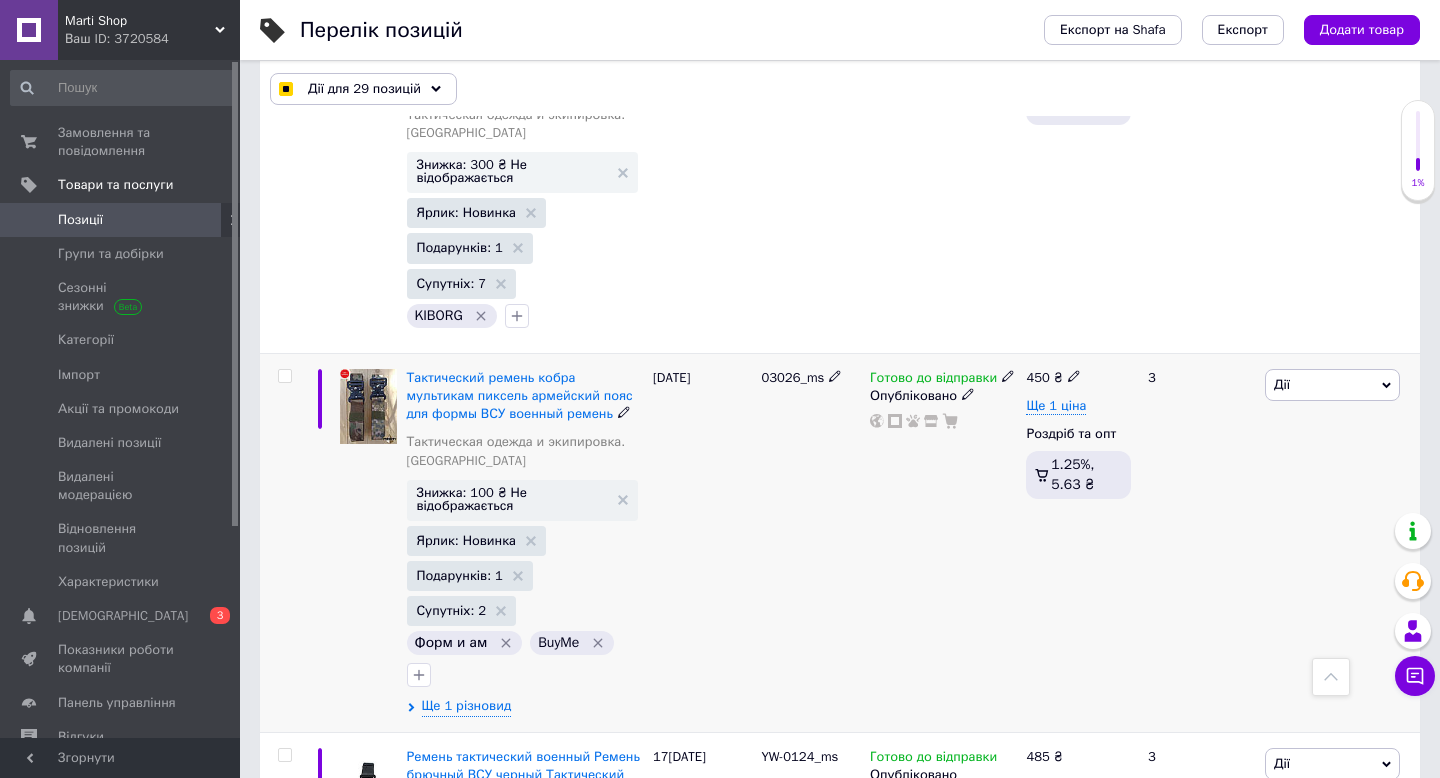 click at bounding box center (284, 376) 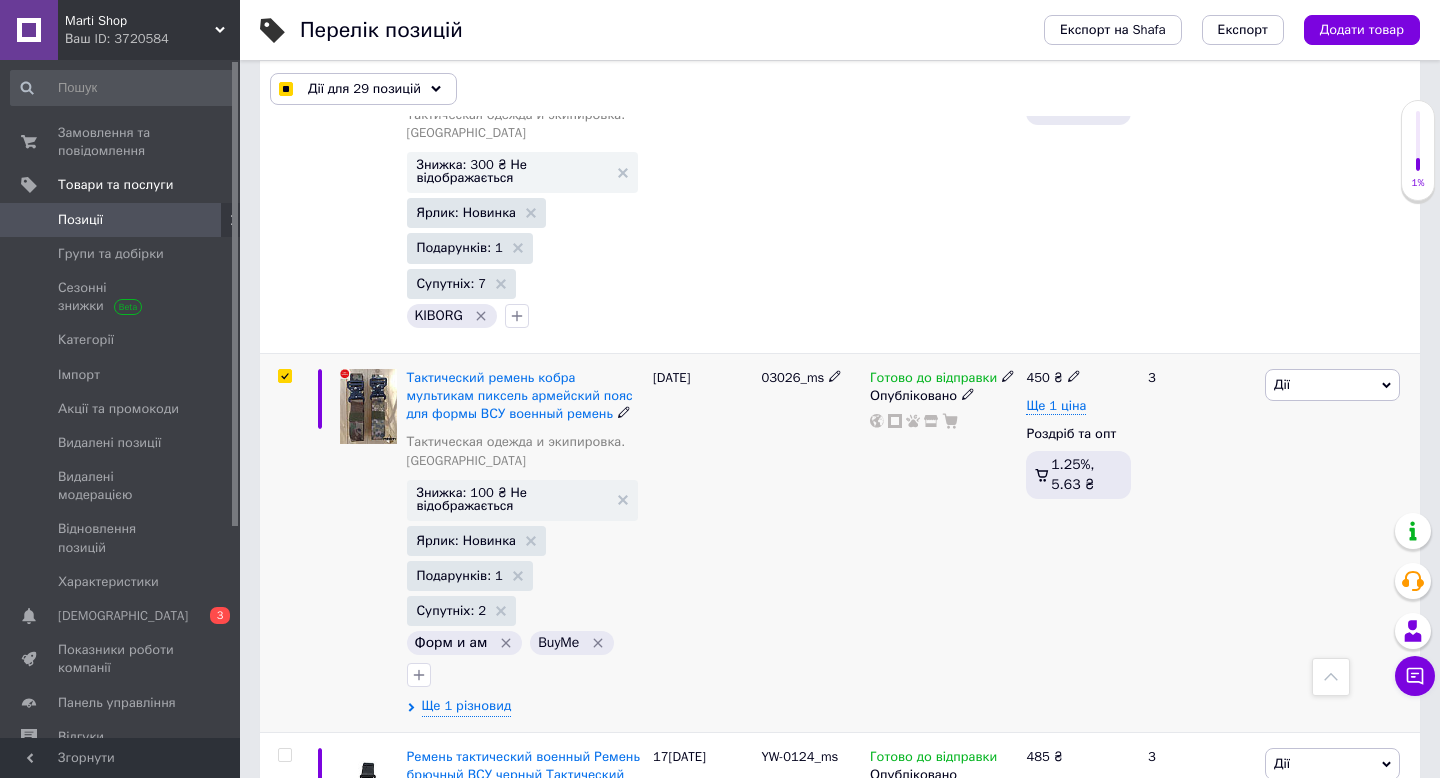 checkbox on "true" 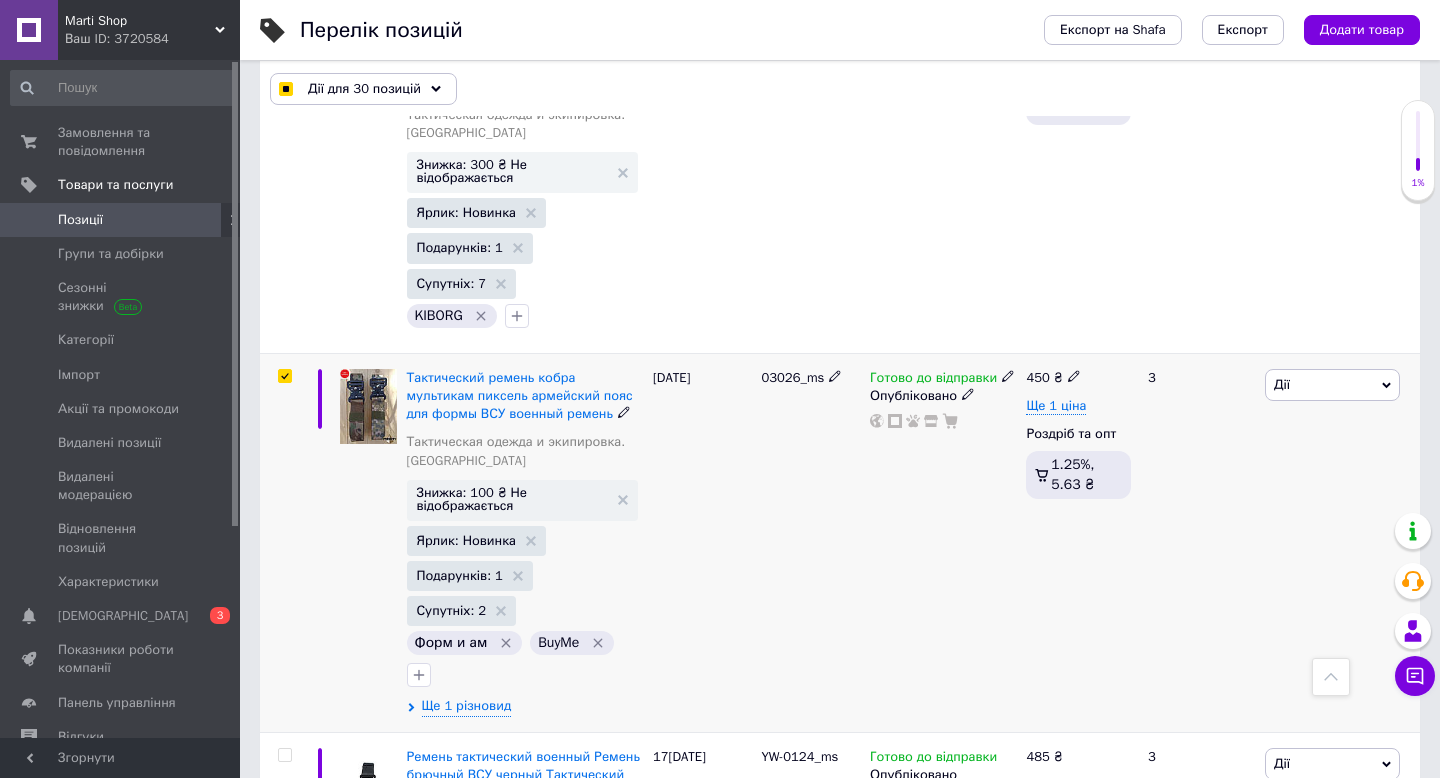 scroll, scrollTop: 19353, scrollLeft: 0, axis: vertical 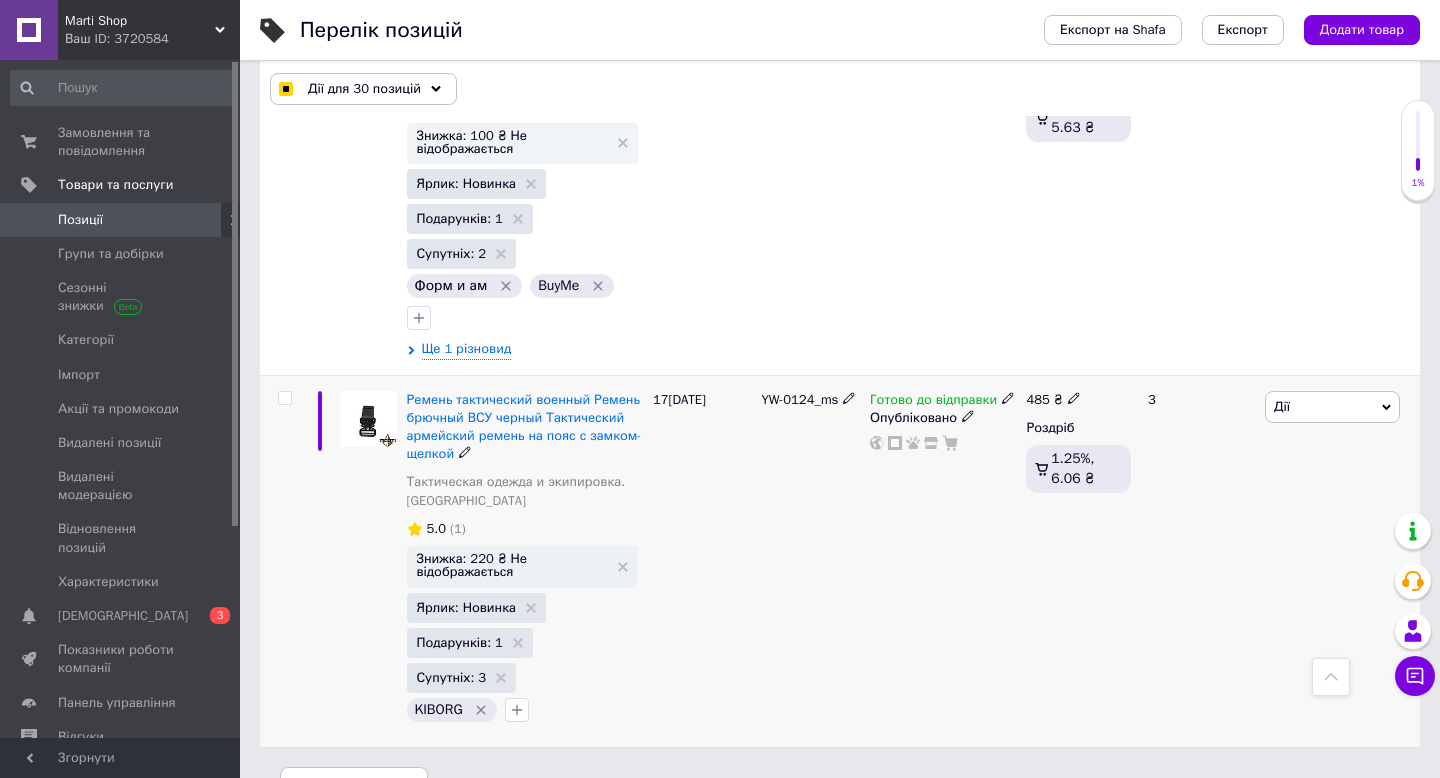 click at bounding box center (284, 398) 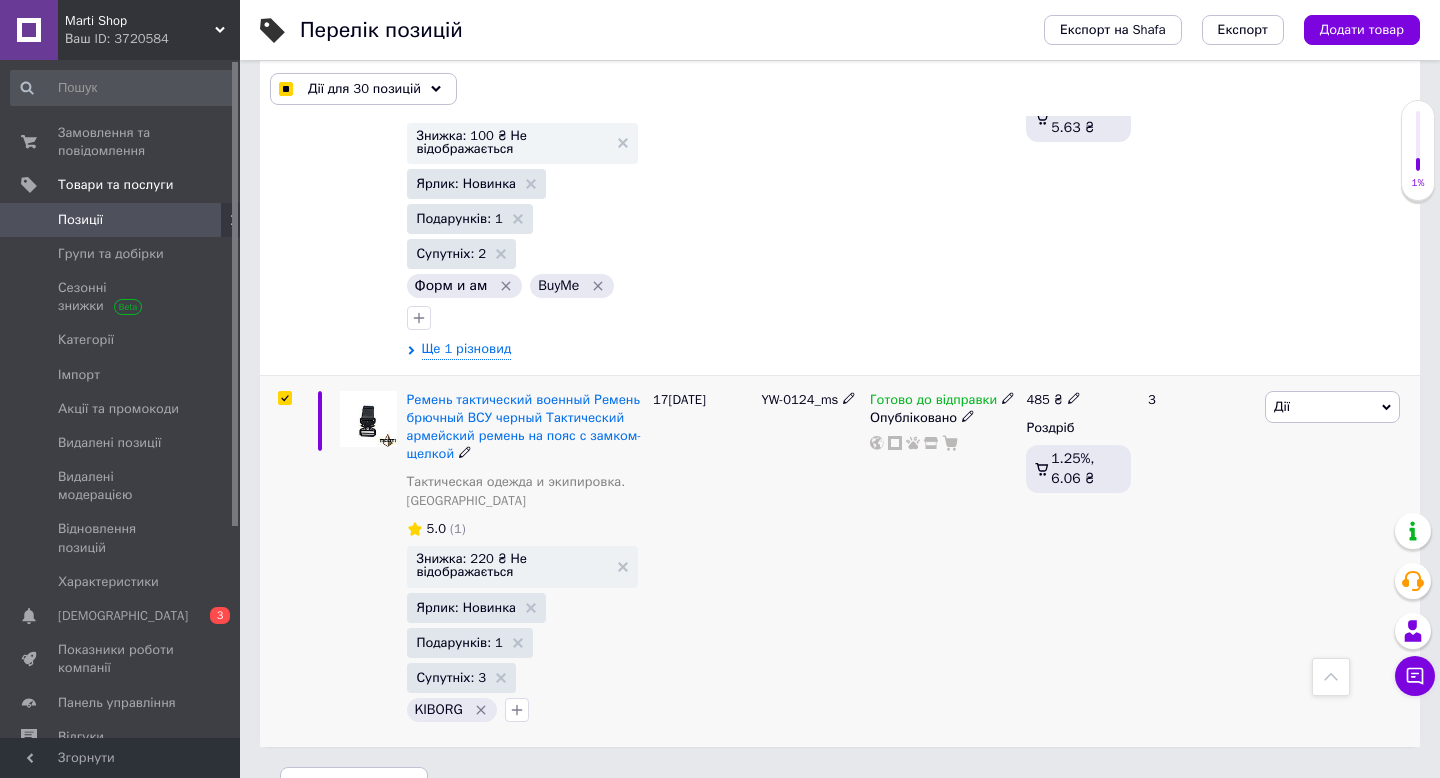 checkbox on "true" 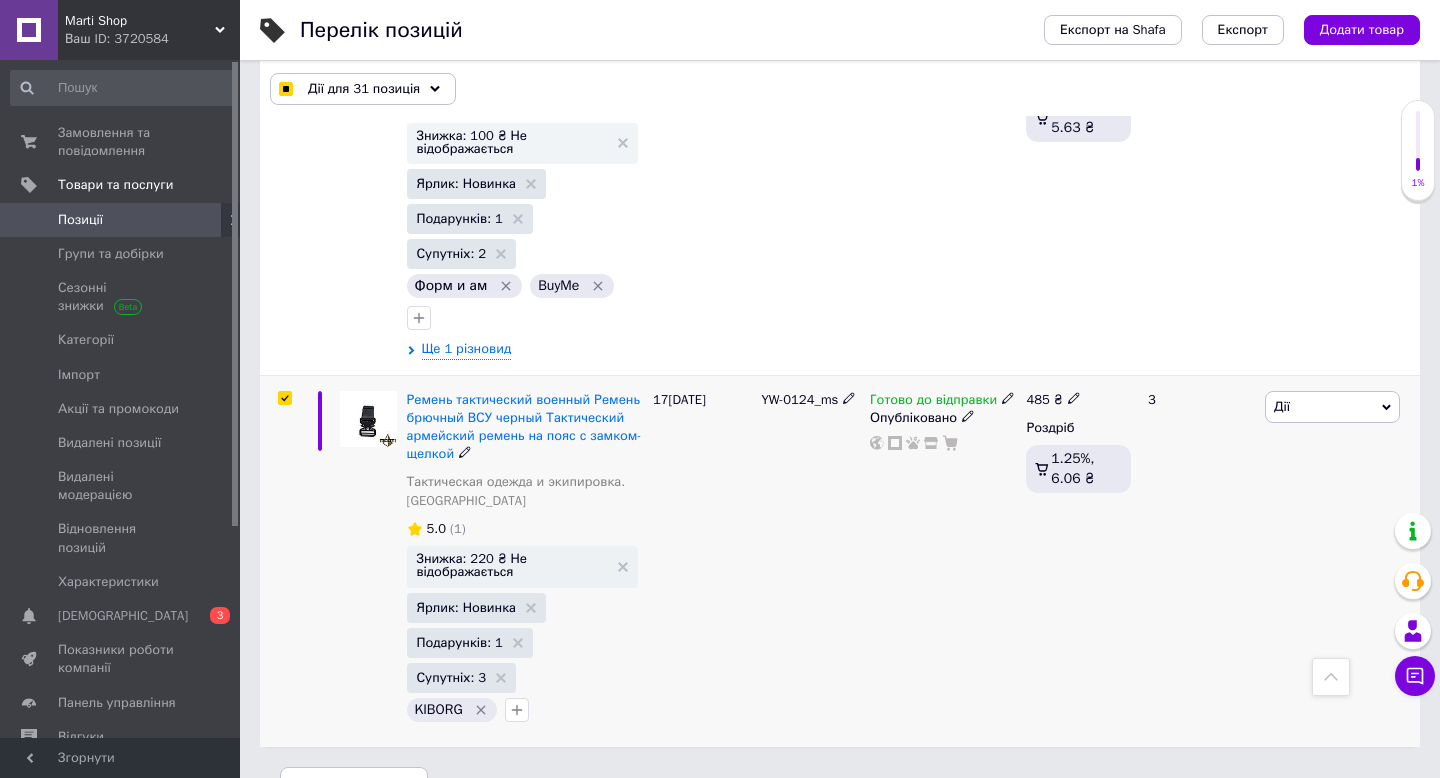 scroll, scrollTop: 19435, scrollLeft: 0, axis: vertical 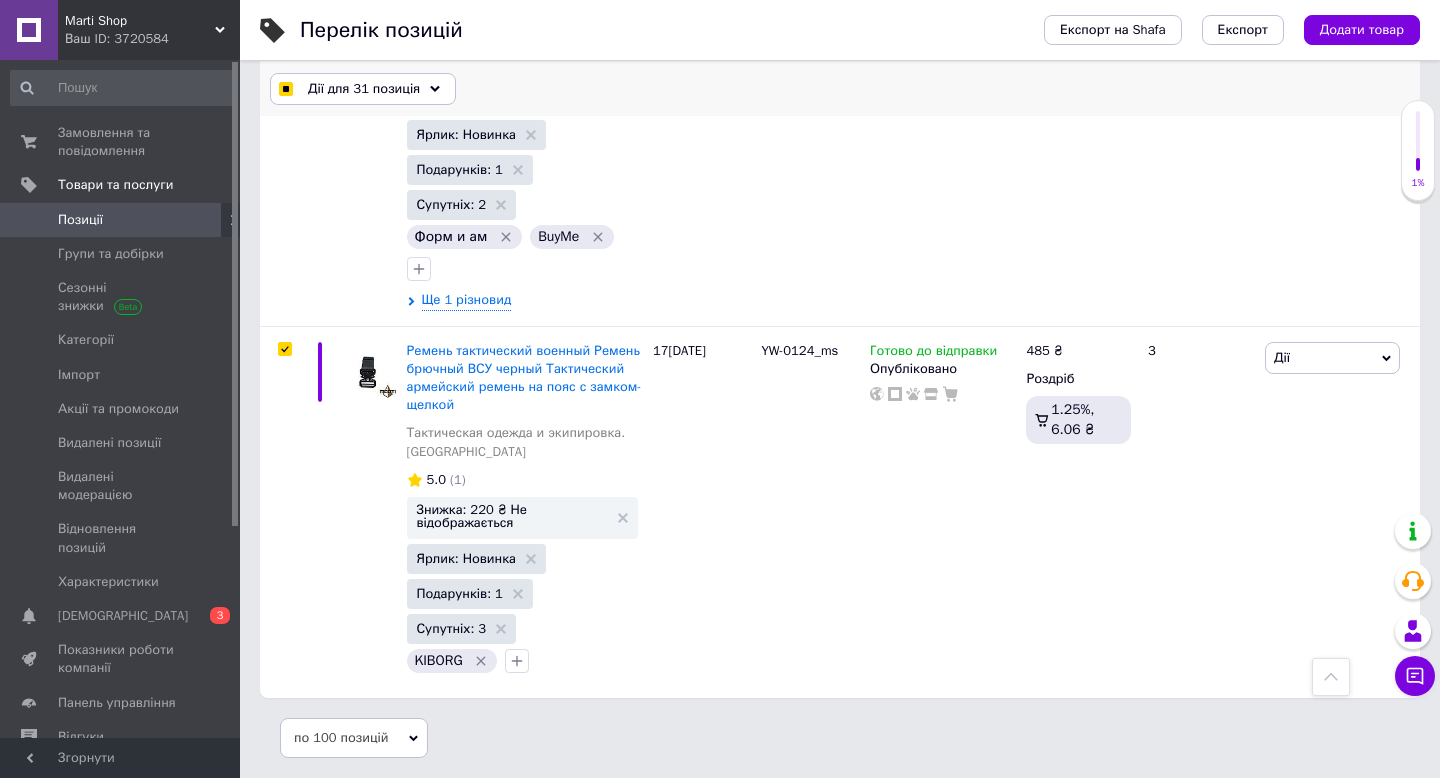 click on "Дії для 31 позиція" at bounding box center [363, 89] 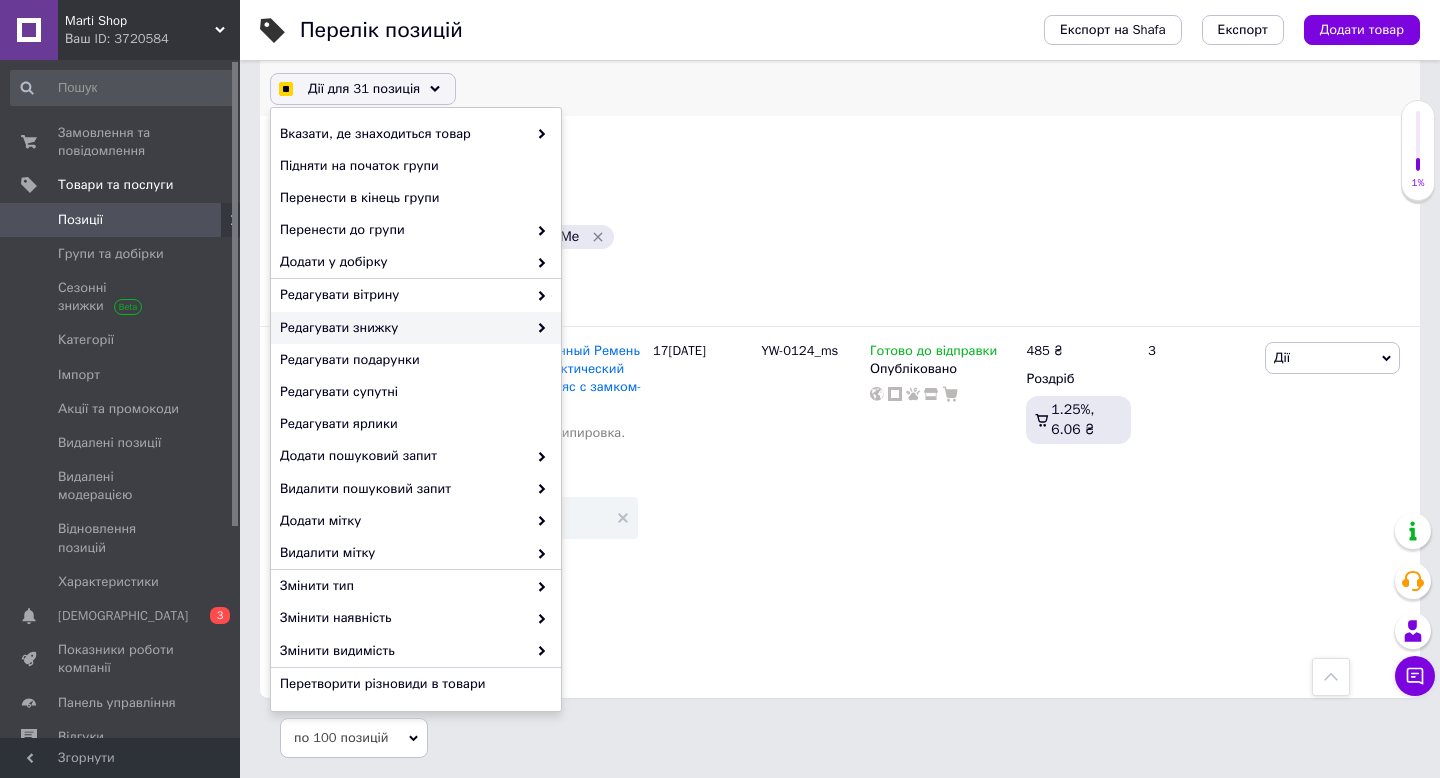 click on "Редагувати знижку" at bounding box center [403, 328] 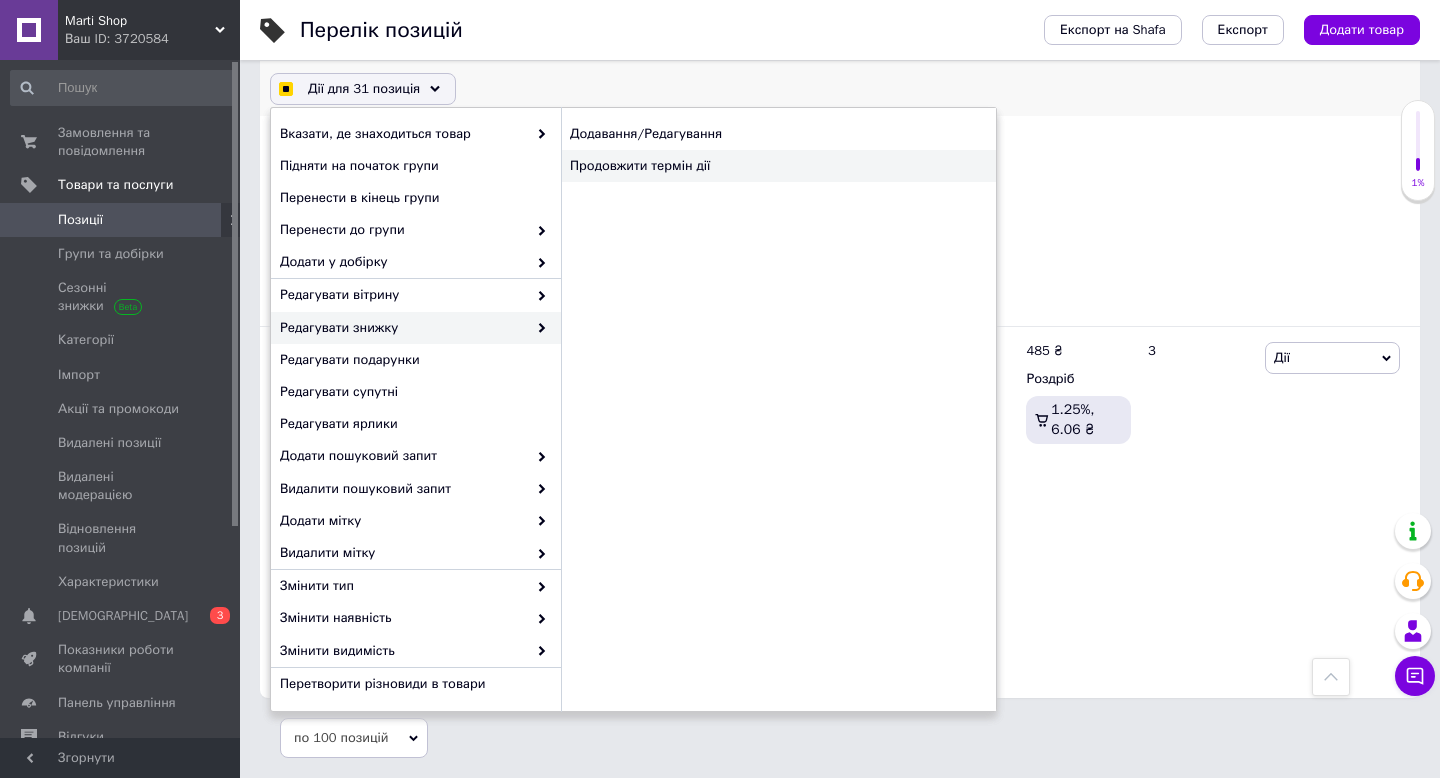 click on "Продовжити термін дії" at bounding box center (778, 166) 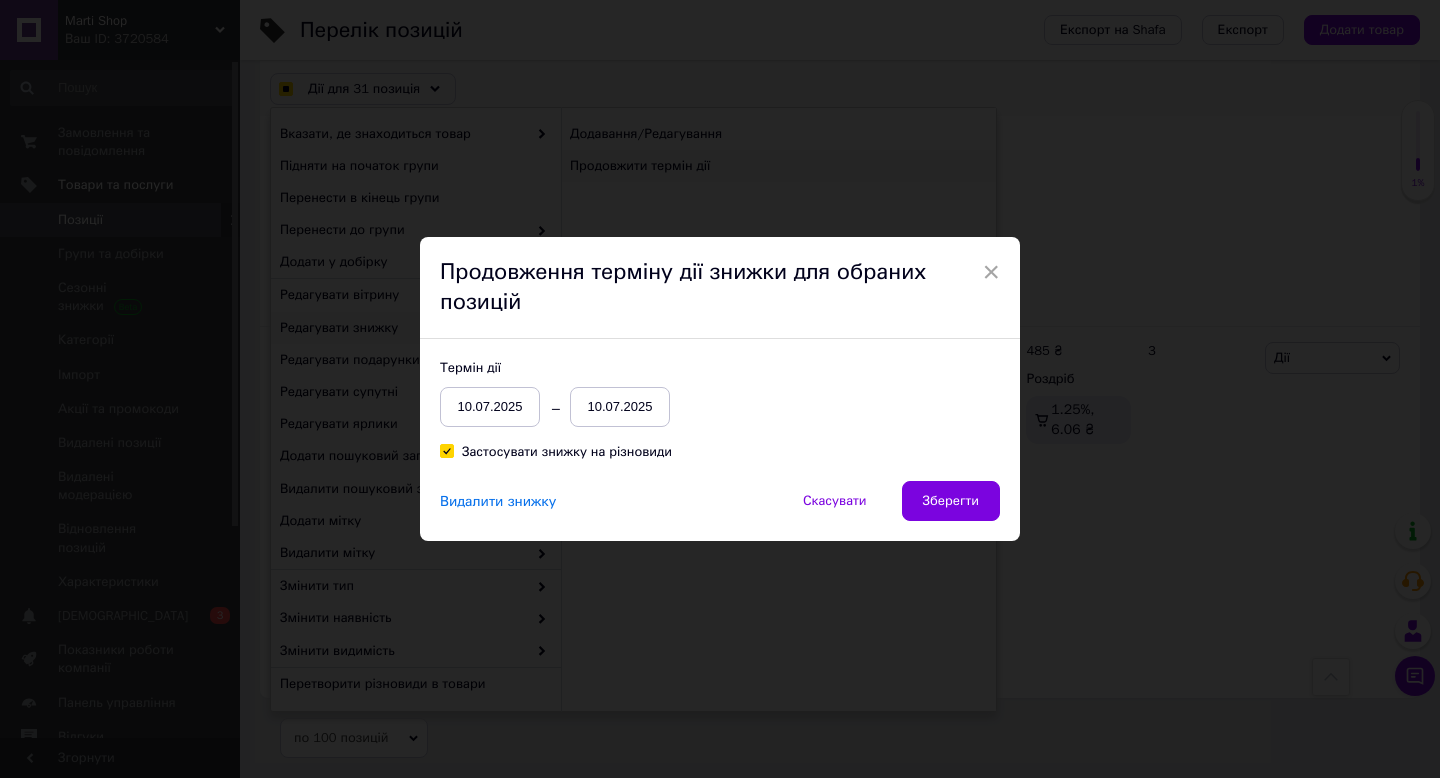 checkbox on "true" 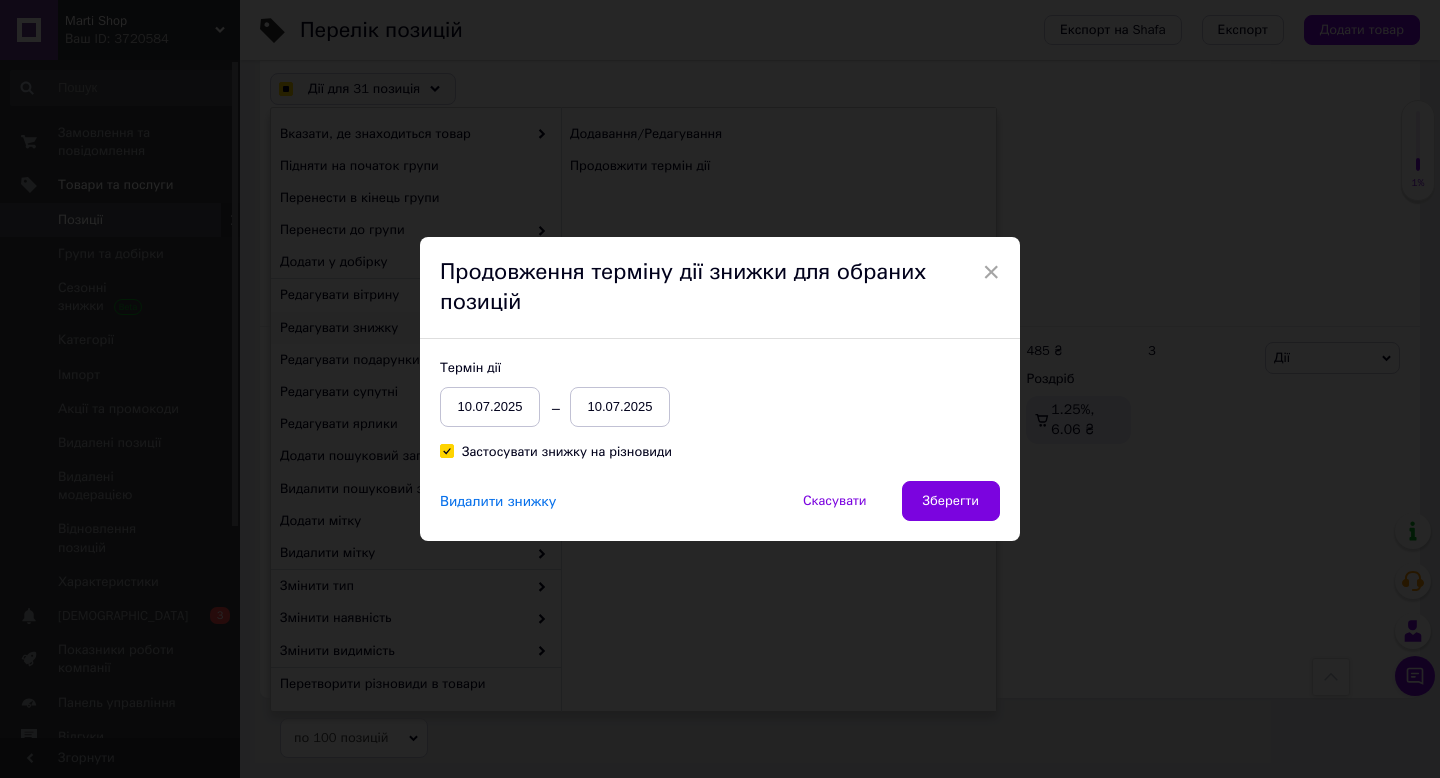 click on "10.07.2025" at bounding box center (620, 407) 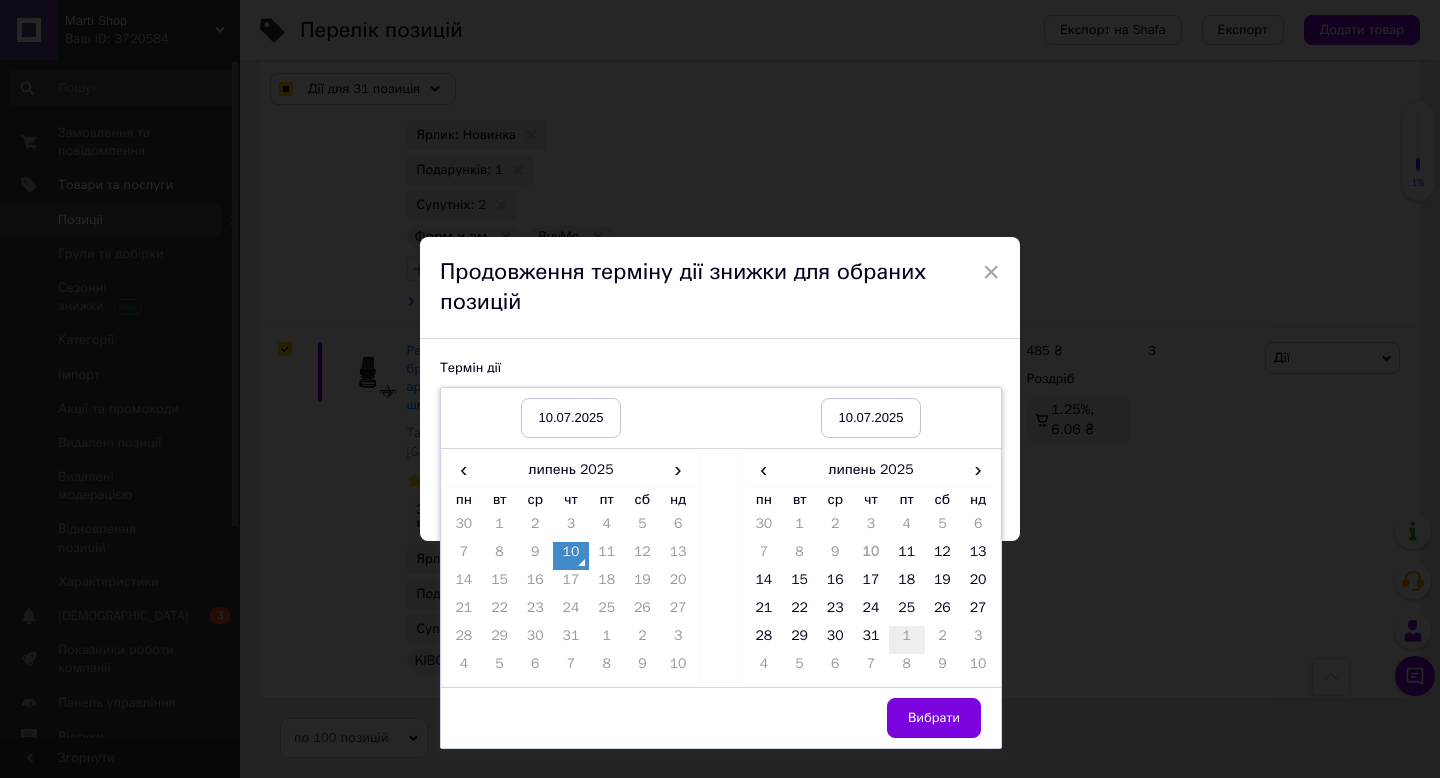 click on "1" at bounding box center [907, 640] 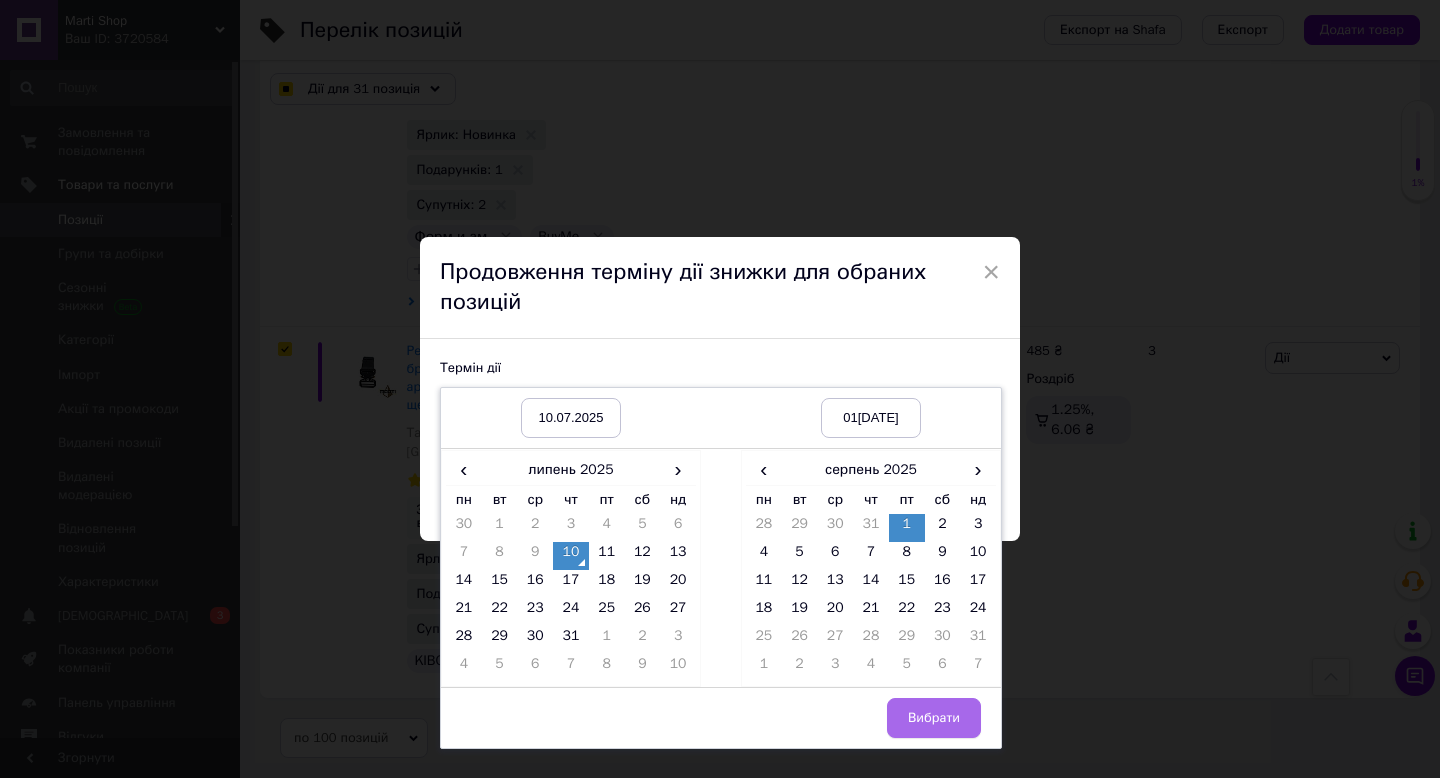 click on "Вибрати" at bounding box center (934, 718) 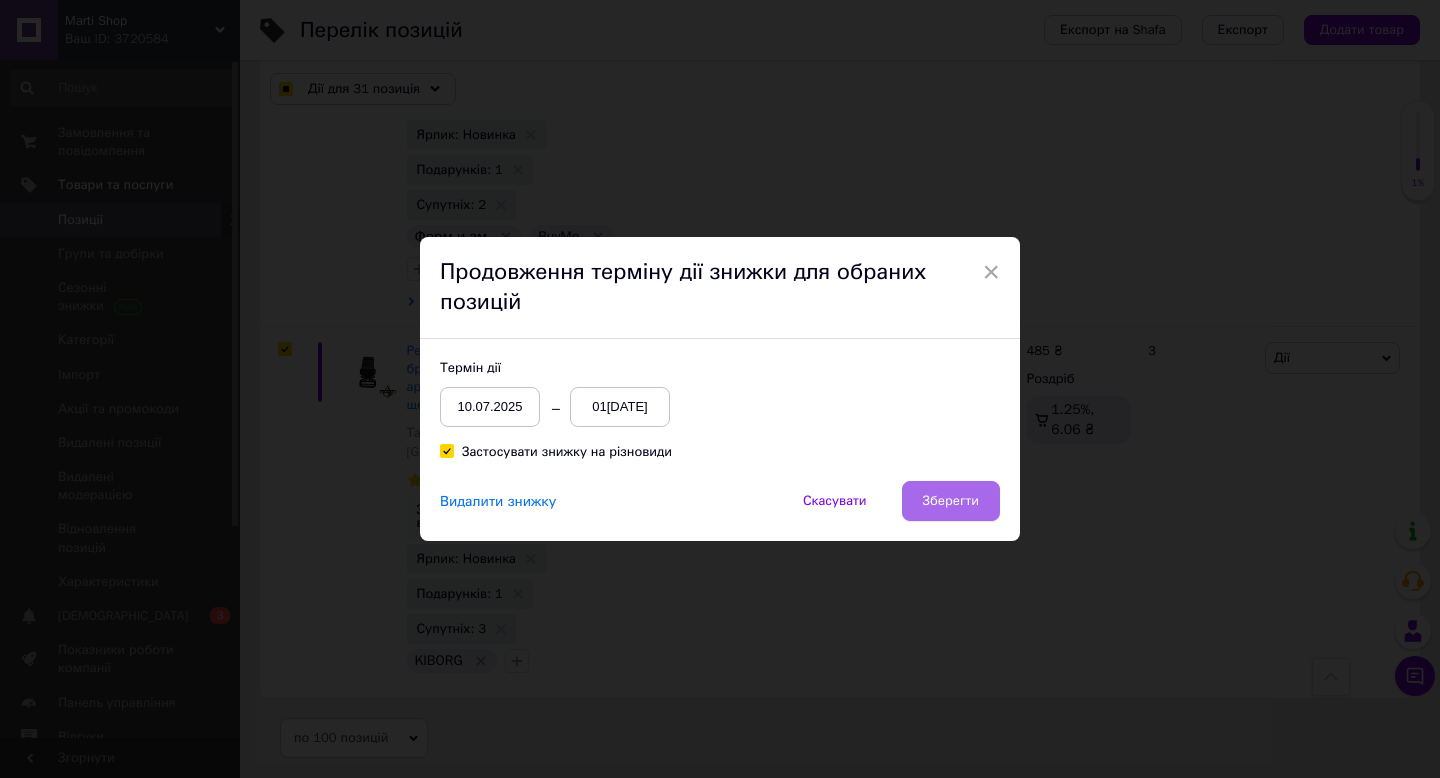 click on "Зберегти" at bounding box center (951, 501) 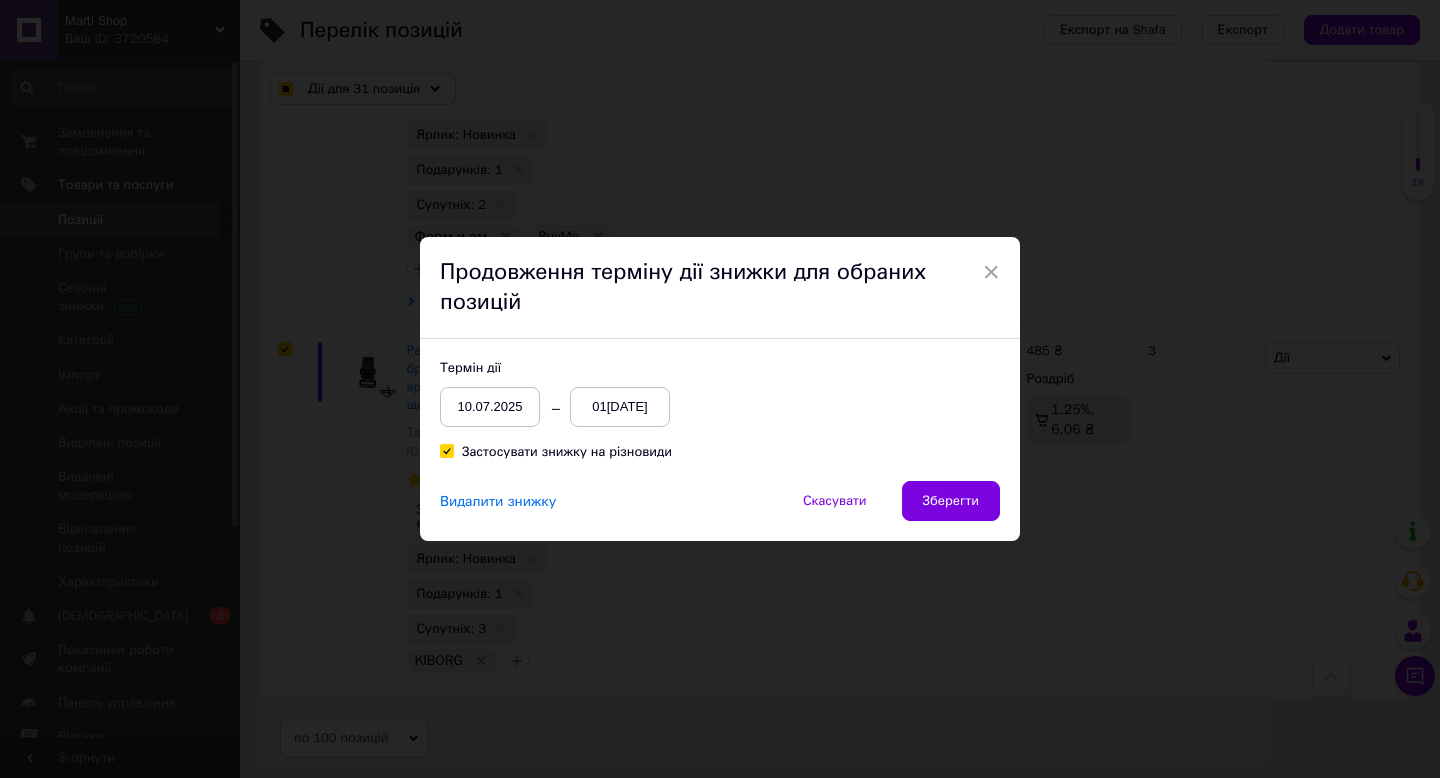 checkbox on "true" 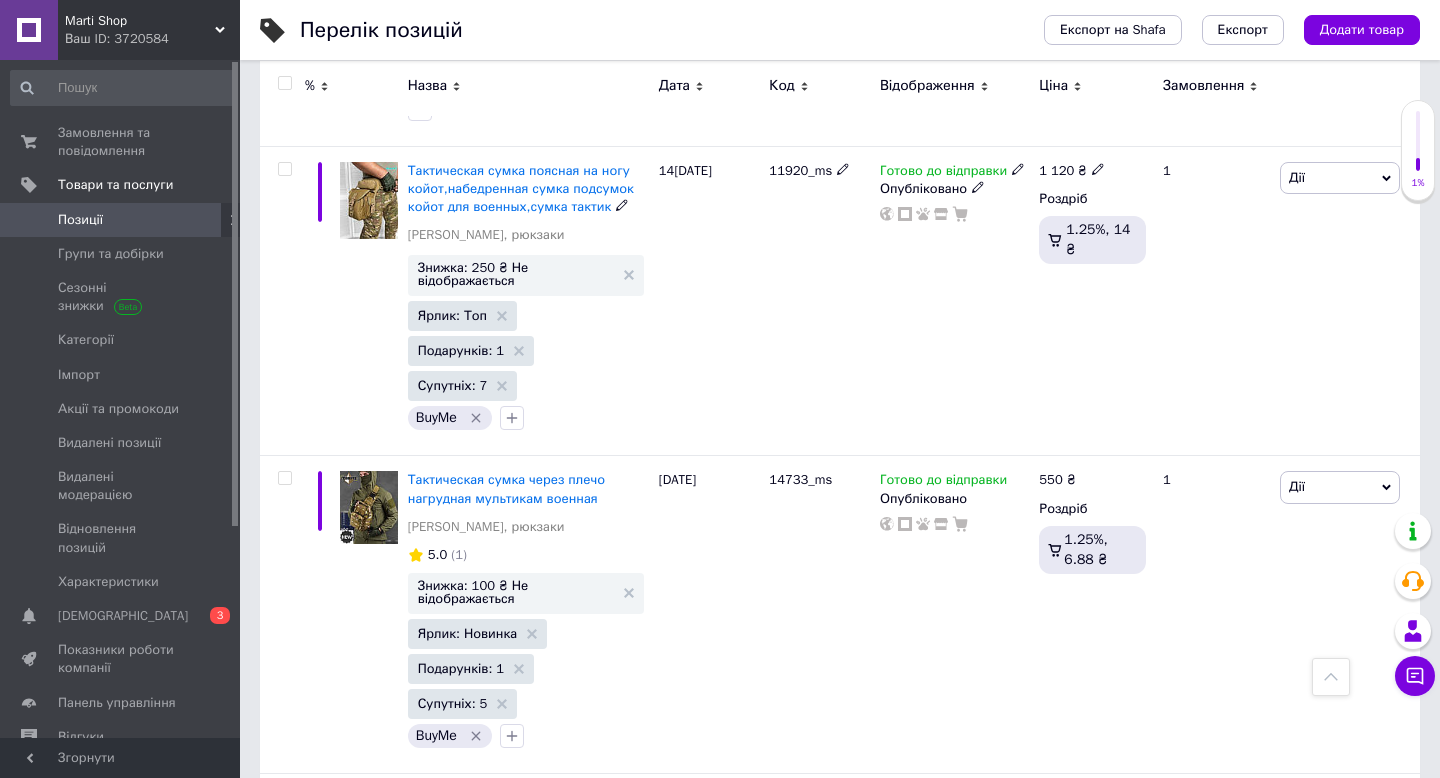 scroll, scrollTop: 12626, scrollLeft: 0, axis: vertical 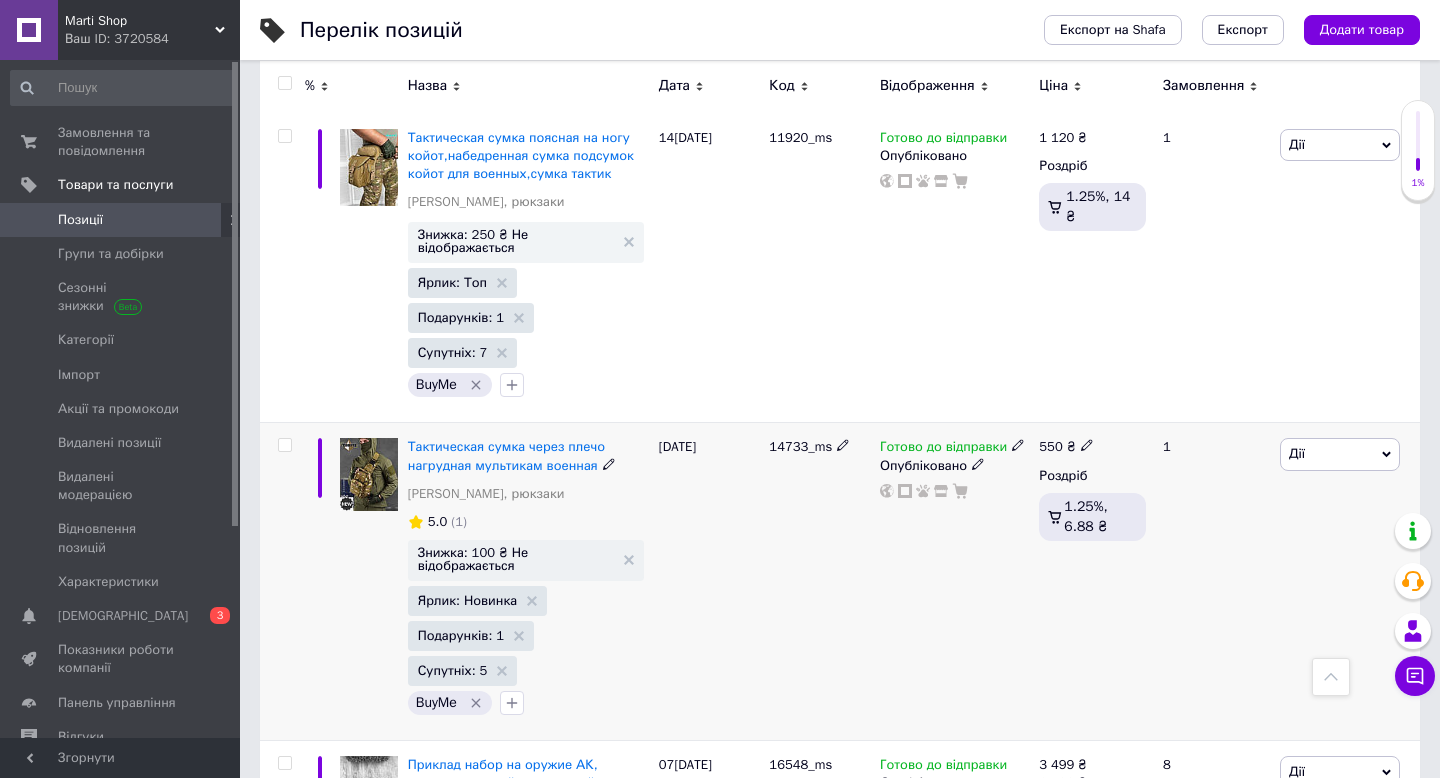 click on "Знижка: 100 ₴ Не відображається" at bounding box center [516, 559] 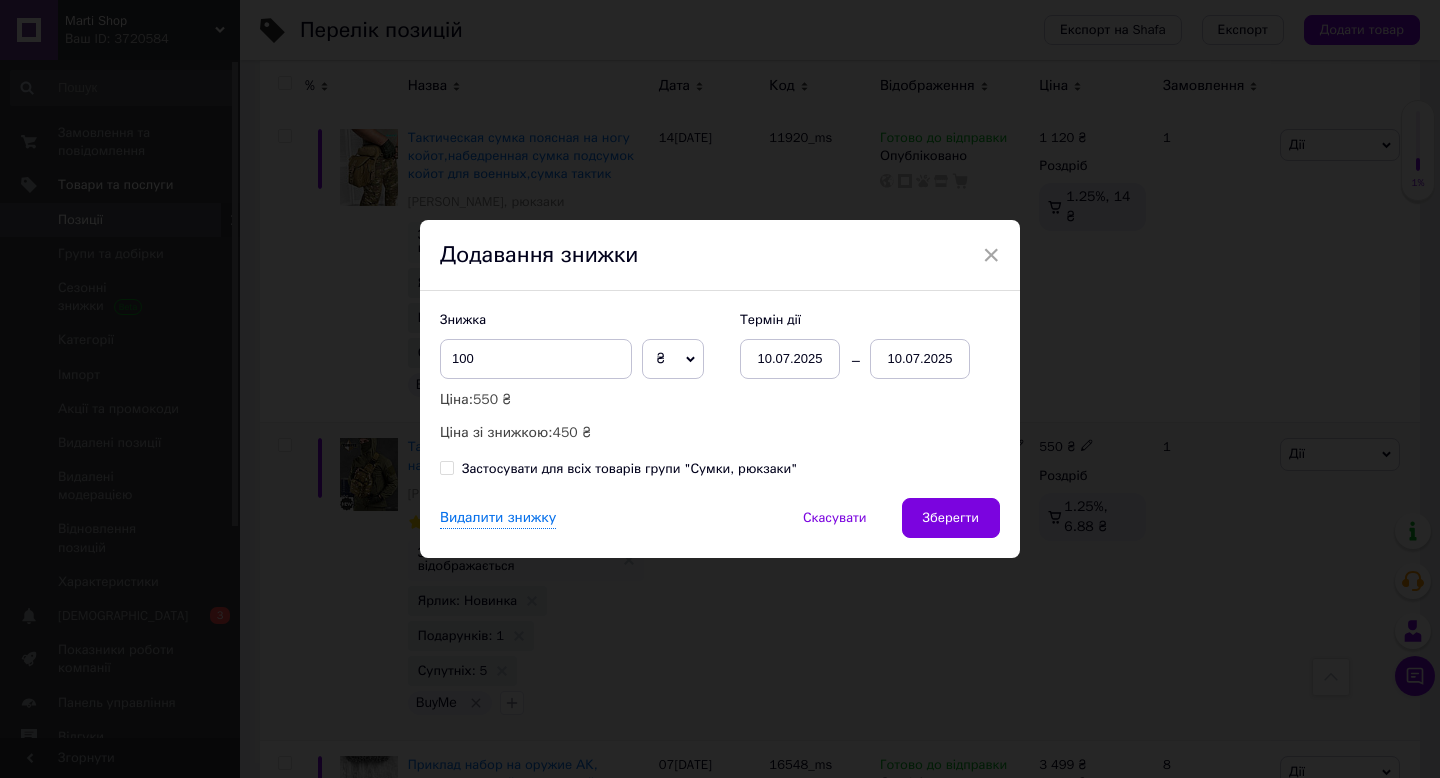 click on "10.07.2025" at bounding box center (920, 359) 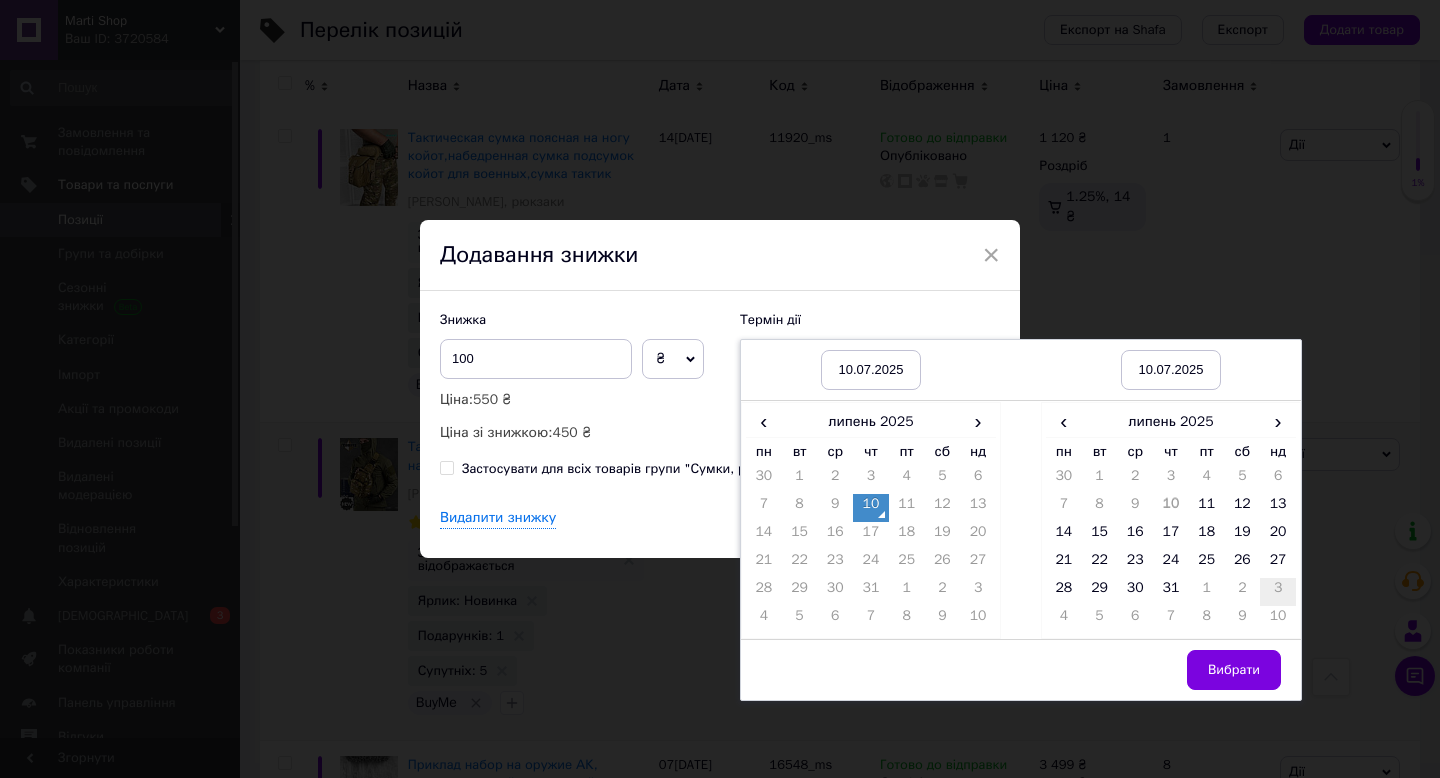 click on "3" at bounding box center (1278, 592) 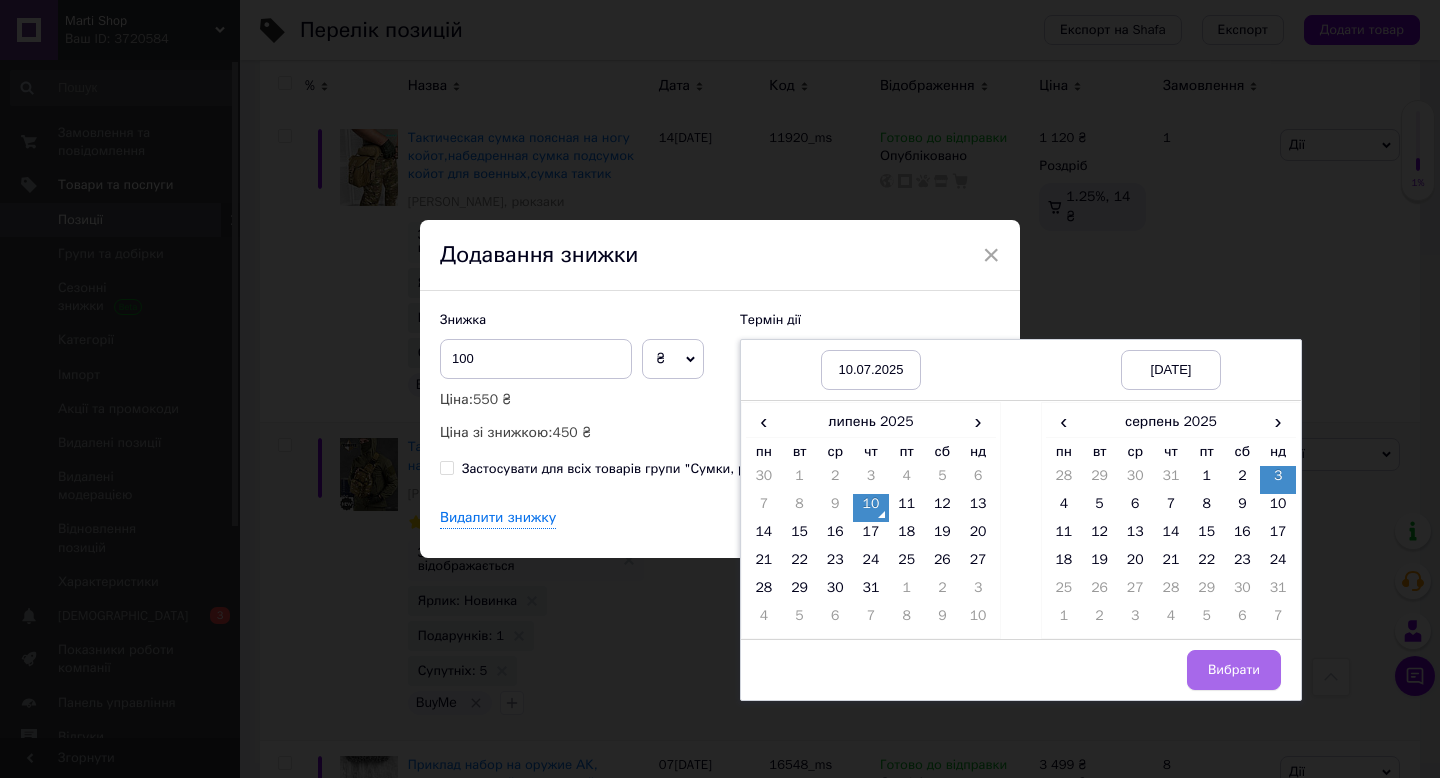 click on "Вибрати" at bounding box center (1234, 670) 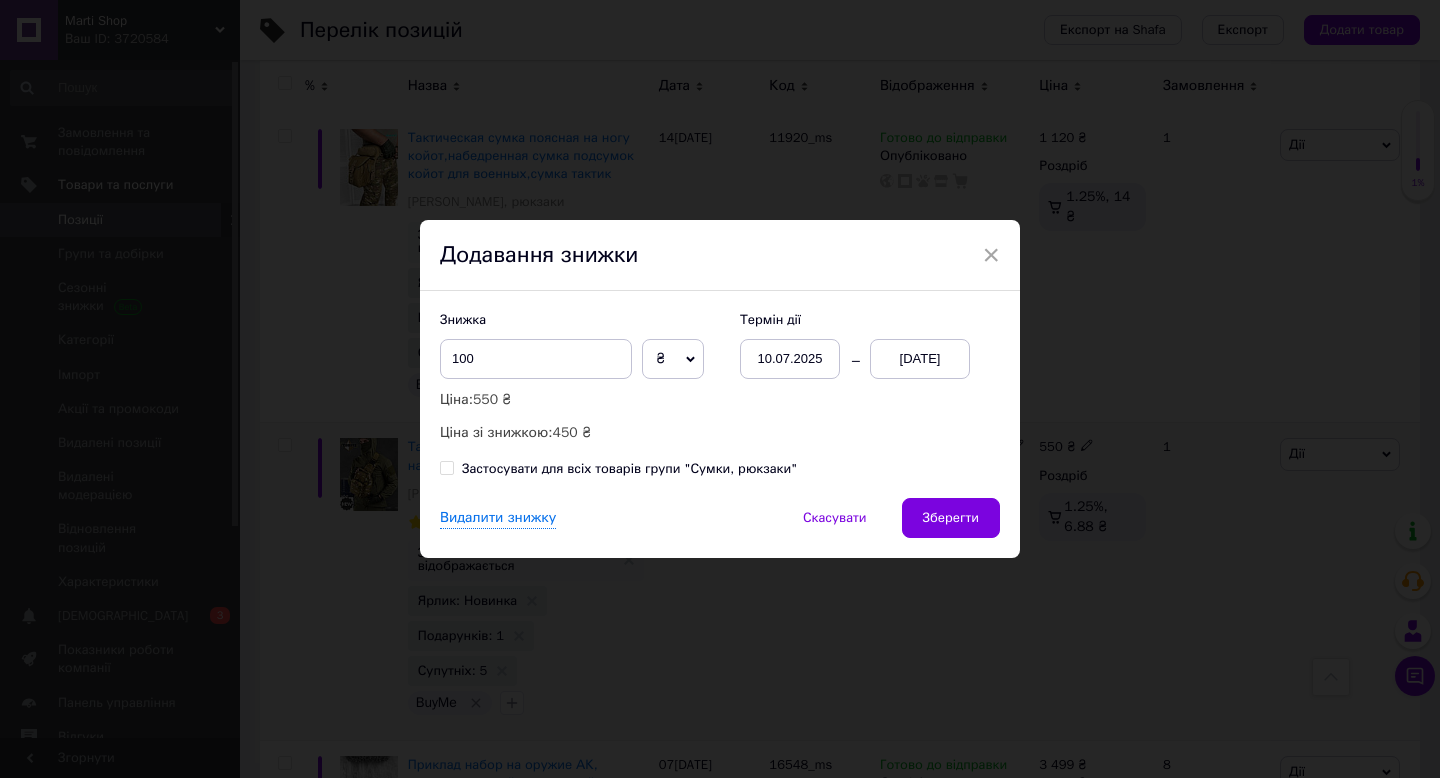 click on "Зберегти" at bounding box center (951, 518) 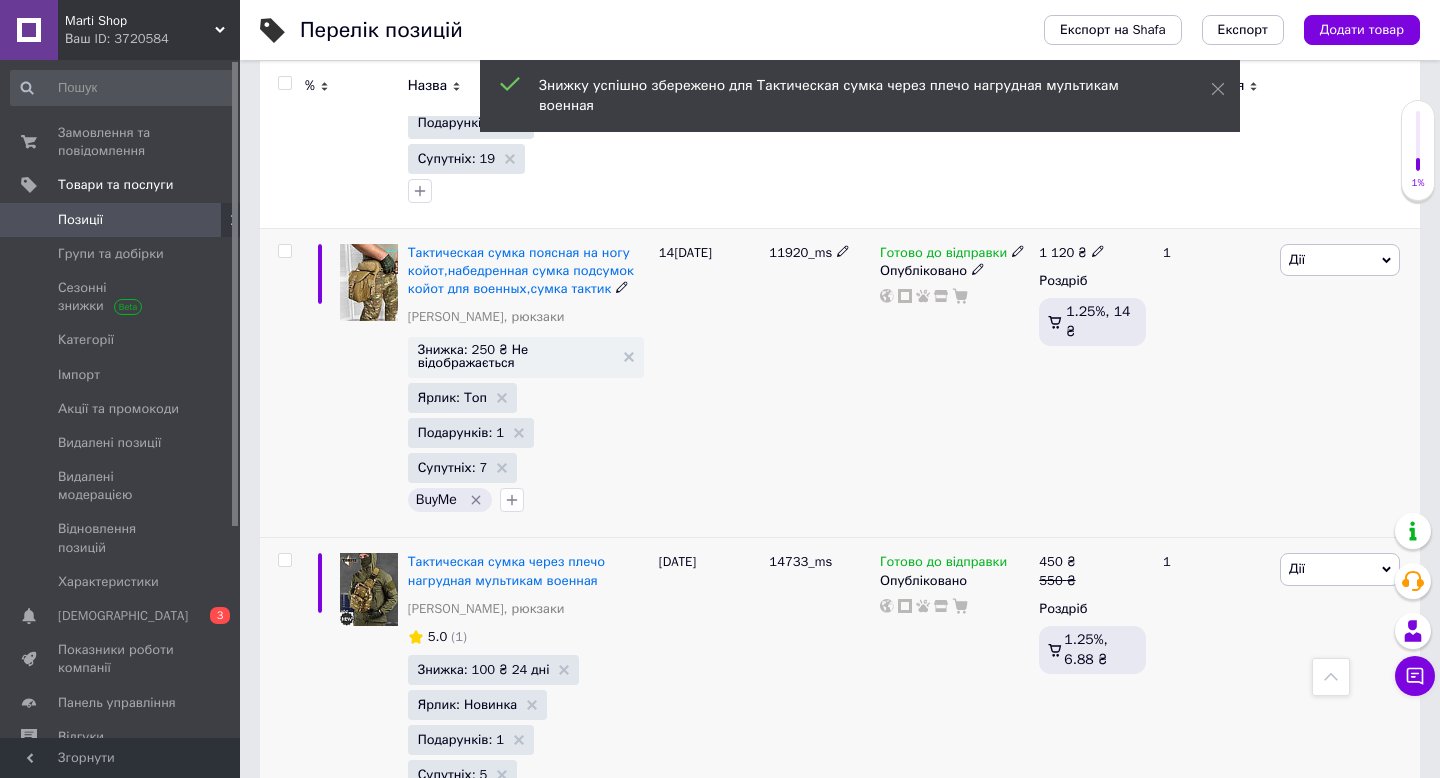 scroll, scrollTop: 12509, scrollLeft: 0, axis: vertical 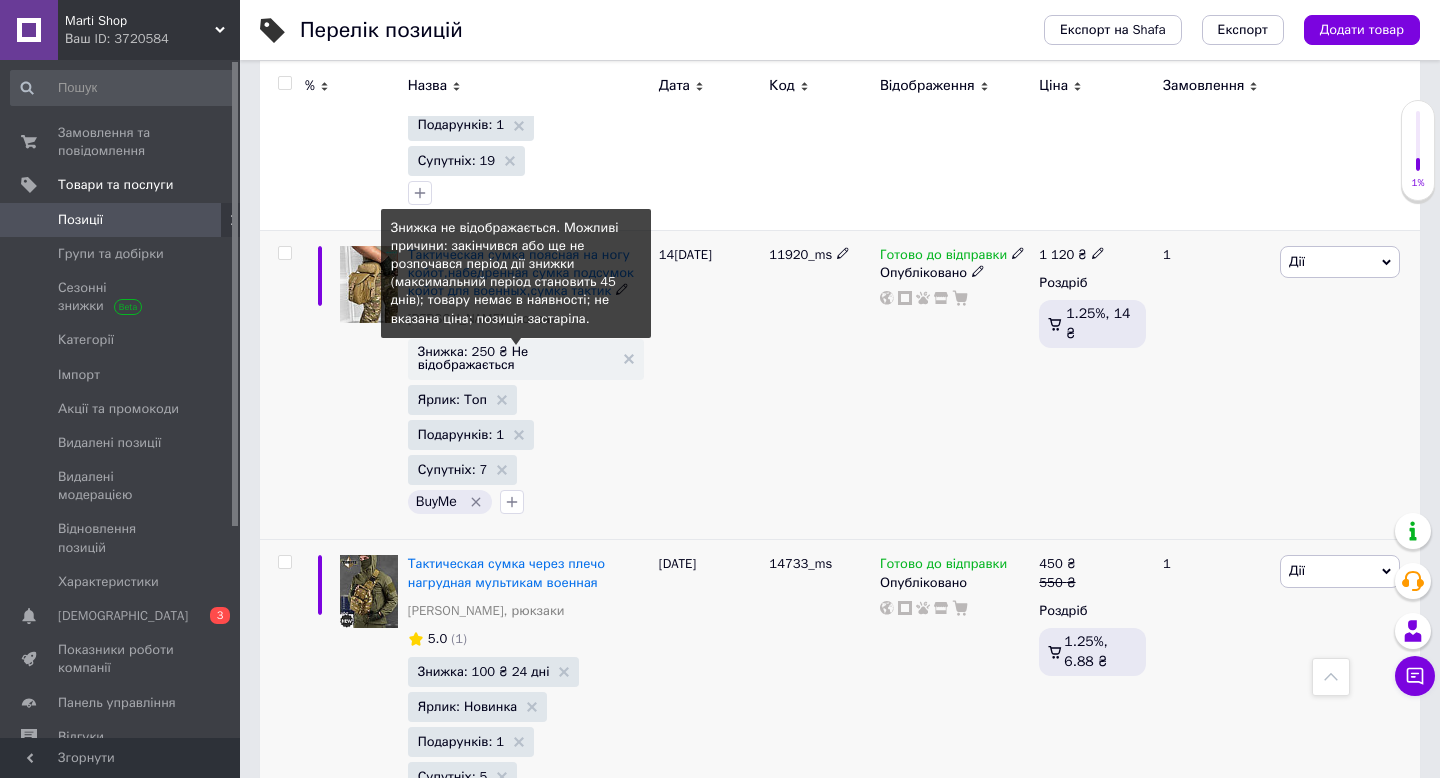 click on "Знижка: 250 ₴ Не відображається" at bounding box center [516, 358] 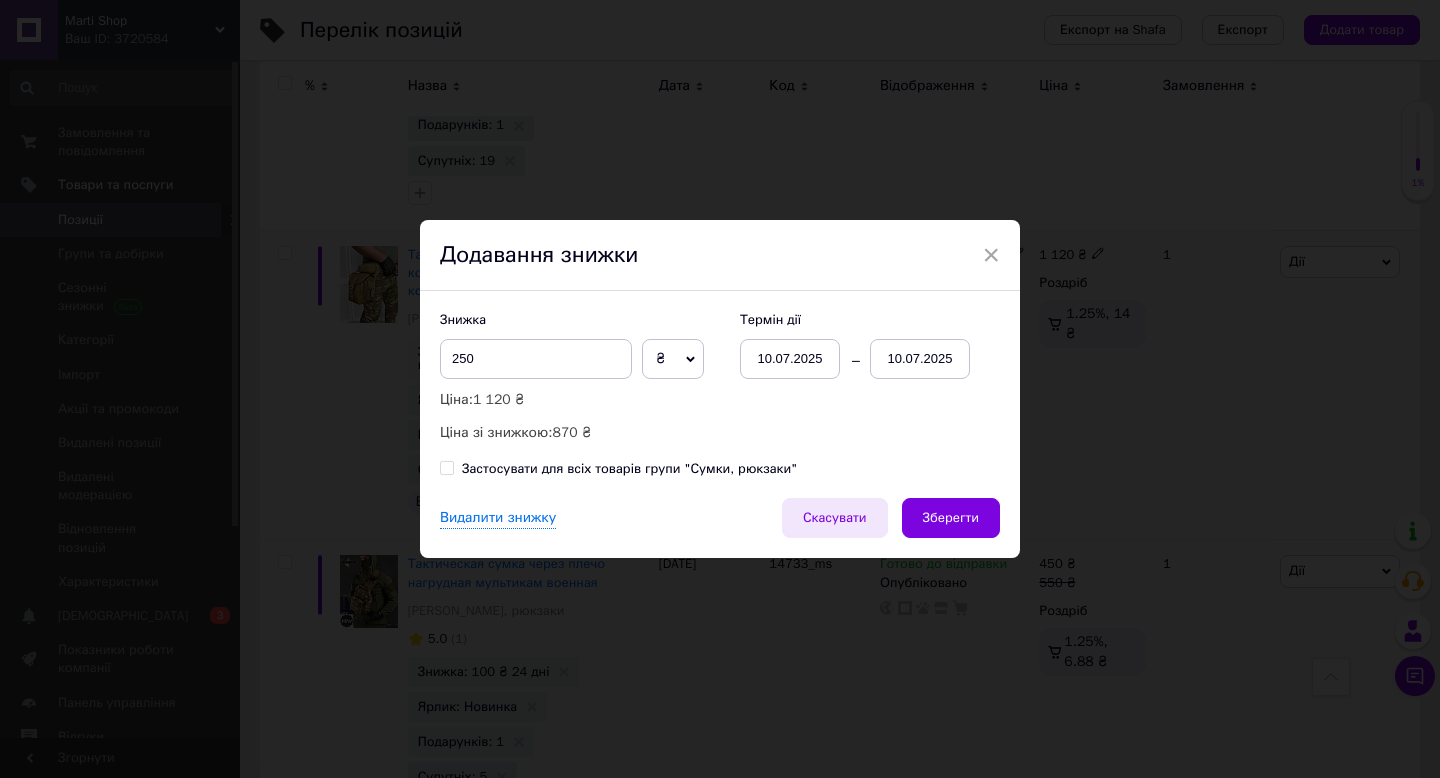 click on "Скасувати" at bounding box center (835, 518) 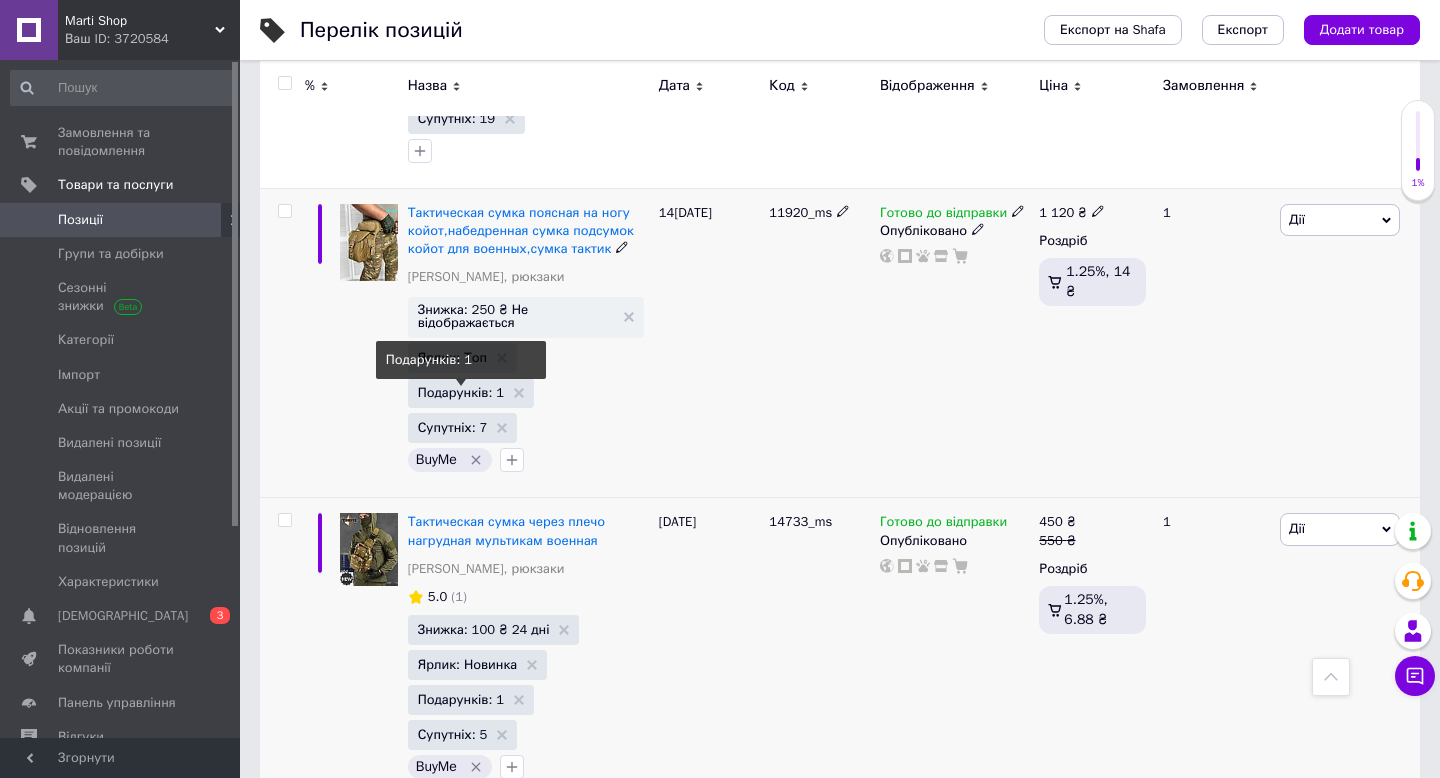 scroll, scrollTop: 12575, scrollLeft: 0, axis: vertical 